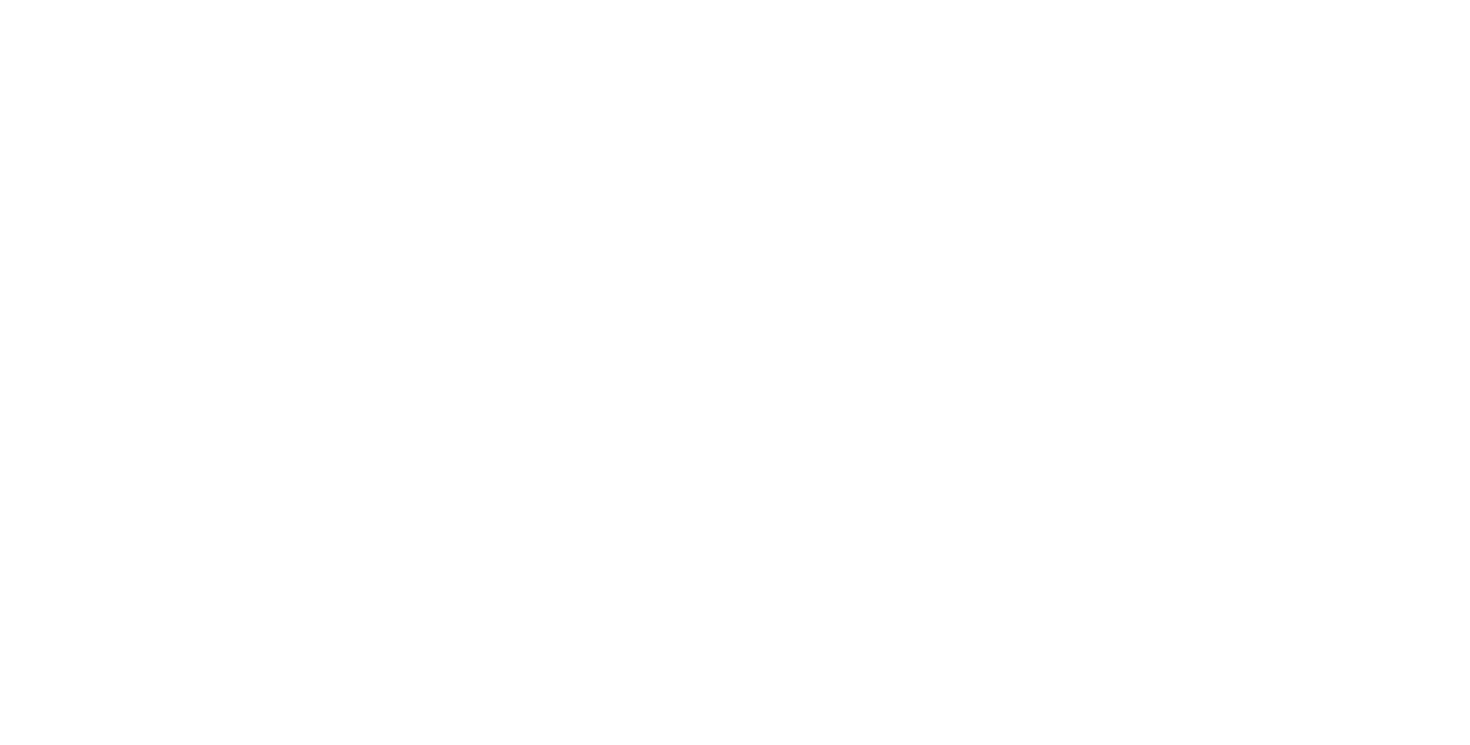 scroll, scrollTop: 0, scrollLeft: 0, axis: both 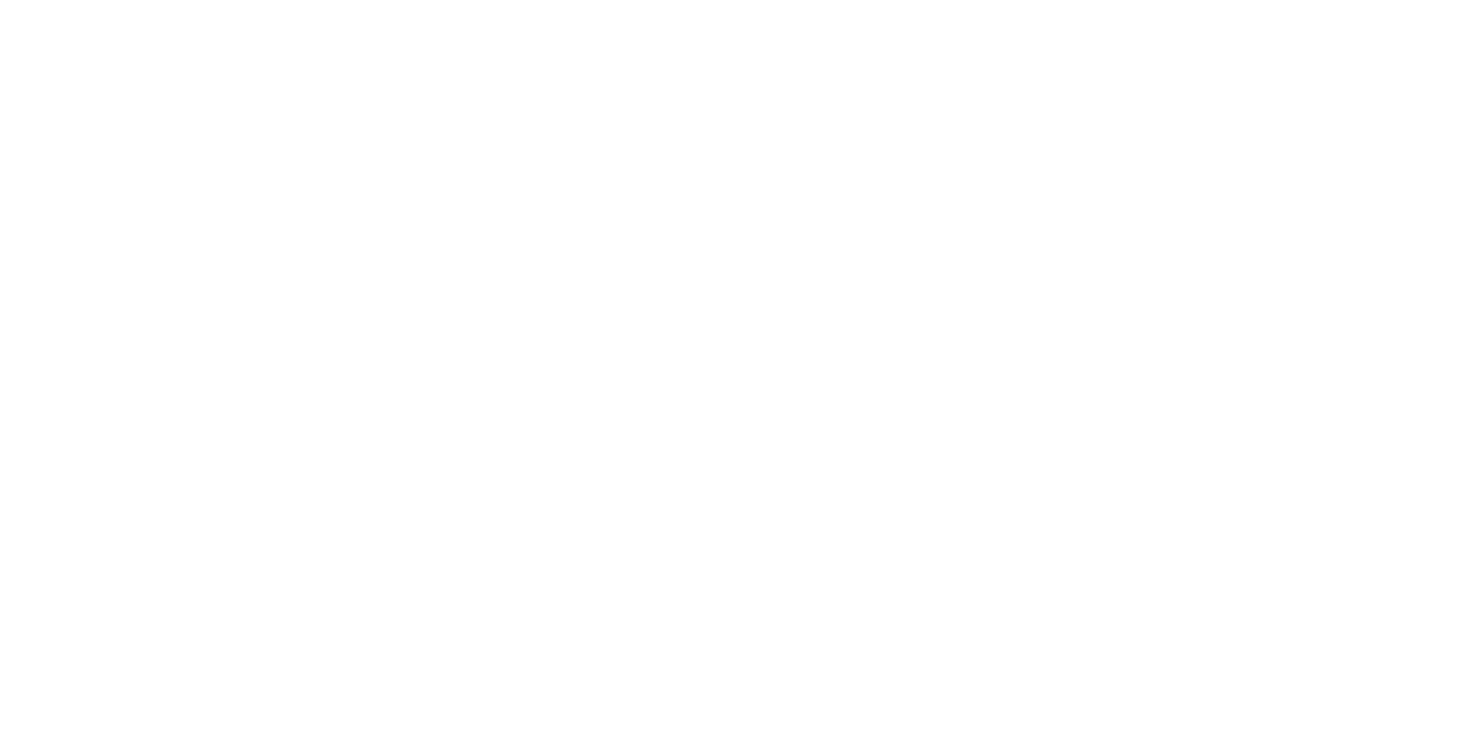 select on "[STATE]" 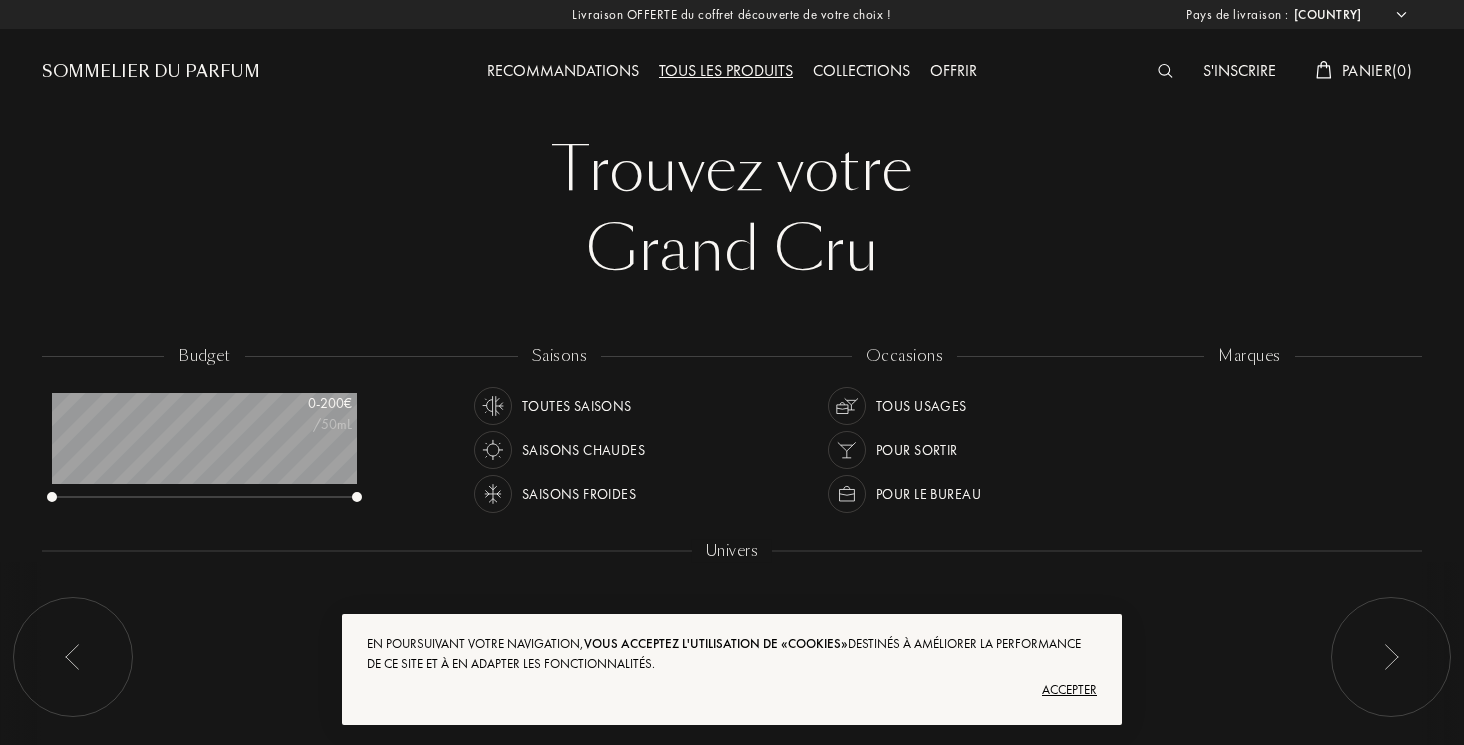 scroll, scrollTop: 999900, scrollLeft: 999695, axis: both 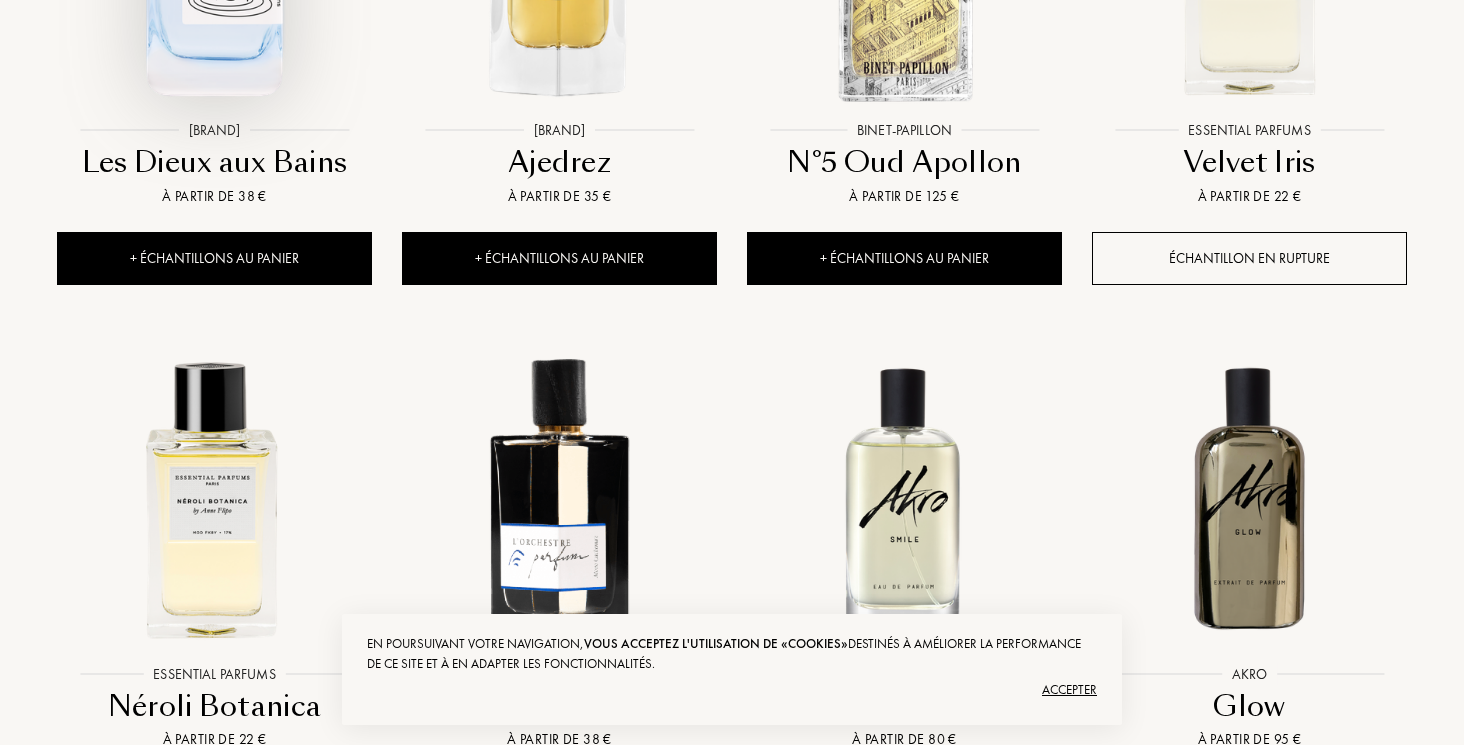 click at bounding box center (214, -30) 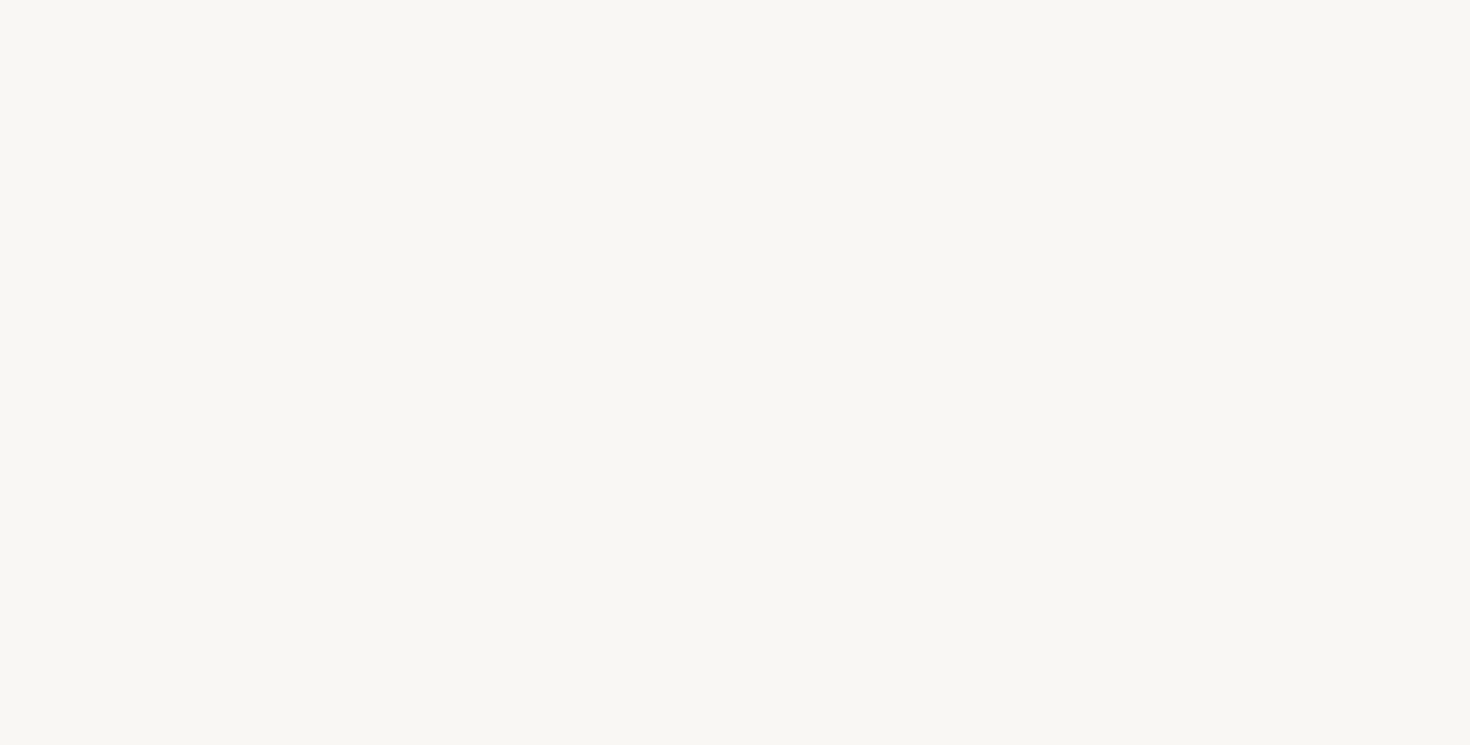 select on "[COUNTRY_CODE]" 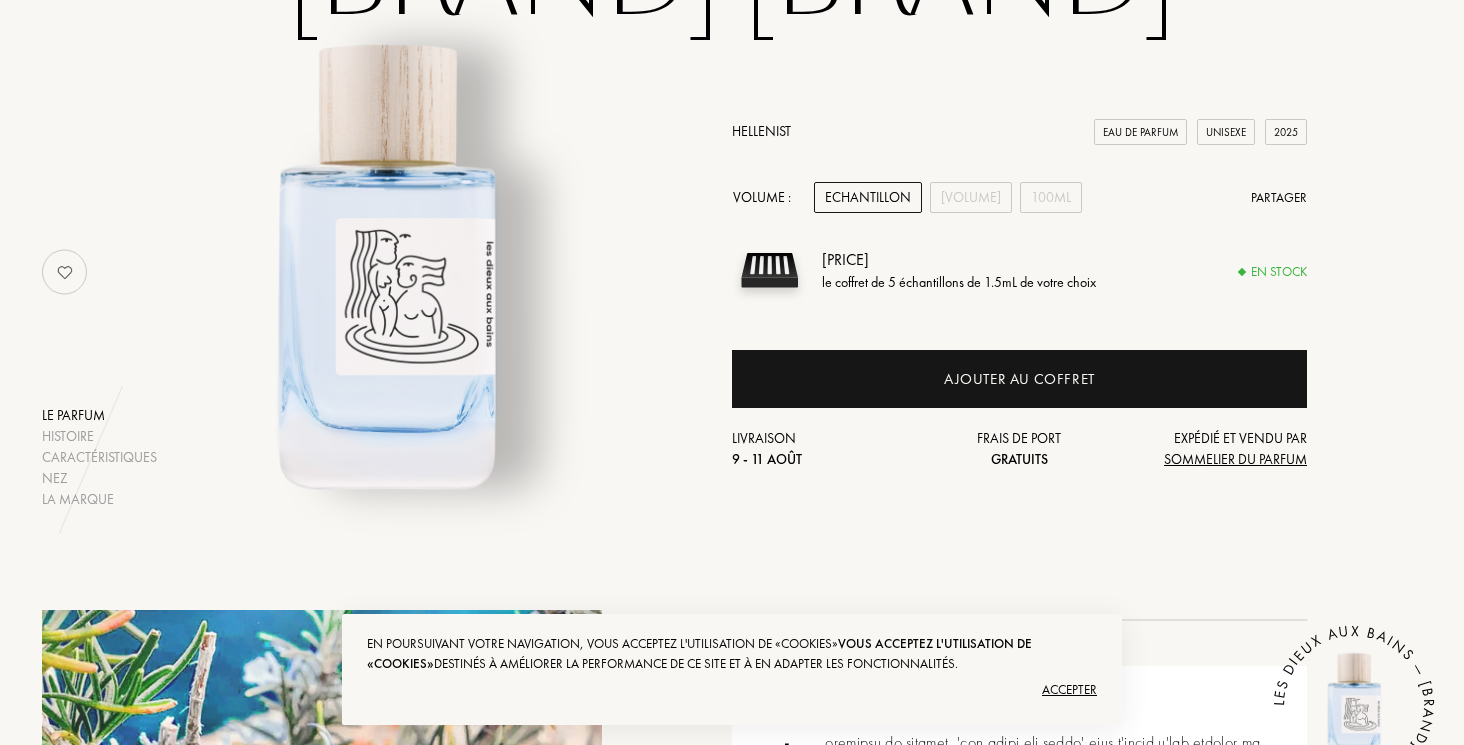 scroll, scrollTop: 215, scrollLeft: 0, axis: vertical 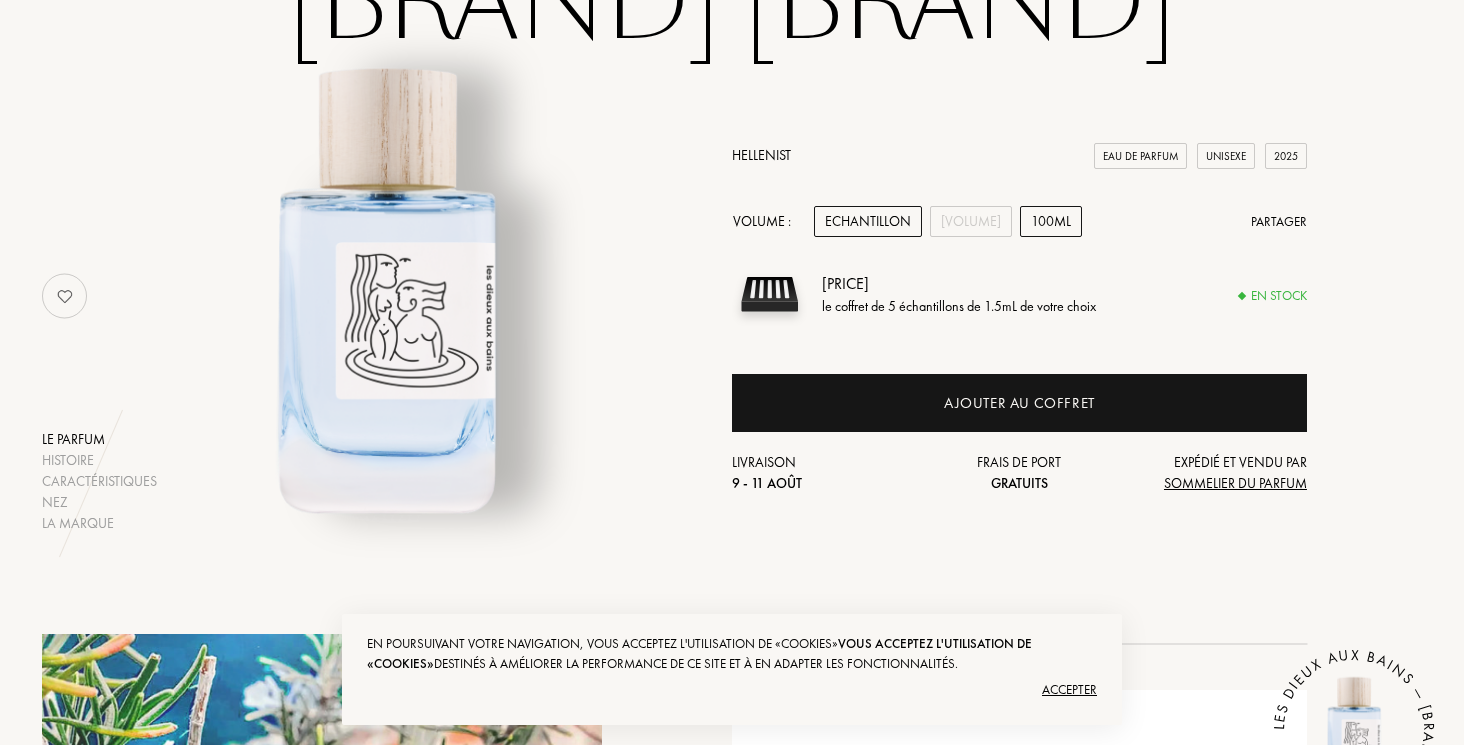 click on "100mL" at bounding box center [1051, 221] 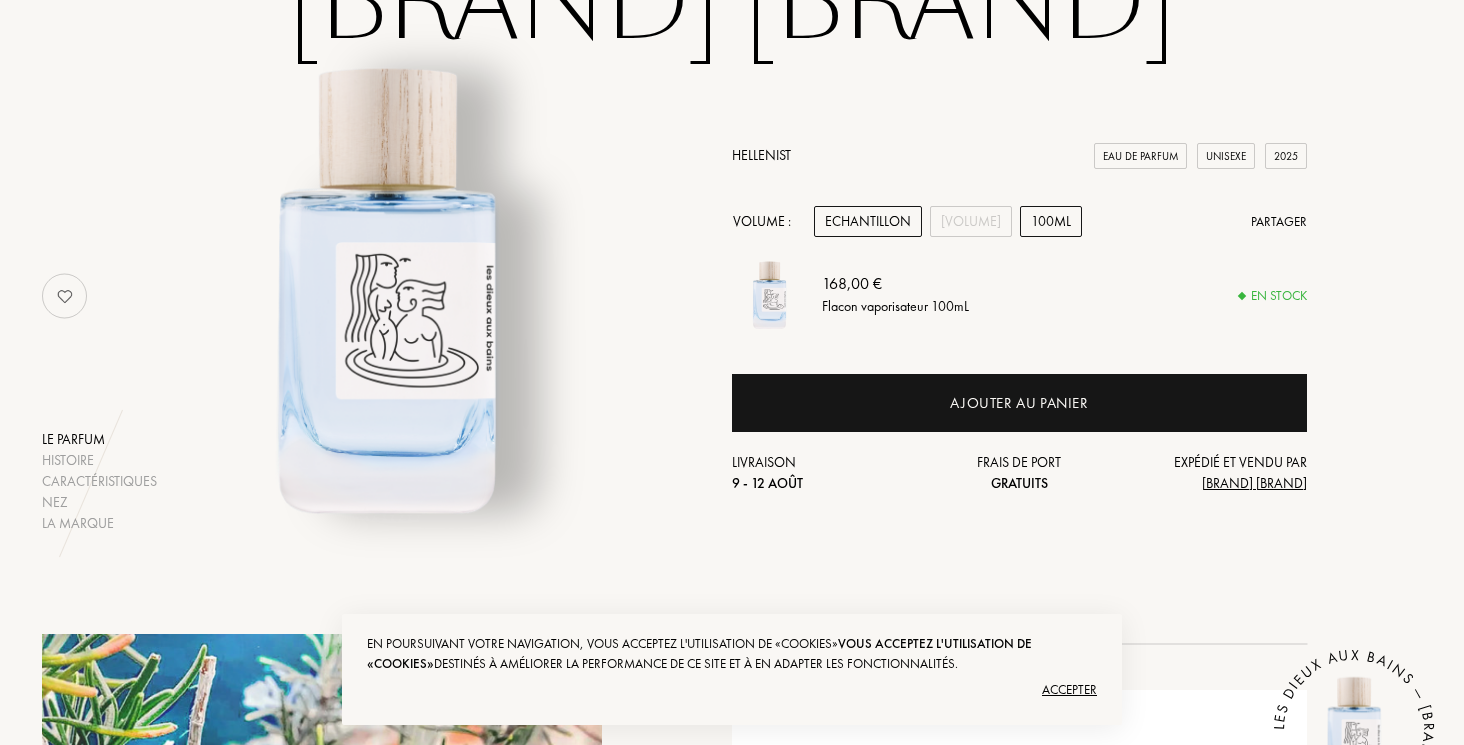 click on "Echantillon" at bounding box center [868, 221] 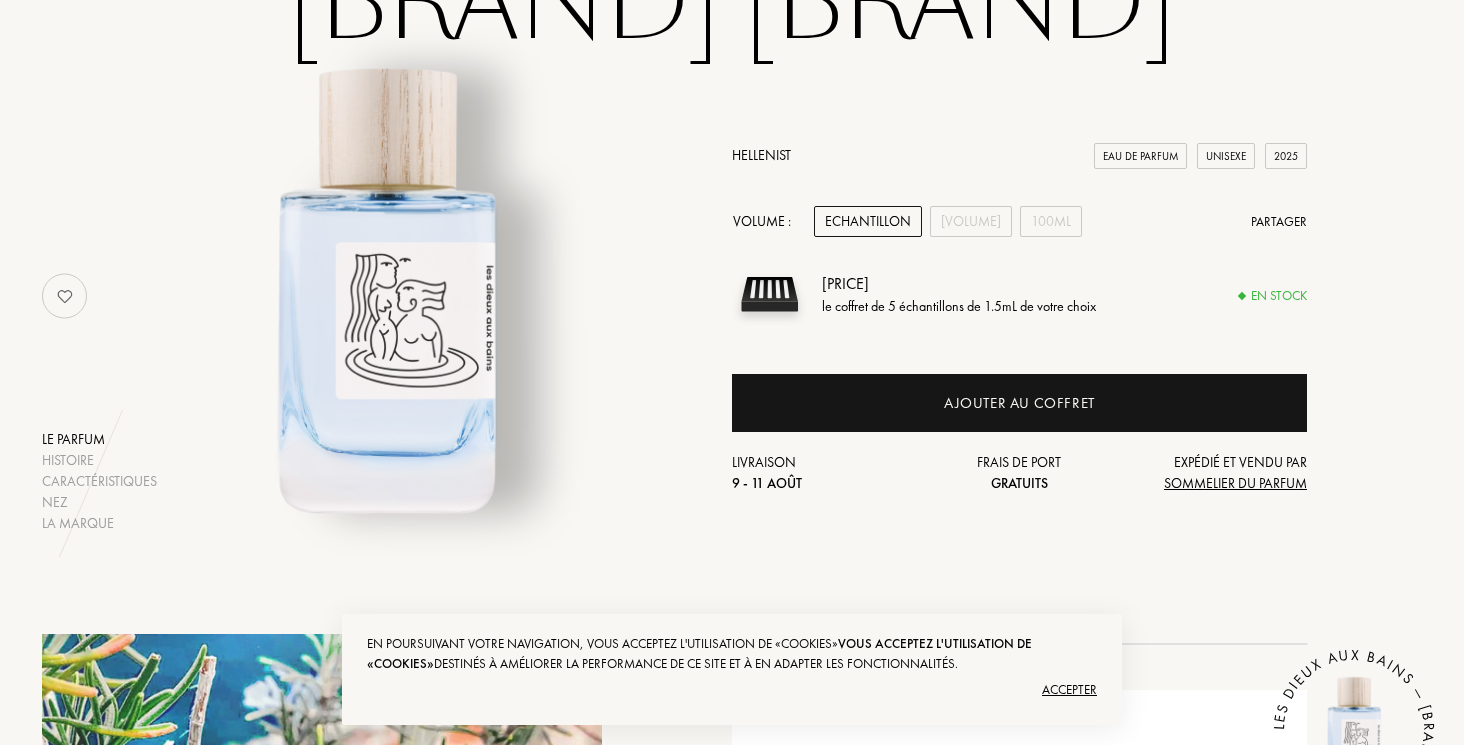 click on "15mL" at bounding box center [971, 221] 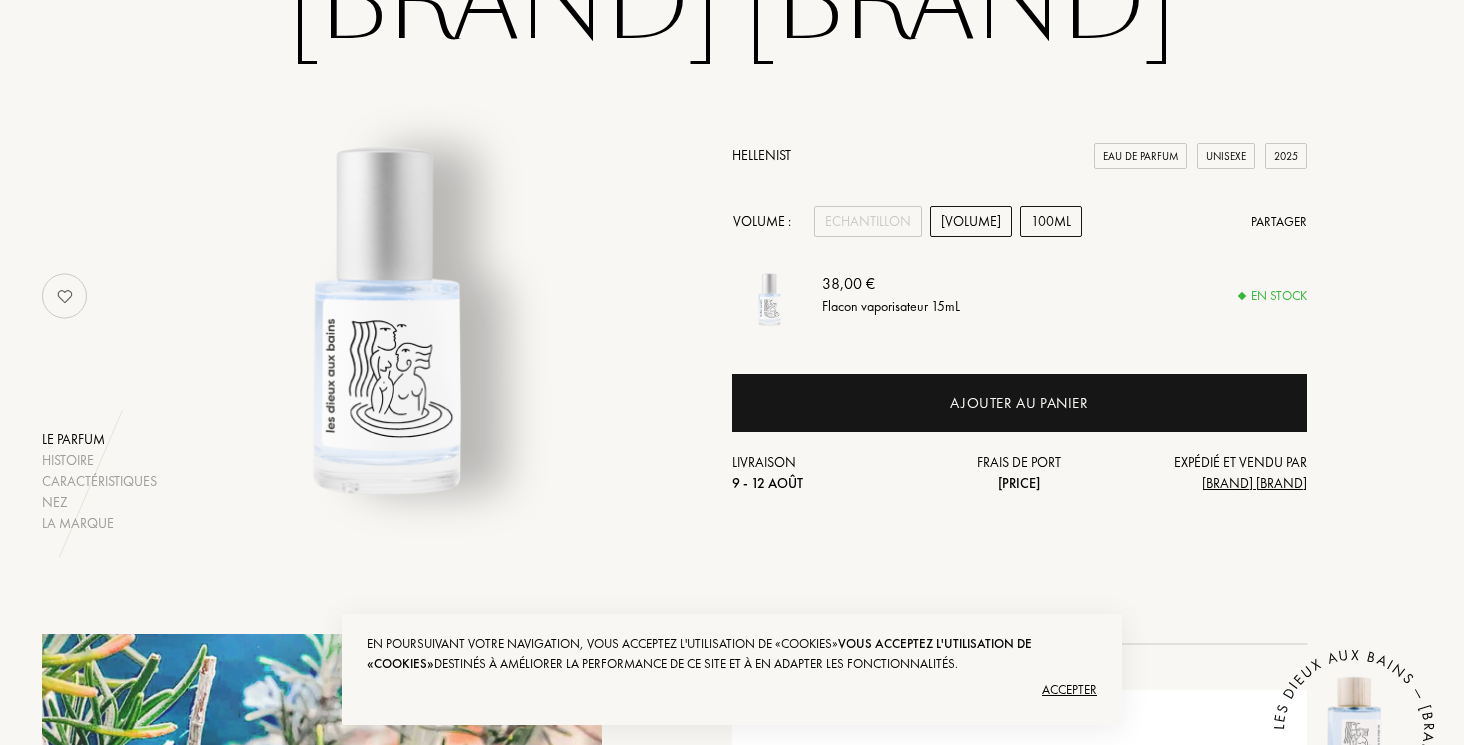 click on "100mL" at bounding box center (1051, 221) 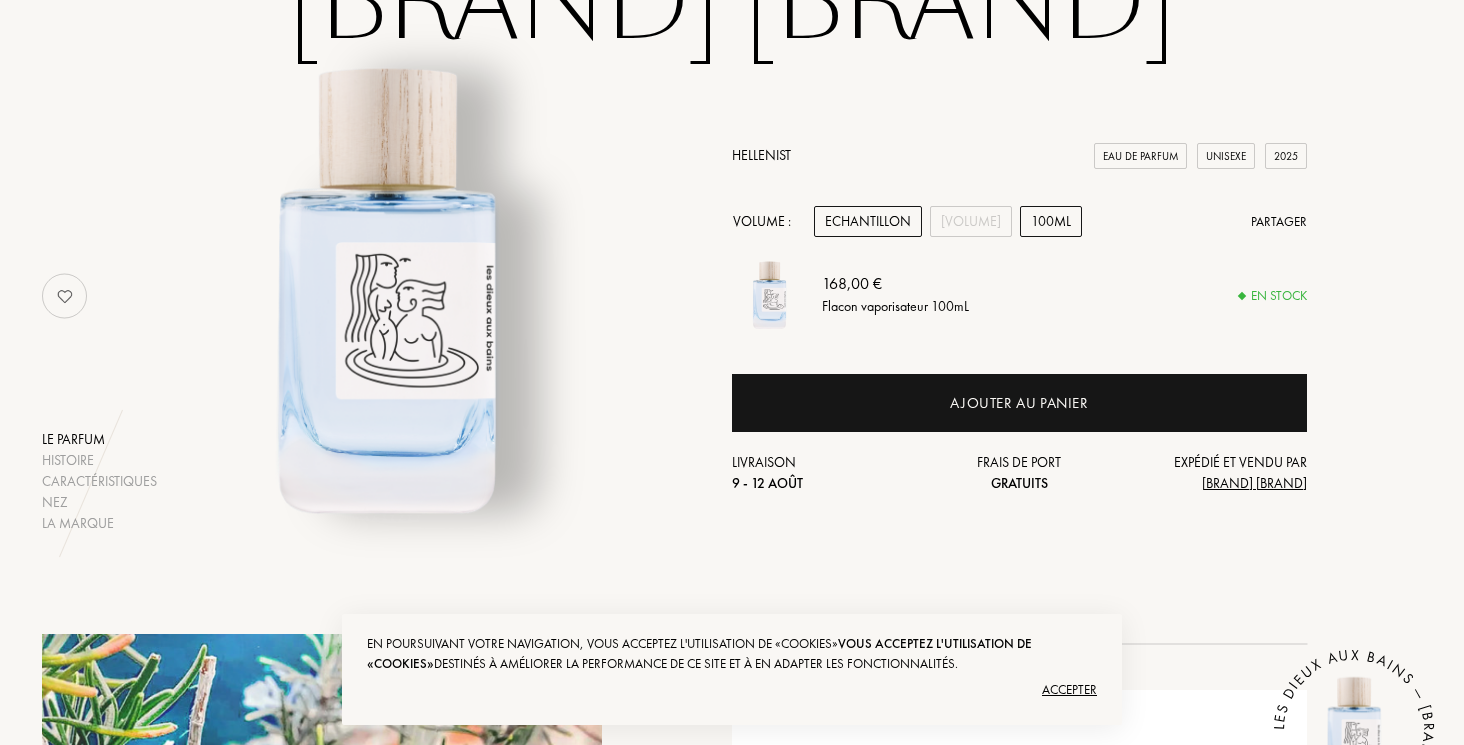 click on "Echantillon" at bounding box center (868, 221) 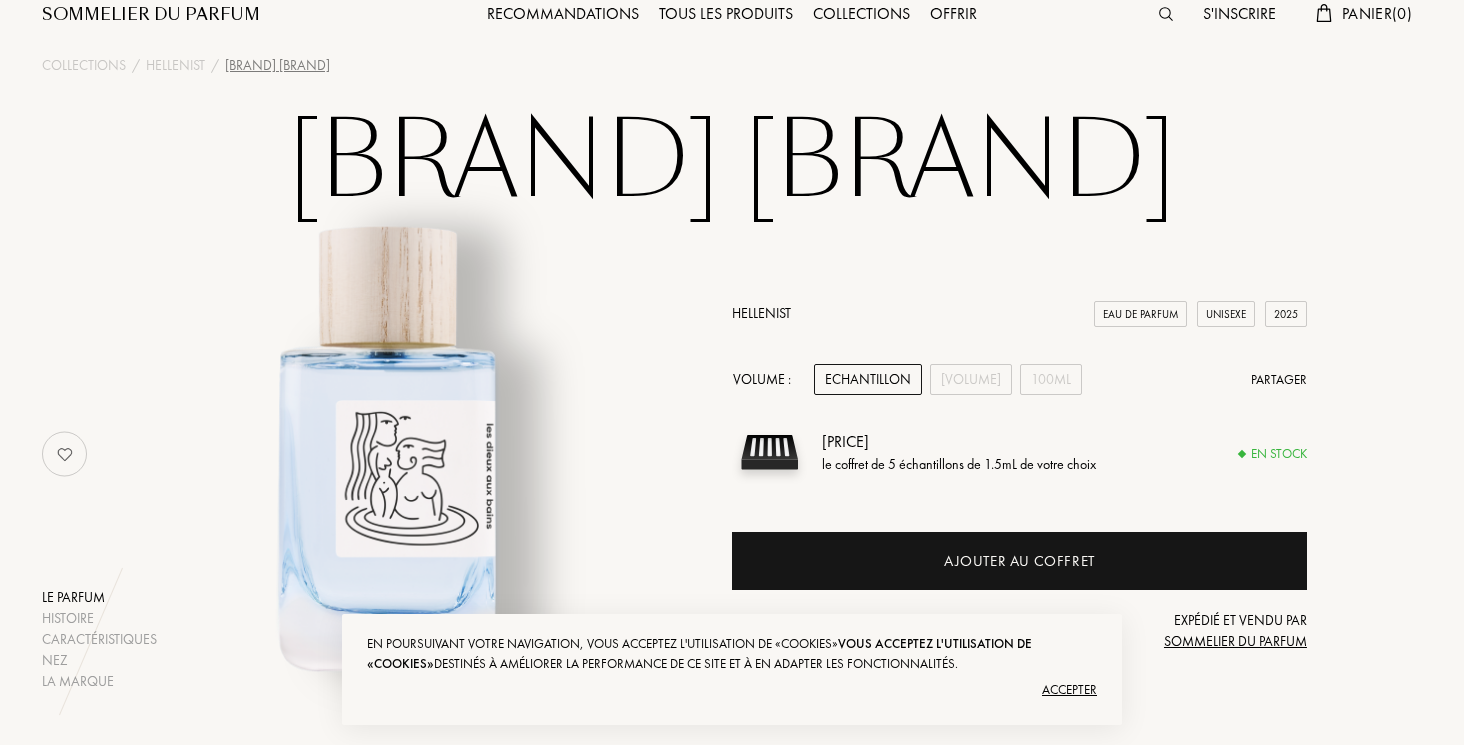 scroll, scrollTop: 244, scrollLeft: 0, axis: vertical 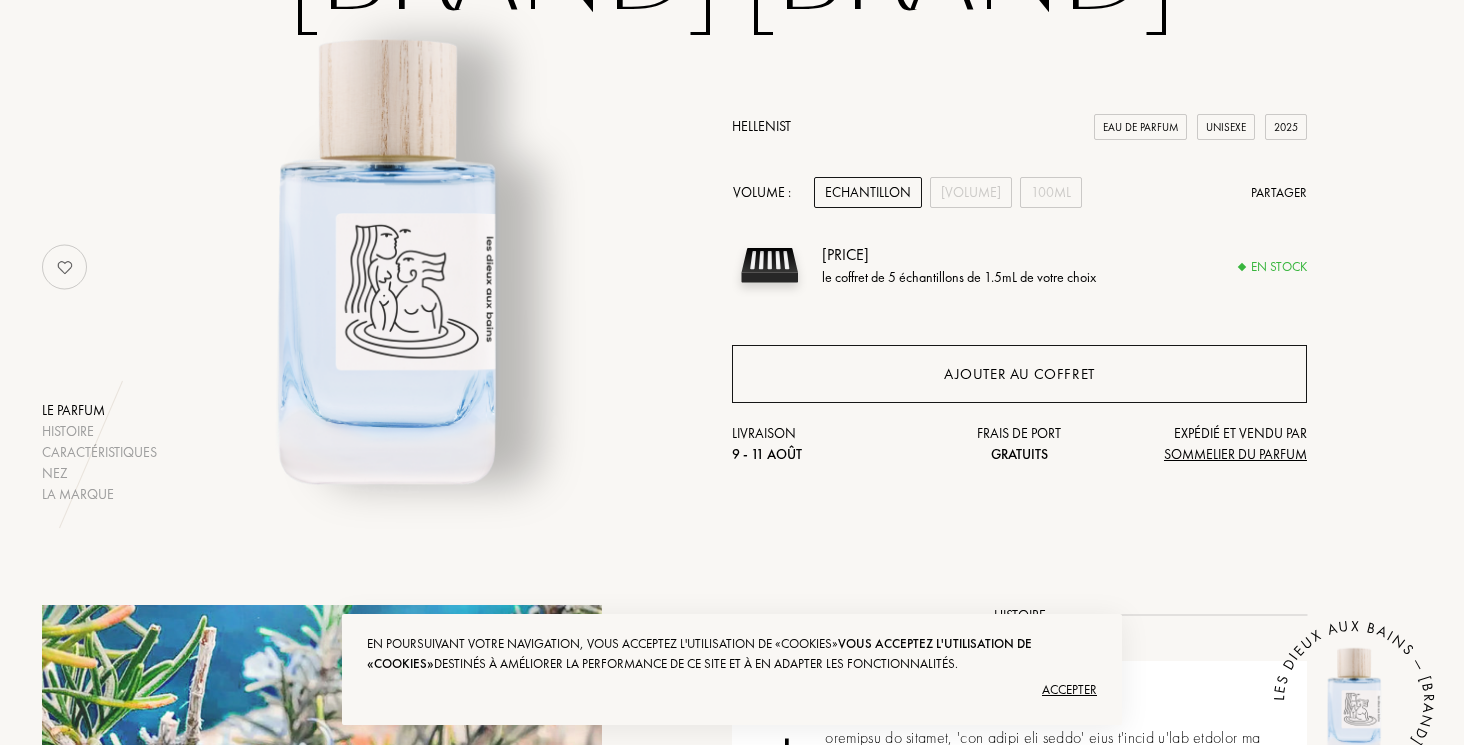 click on "Ajouter au coffret" at bounding box center [1019, 374] 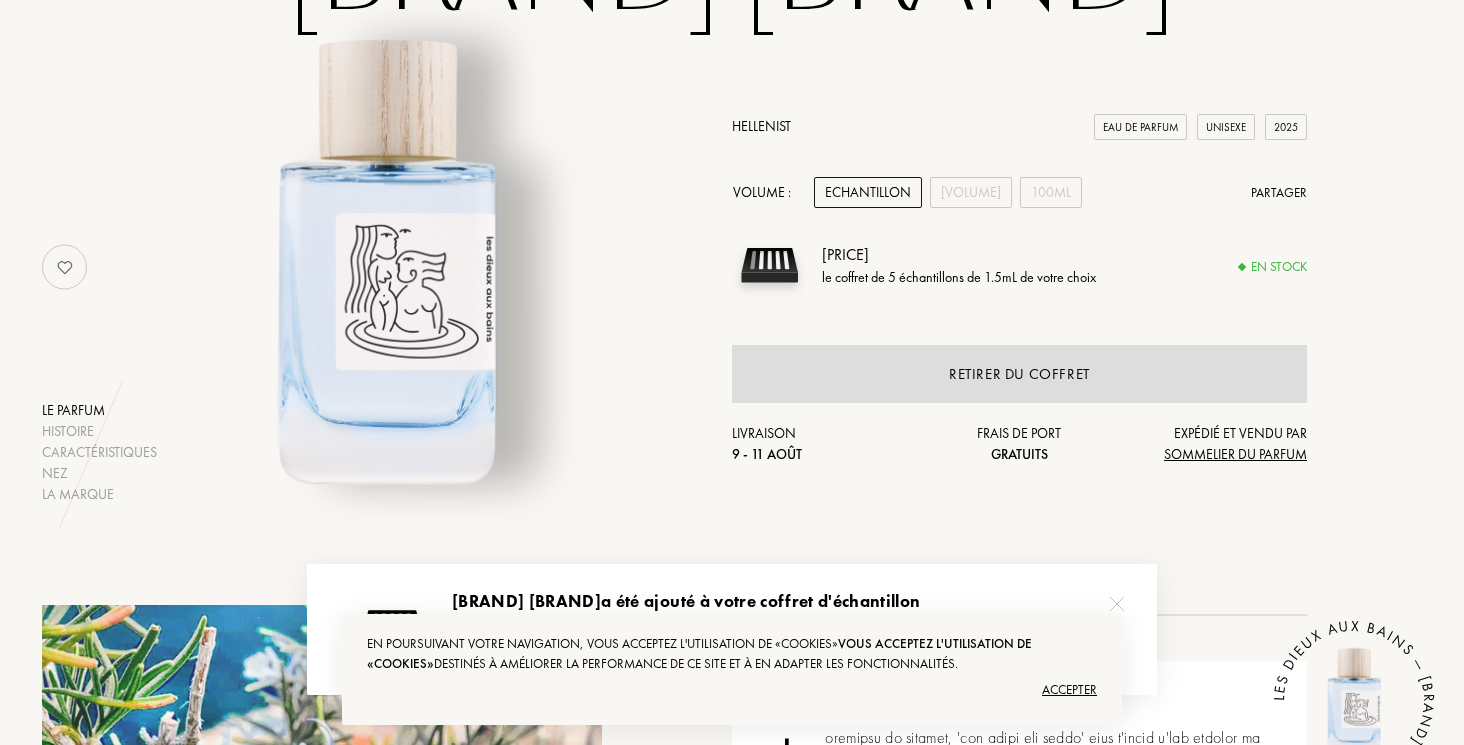 click on "Le parfum Histoire Caractéristiques Nez La marque Hellenist Eau de Parfum Unisexe 2025 Volume : Echantillon 15mL 100mL Partager 20,00 € le coffret de 5 échantillons de 1.5mL de votre choix En stock Retirer du coffret Livraison 9 - 11 août Frais de port Gratuits Expédié et vendu par Sommelier du Parfum" at bounding box center [732, 267] 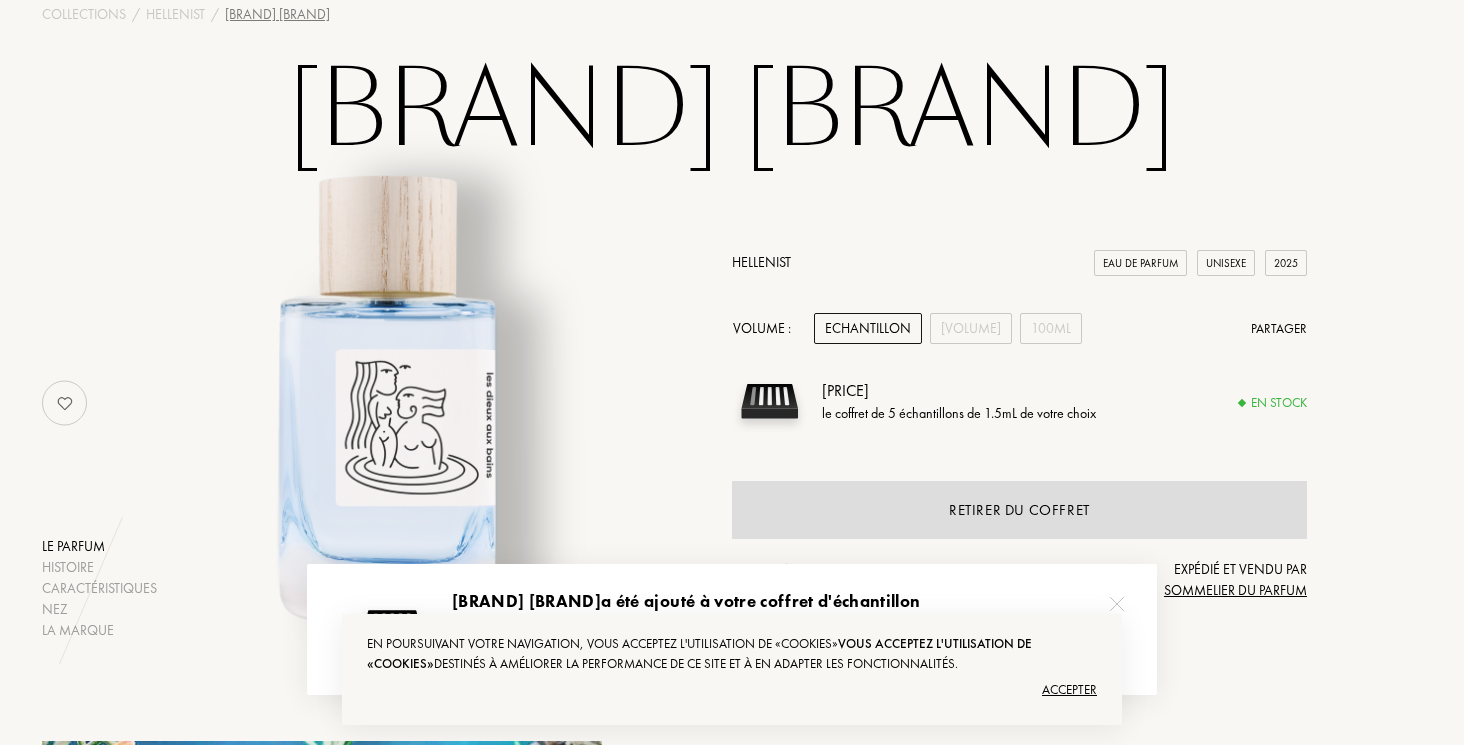scroll, scrollTop: 0, scrollLeft: 0, axis: both 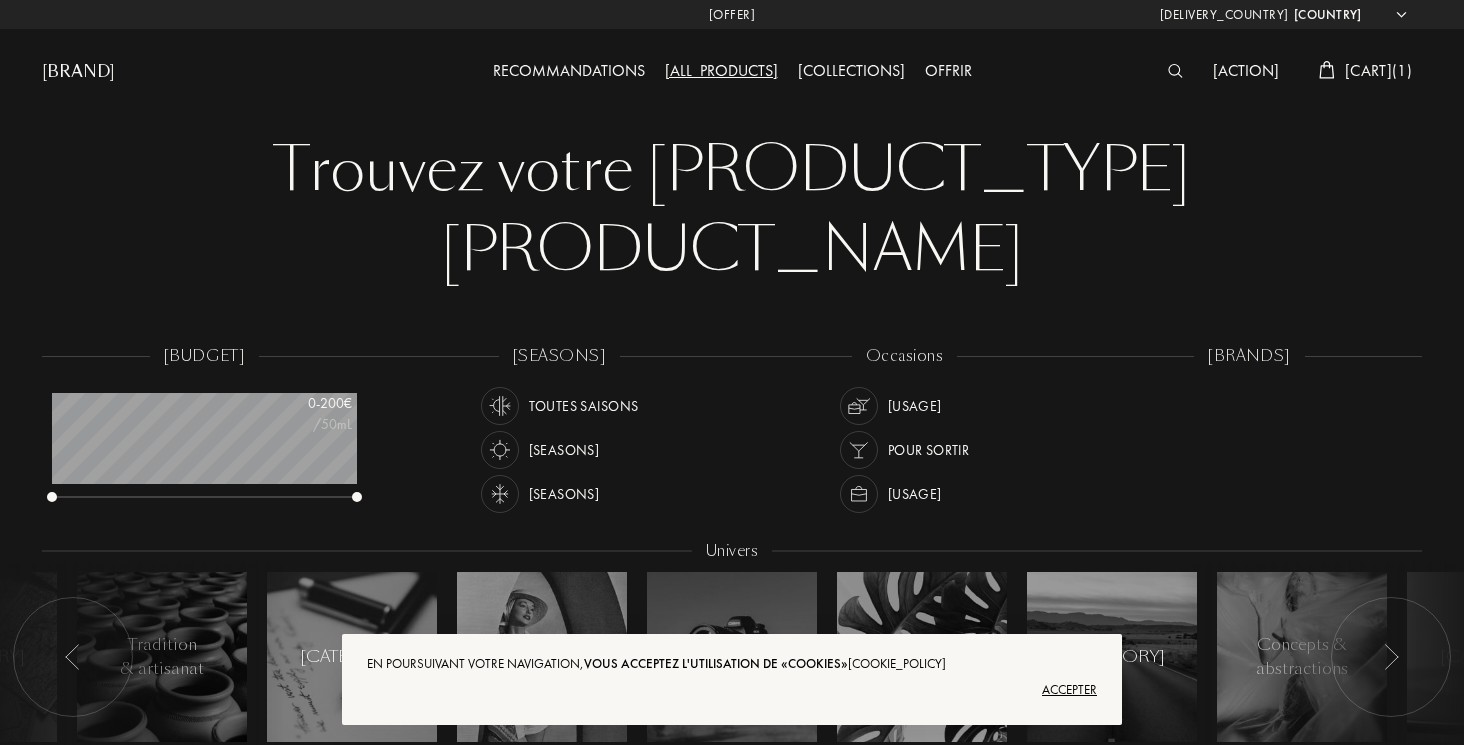 select on "[LANGUAGE]" 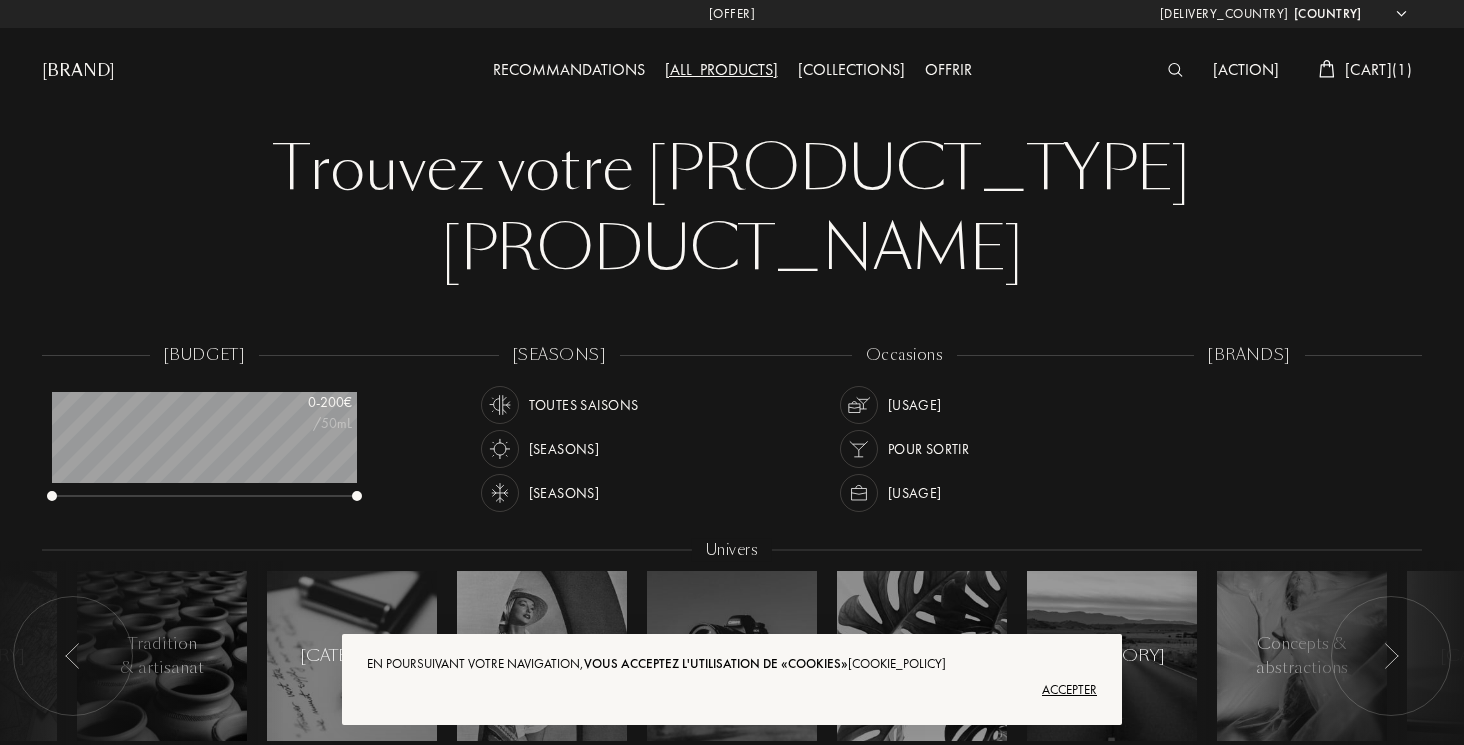 scroll, scrollTop: 999900, scrollLeft: 999695, axis: both 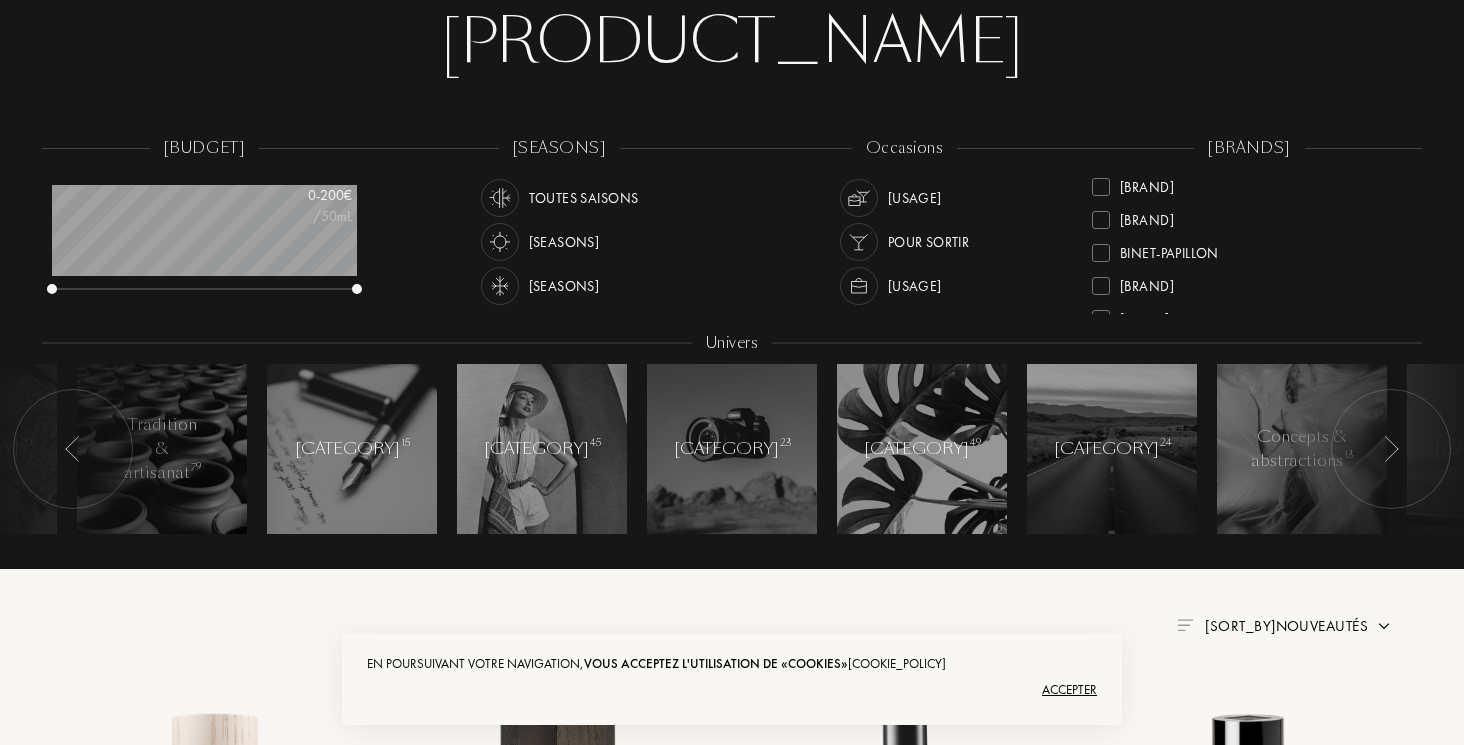 click at bounding box center [1391, 449] 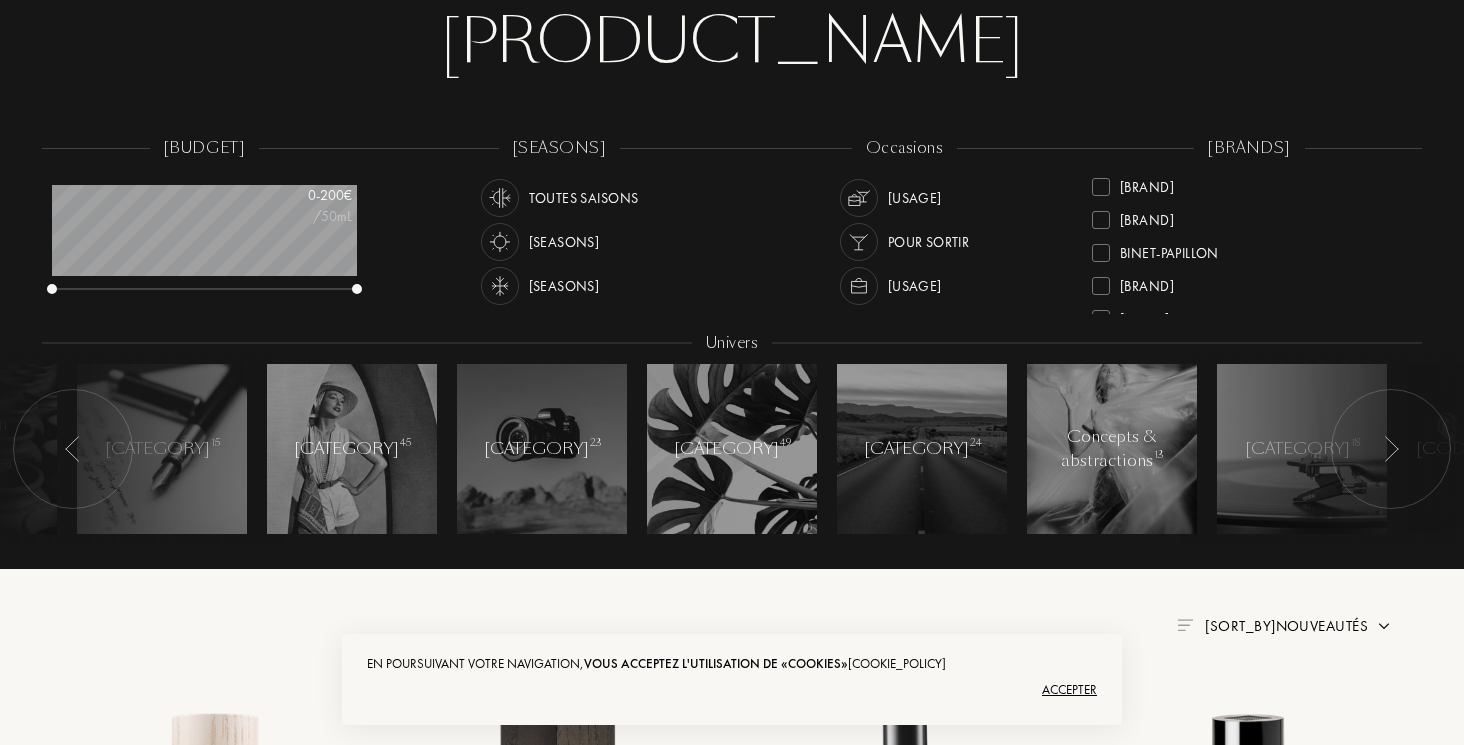 click at bounding box center [1391, 449] 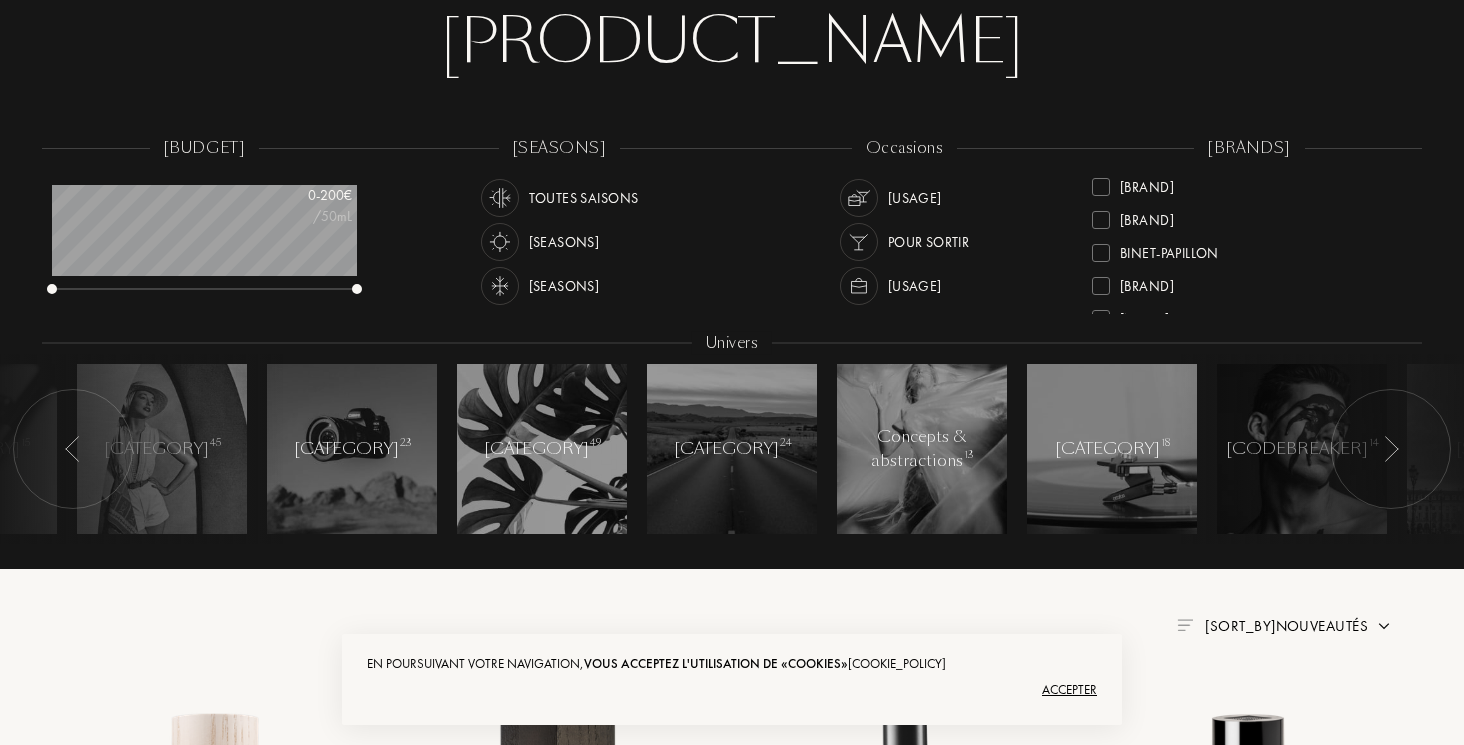 click at bounding box center (1391, 449) 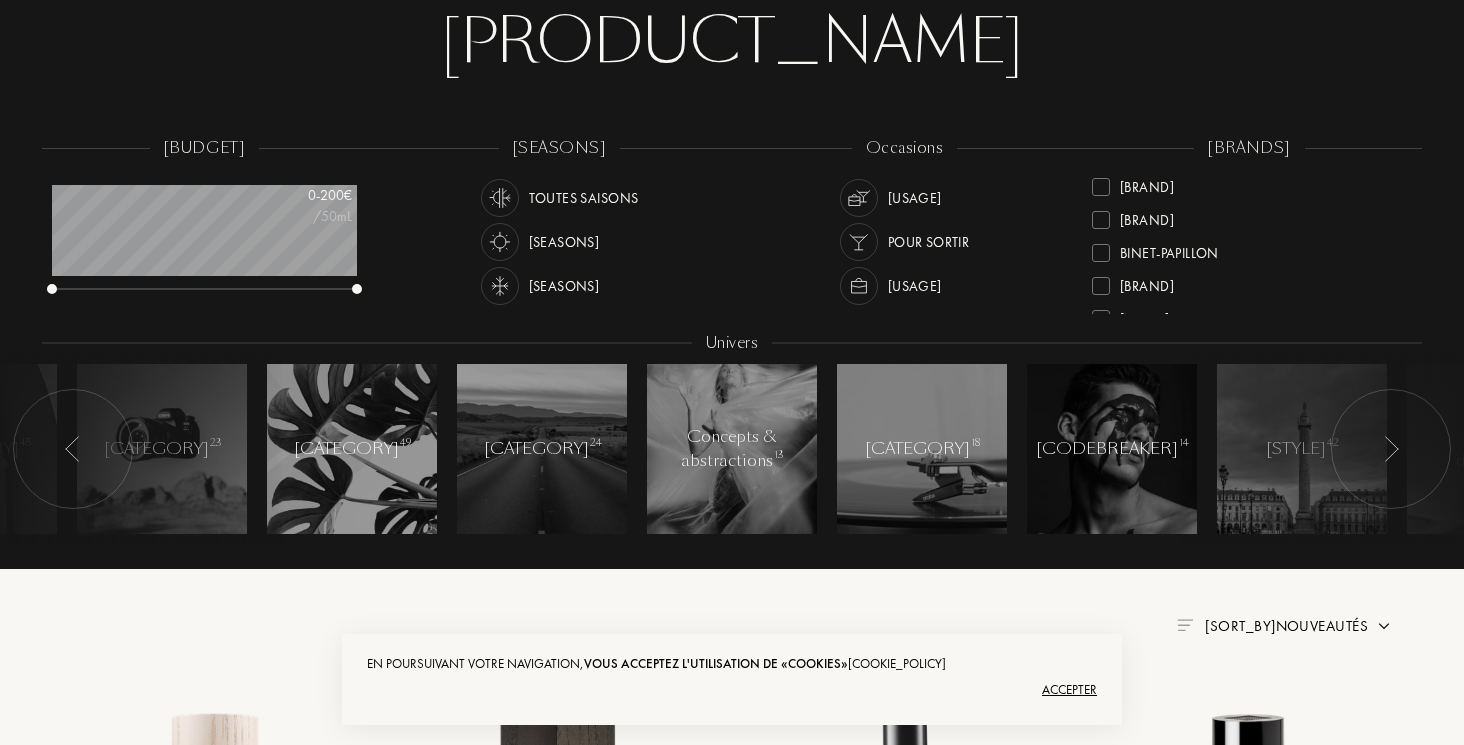 click at bounding box center [1391, 449] 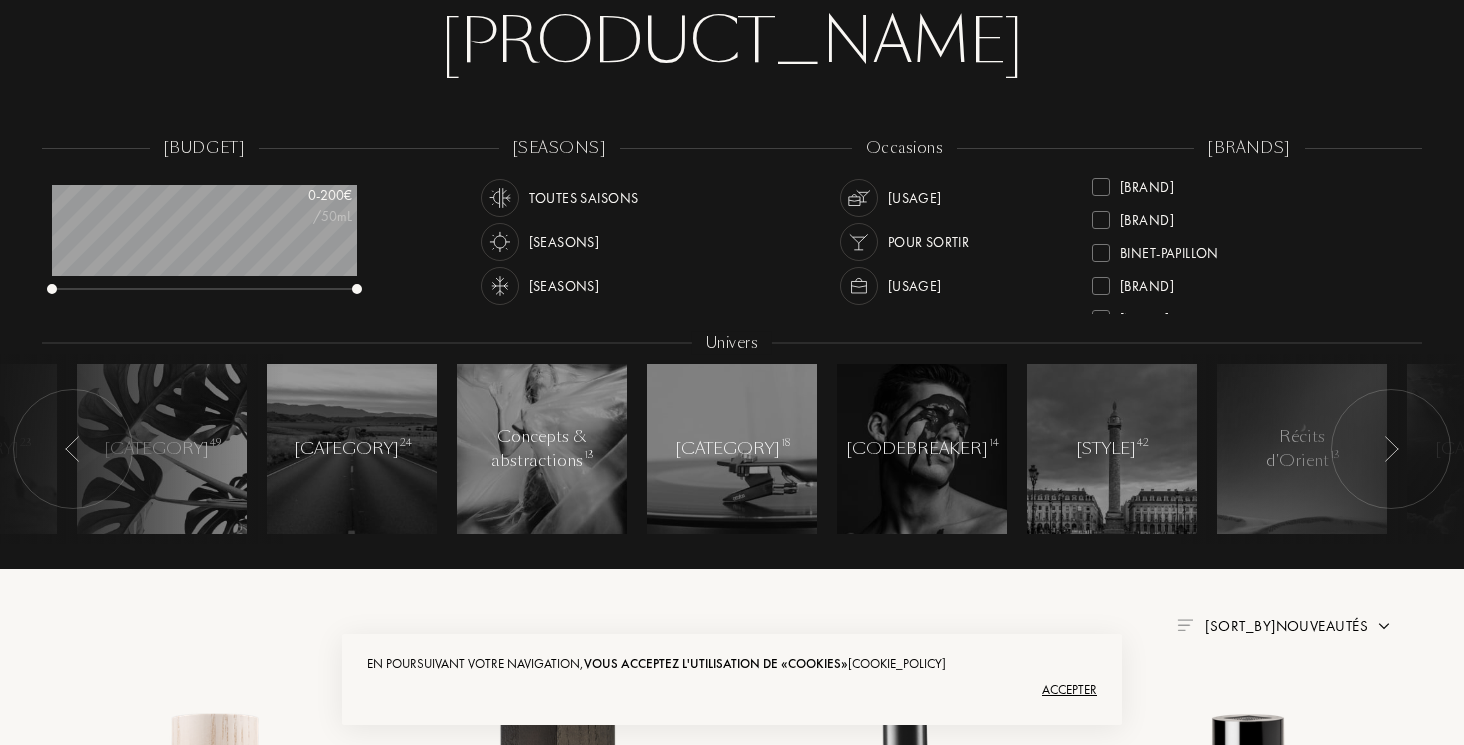 click at bounding box center [1391, 449] 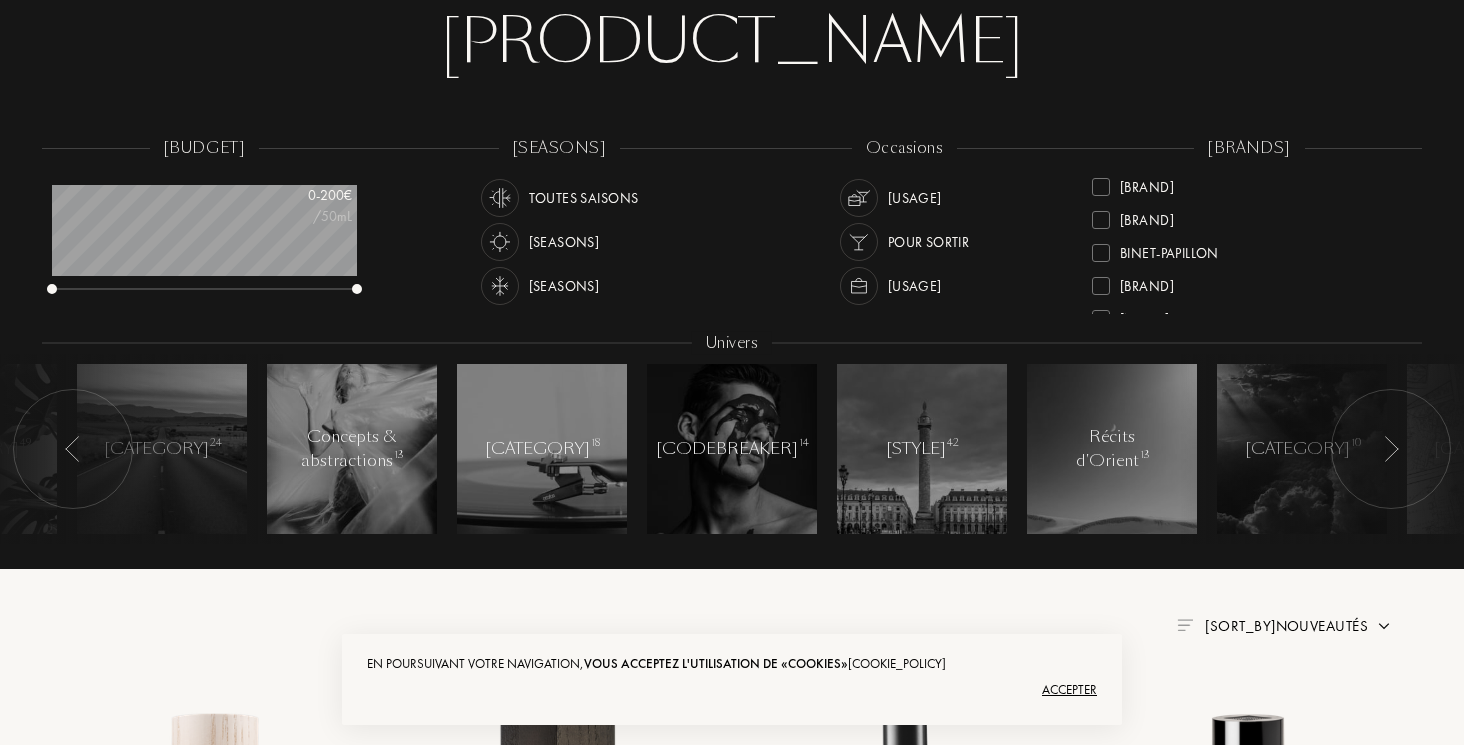 click at bounding box center (1391, 449) 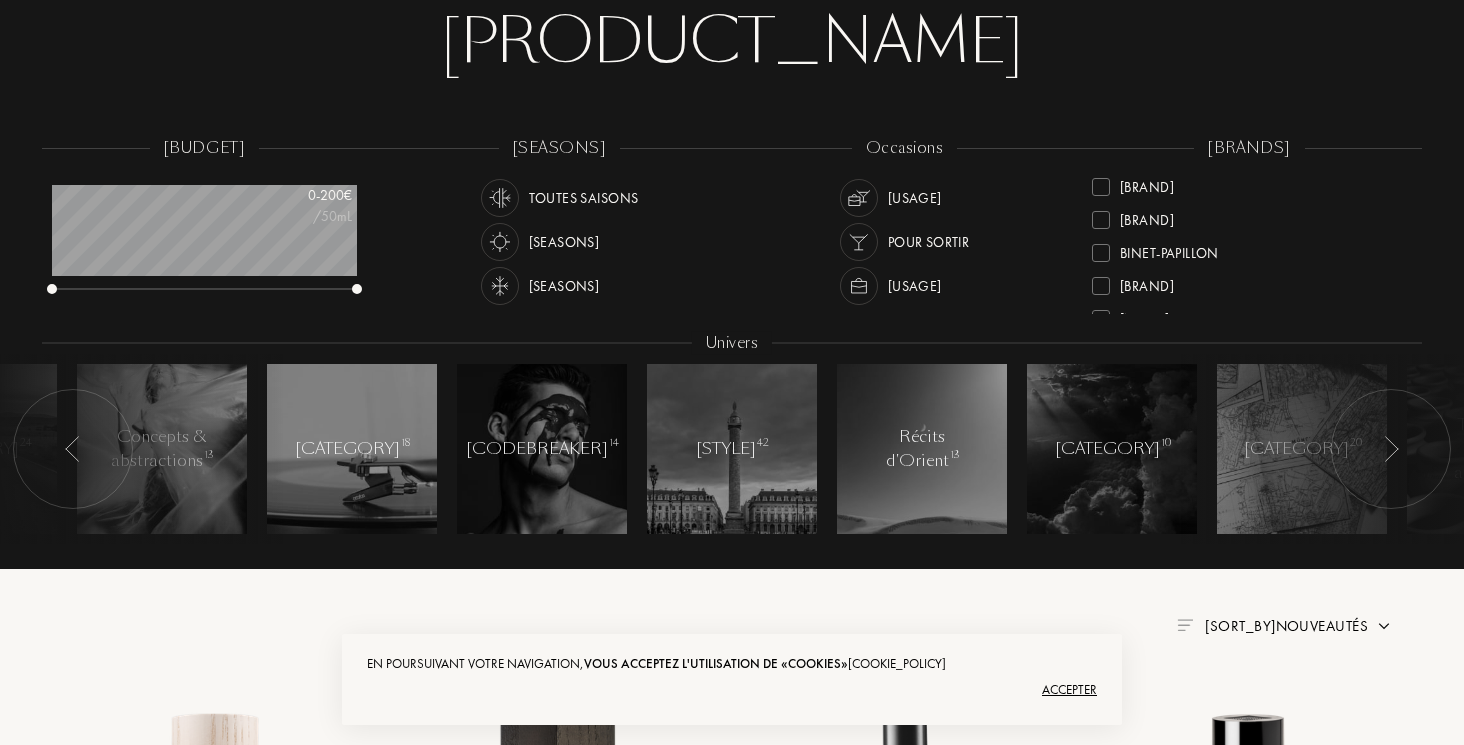 click at bounding box center [1391, 449] 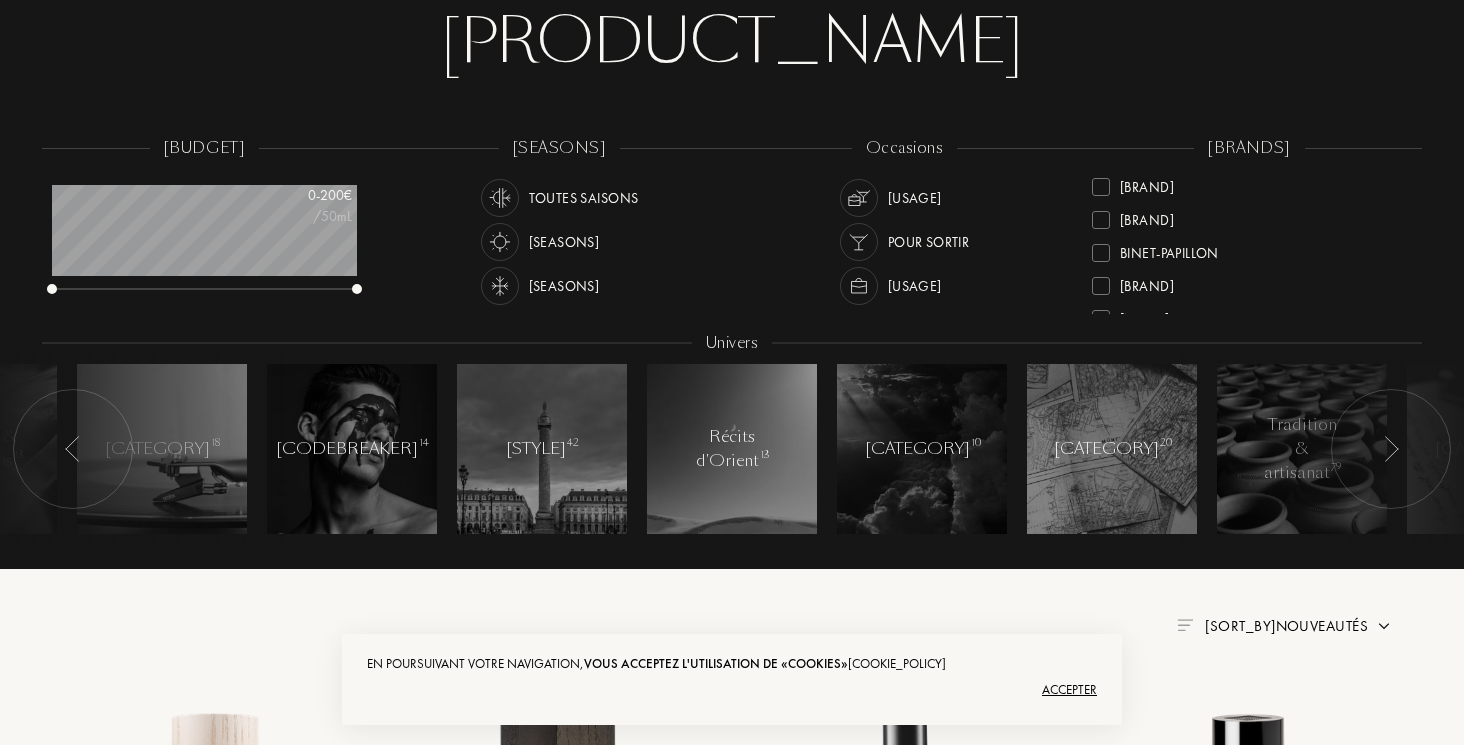 click at bounding box center [1391, 449] 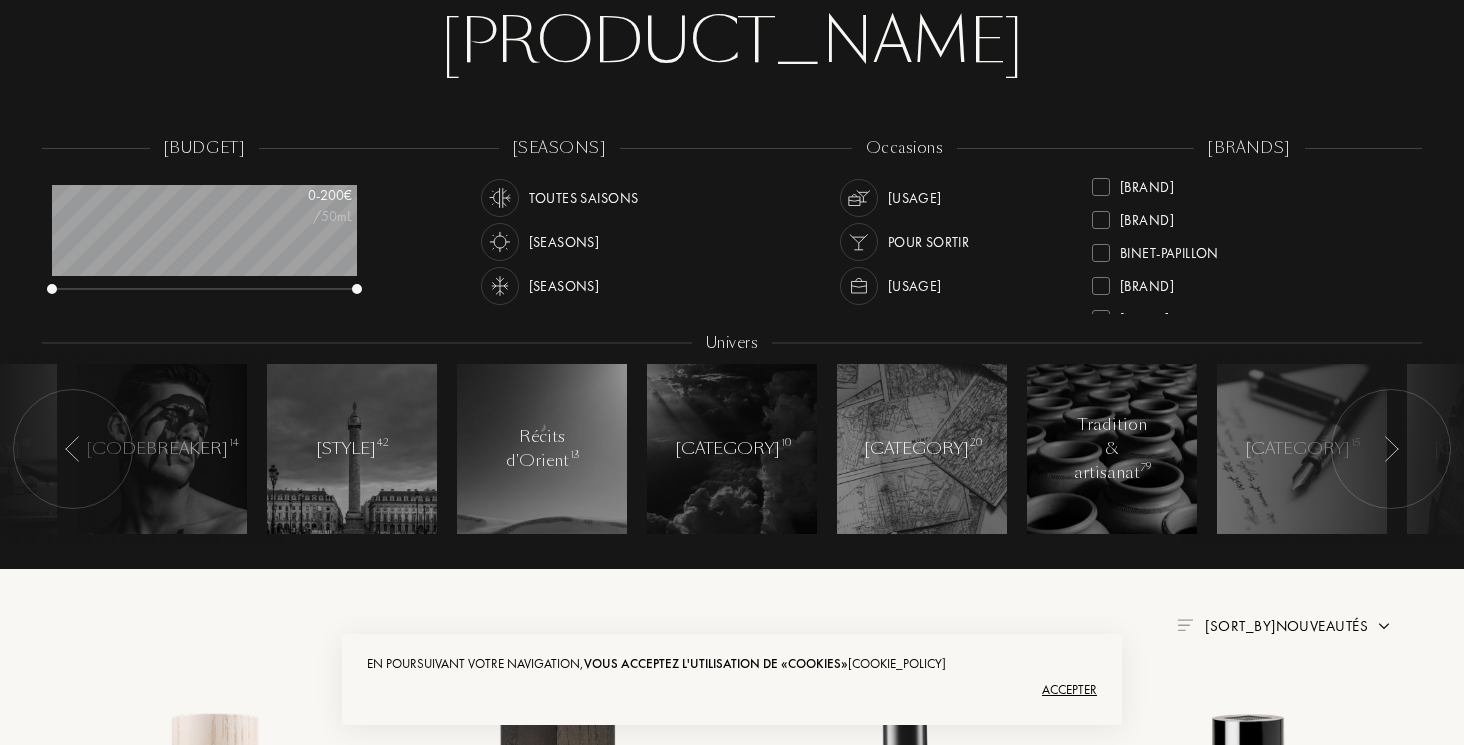 scroll, scrollTop: 0, scrollLeft: 0, axis: both 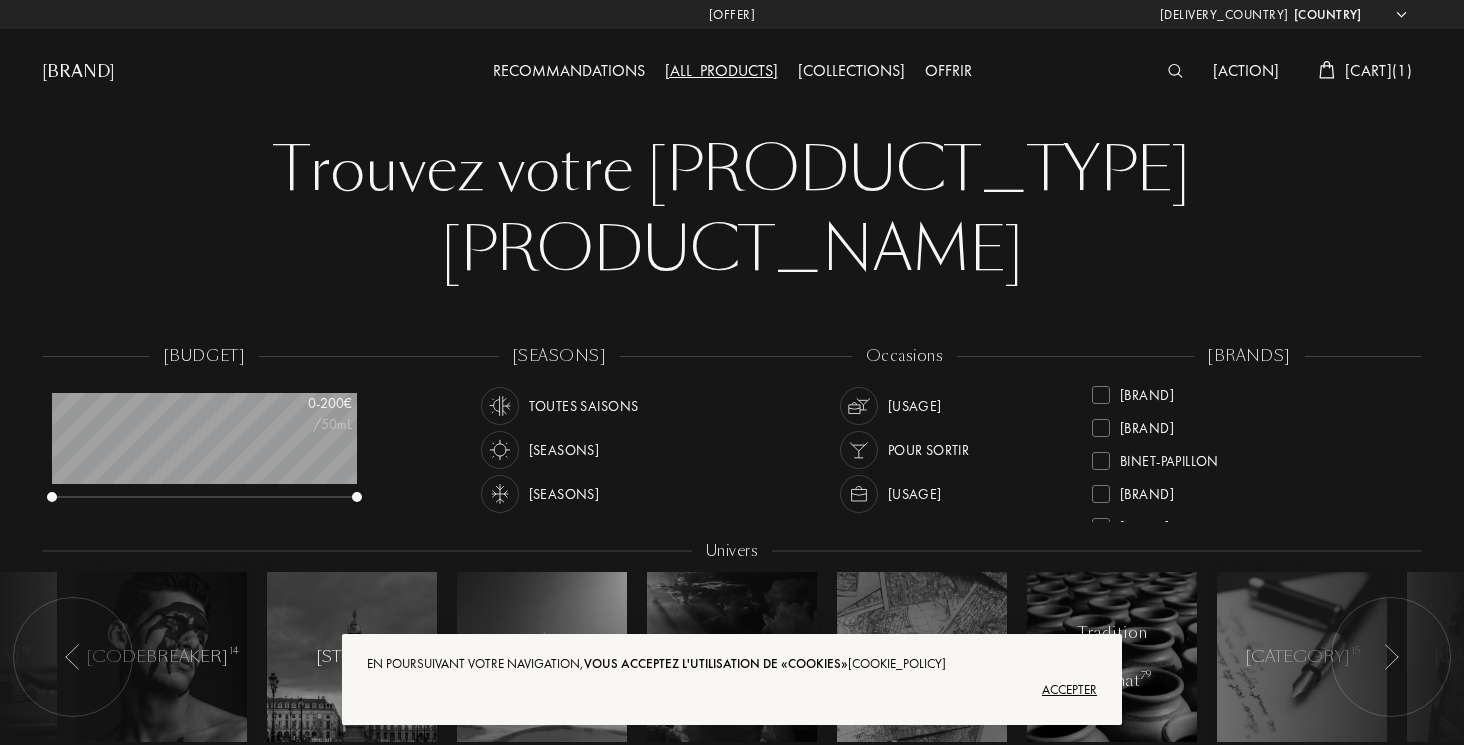 click on "Recommandations" at bounding box center [569, 72] 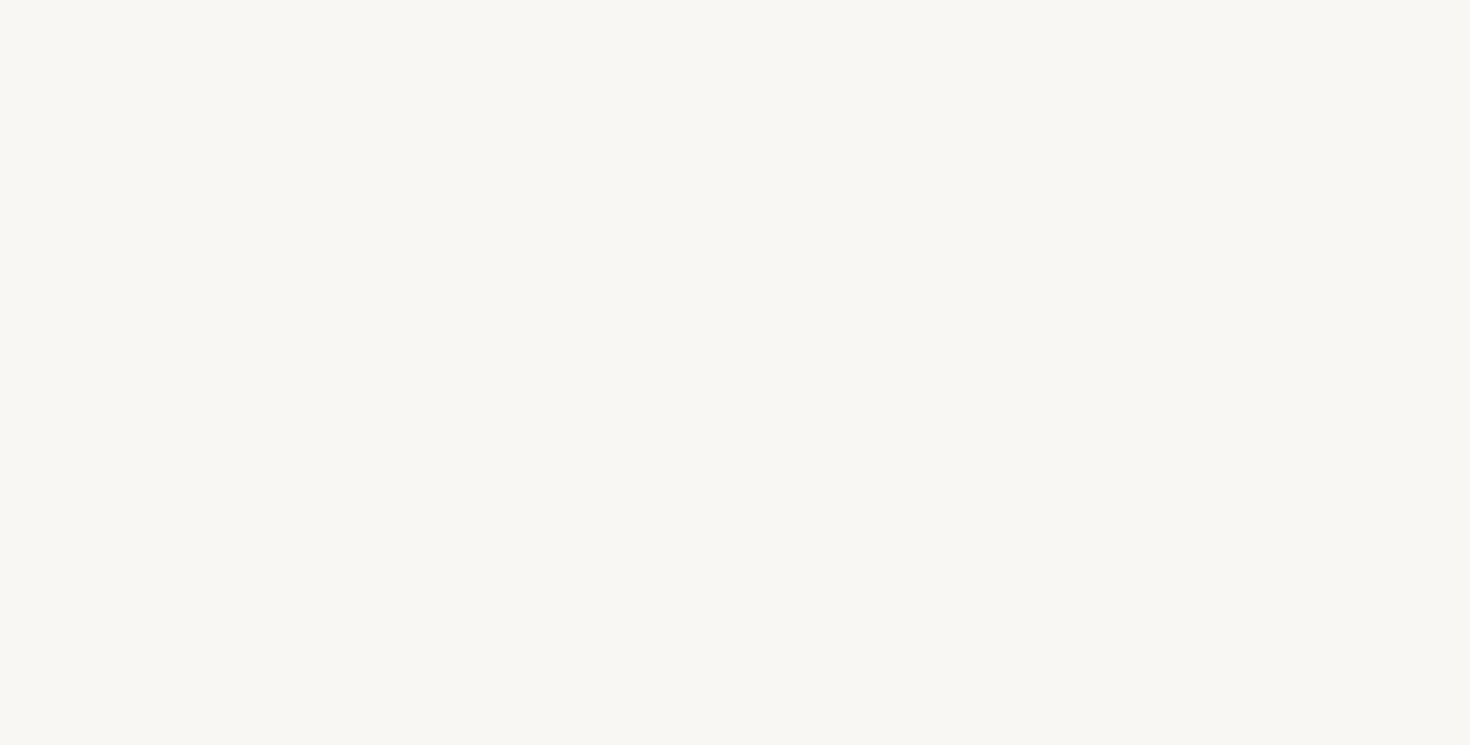 scroll, scrollTop: 0, scrollLeft: 0, axis: both 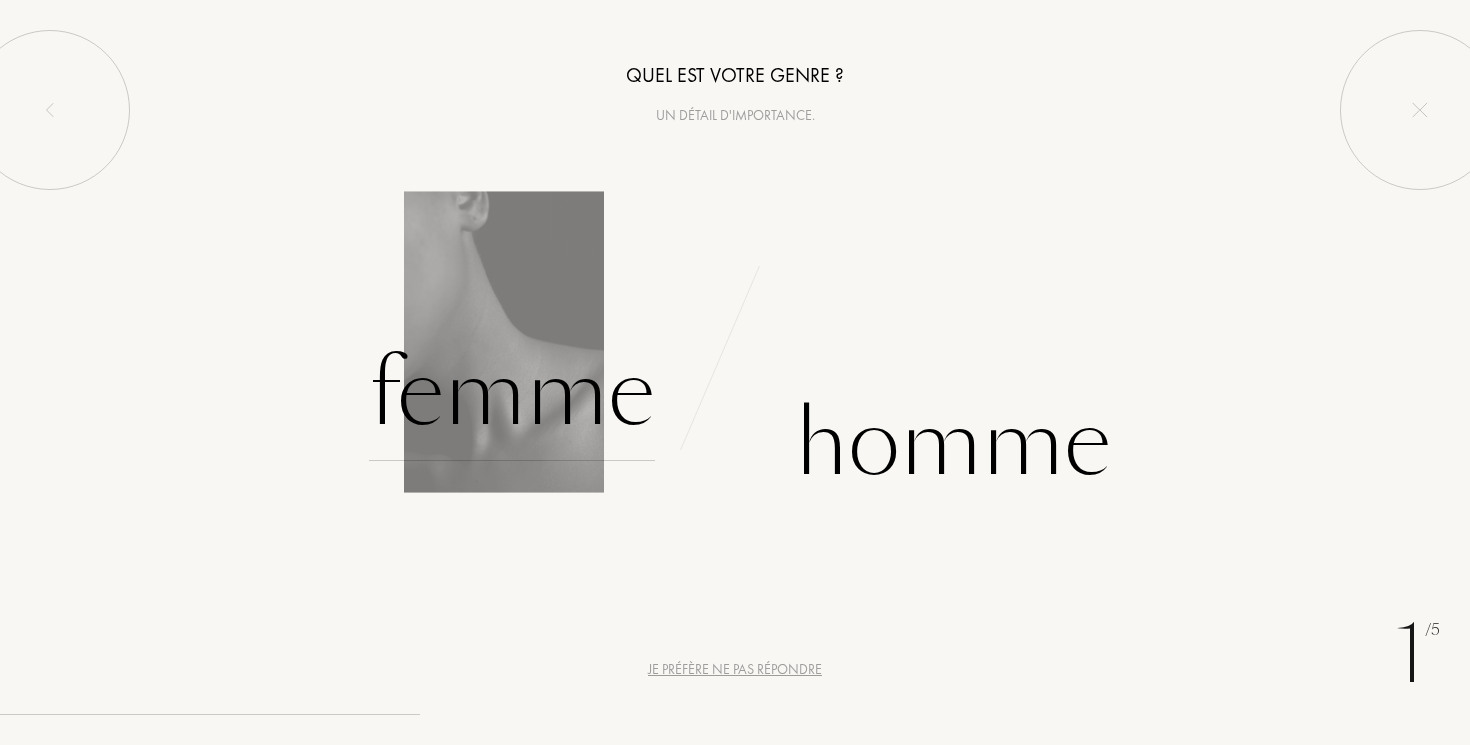 click on "Femme" at bounding box center [512, 393] 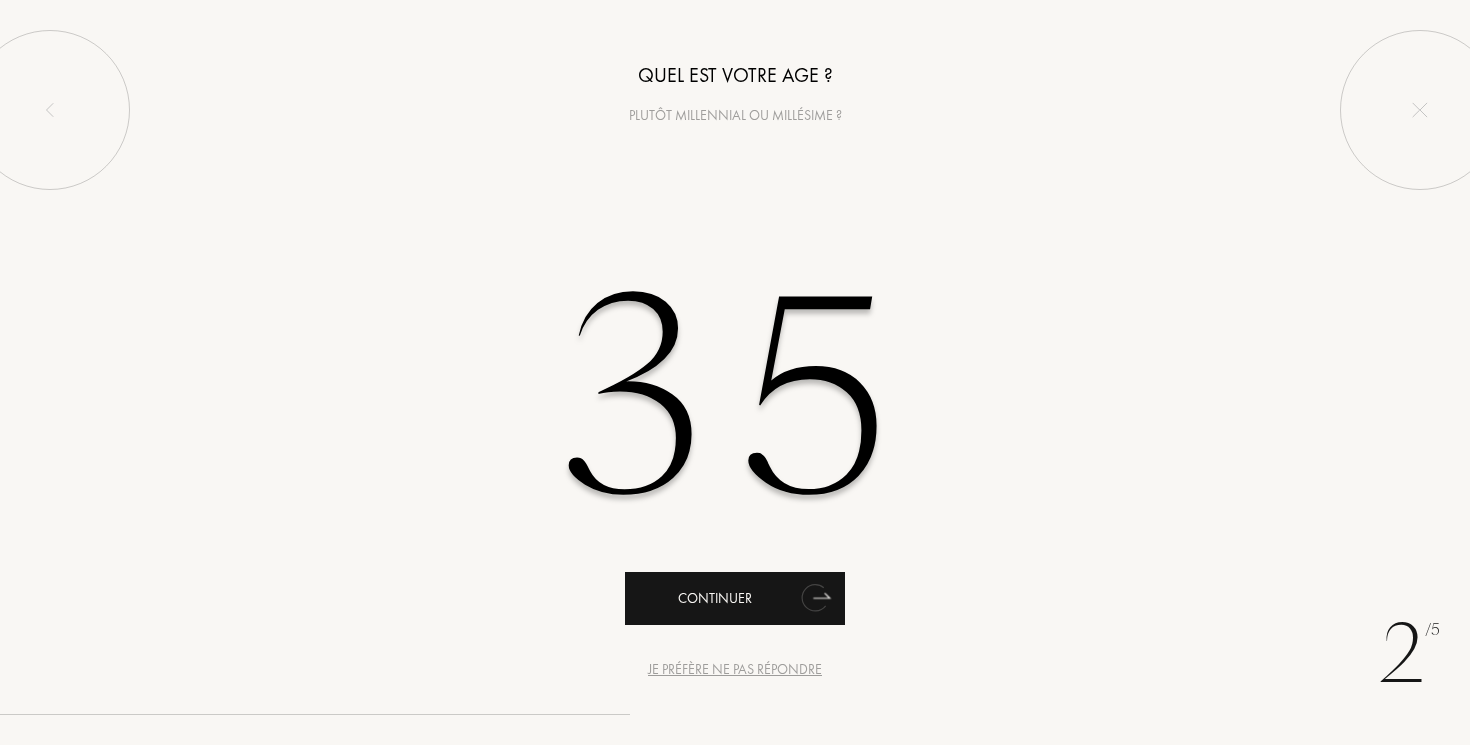 type on "35" 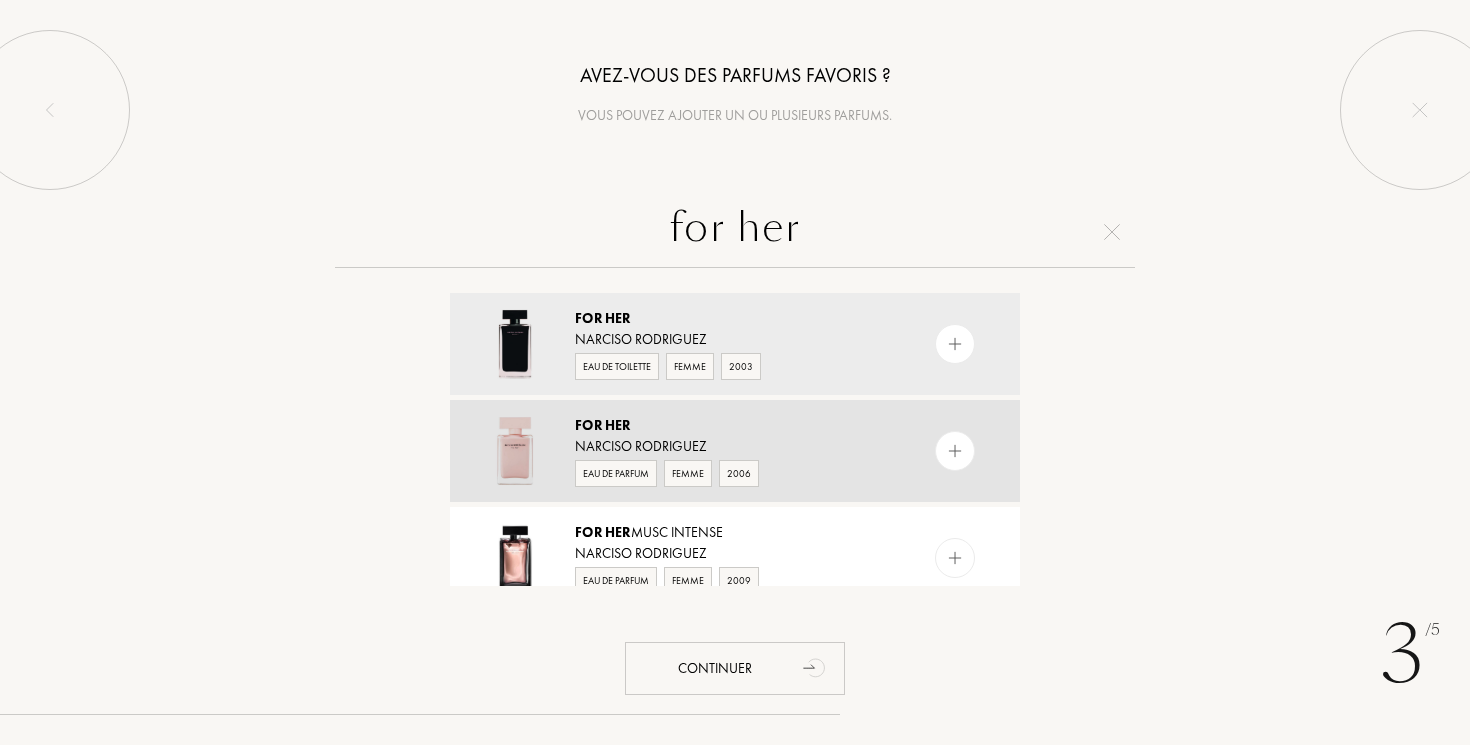 type on "for her" 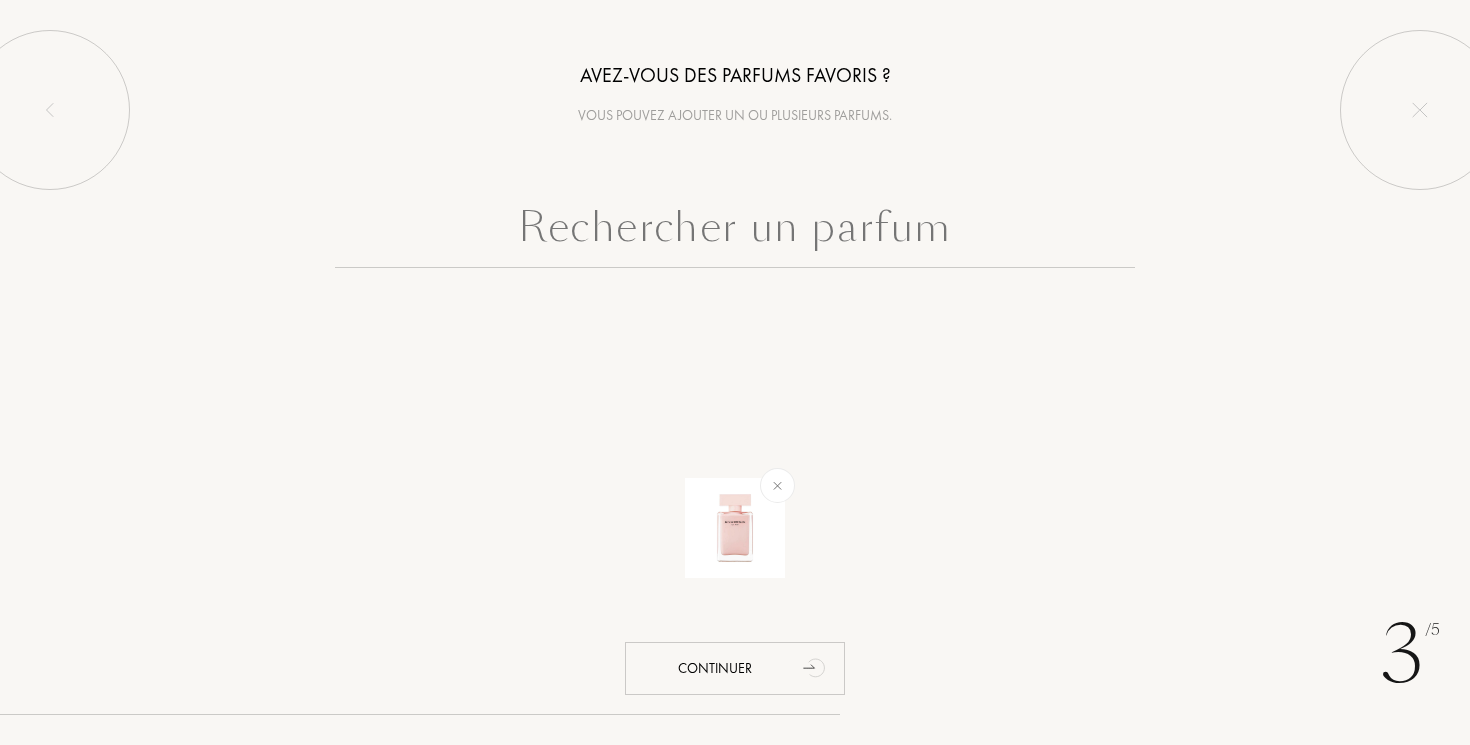 click at bounding box center [735, 232] 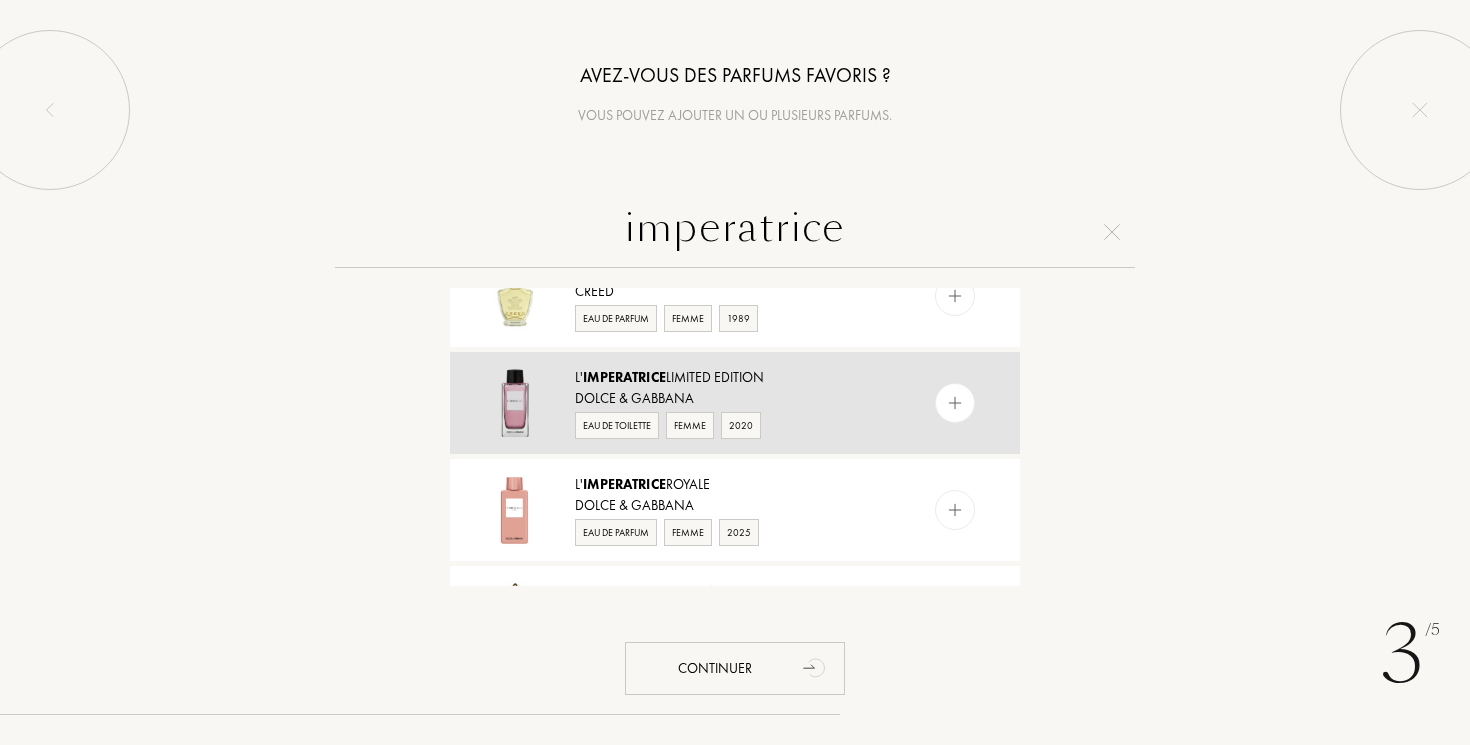 scroll, scrollTop: 156, scrollLeft: 0, axis: vertical 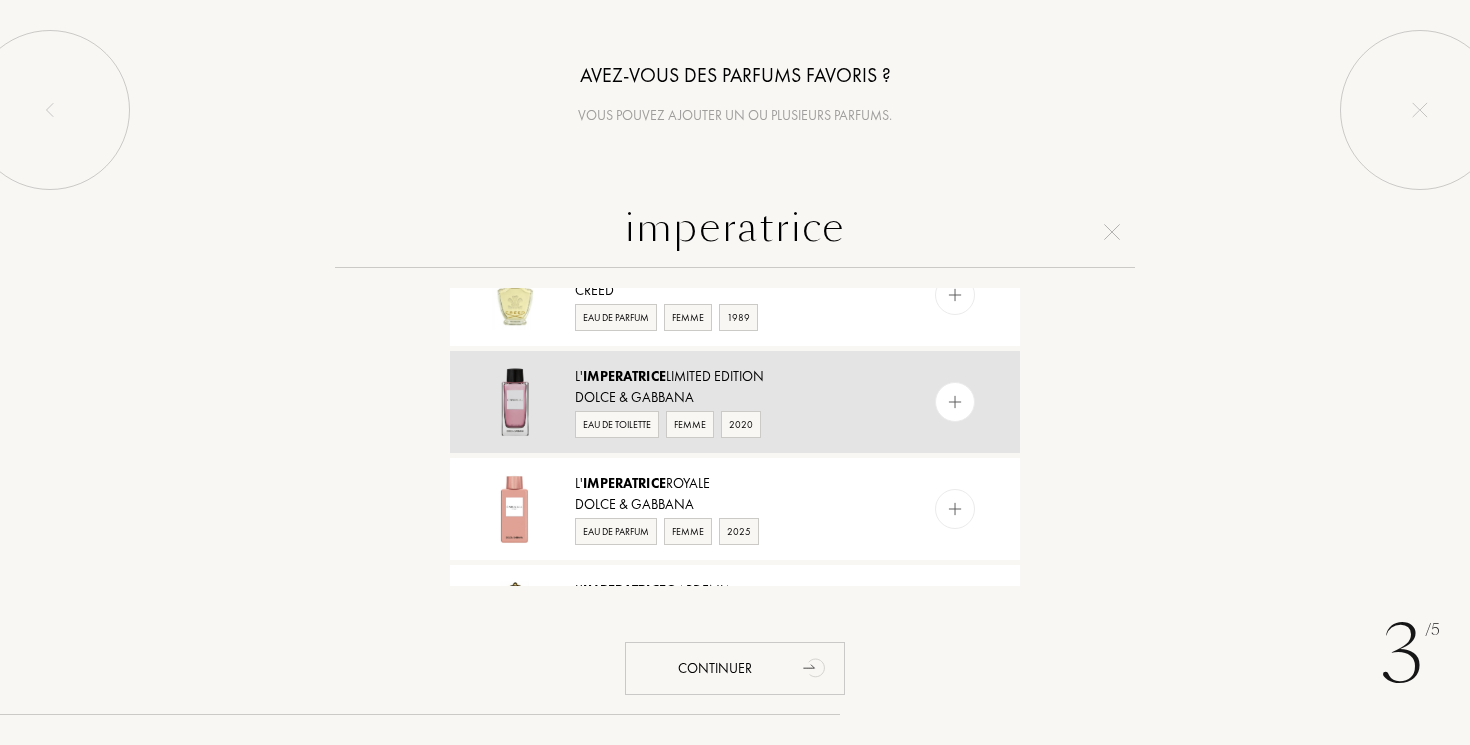 type on "imperatrice" 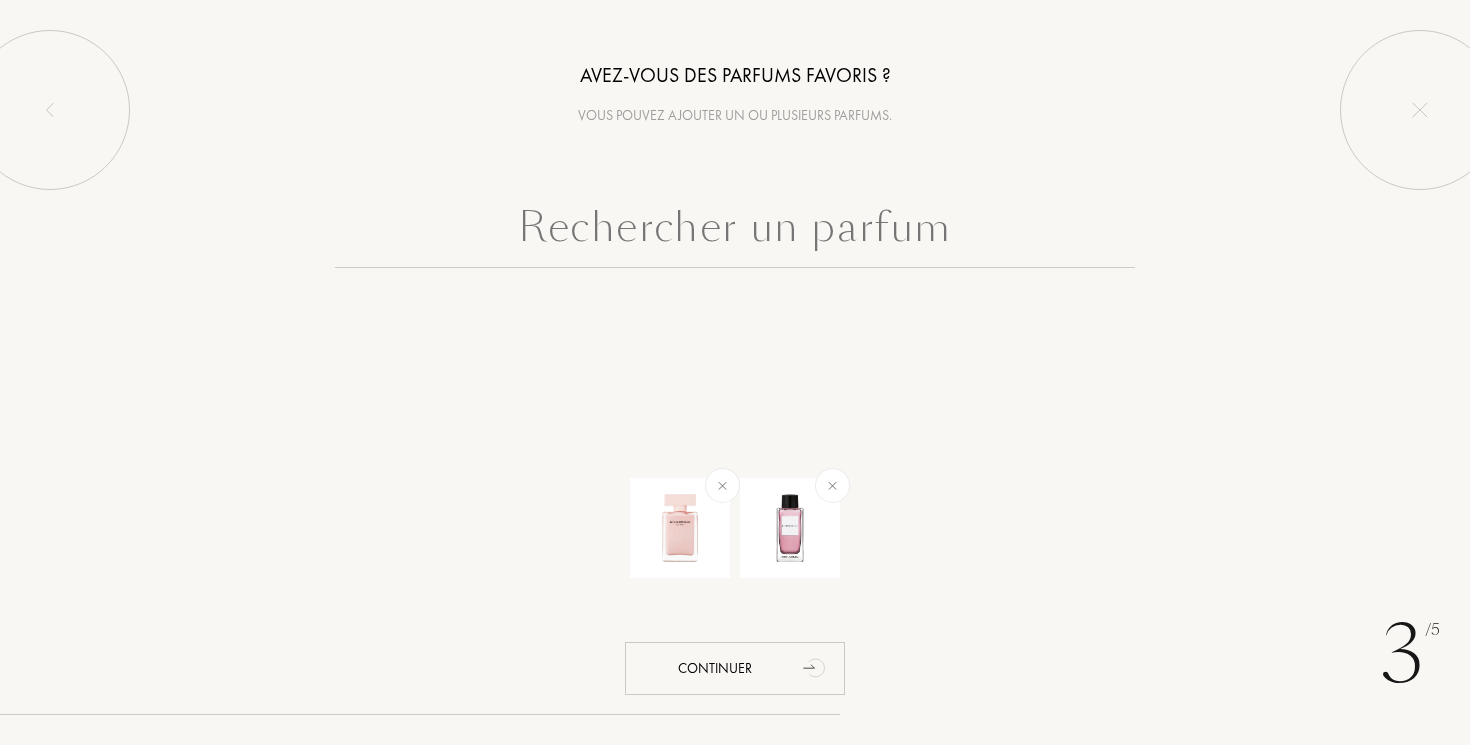 scroll, scrollTop: 0, scrollLeft: 0, axis: both 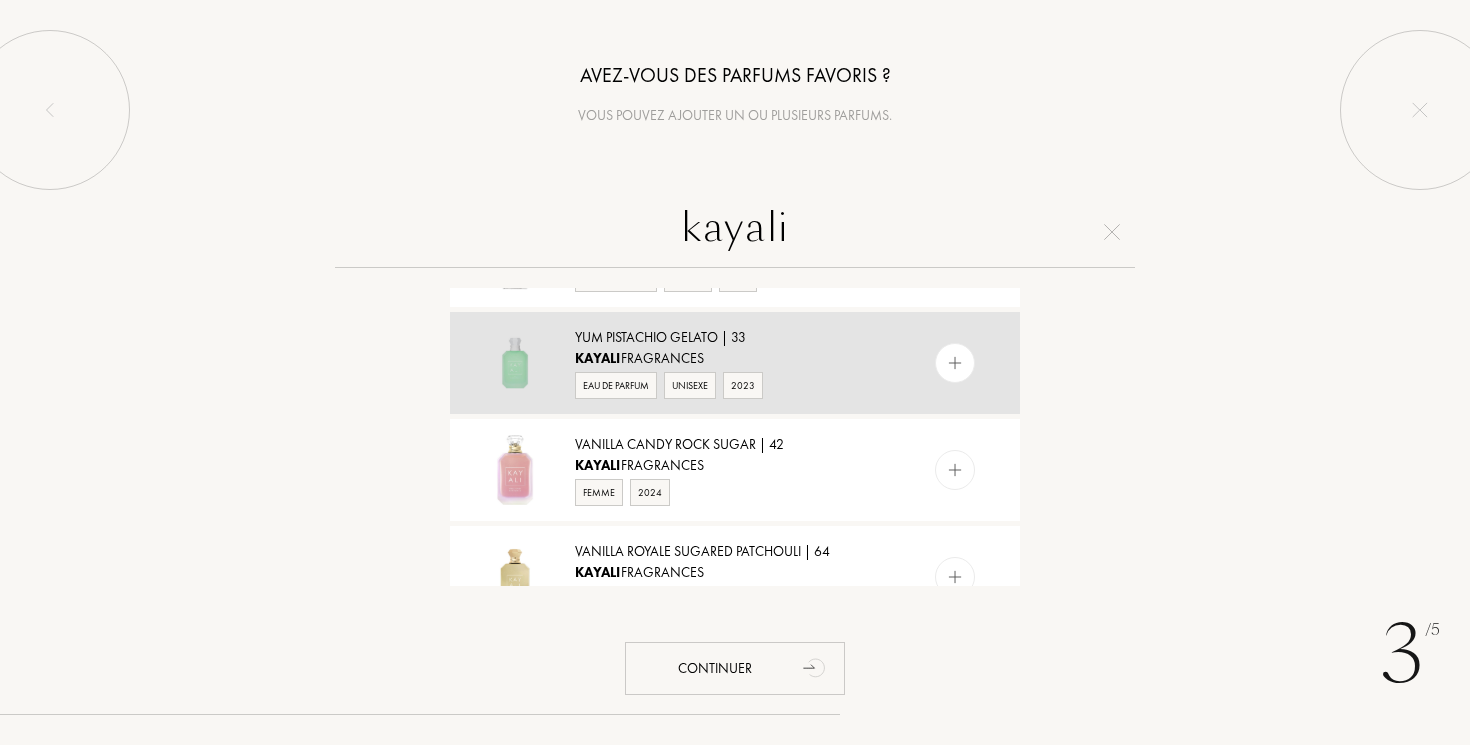 type on "kayali" 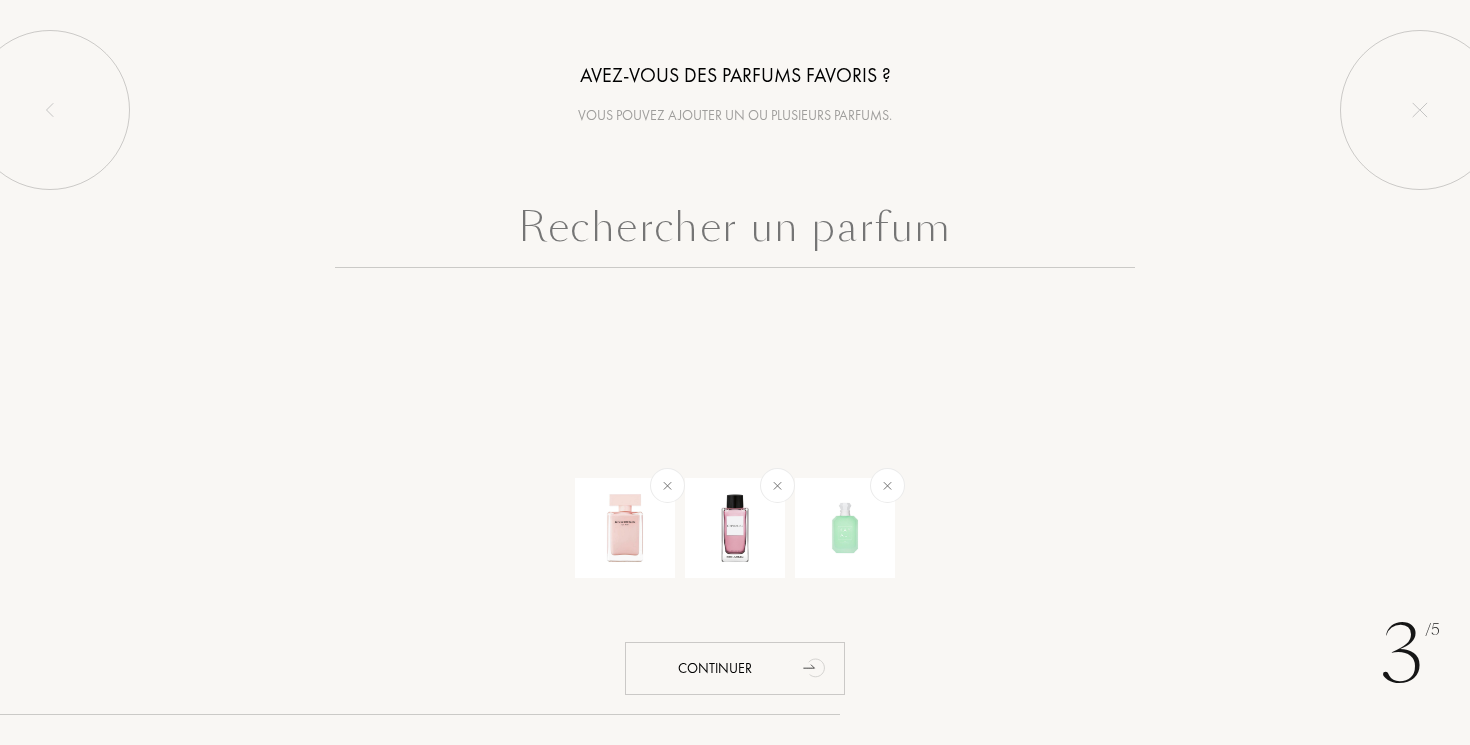 scroll, scrollTop: 0, scrollLeft: 0, axis: both 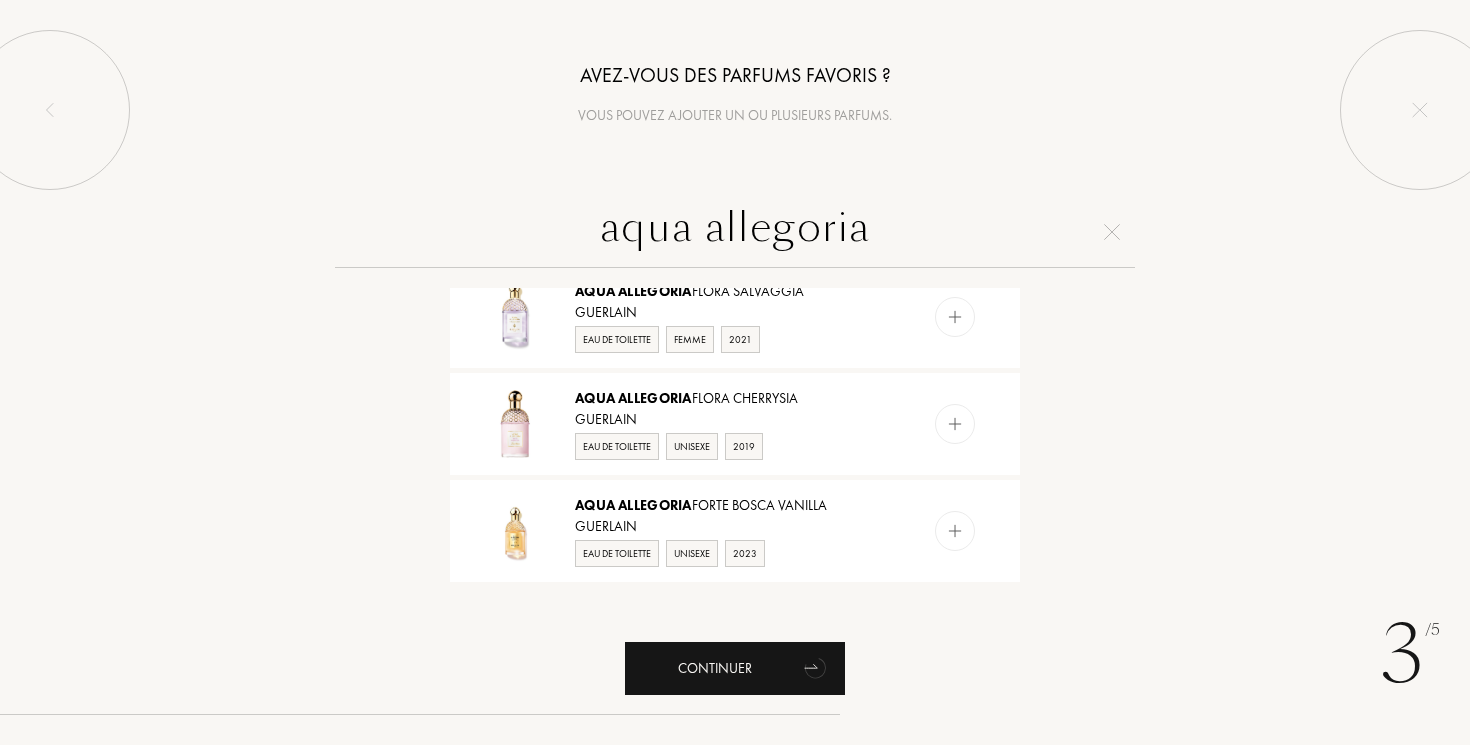 type on "aqua allegoria" 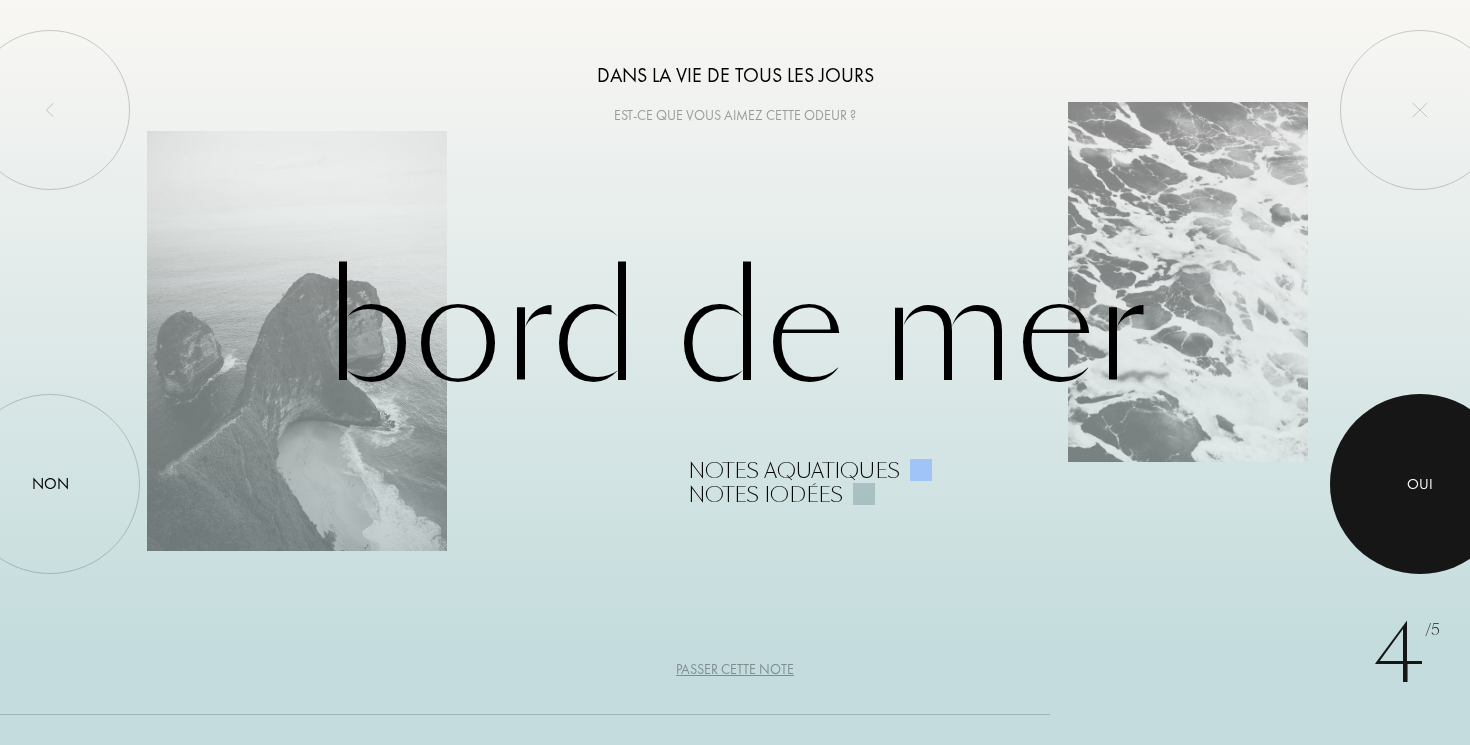click at bounding box center (1420, 484) 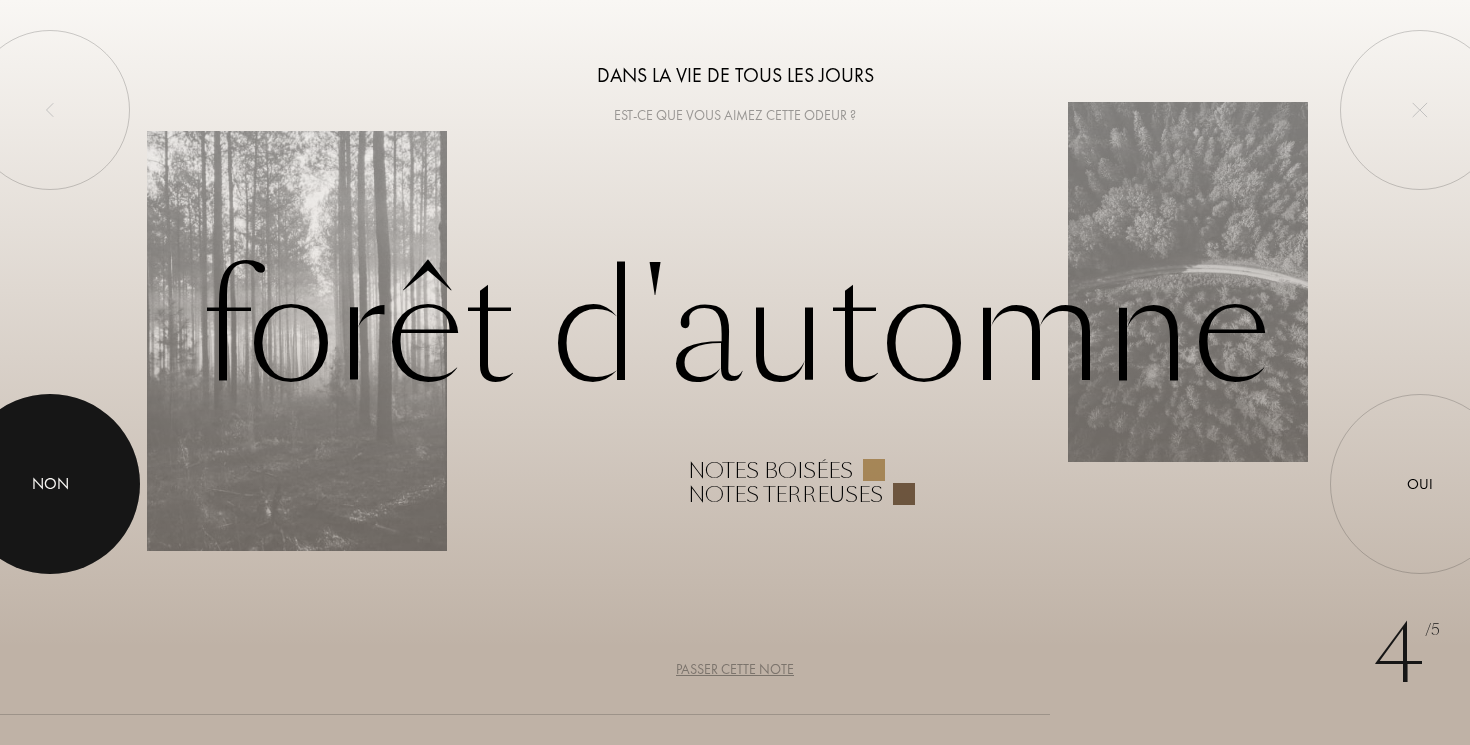 click at bounding box center [50, 484] 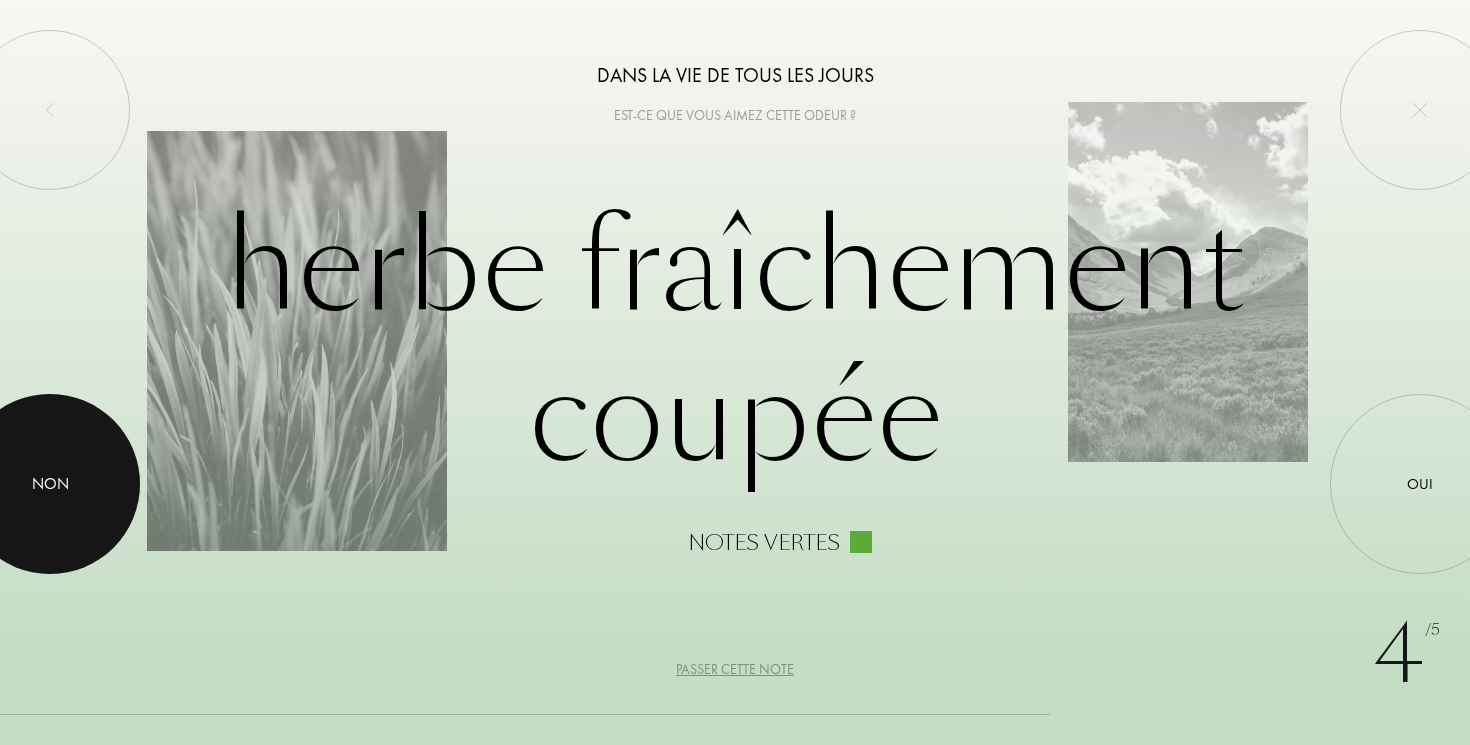 click at bounding box center [50, 484] 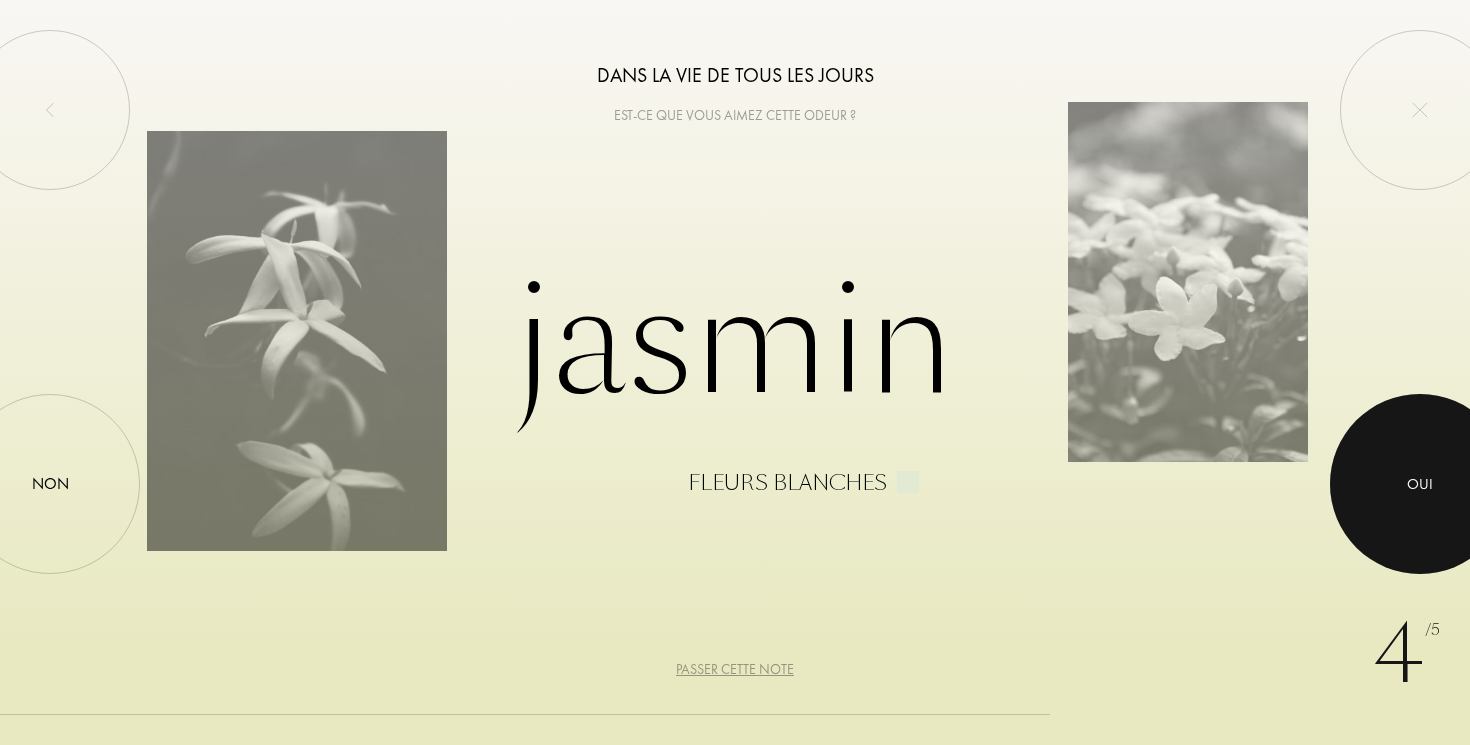 click on "Oui" at bounding box center [1420, 484] 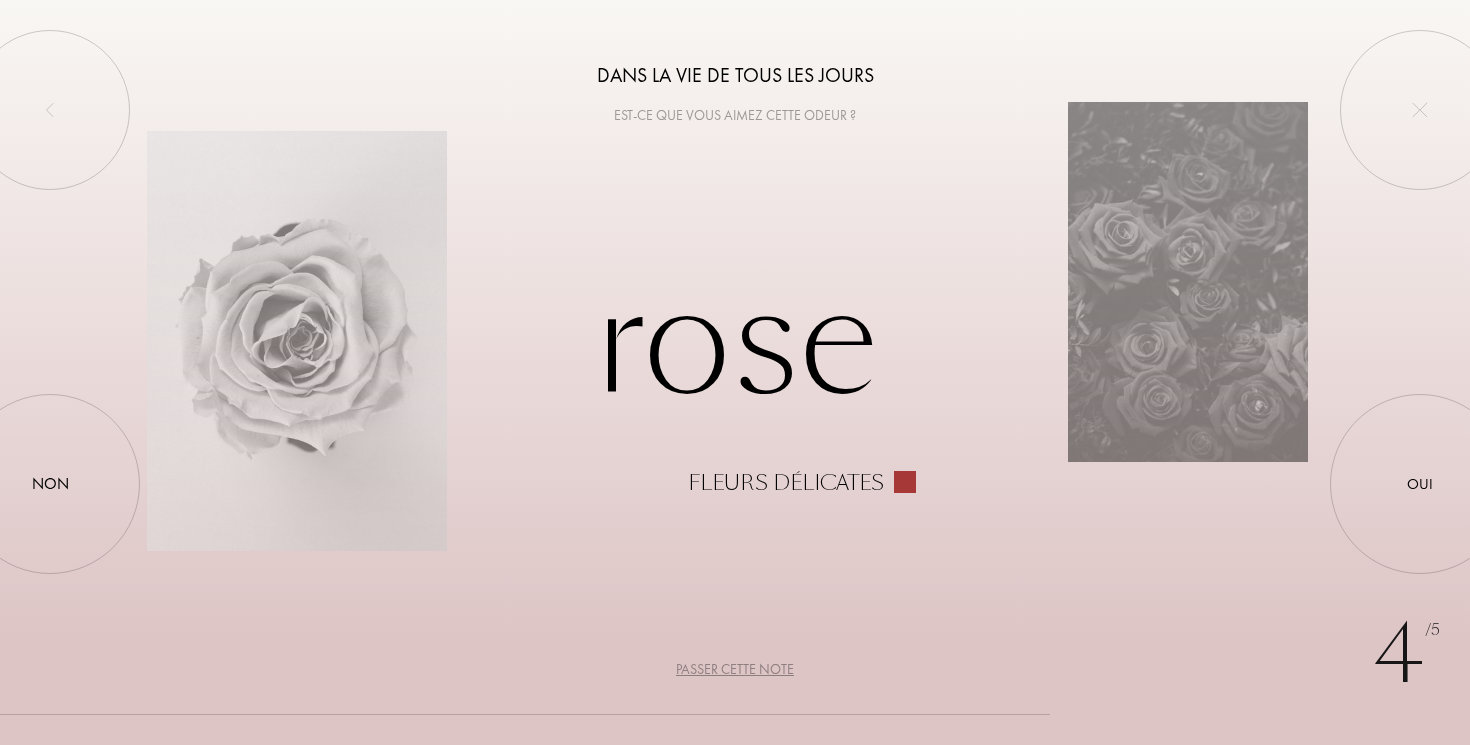 click on "Fleurs délicates" at bounding box center [786, 483] 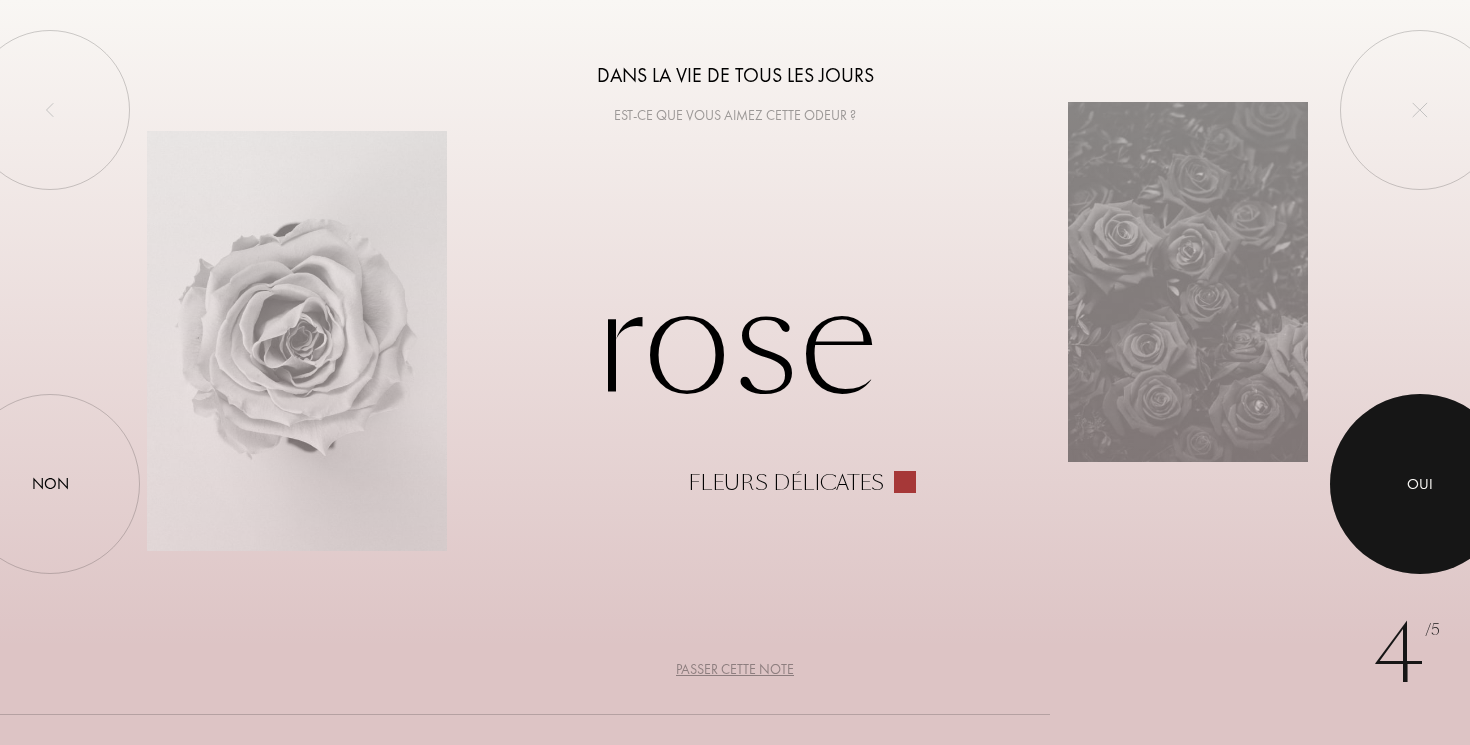 click at bounding box center (1420, 484) 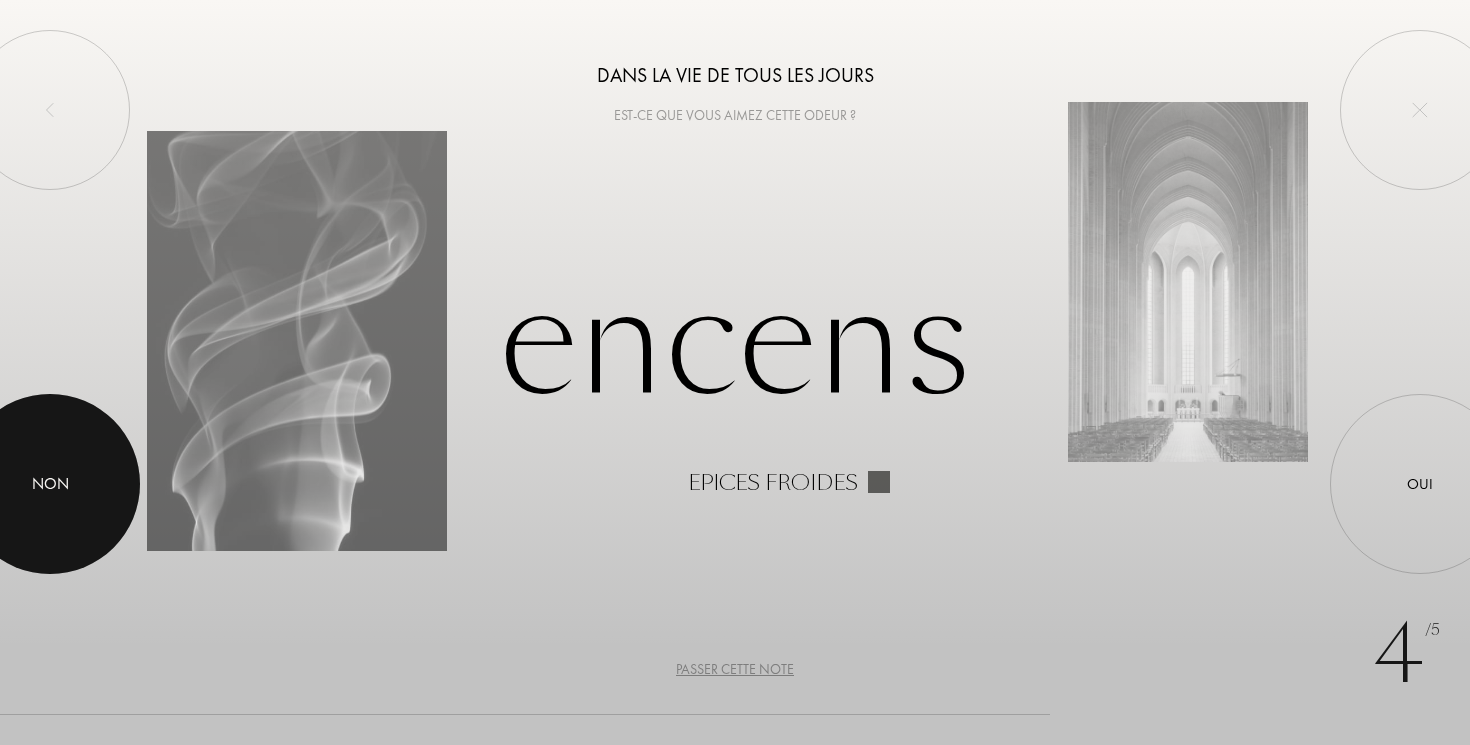 click at bounding box center (50, 484) 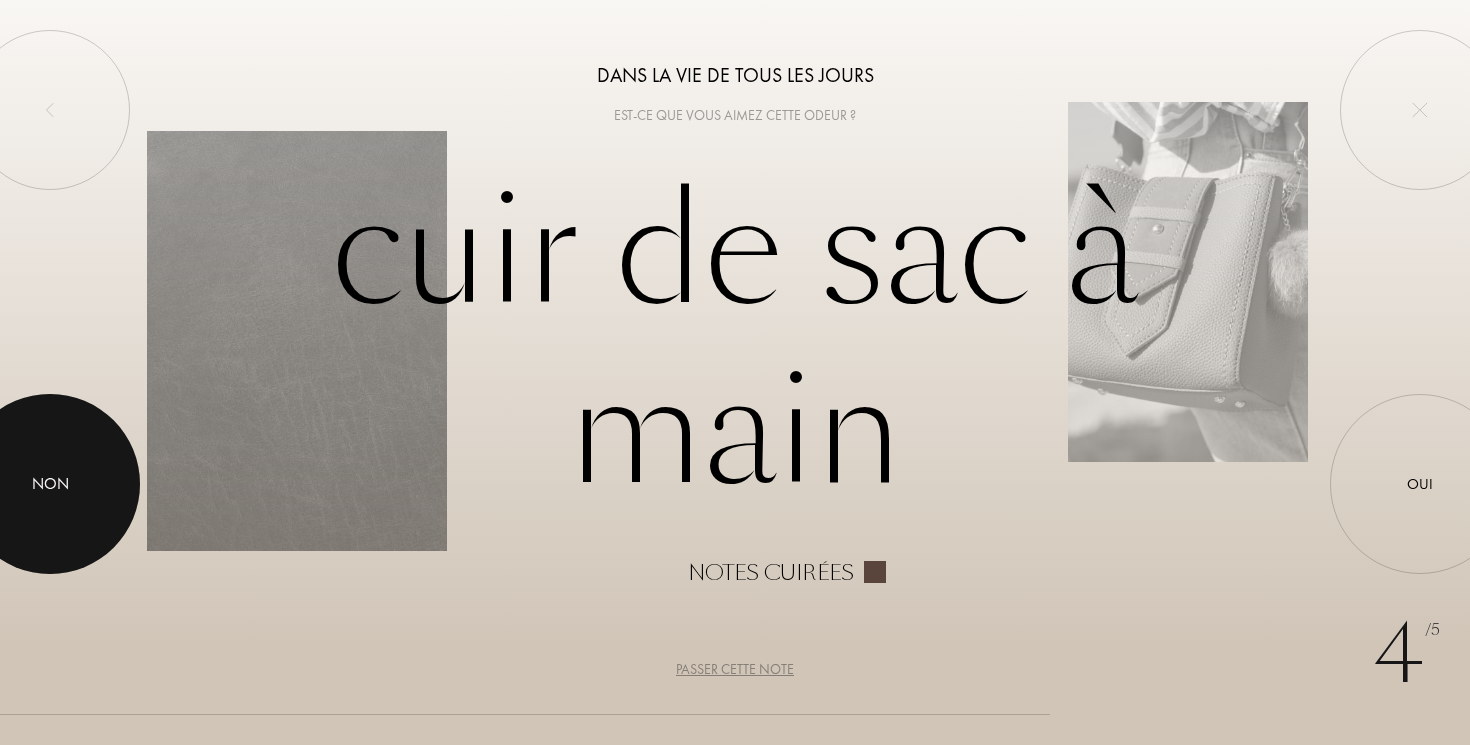 click on "Non" at bounding box center (50, 484) 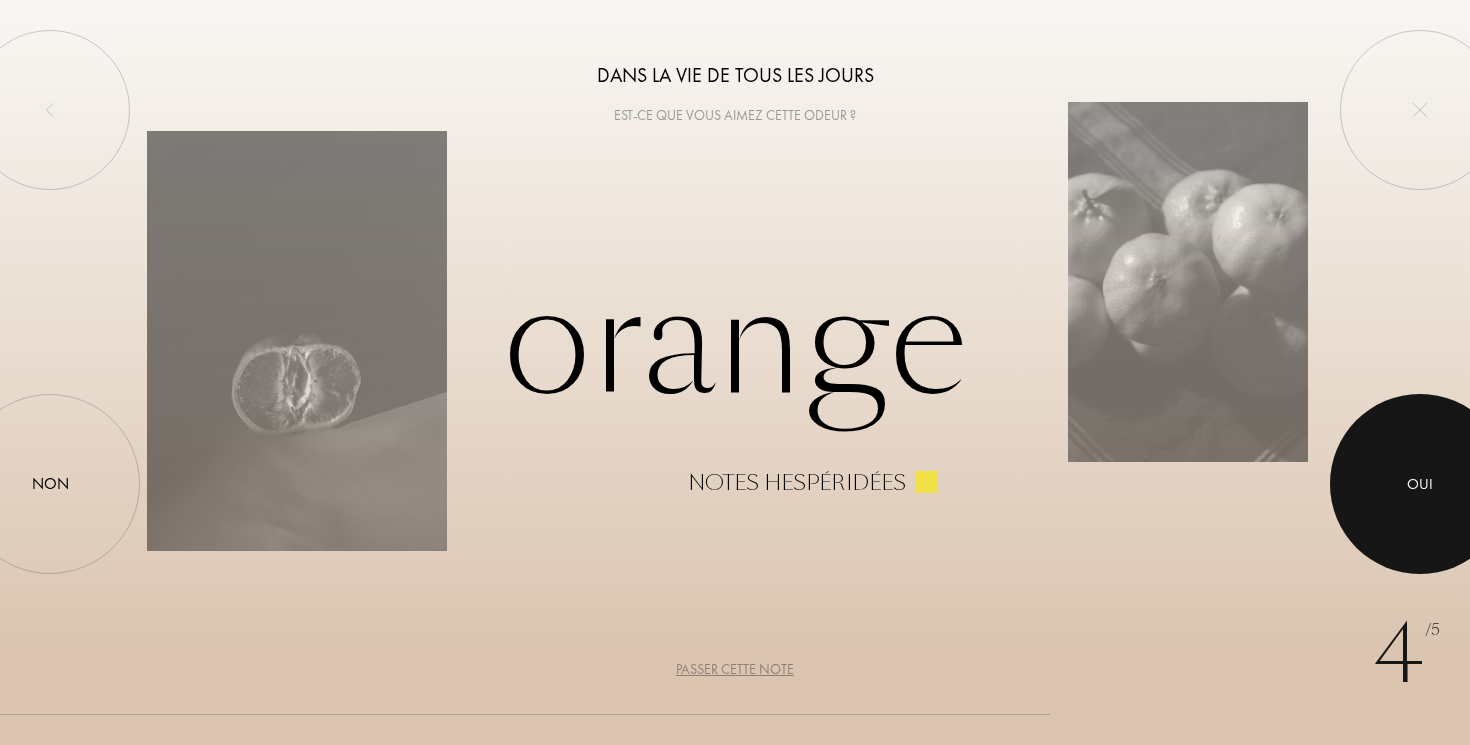 click at bounding box center [1420, 484] 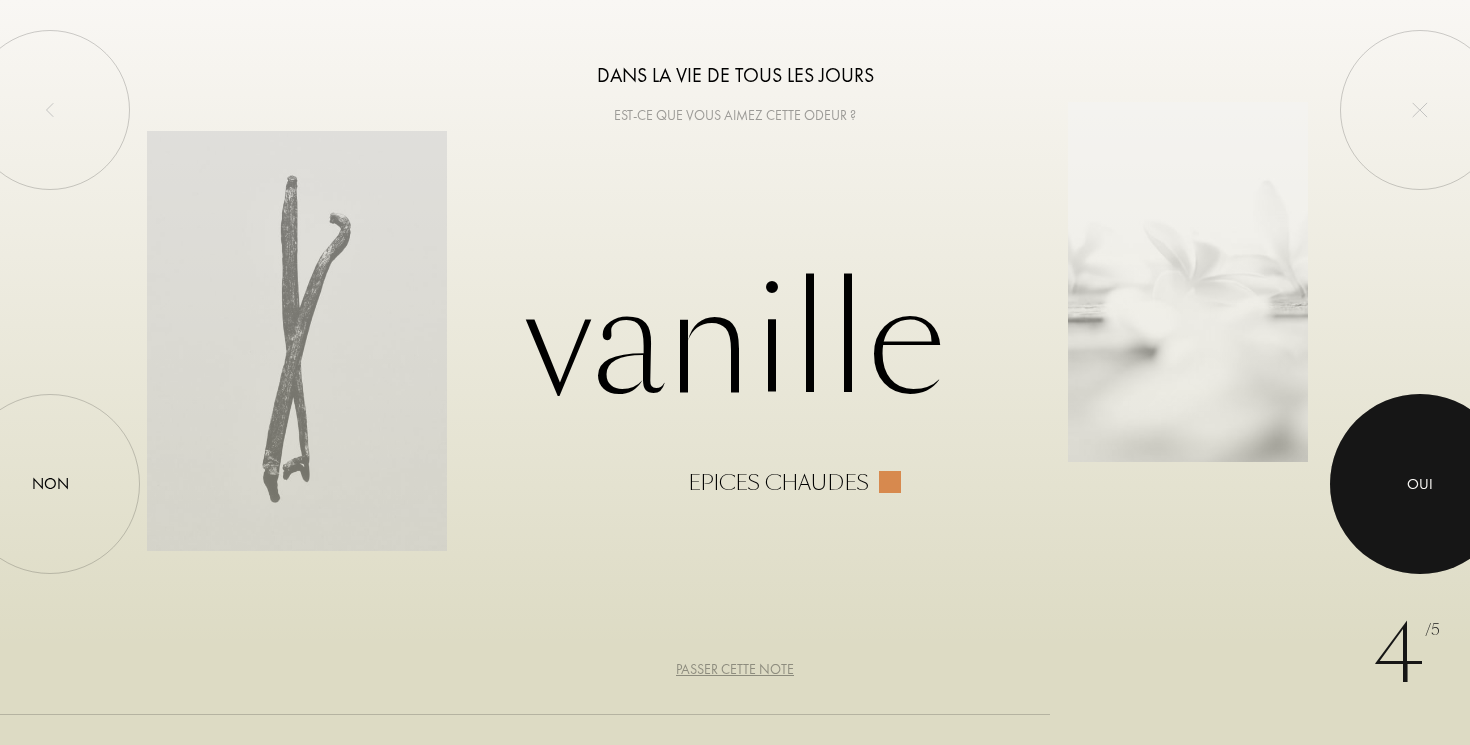 click at bounding box center (1420, 484) 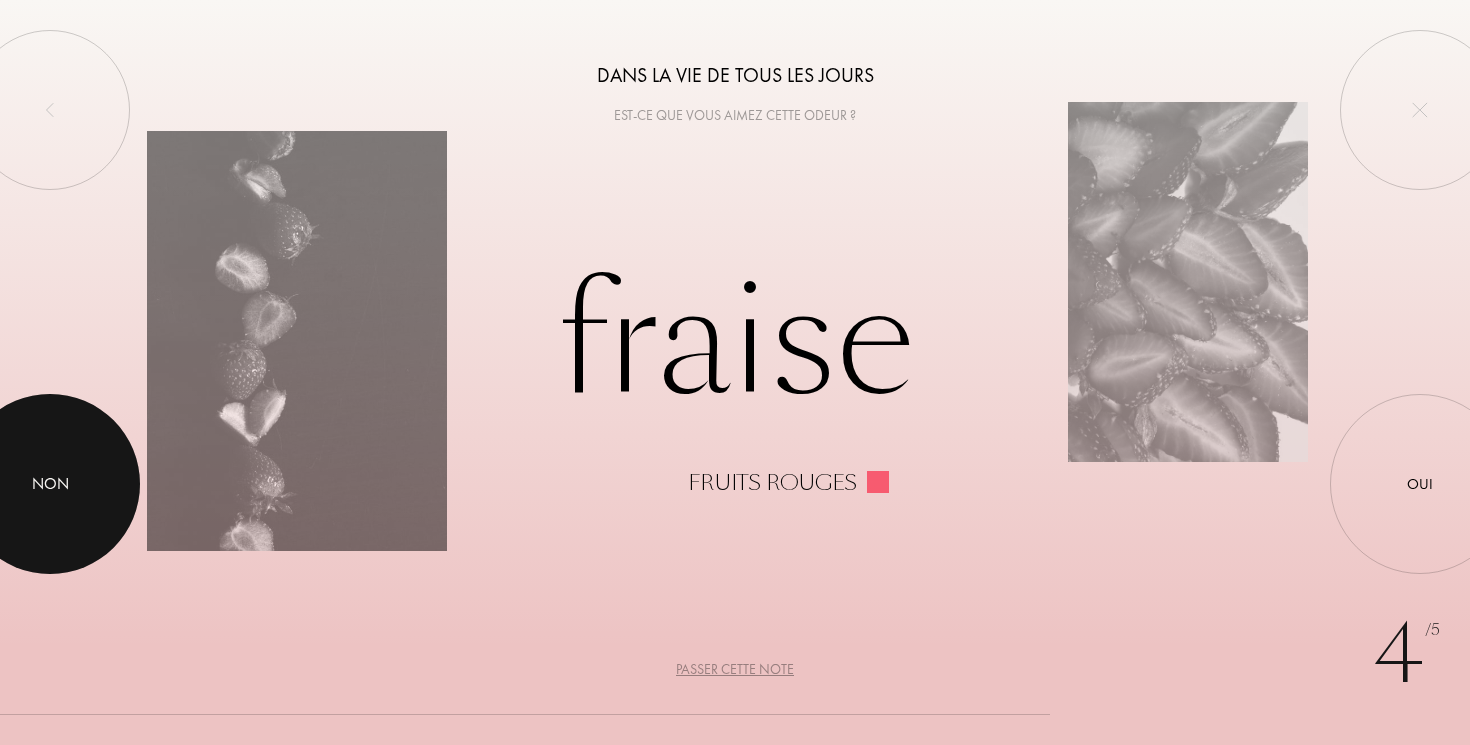 click at bounding box center (50, 484) 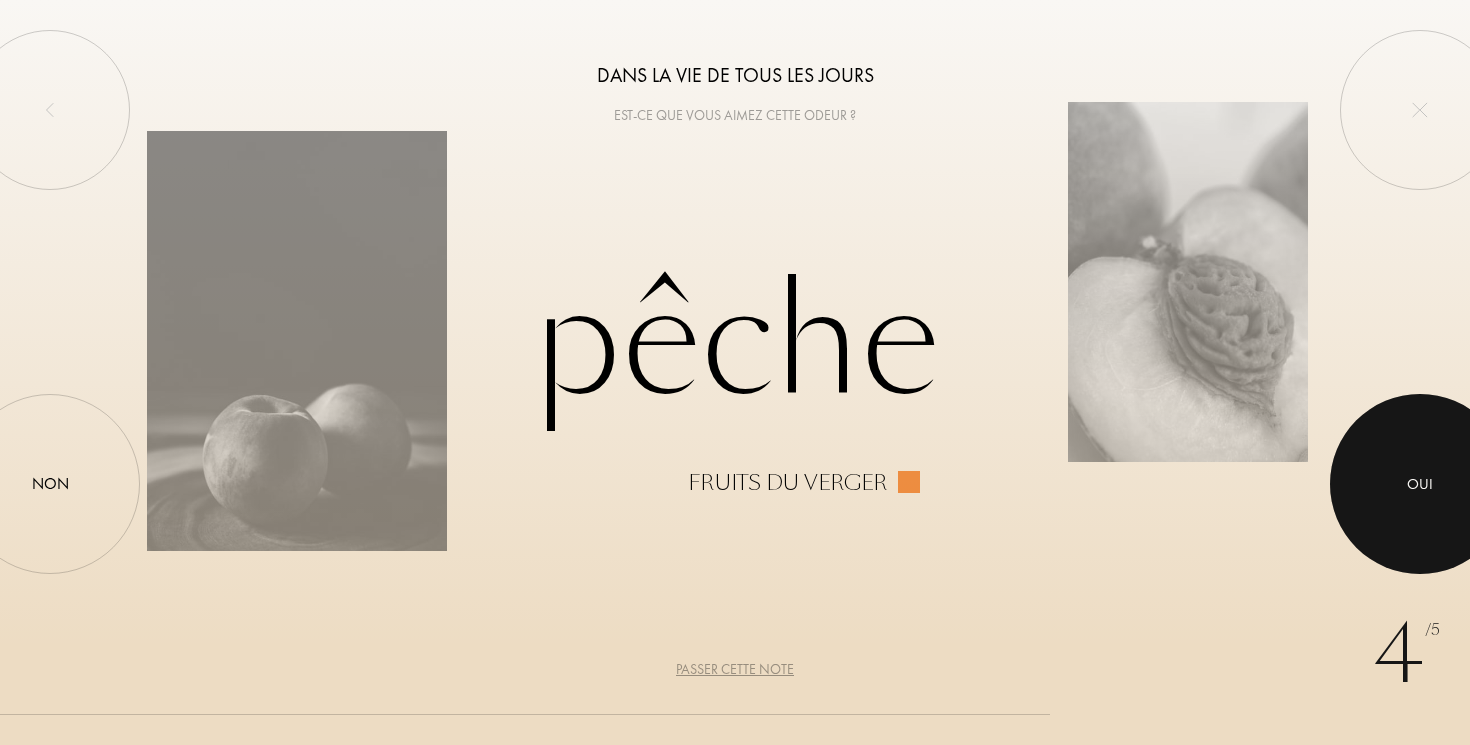 click at bounding box center (1420, 484) 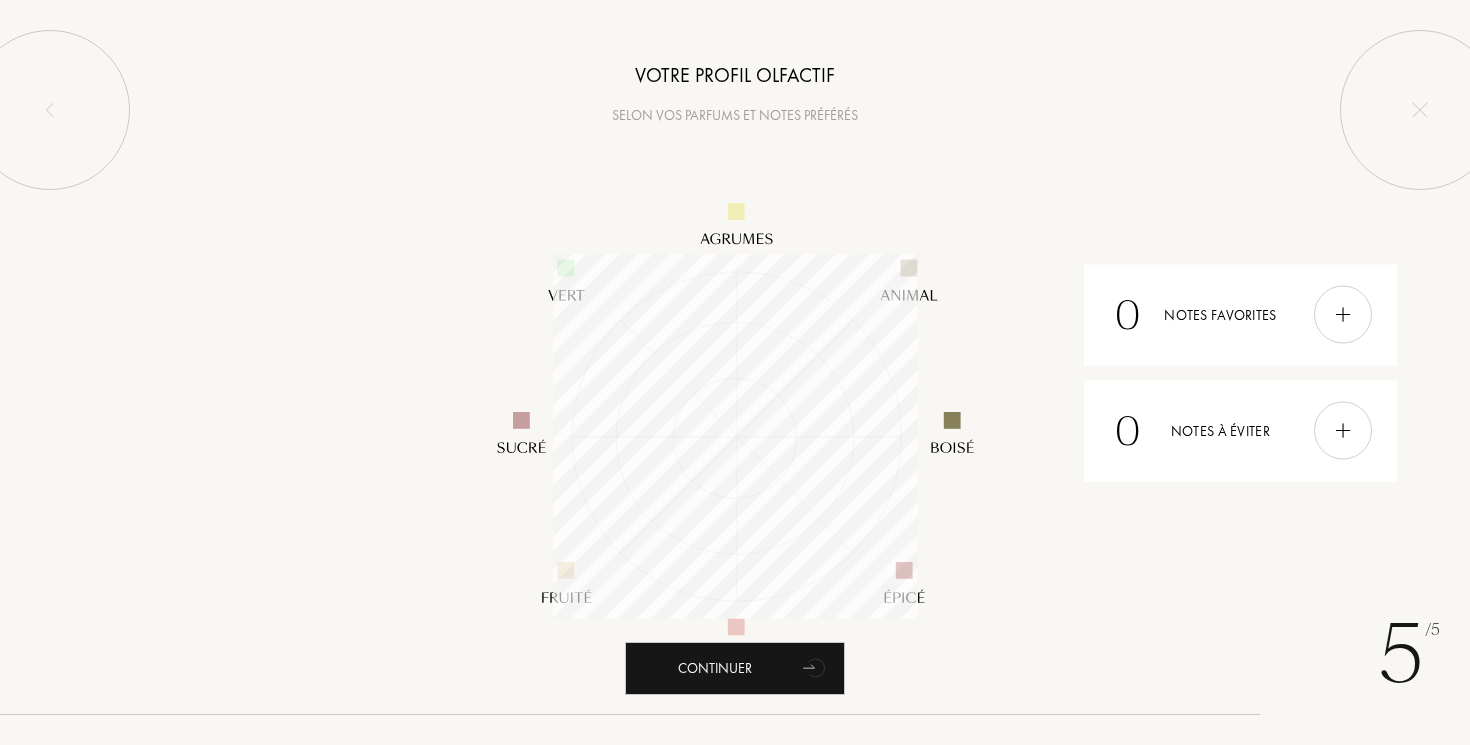 scroll, scrollTop: 999635, scrollLeft: 999635, axis: both 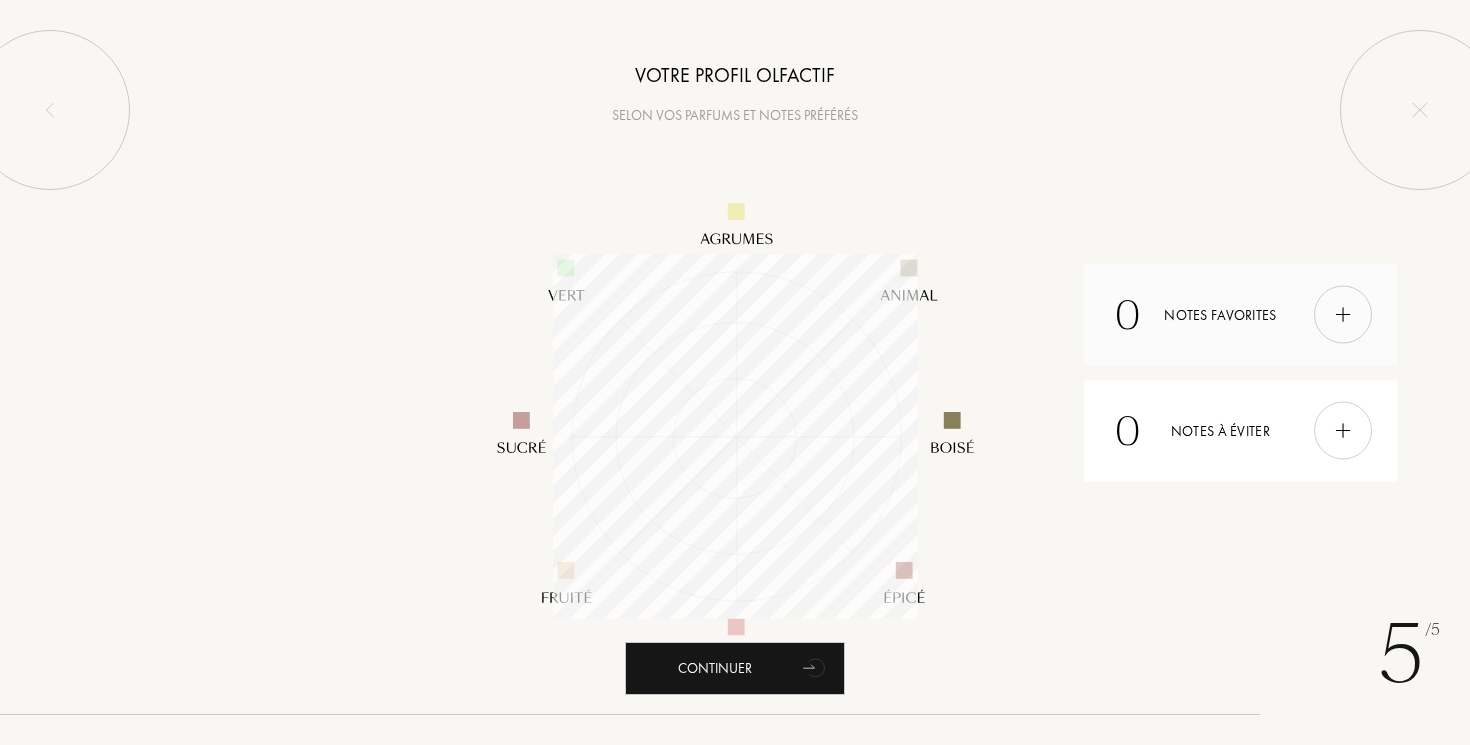click on "0 Notes favorites" at bounding box center (1240, 314) 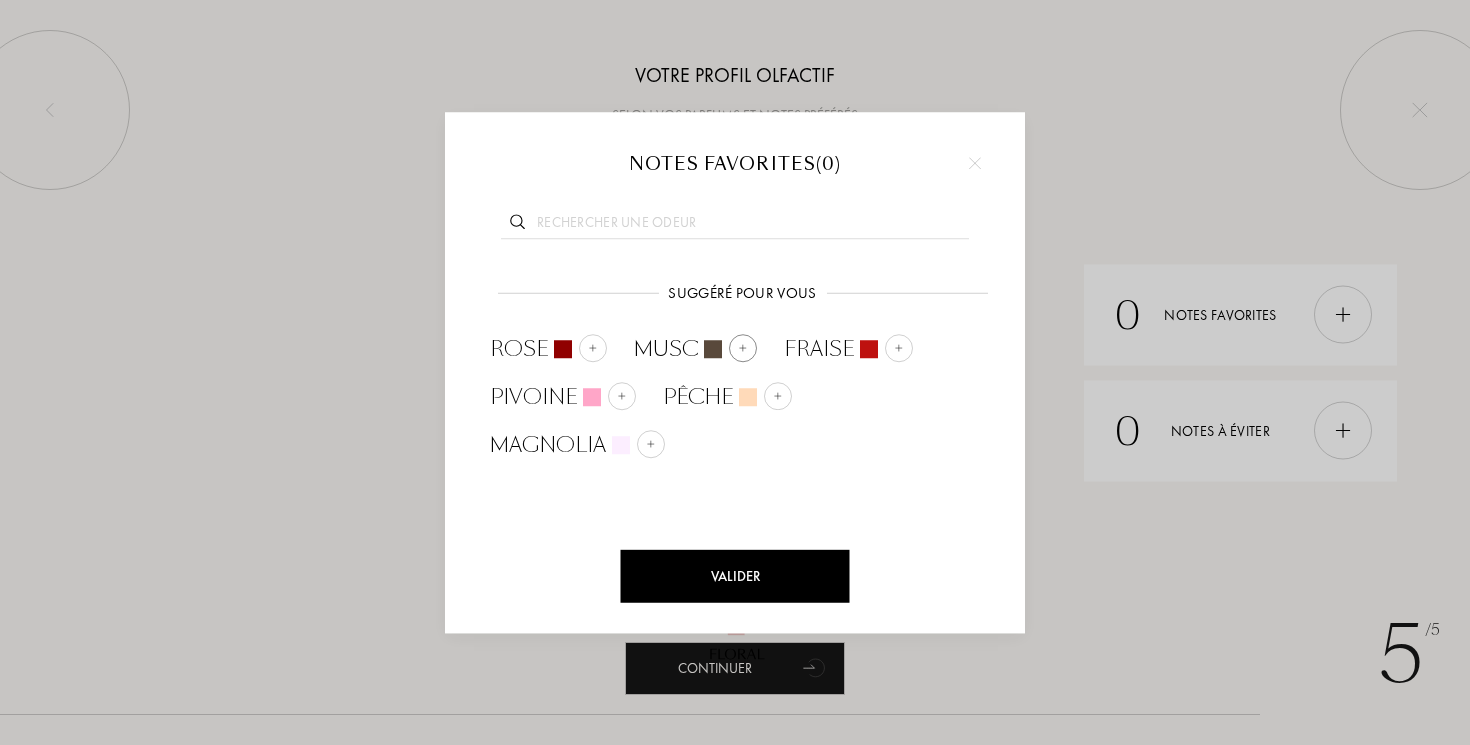 click on "Musc" at bounding box center [666, 349] 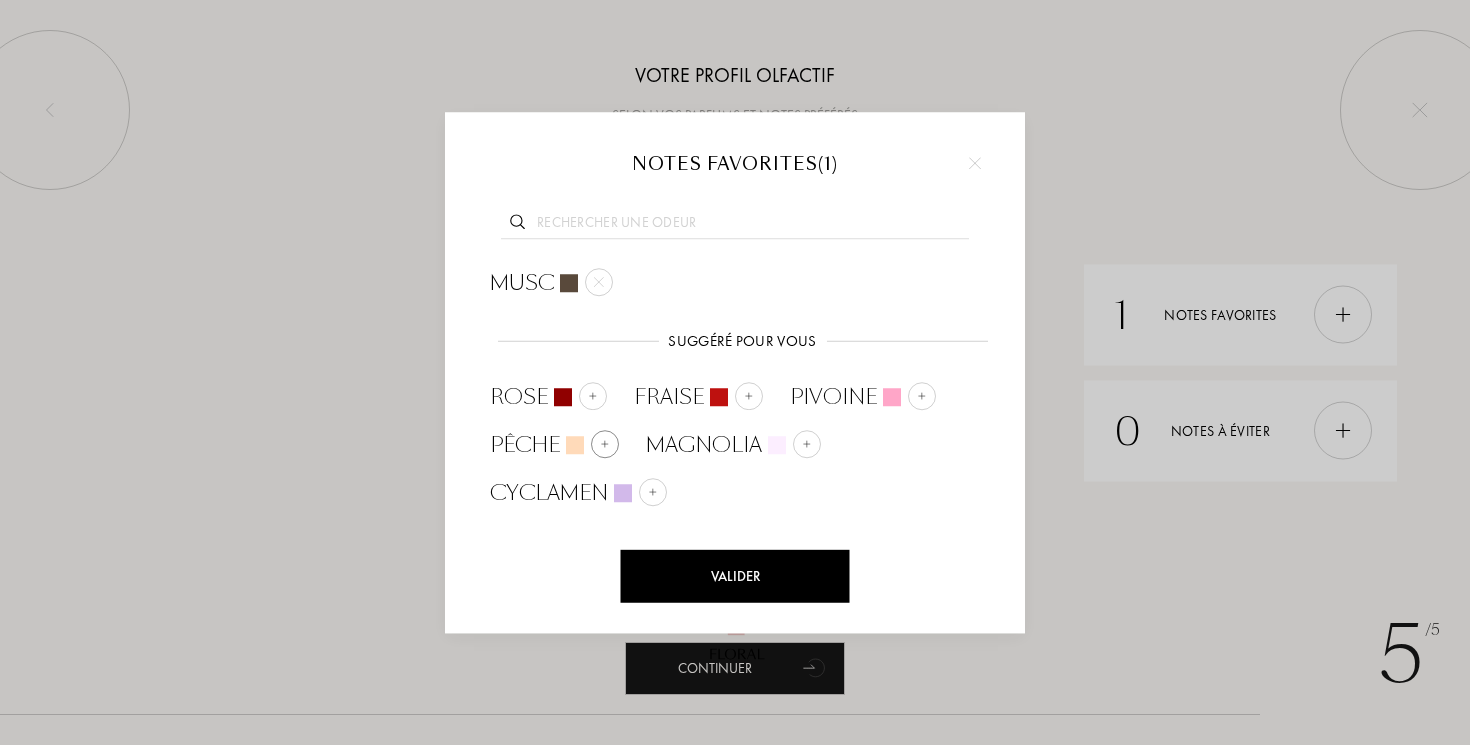 click on "Pêche" at bounding box center [525, 445] 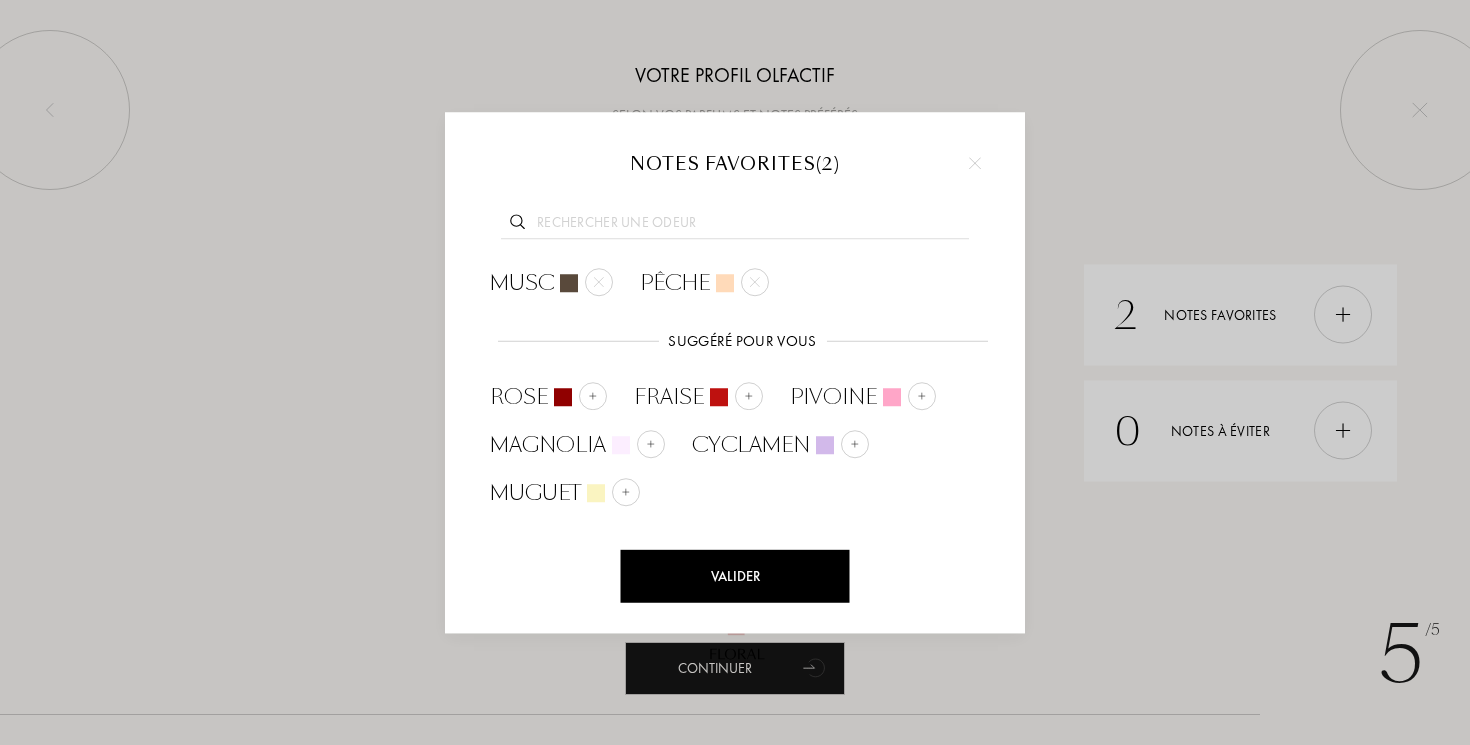 click on "Valider" at bounding box center (735, 576) 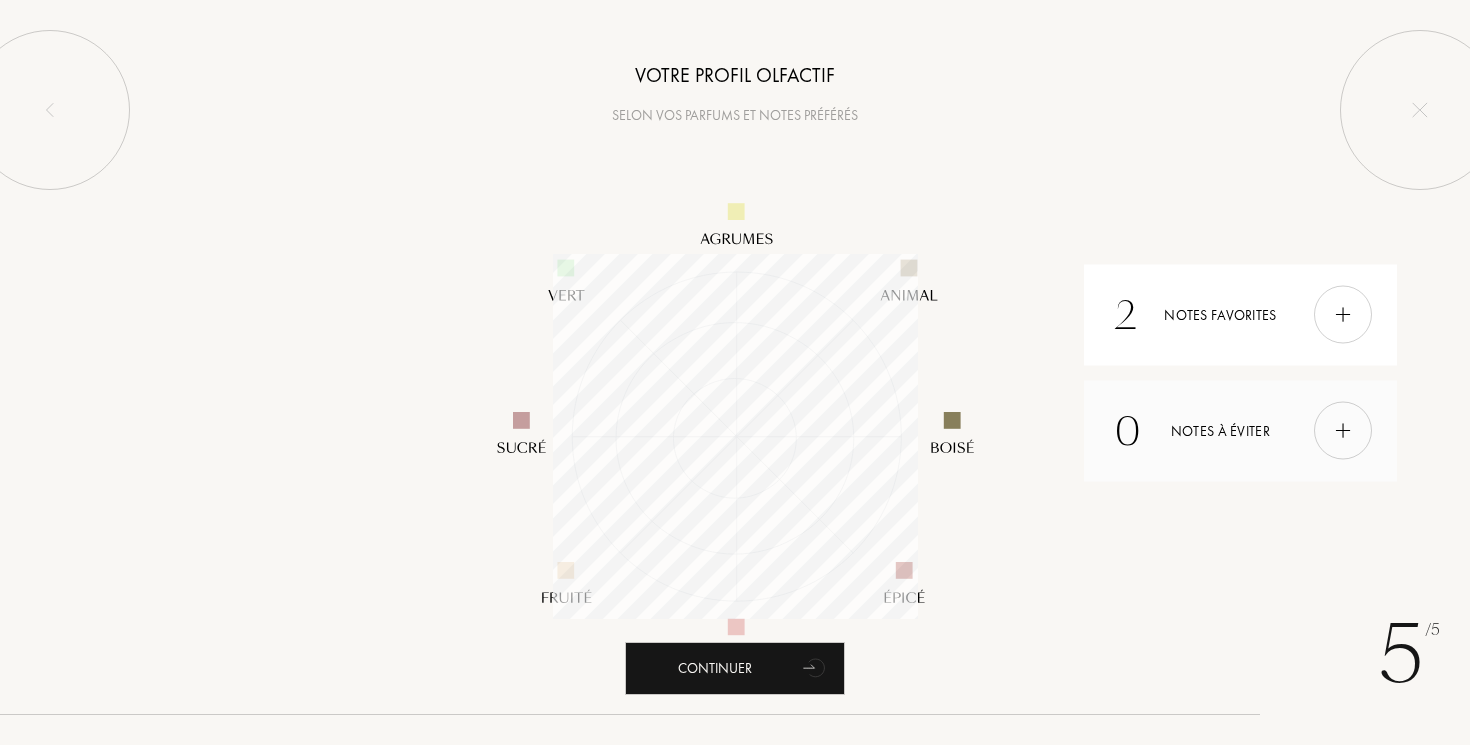 click on "0 Notes à éviter" at bounding box center (1240, 430) 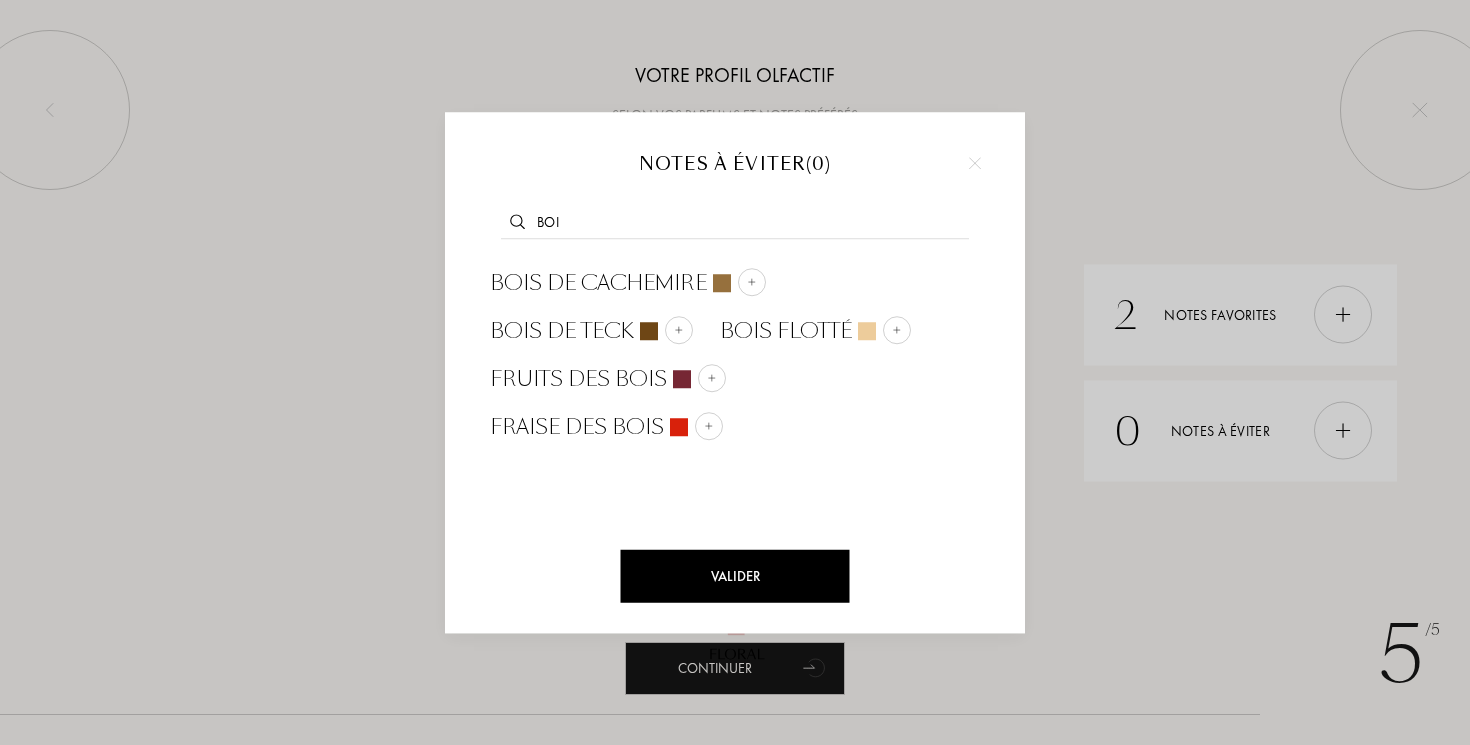 type on "bois" 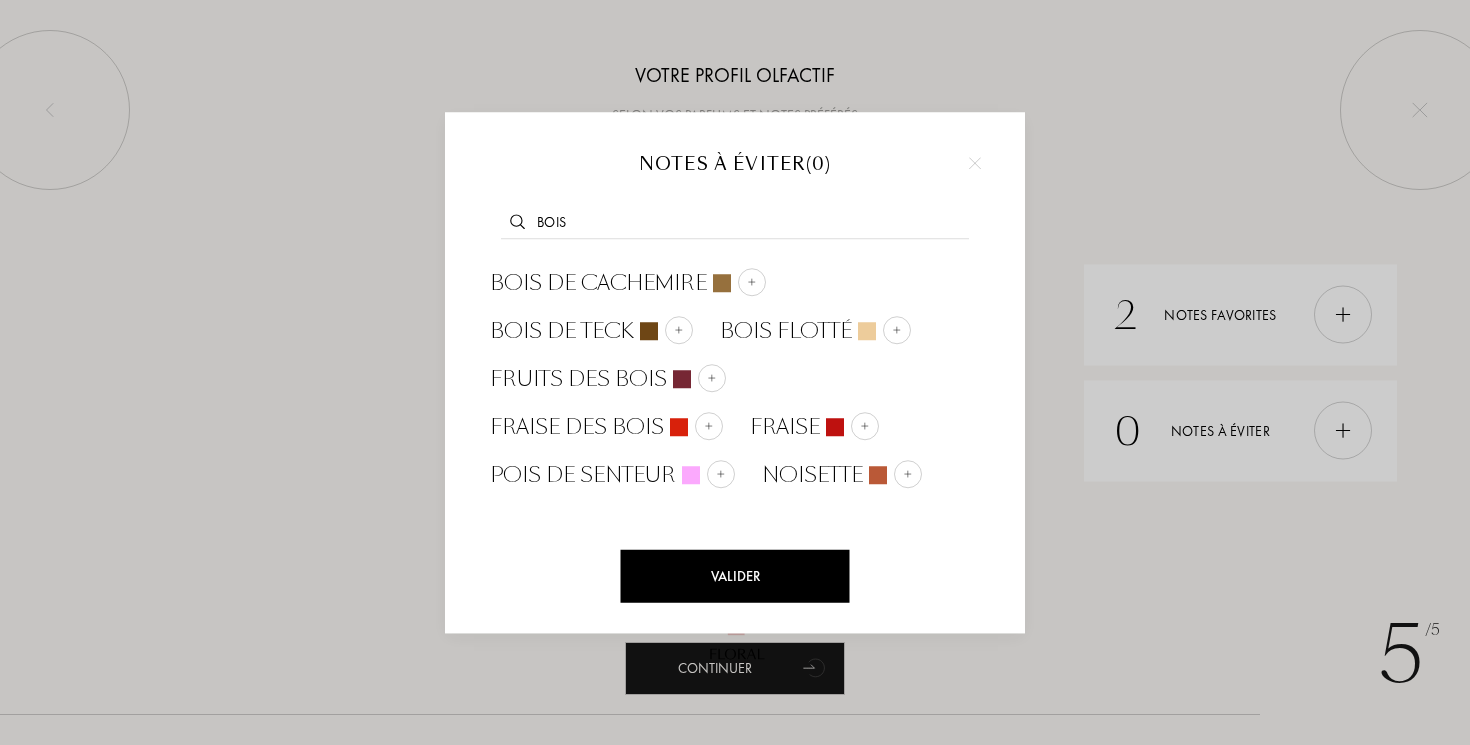 click on "bois" at bounding box center [735, 225] 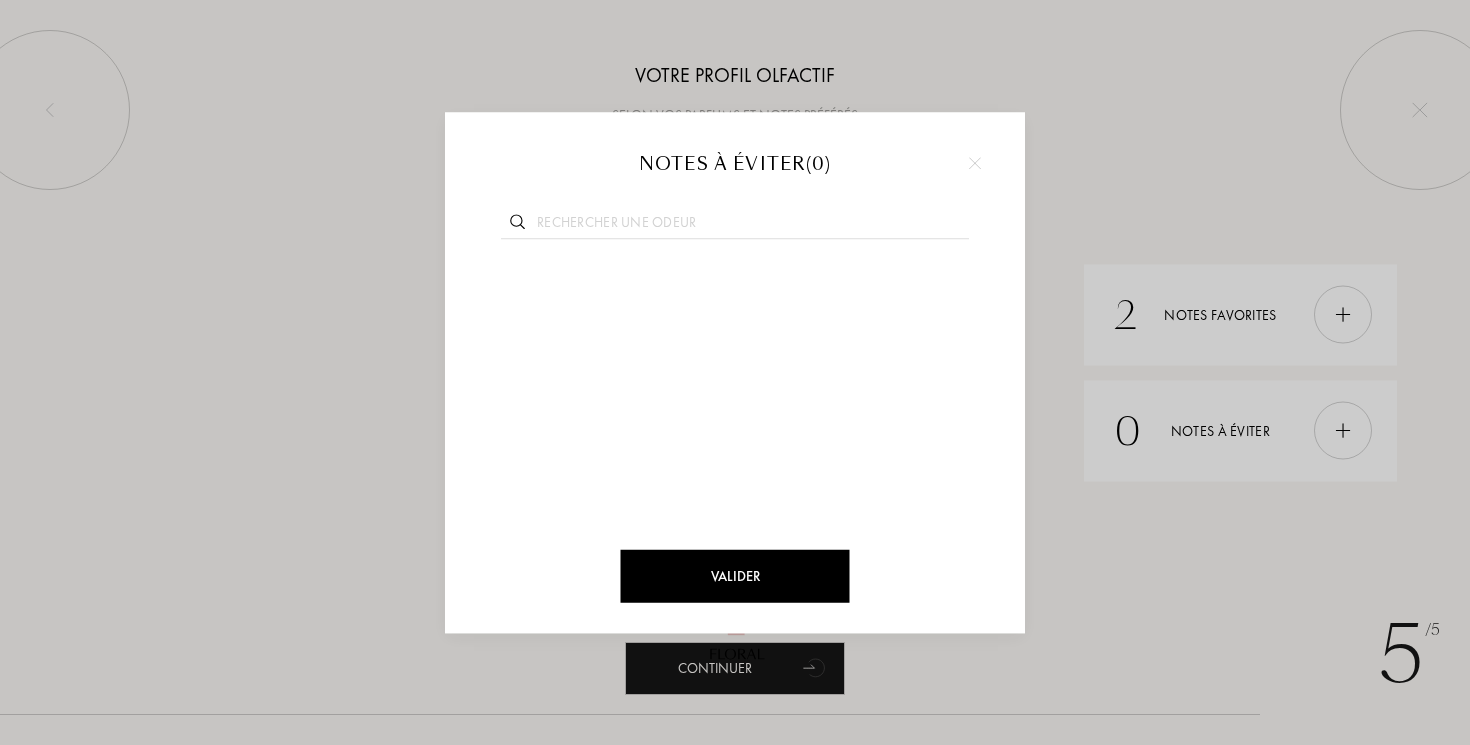 click at bounding box center [735, 372] 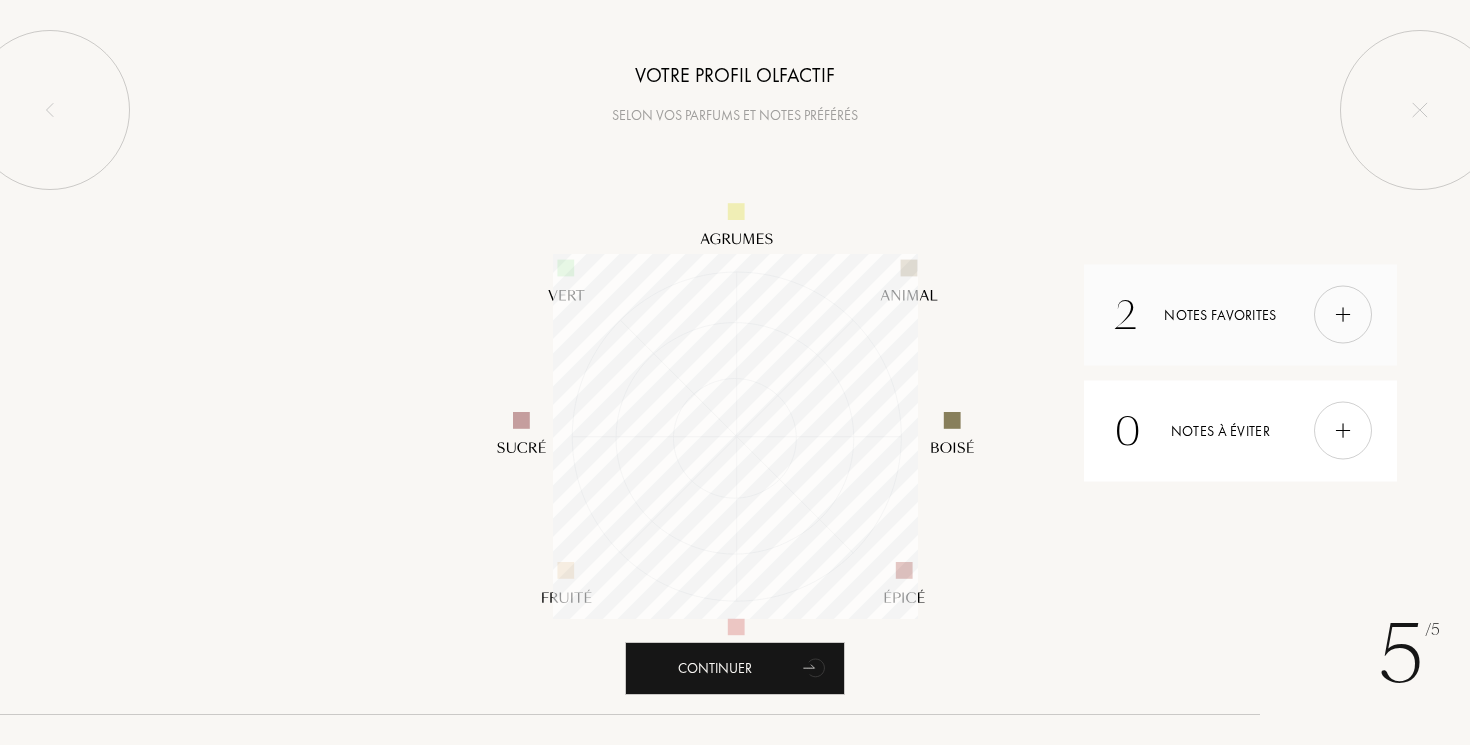 click on "2 Notes favorites" at bounding box center (1240, 314) 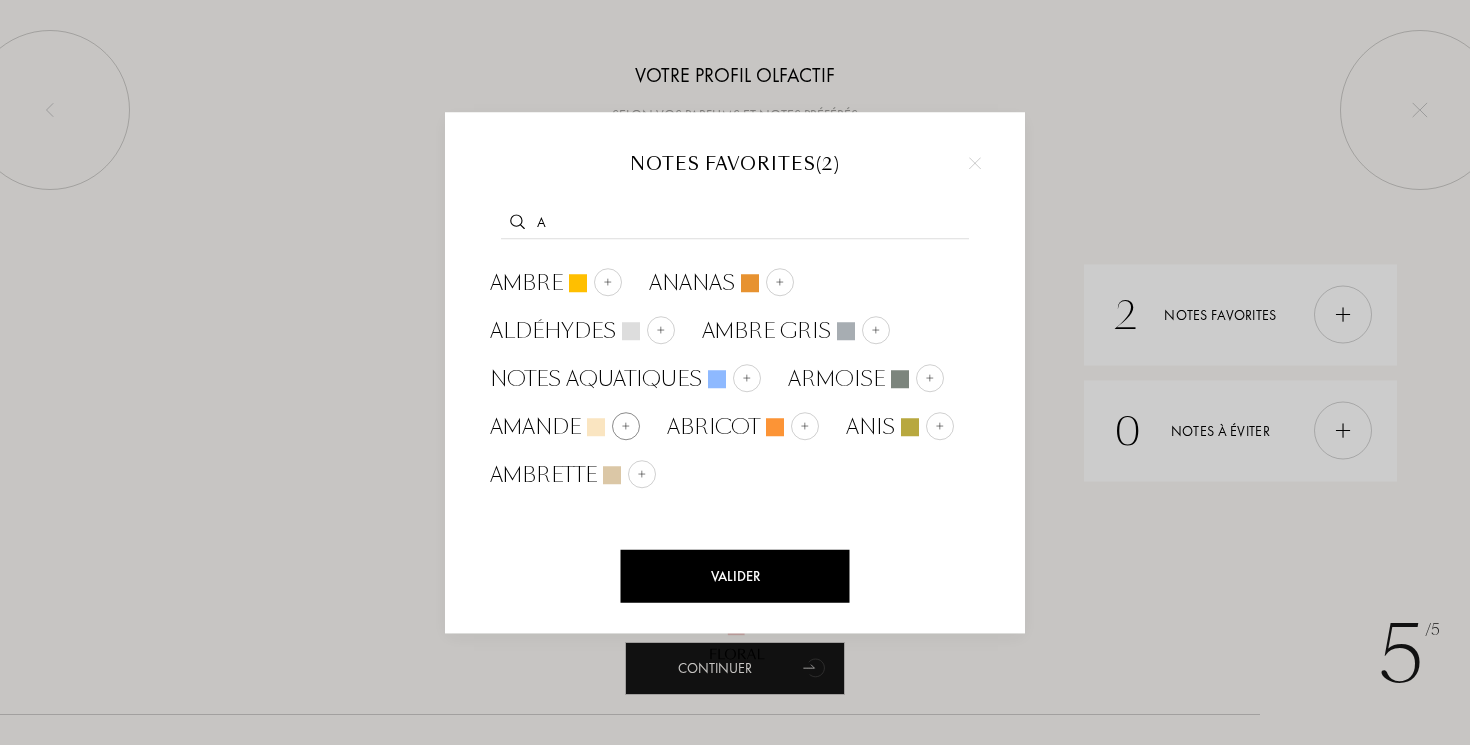type on "a" 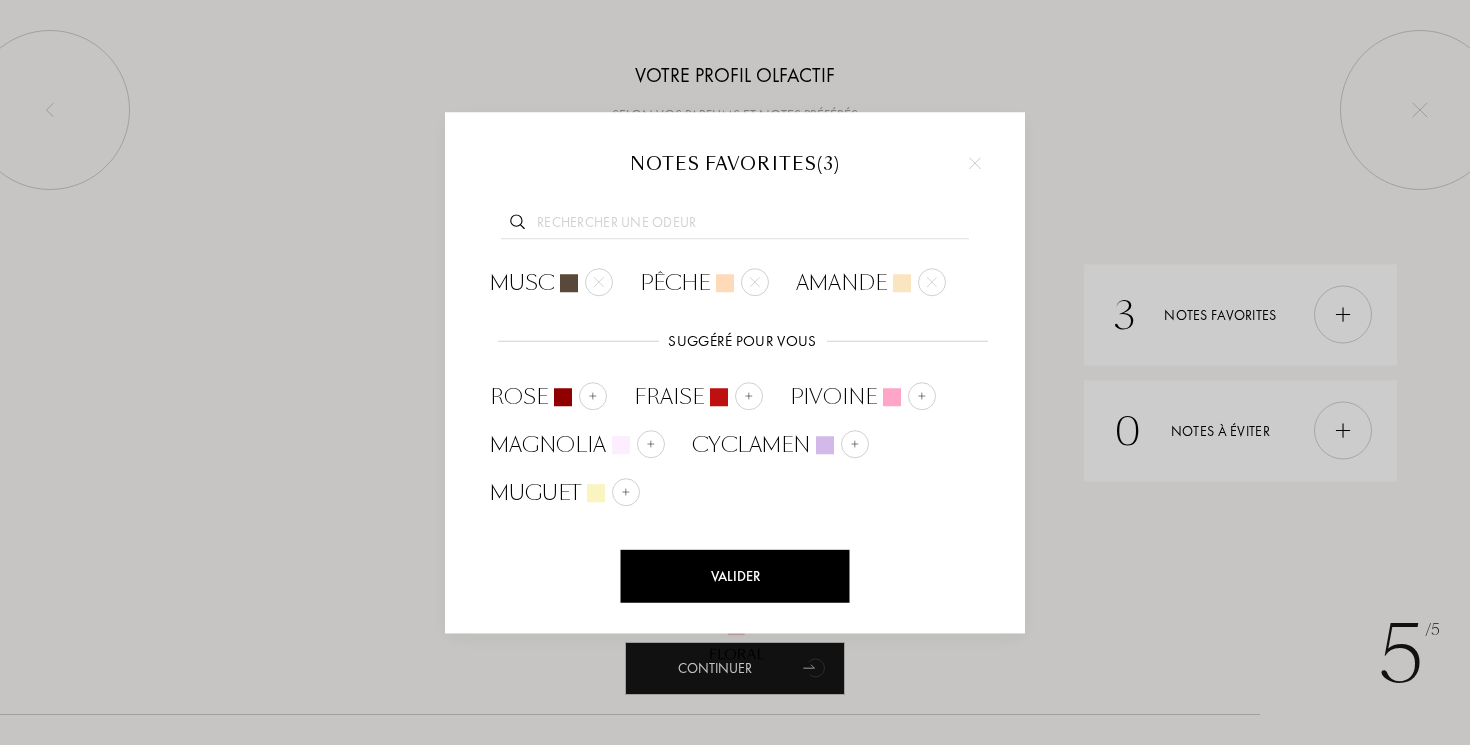 click at bounding box center (735, 225) 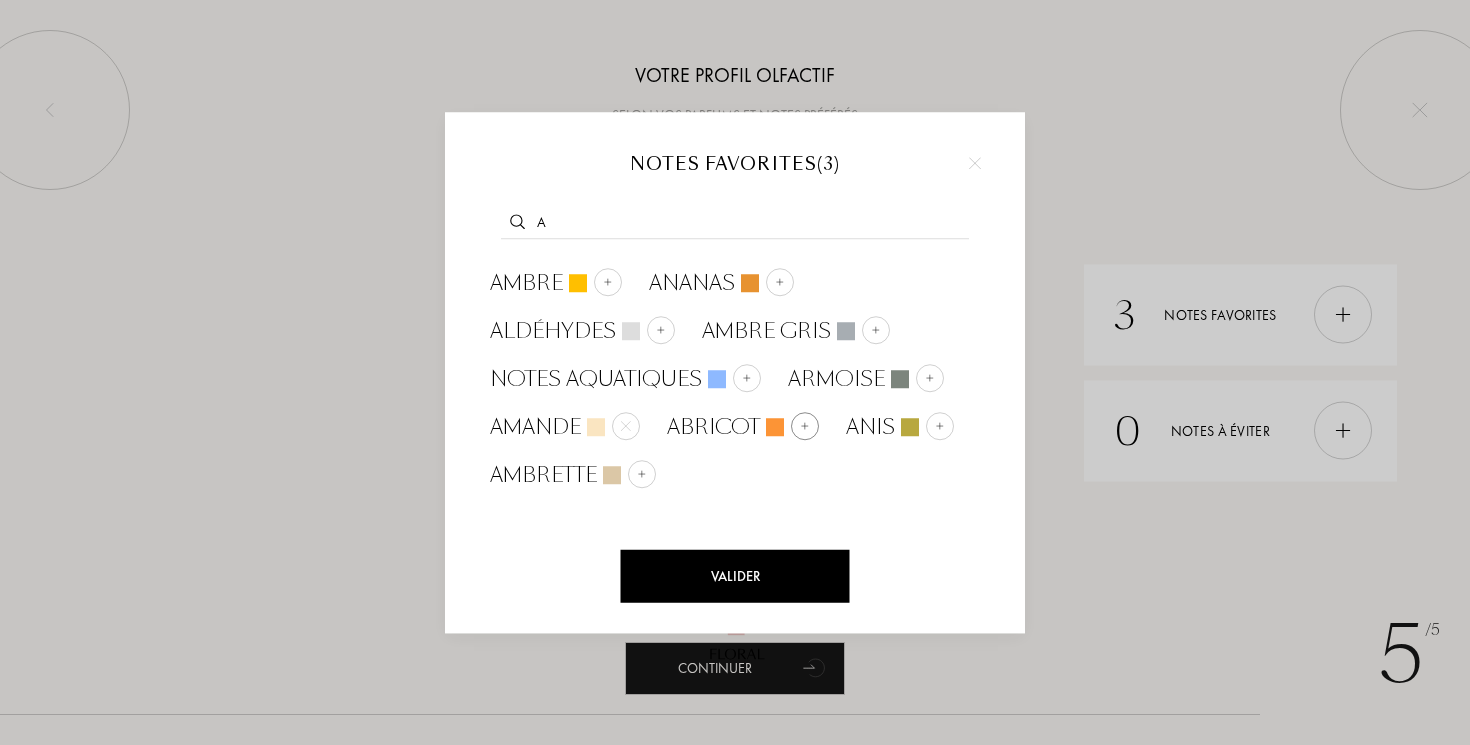 type on "a" 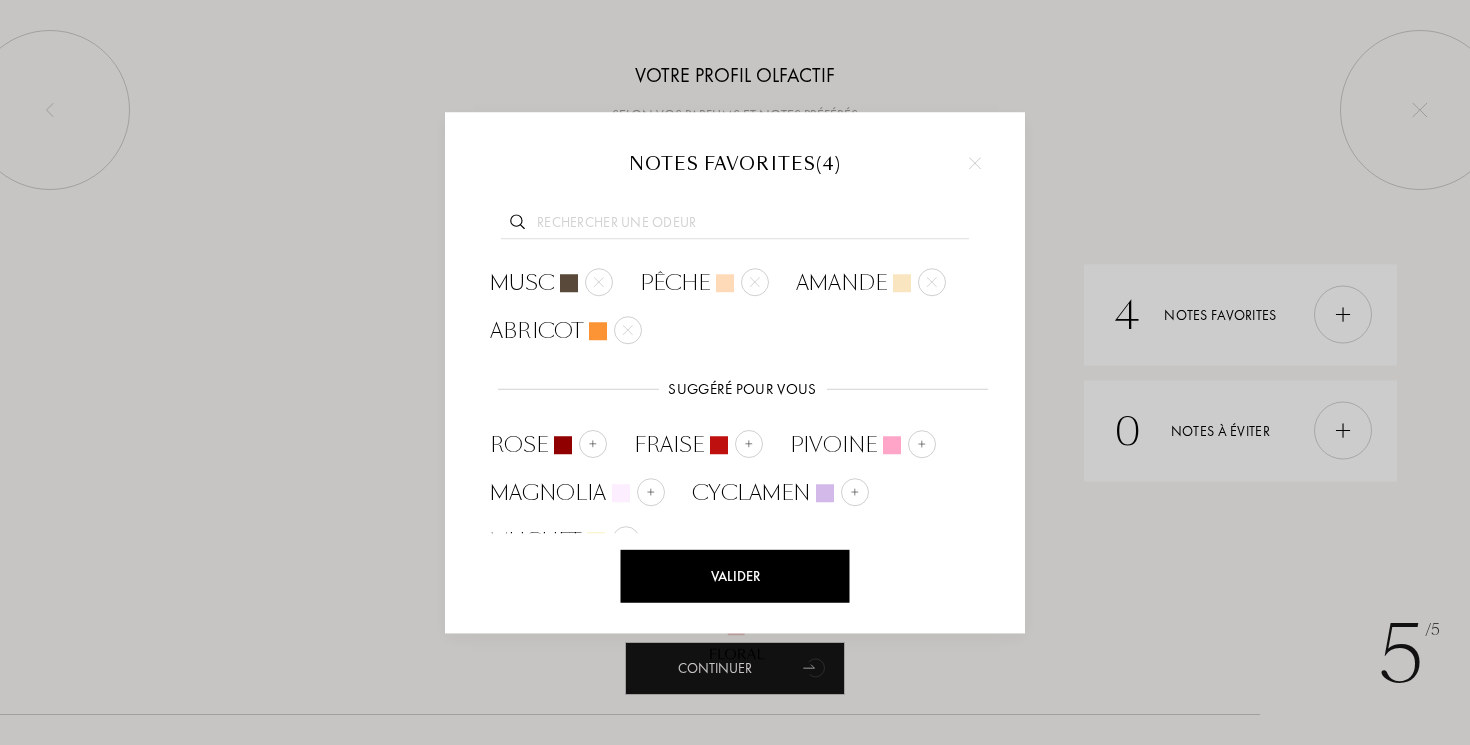 click at bounding box center [735, 225] 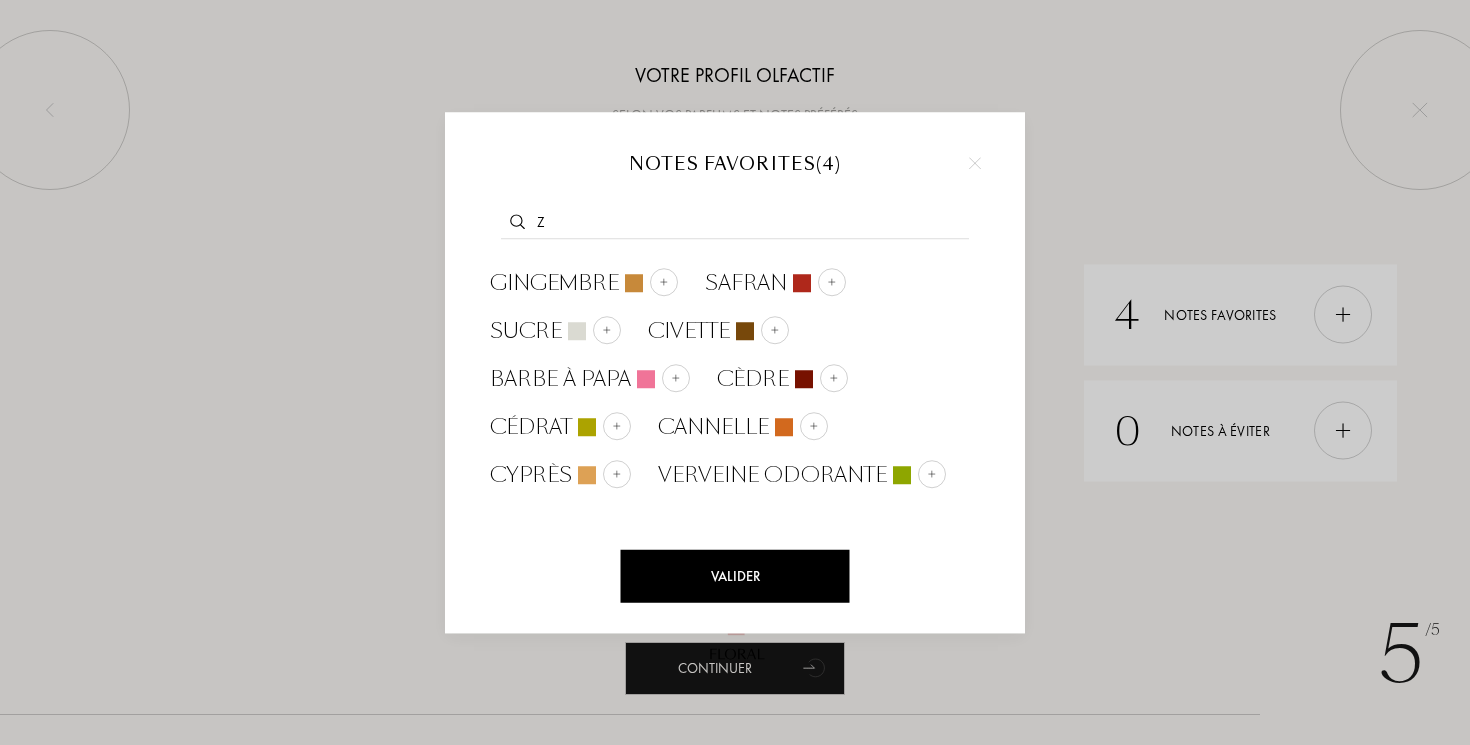 type 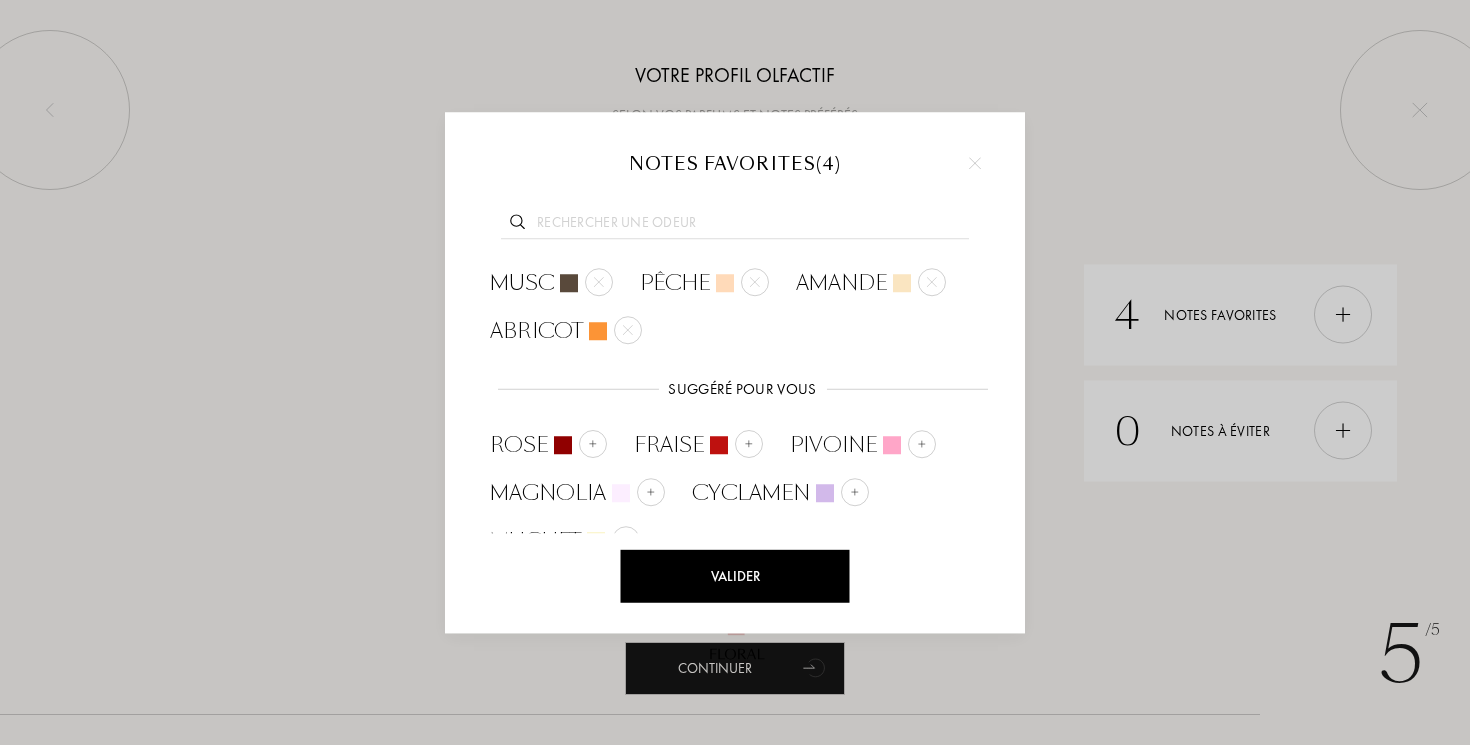 click at bounding box center (735, 372) 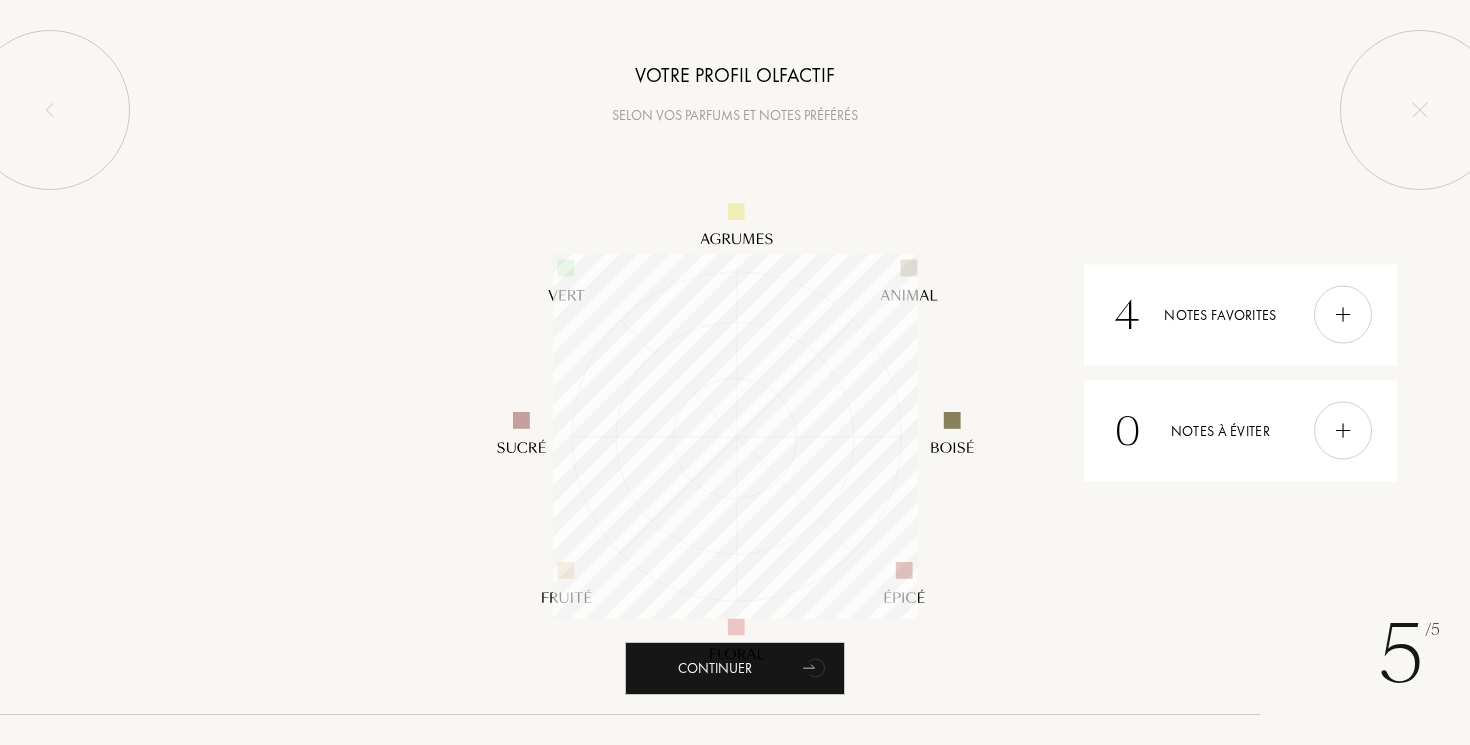 click at bounding box center [735, 372] 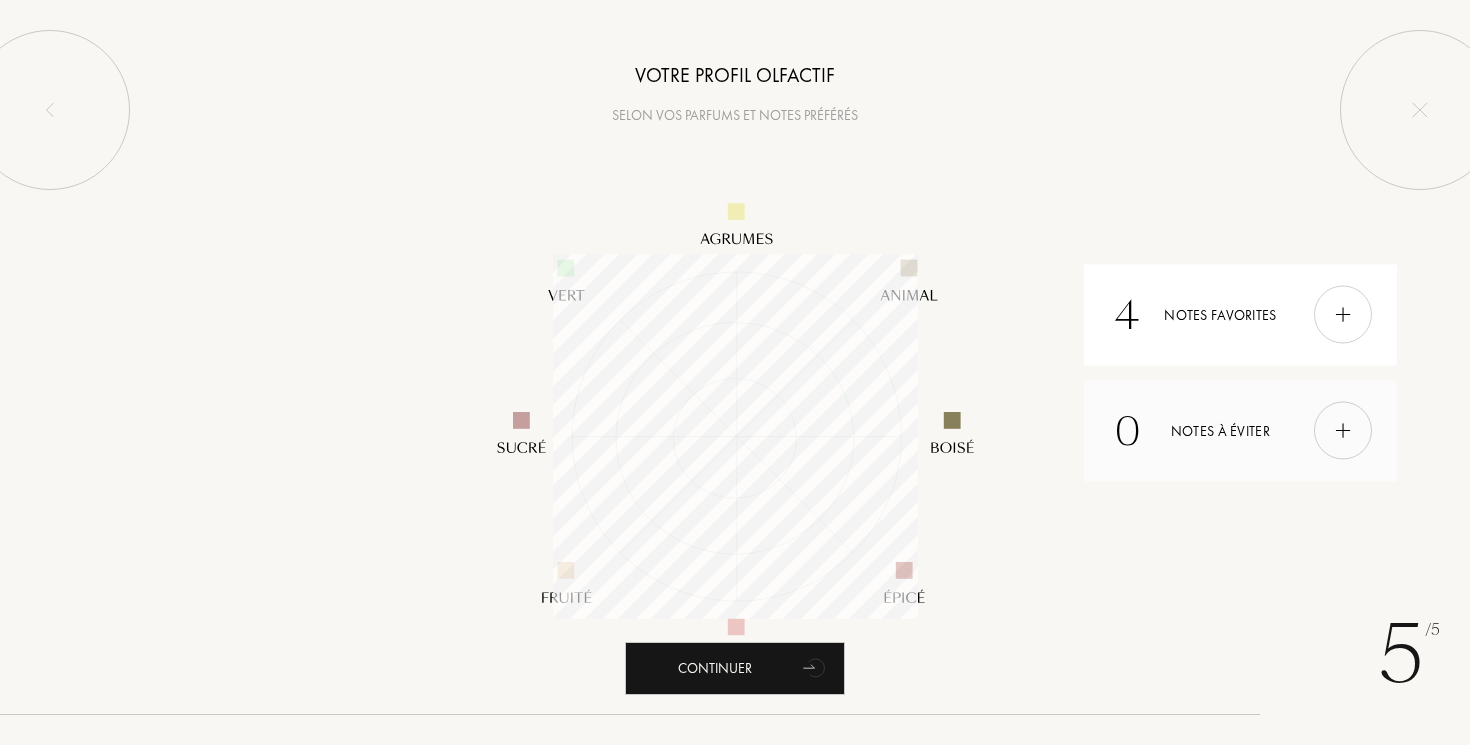 click on "0" at bounding box center (1127, 431) 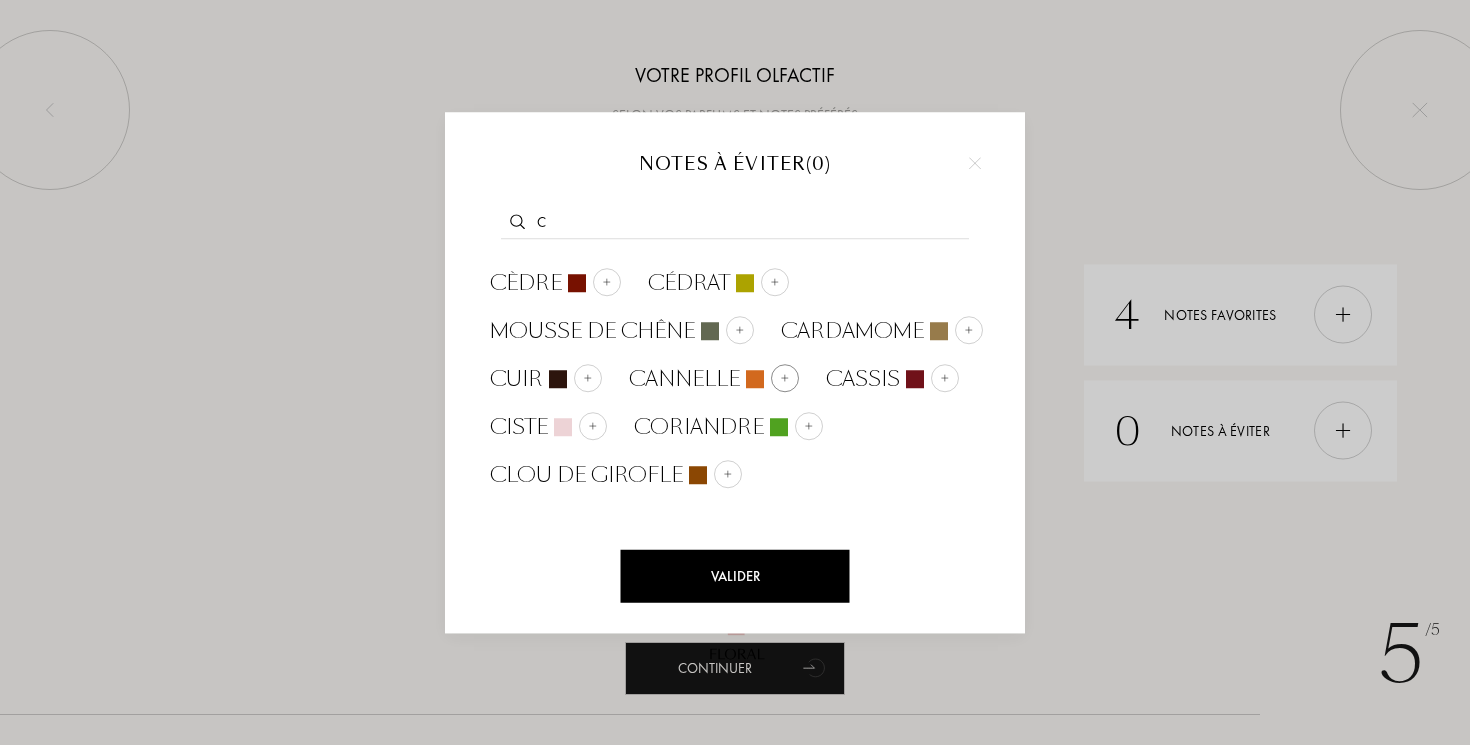 type on "c" 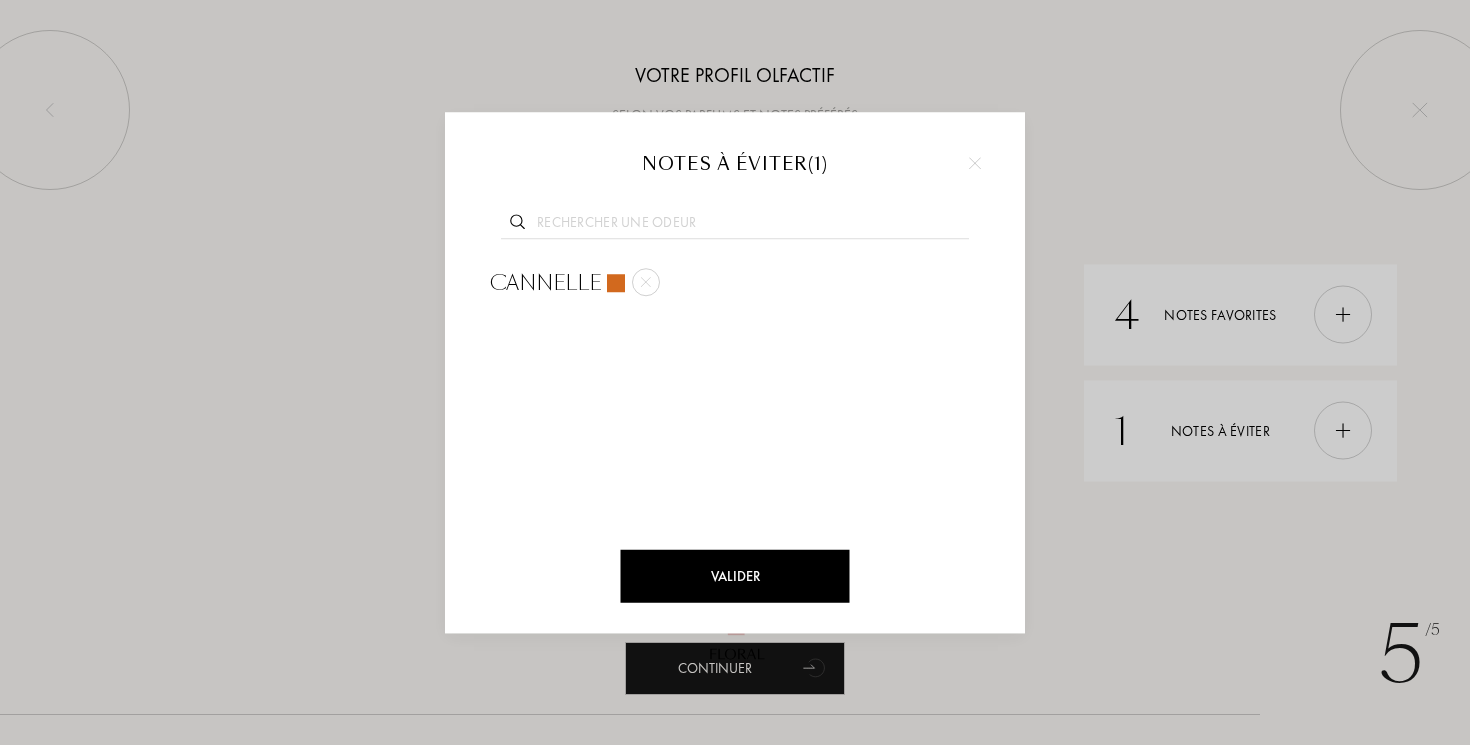 click at bounding box center [735, 225] 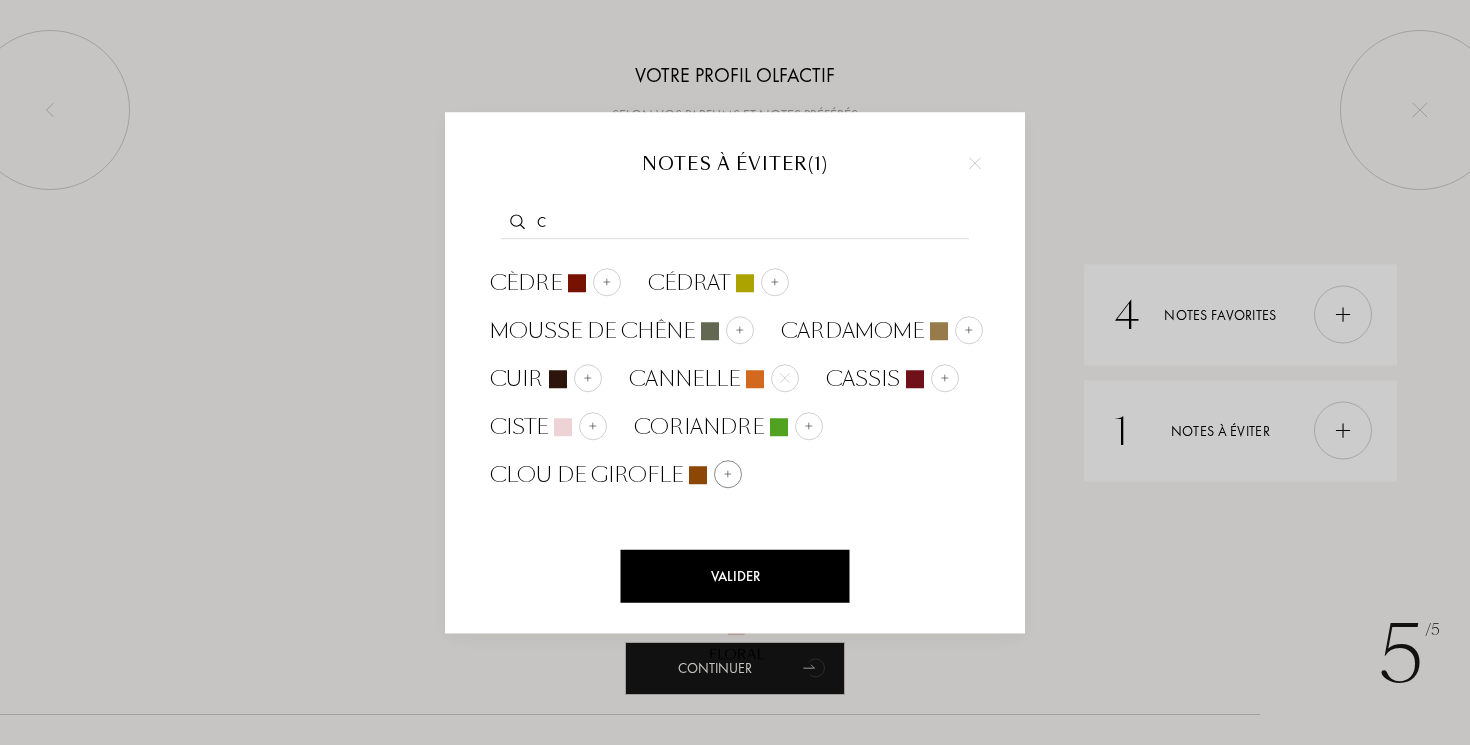 type on "c" 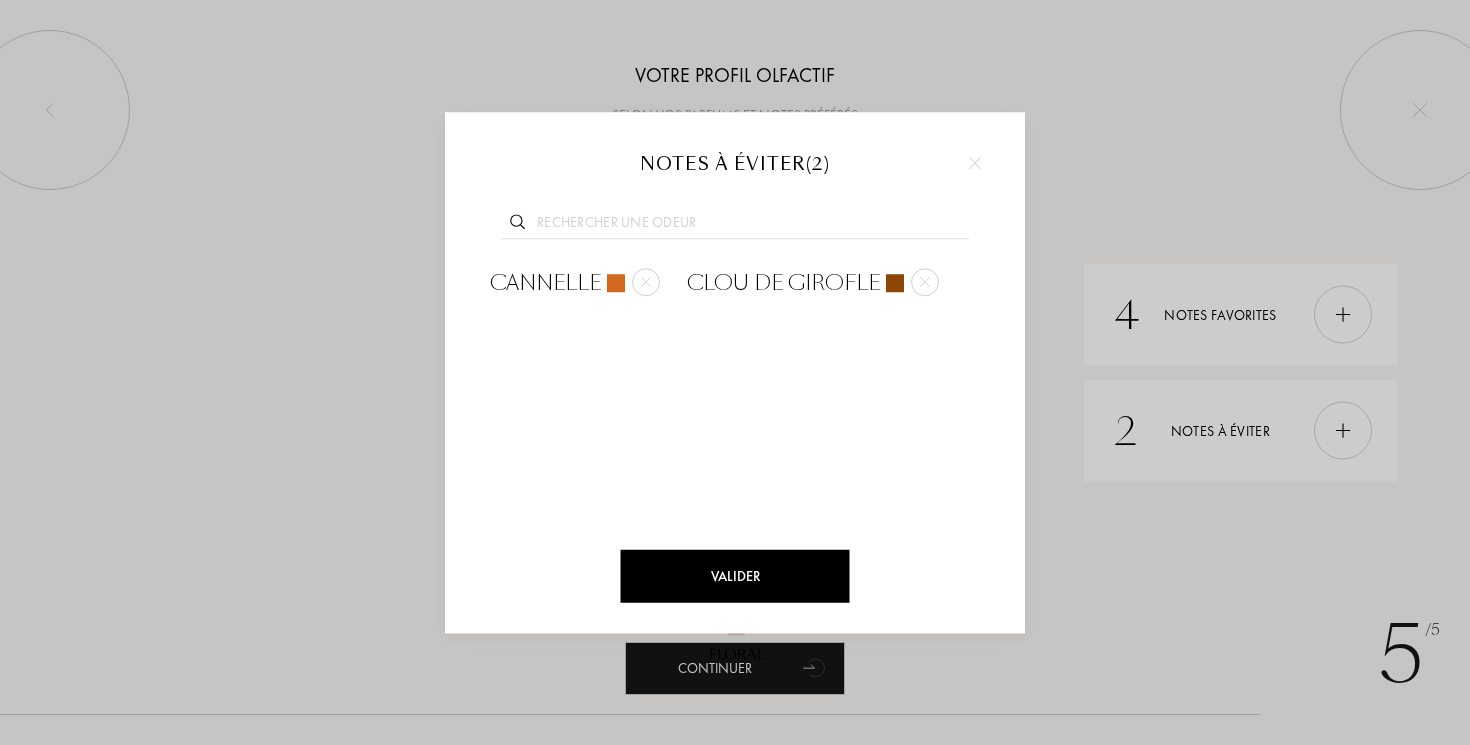 click at bounding box center (735, 225) 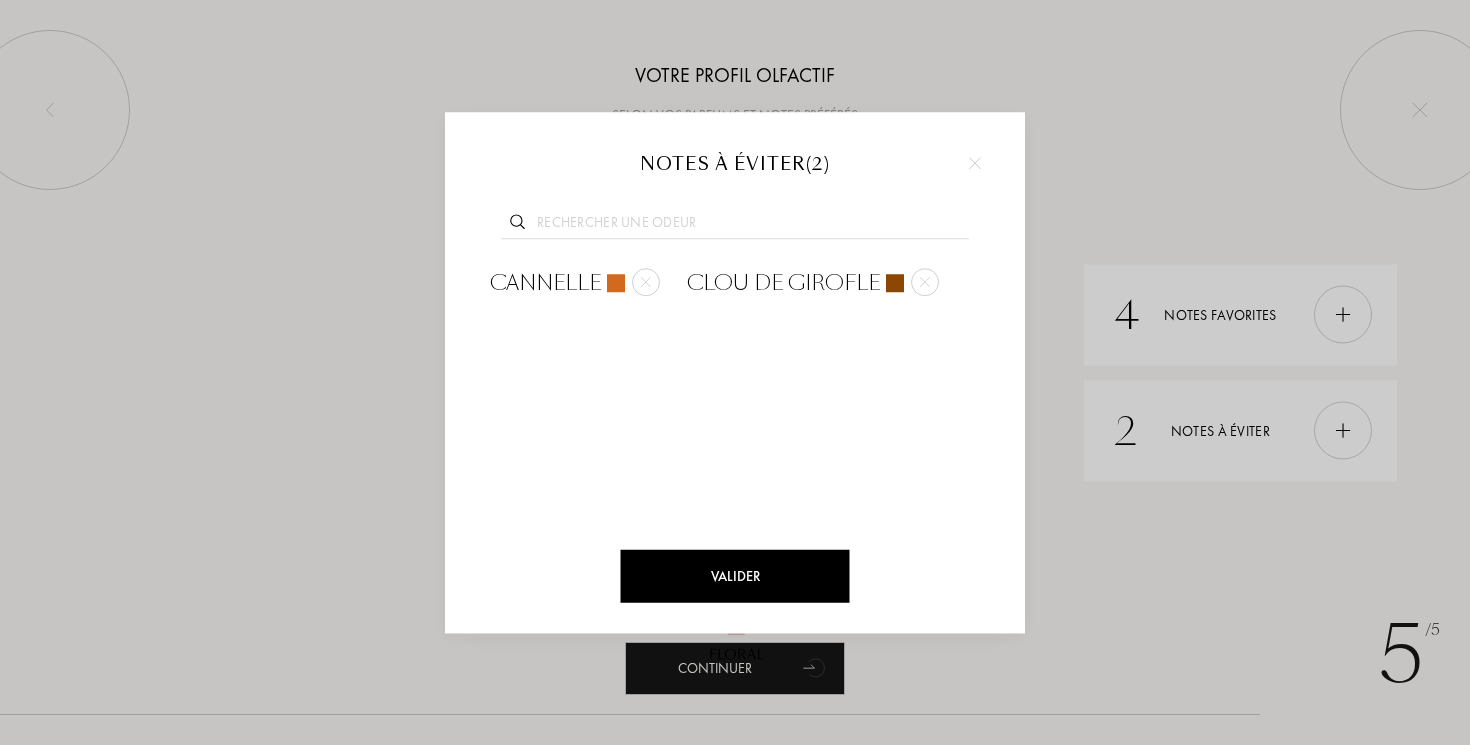 type on "t" 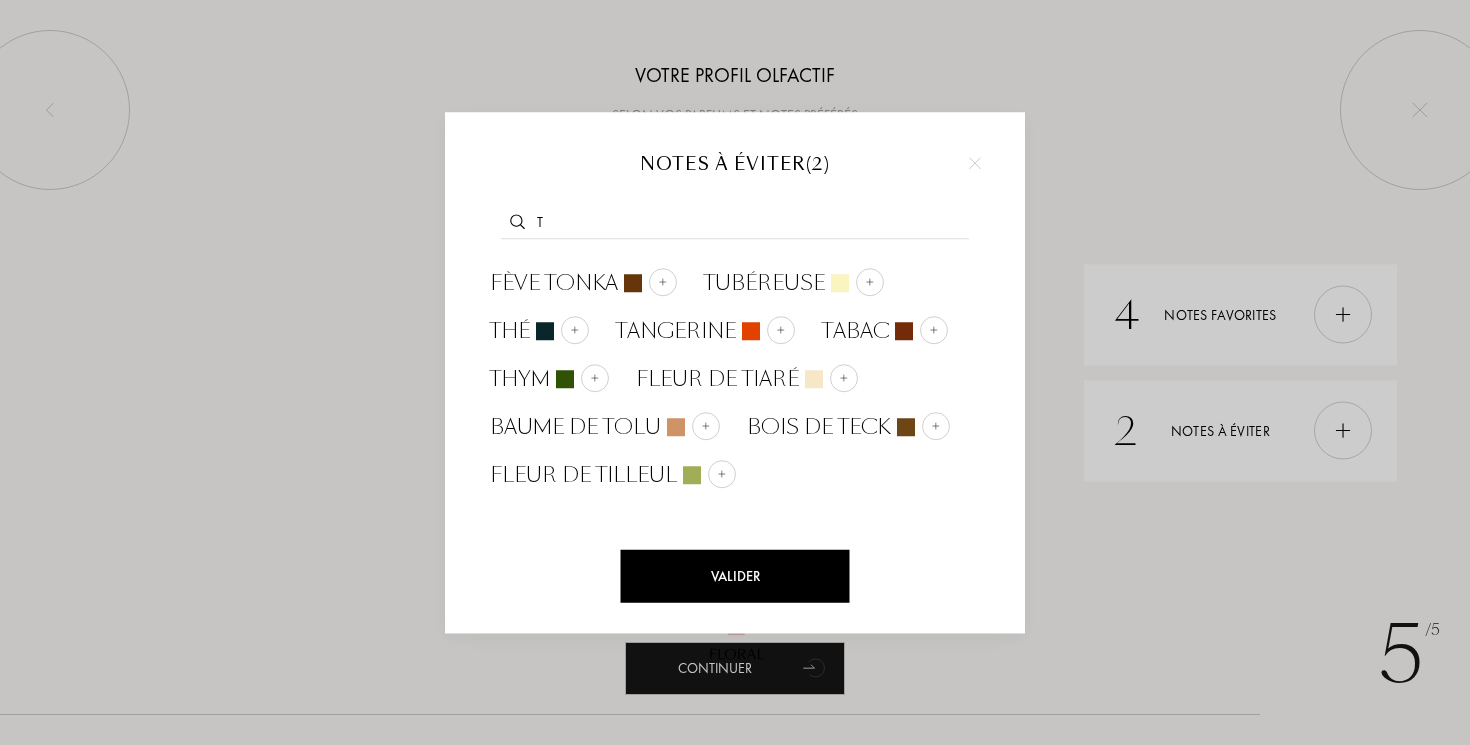 type 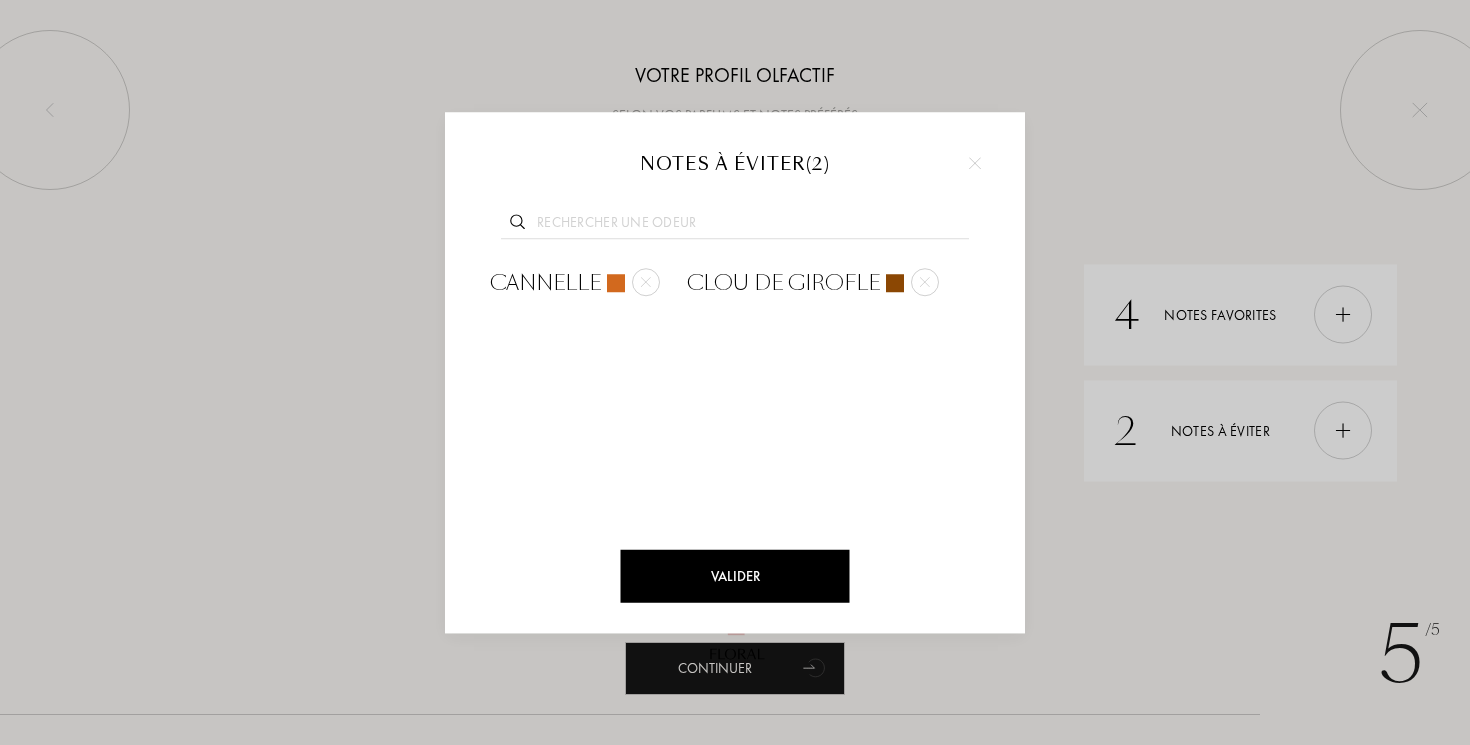 click at bounding box center [735, 372] 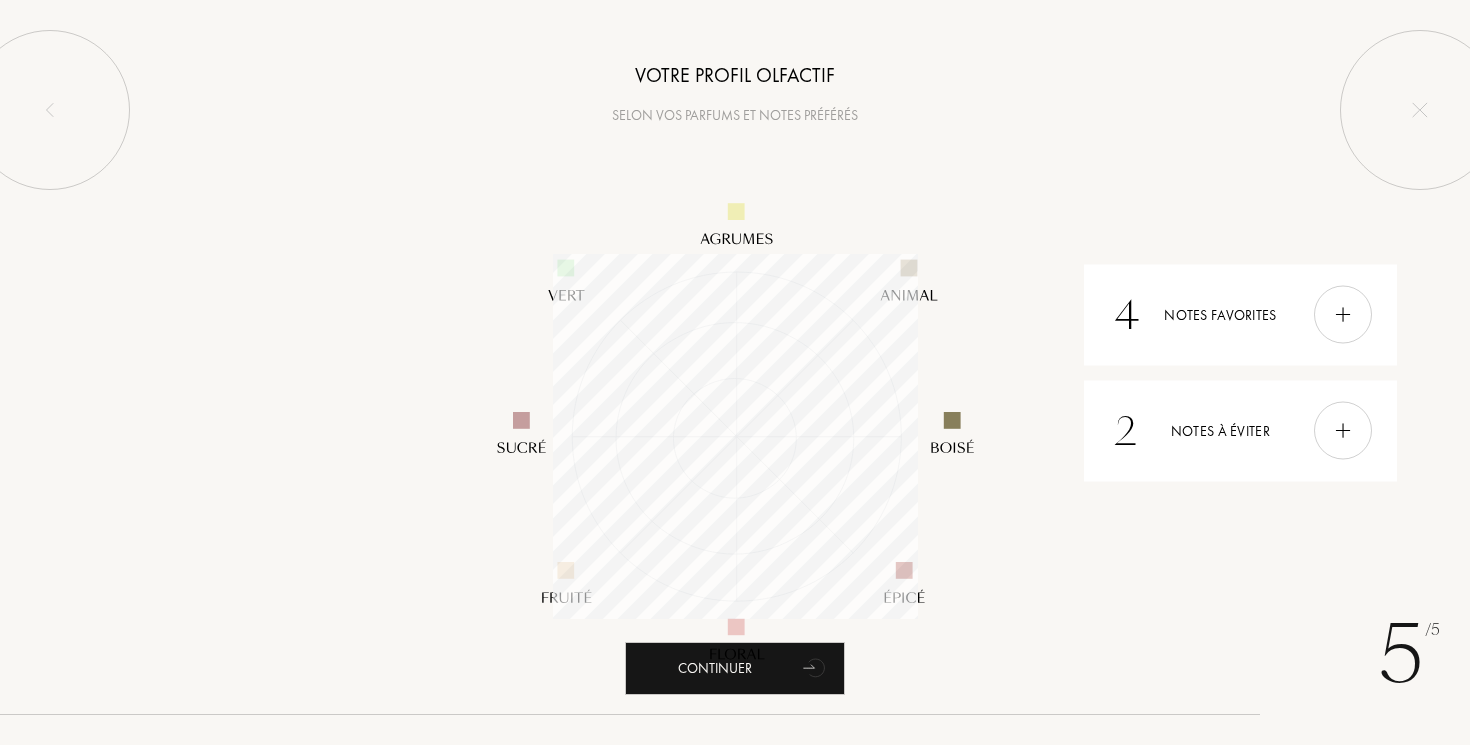 click at bounding box center (735, 372) 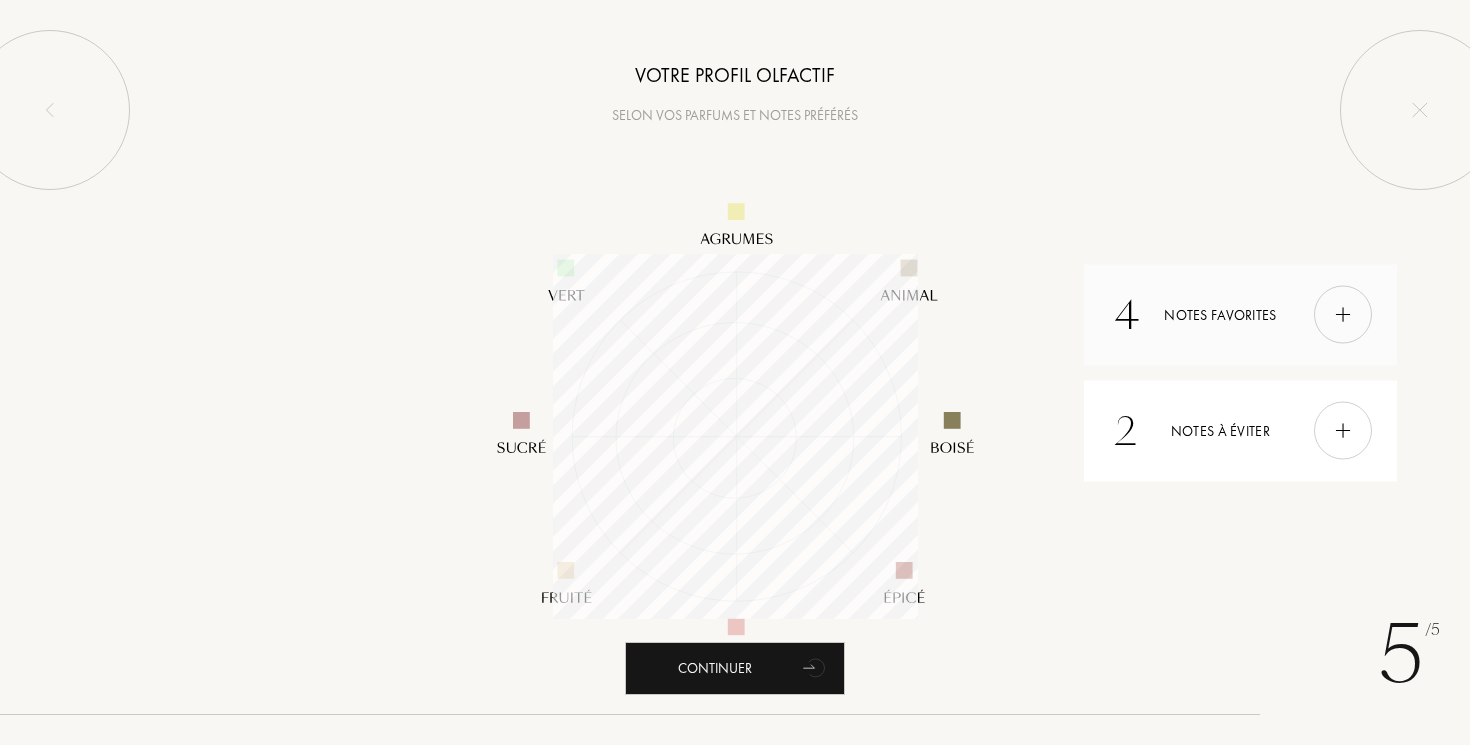 click on "4 Notes favorites" at bounding box center [1240, 314] 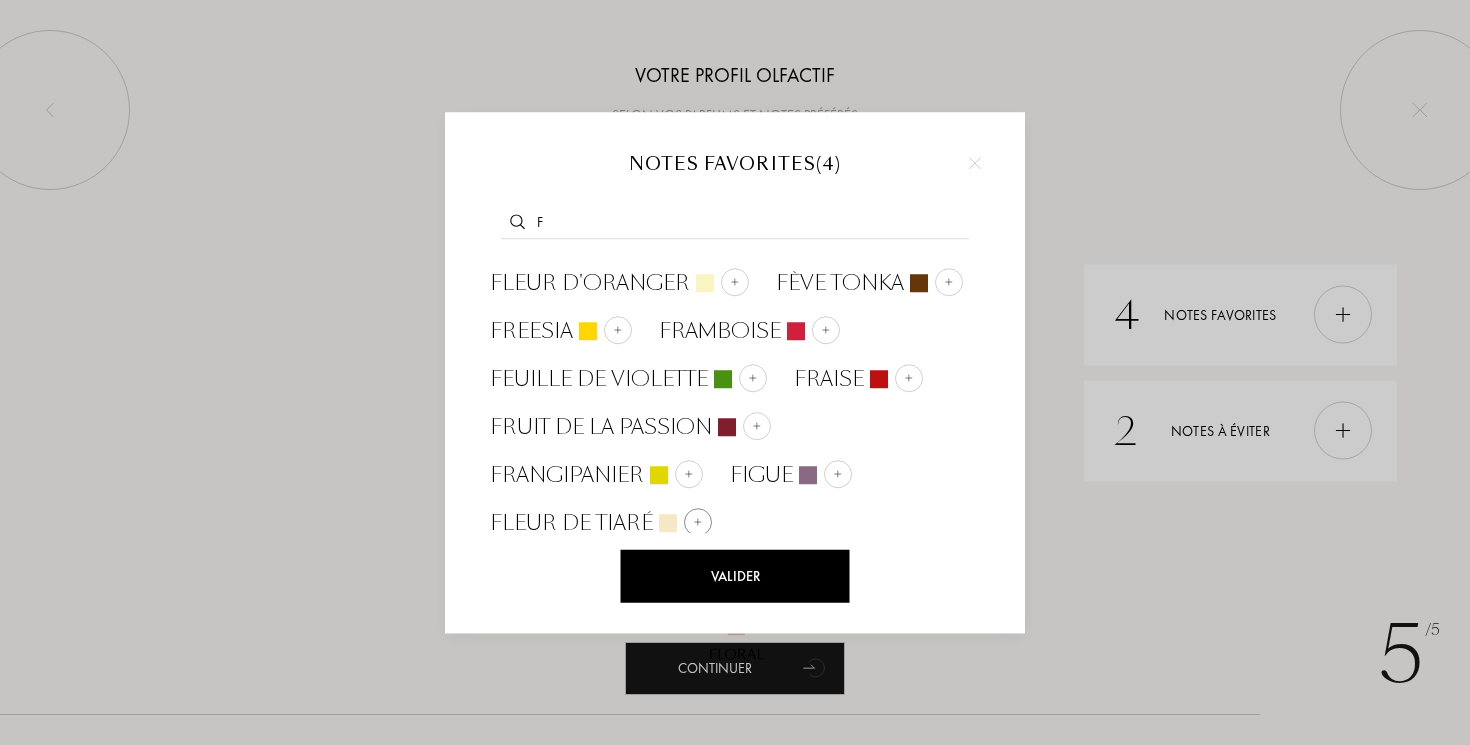 type on "f" 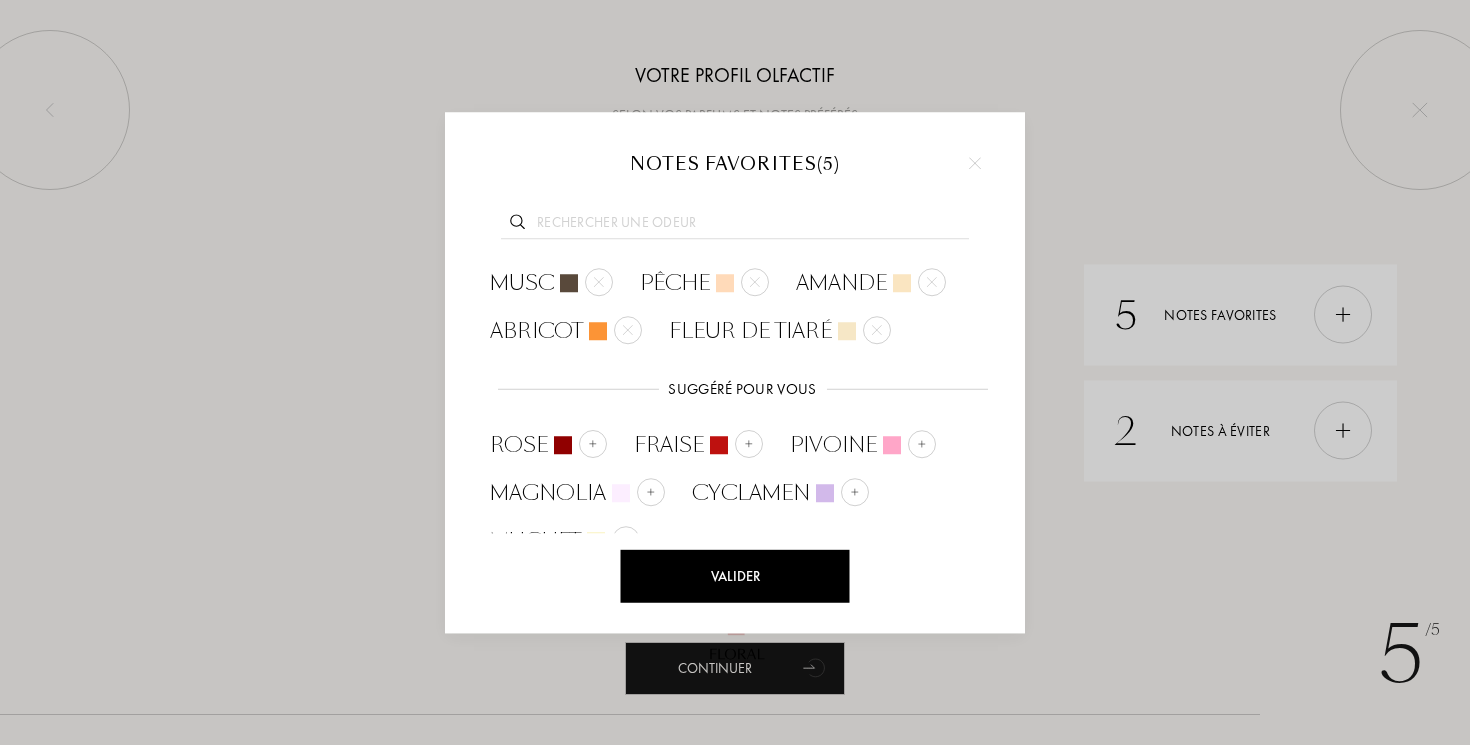 click on "Valider" at bounding box center (735, 576) 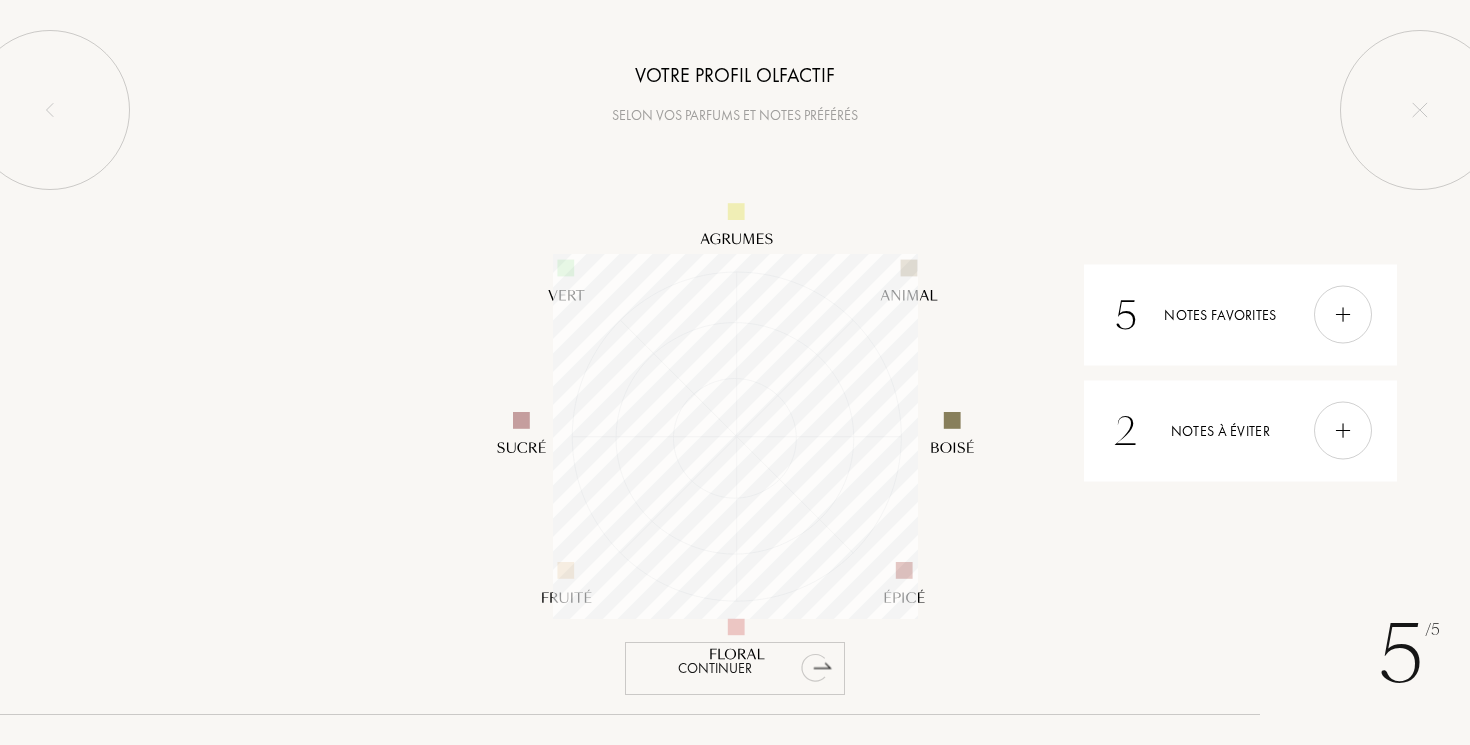 click on "Continuer" at bounding box center (735, 668) 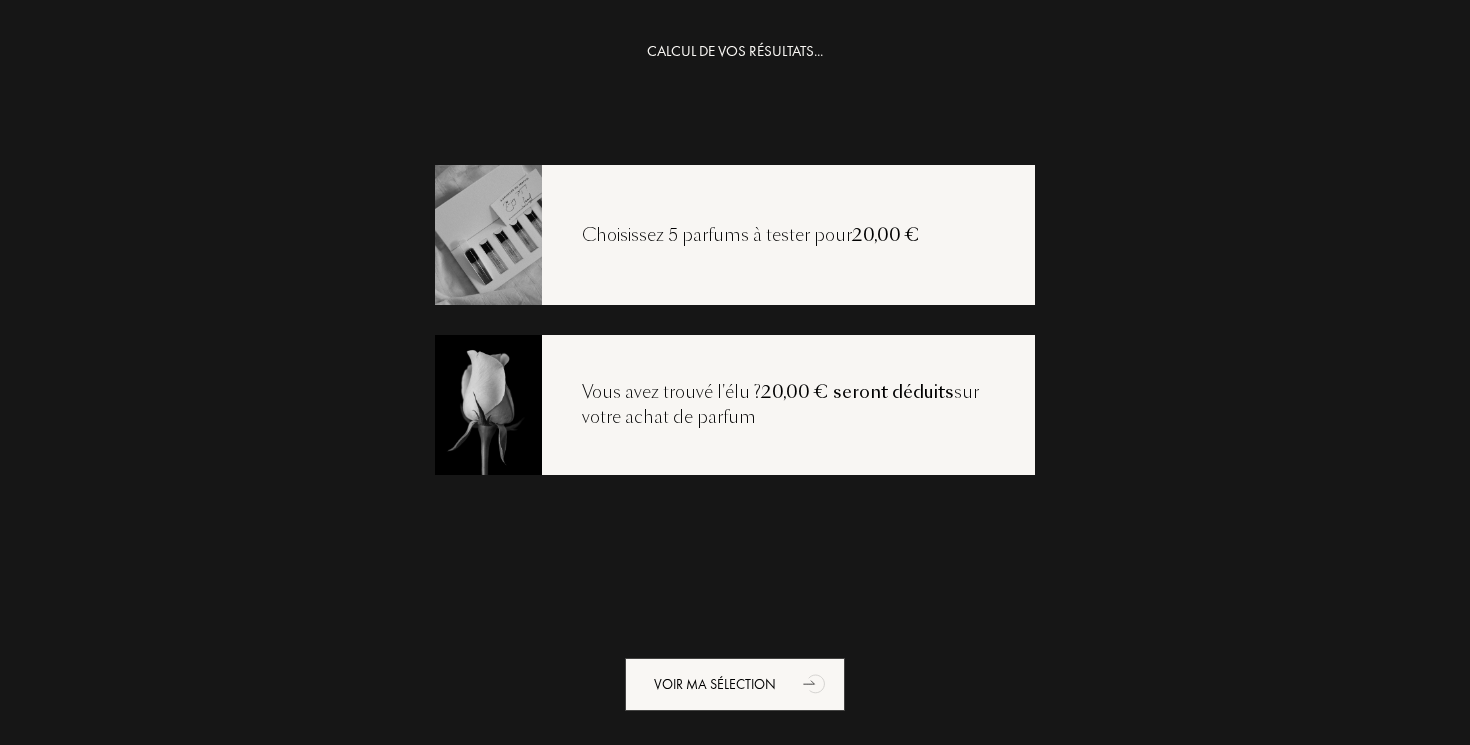 scroll, scrollTop: 40, scrollLeft: 0, axis: vertical 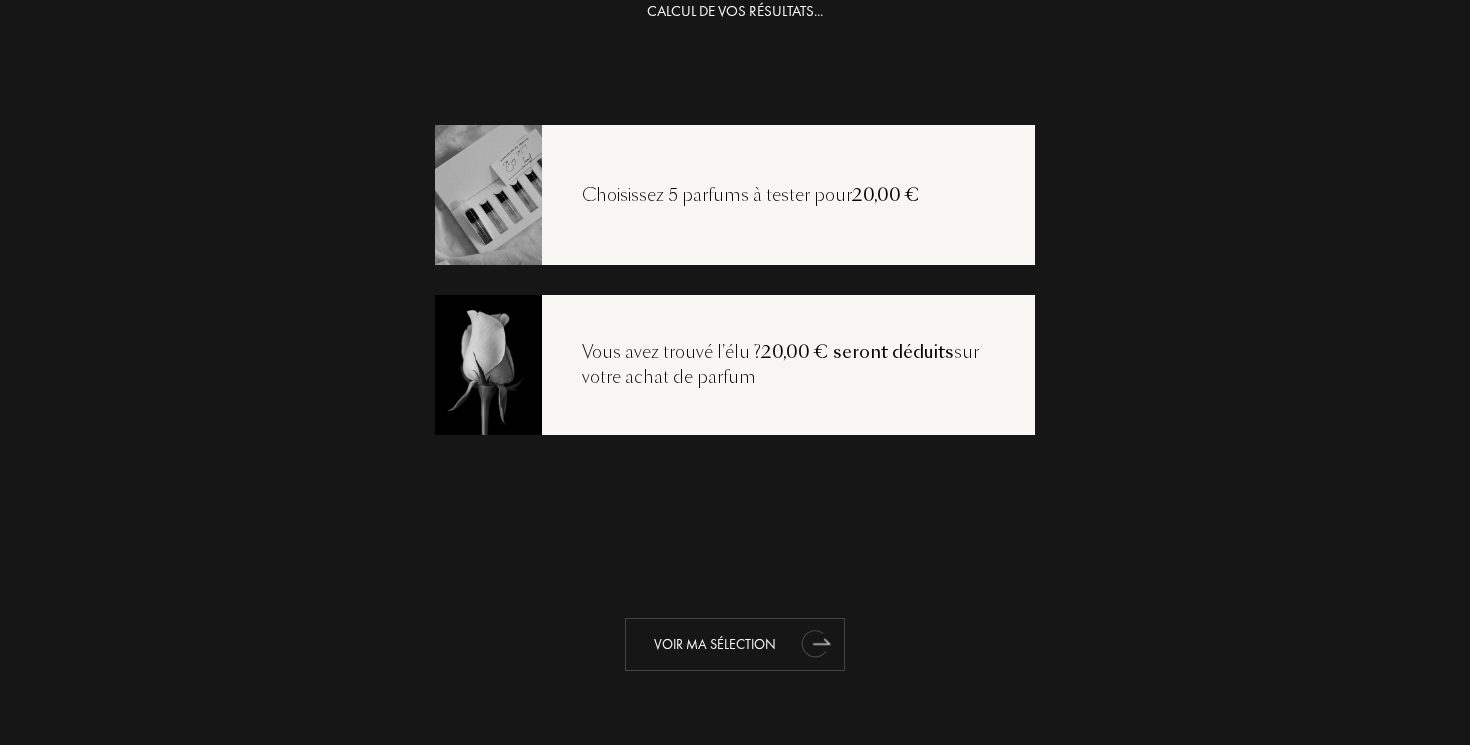 click on "Voir ma sélection" at bounding box center (735, 644) 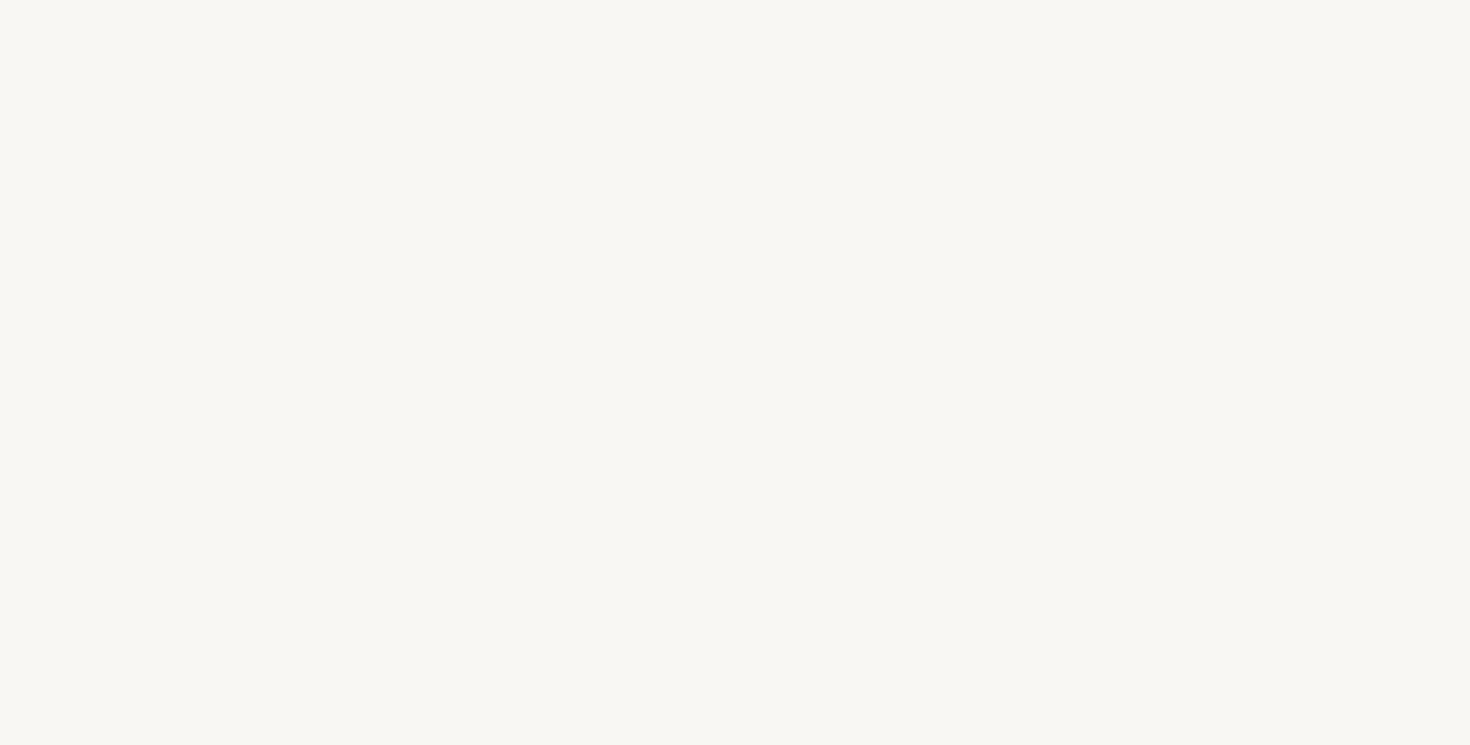 select on "FR" 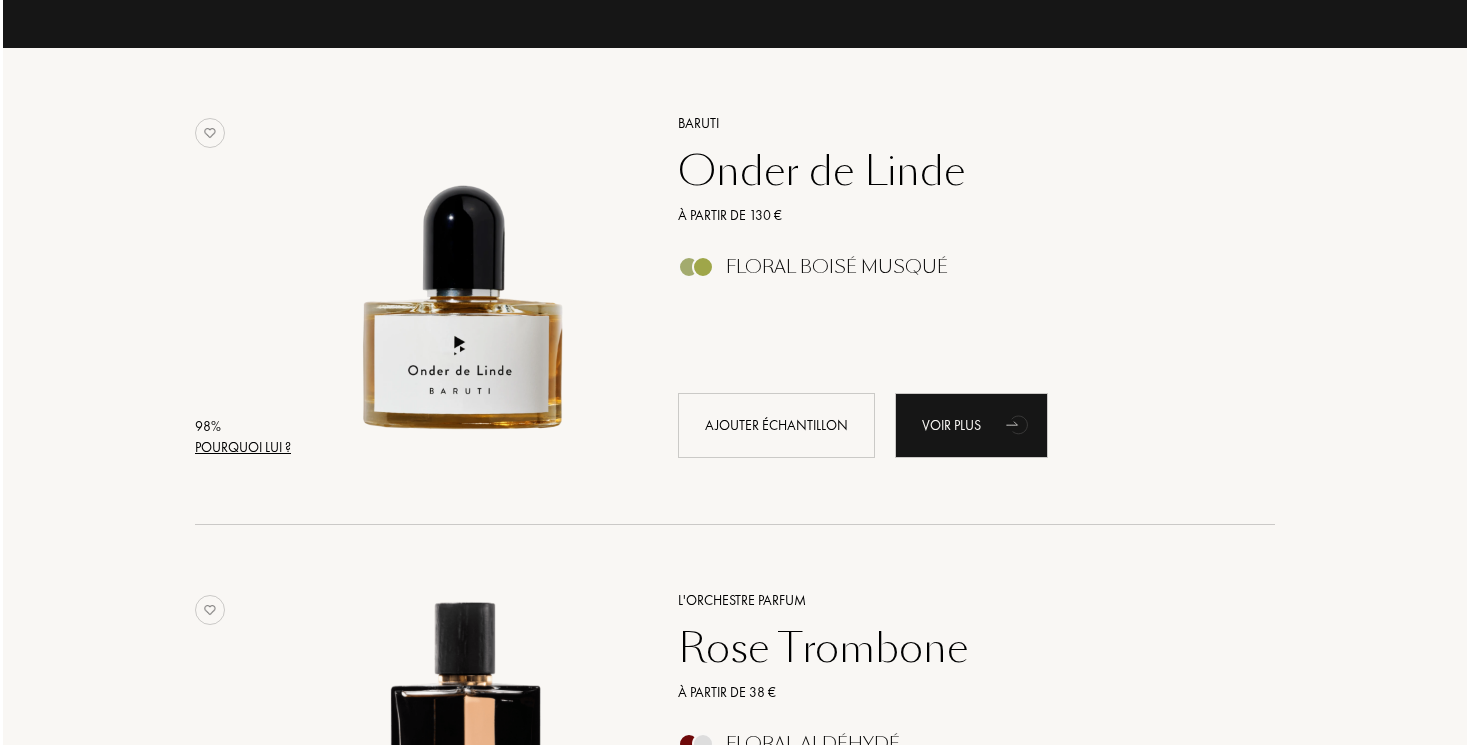 scroll, scrollTop: 273, scrollLeft: 0, axis: vertical 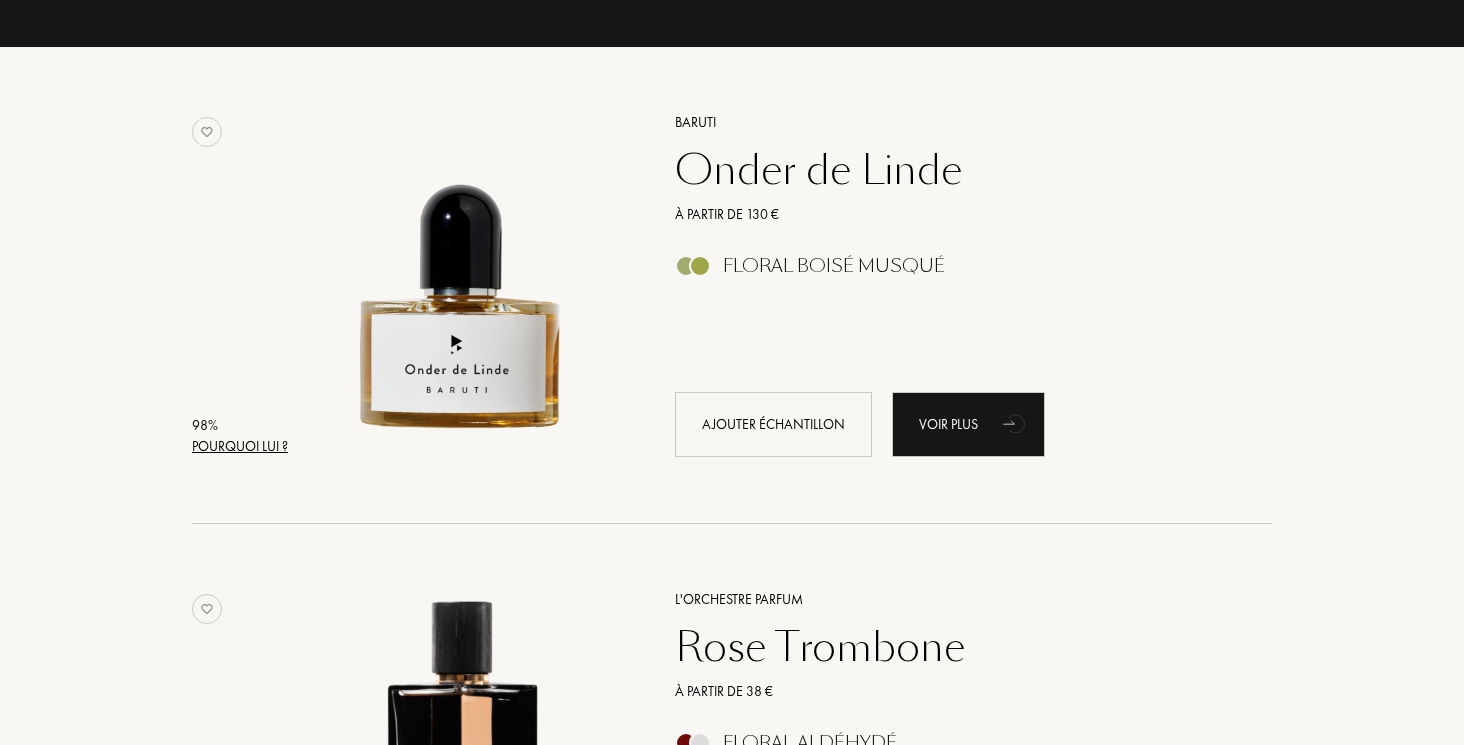 click on "Pourquoi lui ?" at bounding box center (240, 446) 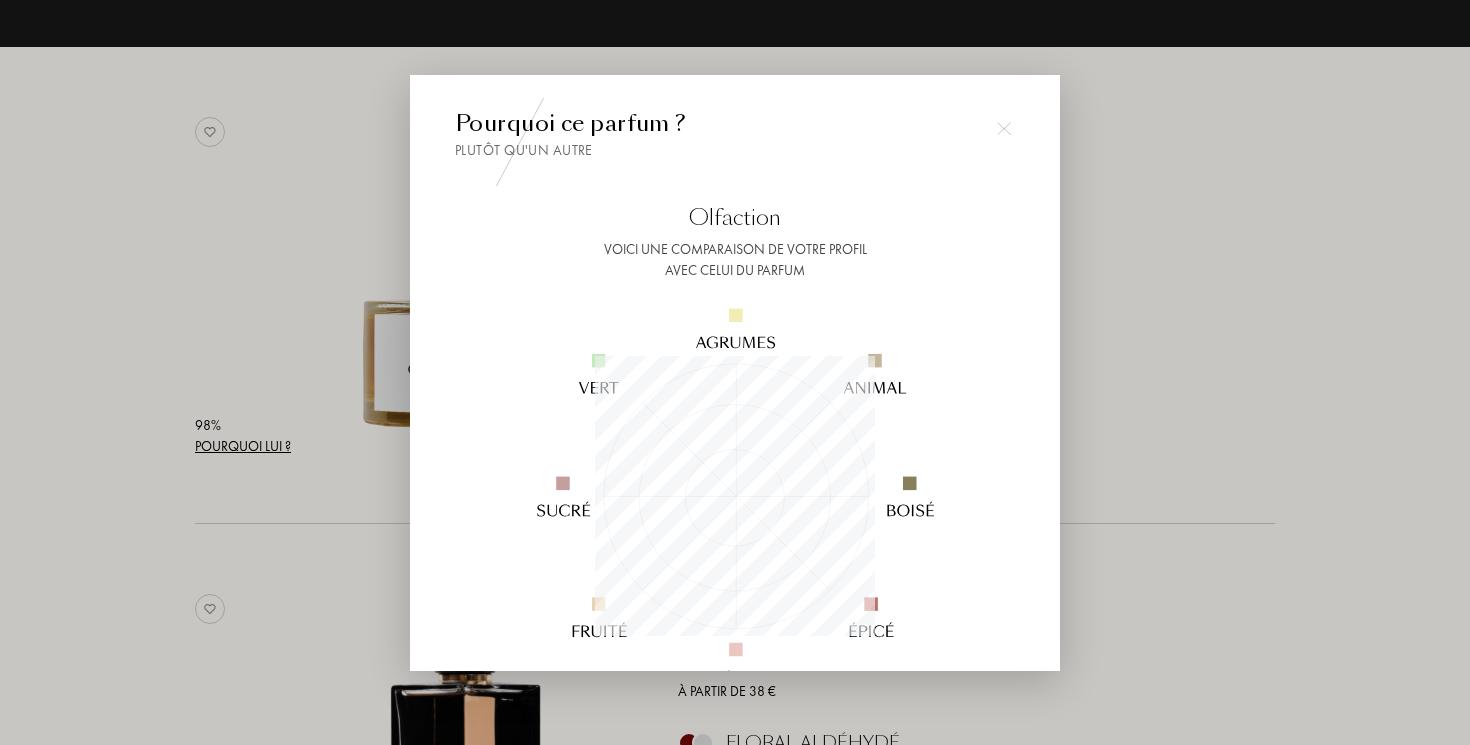scroll, scrollTop: 999720, scrollLeft: 999720, axis: both 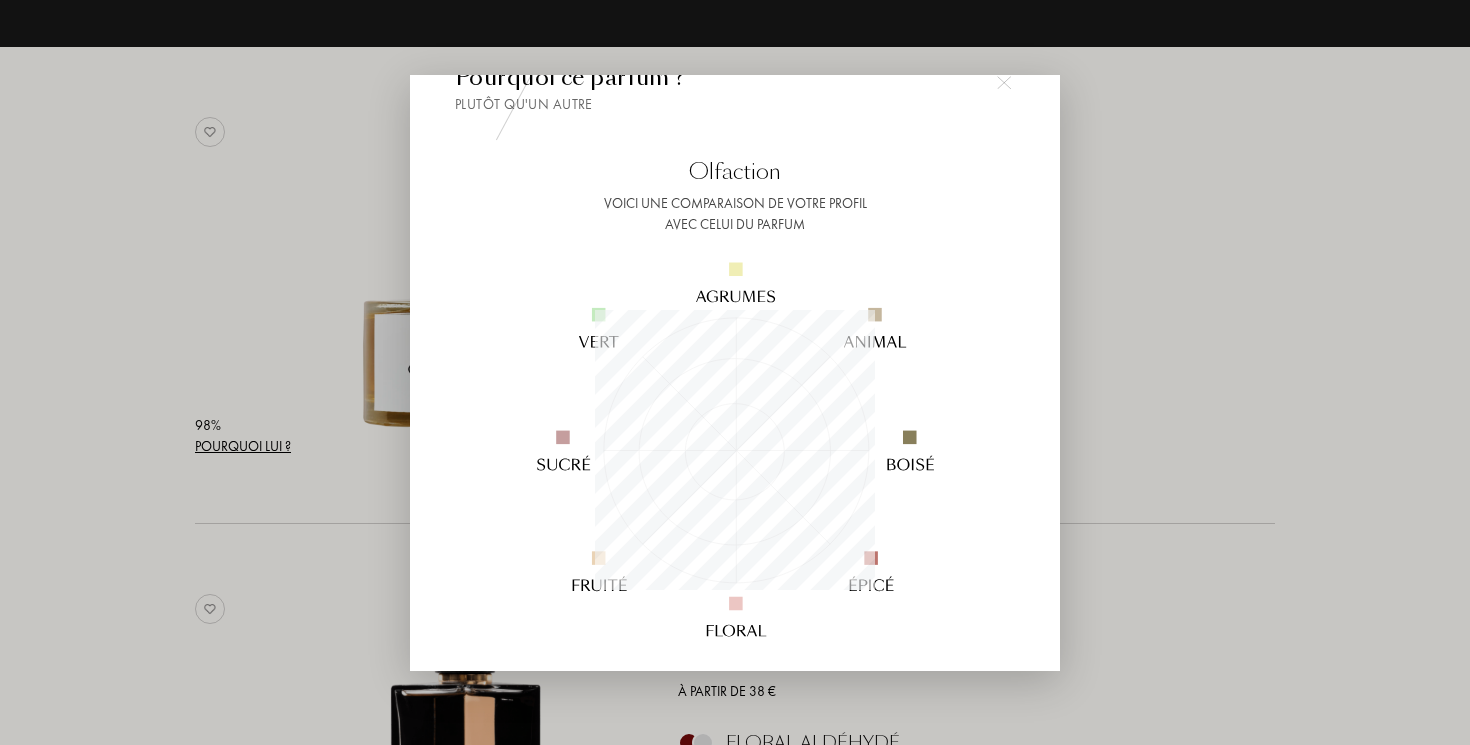 click at bounding box center (735, 372) 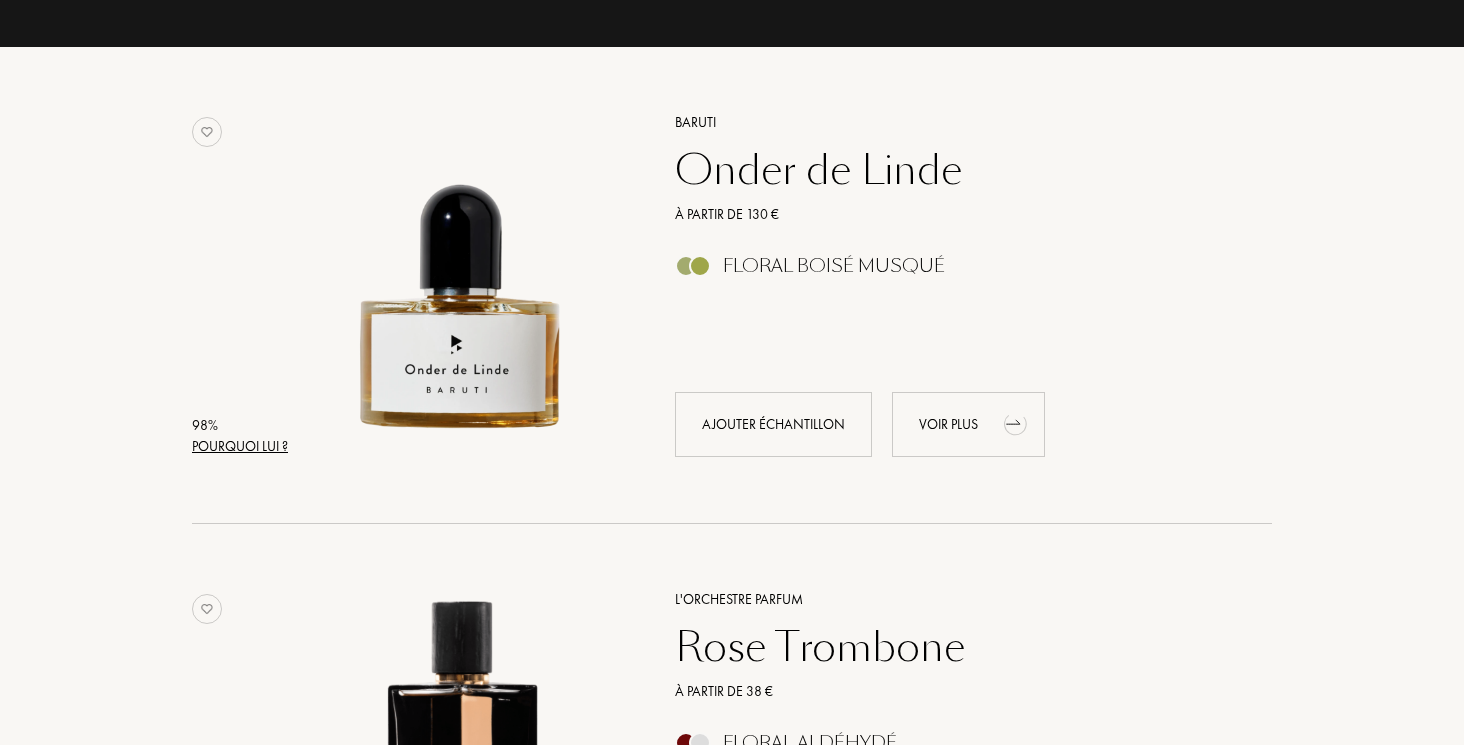 click on "Voir plus" at bounding box center (968, 424) 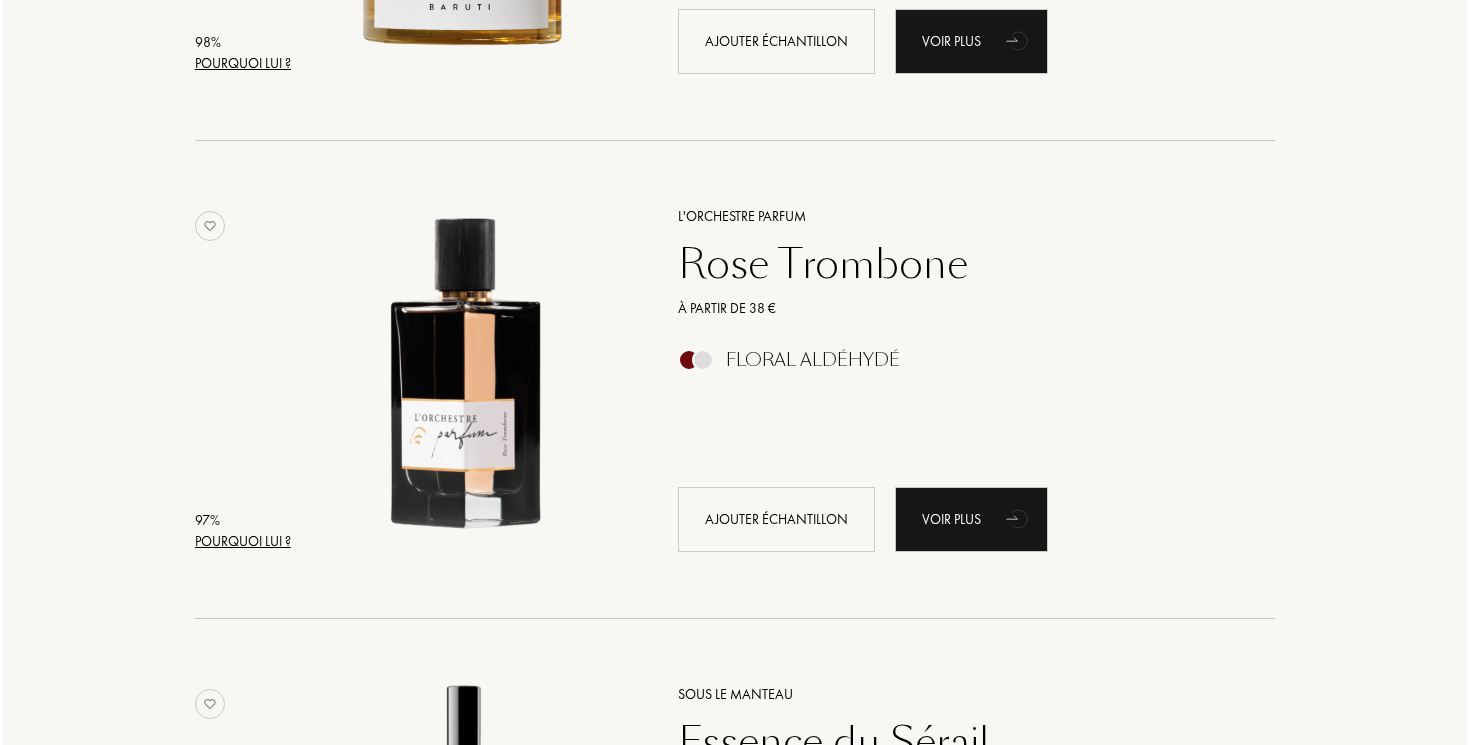 scroll, scrollTop: 662, scrollLeft: 0, axis: vertical 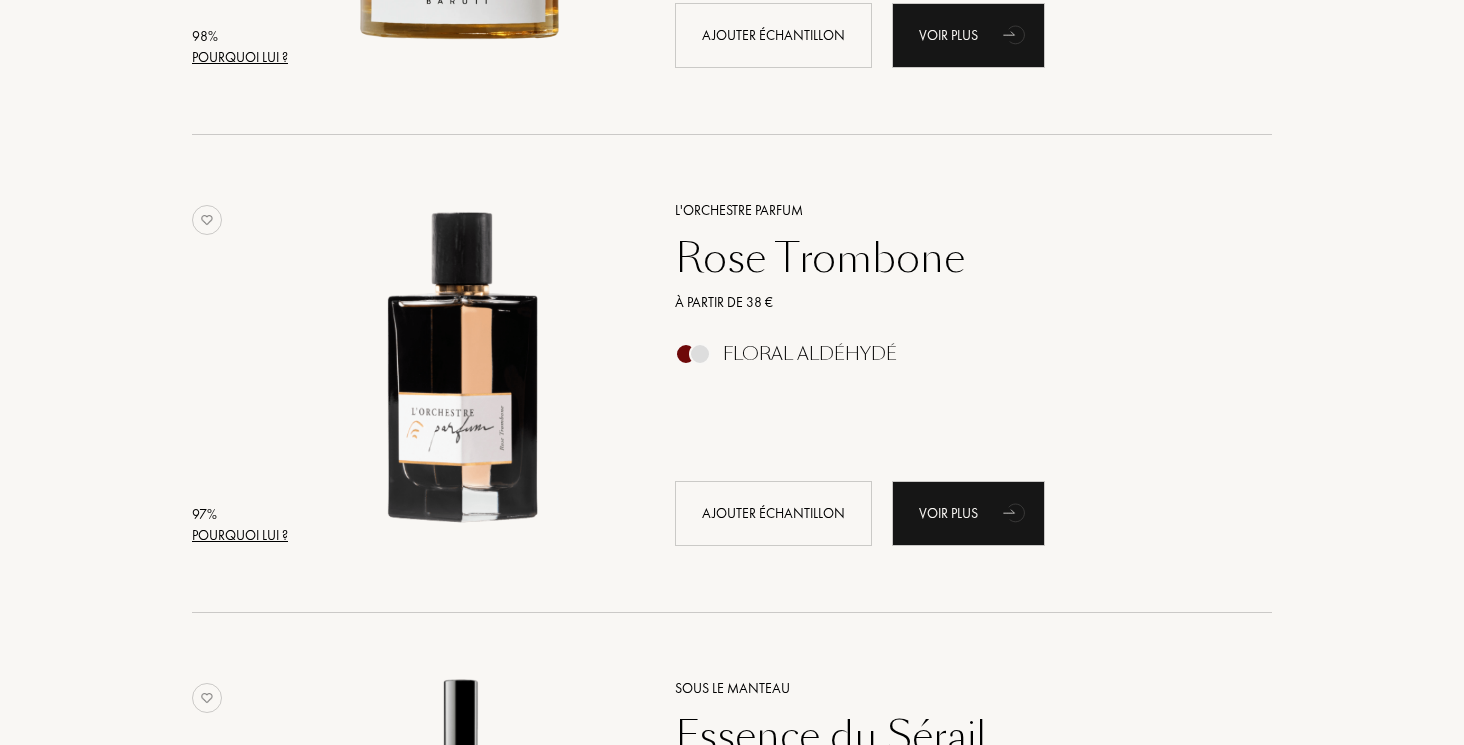 click on "Pourquoi lui ?" at bounding box center (240, 535) 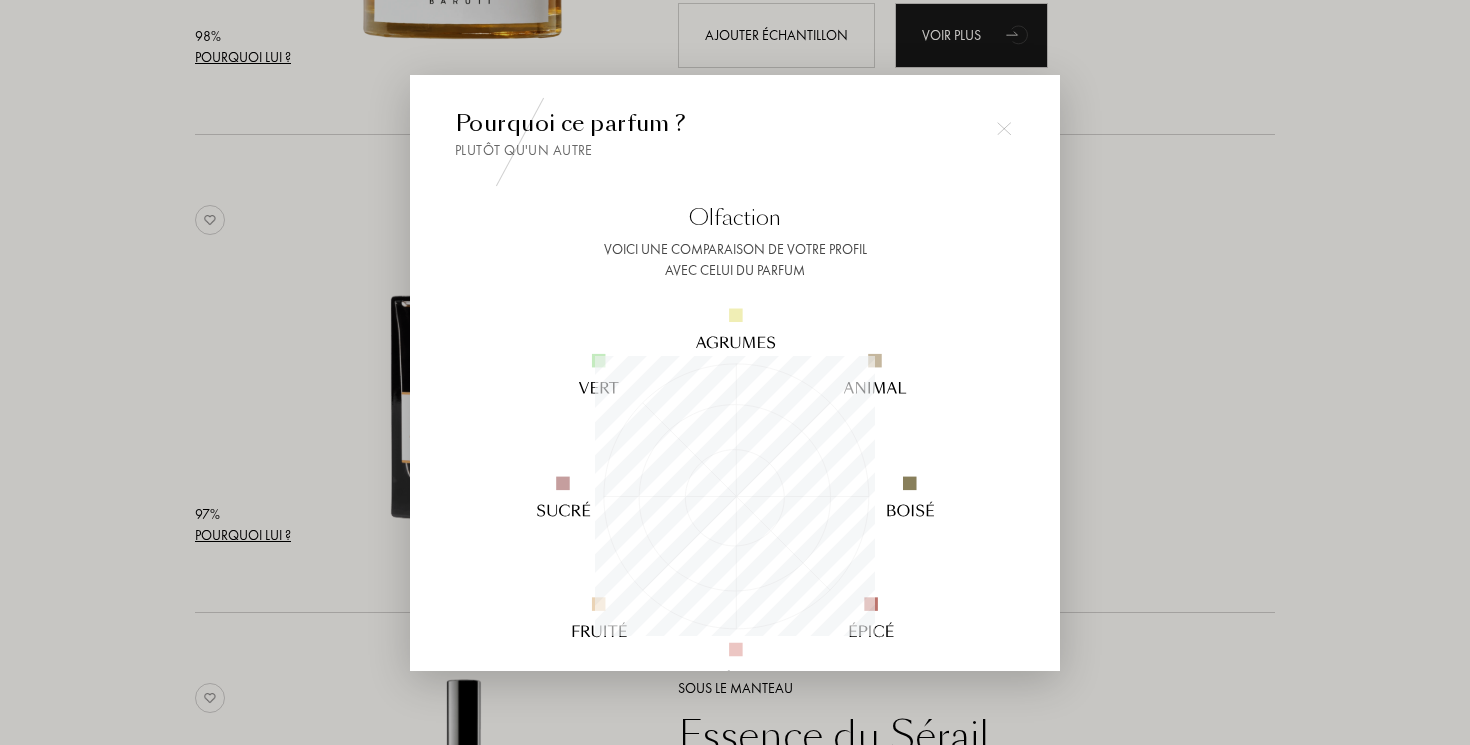 scroll, scrollTop: 999720, scrollLeft: 999720, axis: both 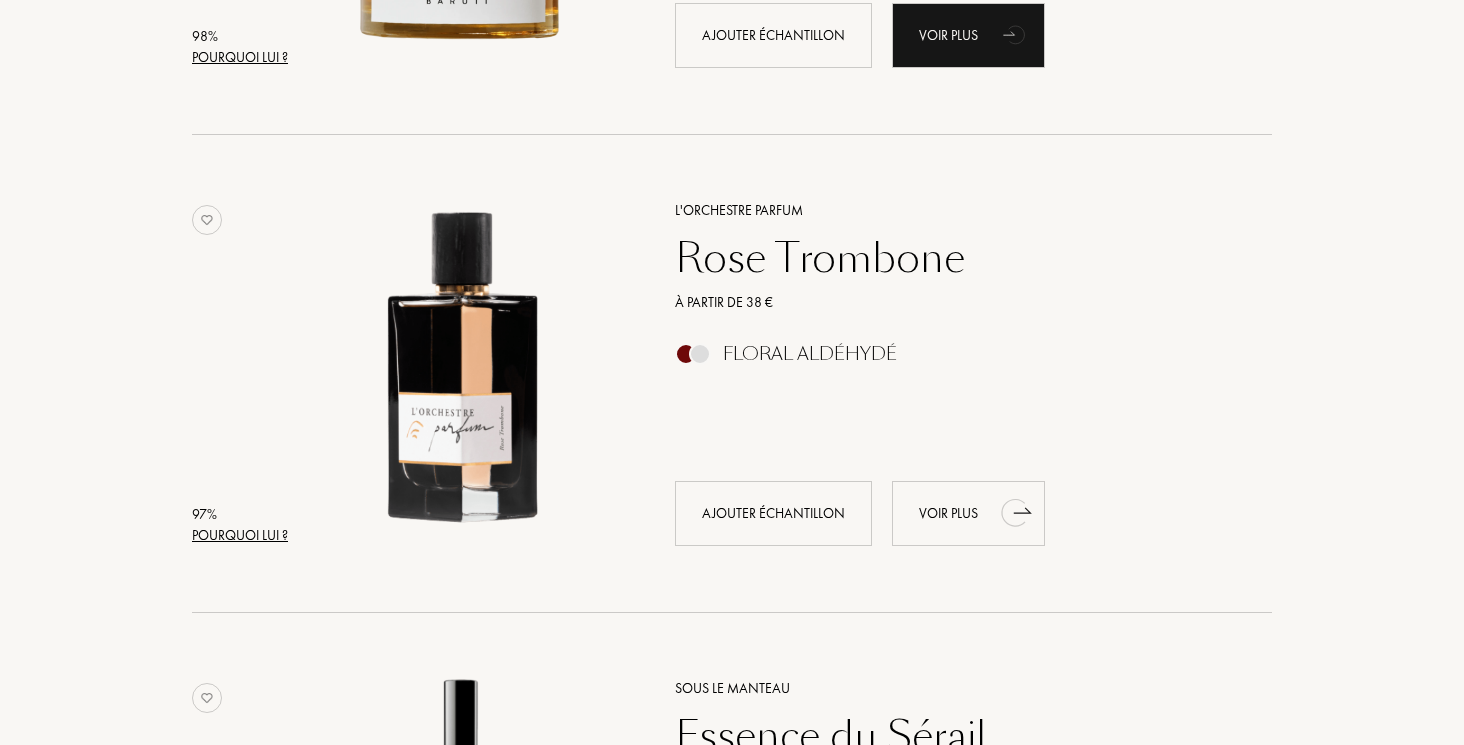 click on "Voir plus" at bounding box center (968, 513) 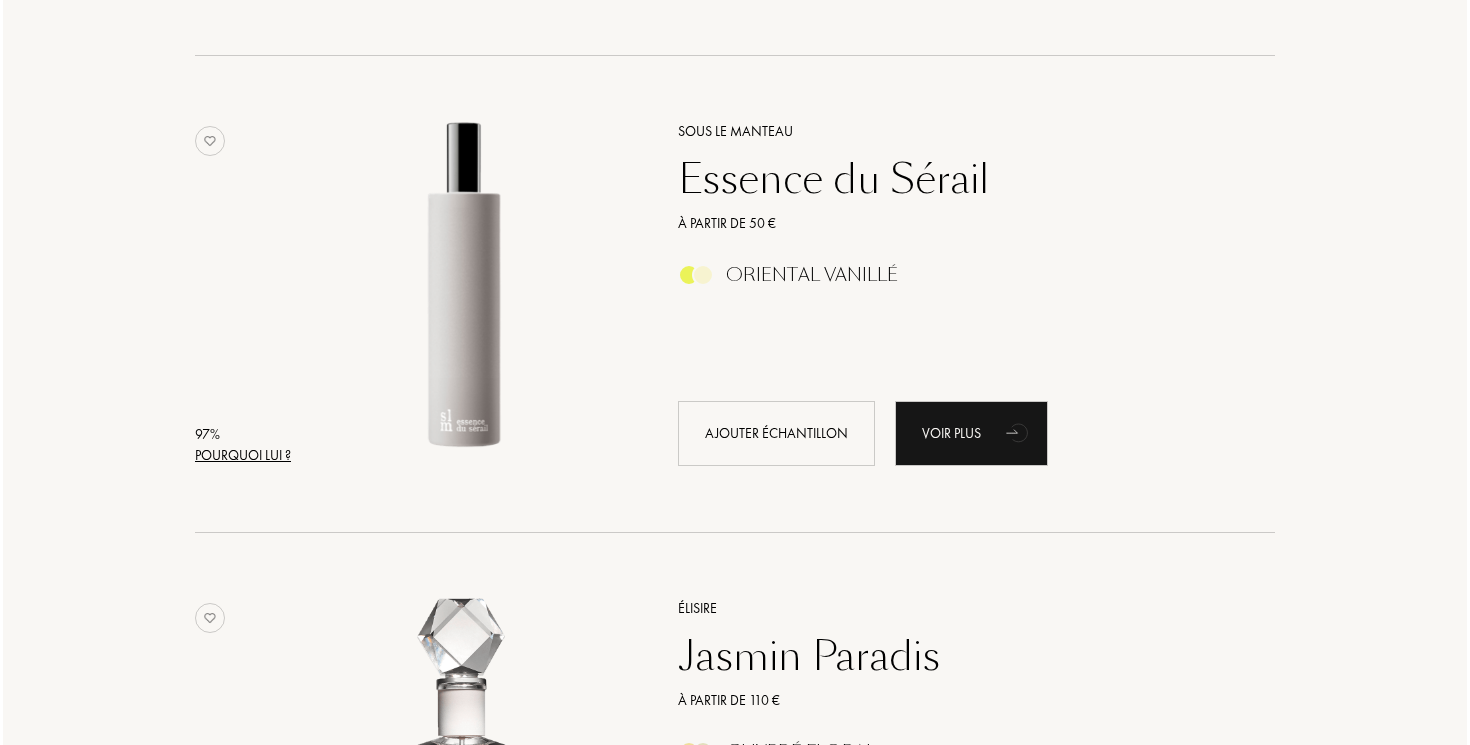 scroll, scrollTop: 1304, scrollLeft: 0, axis: vertical 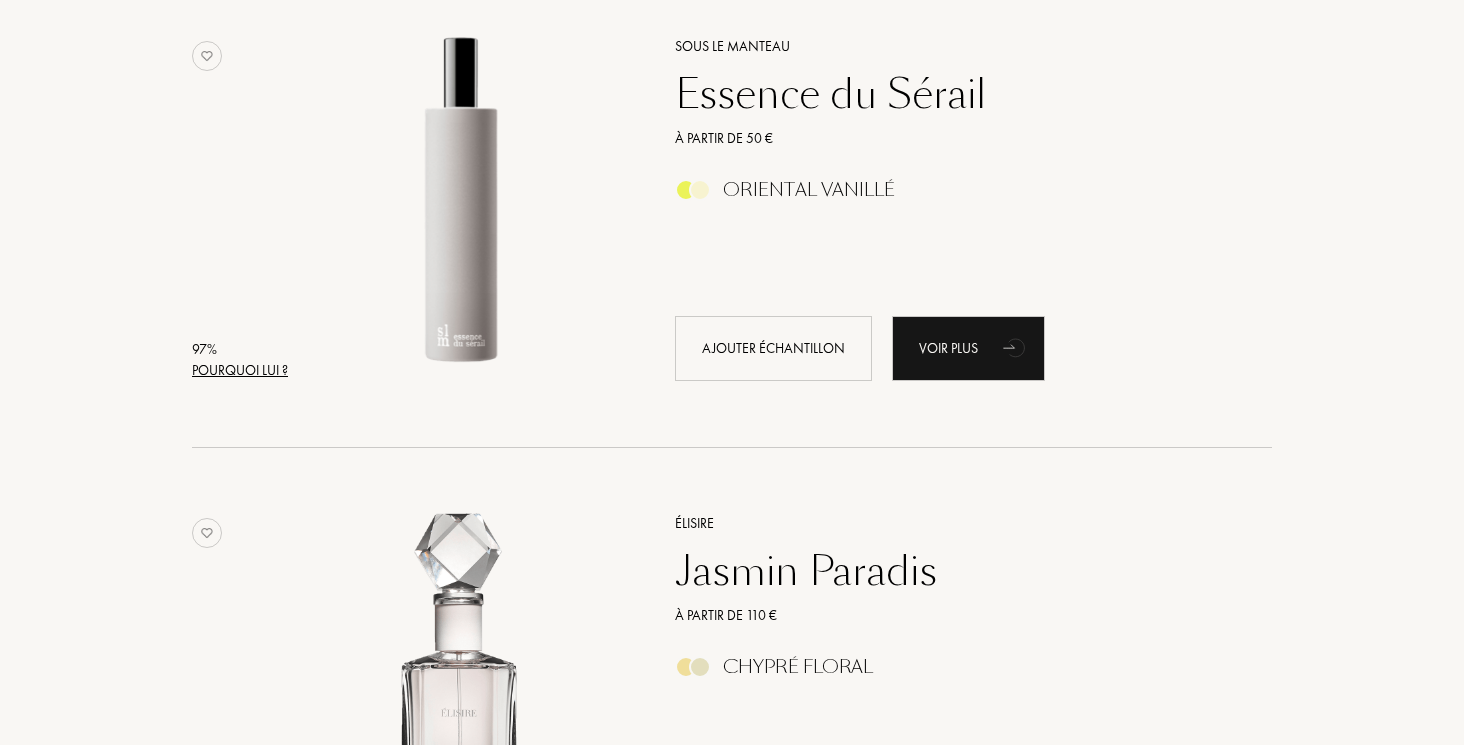 click on "Pourquoi lui ?" at bounding box center [240, 370] 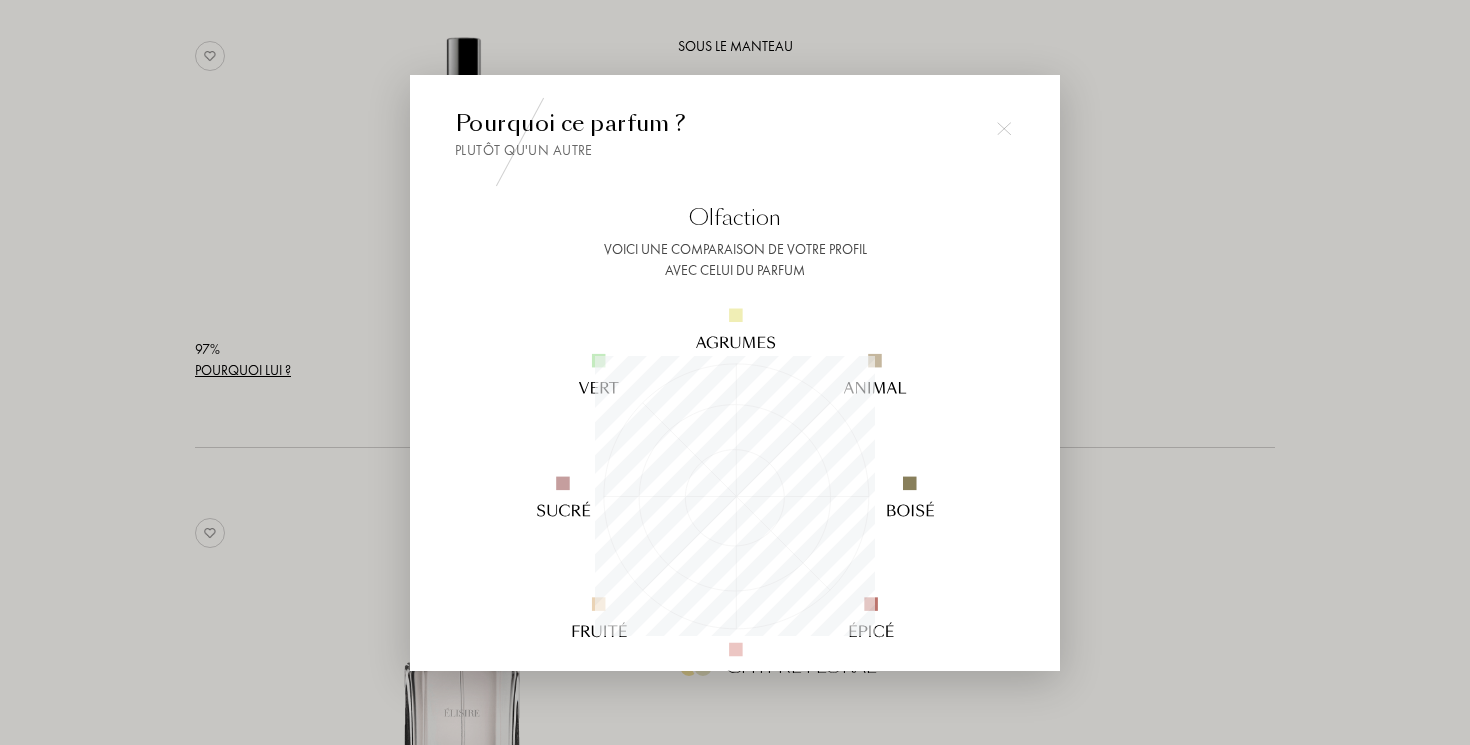 scroll, scrollTop: 999720, scrollLeft: 999720, axis: both 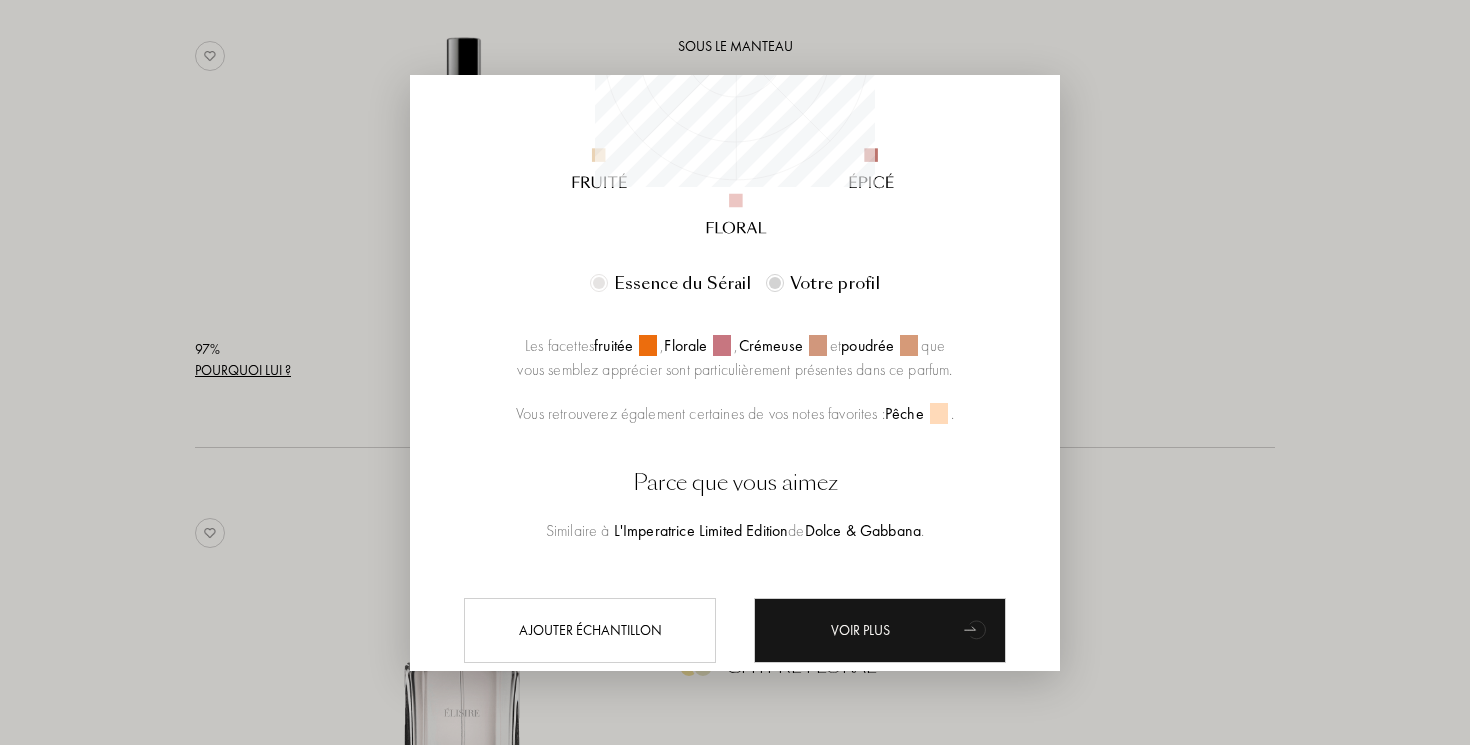click at bounding box center (735, 372) 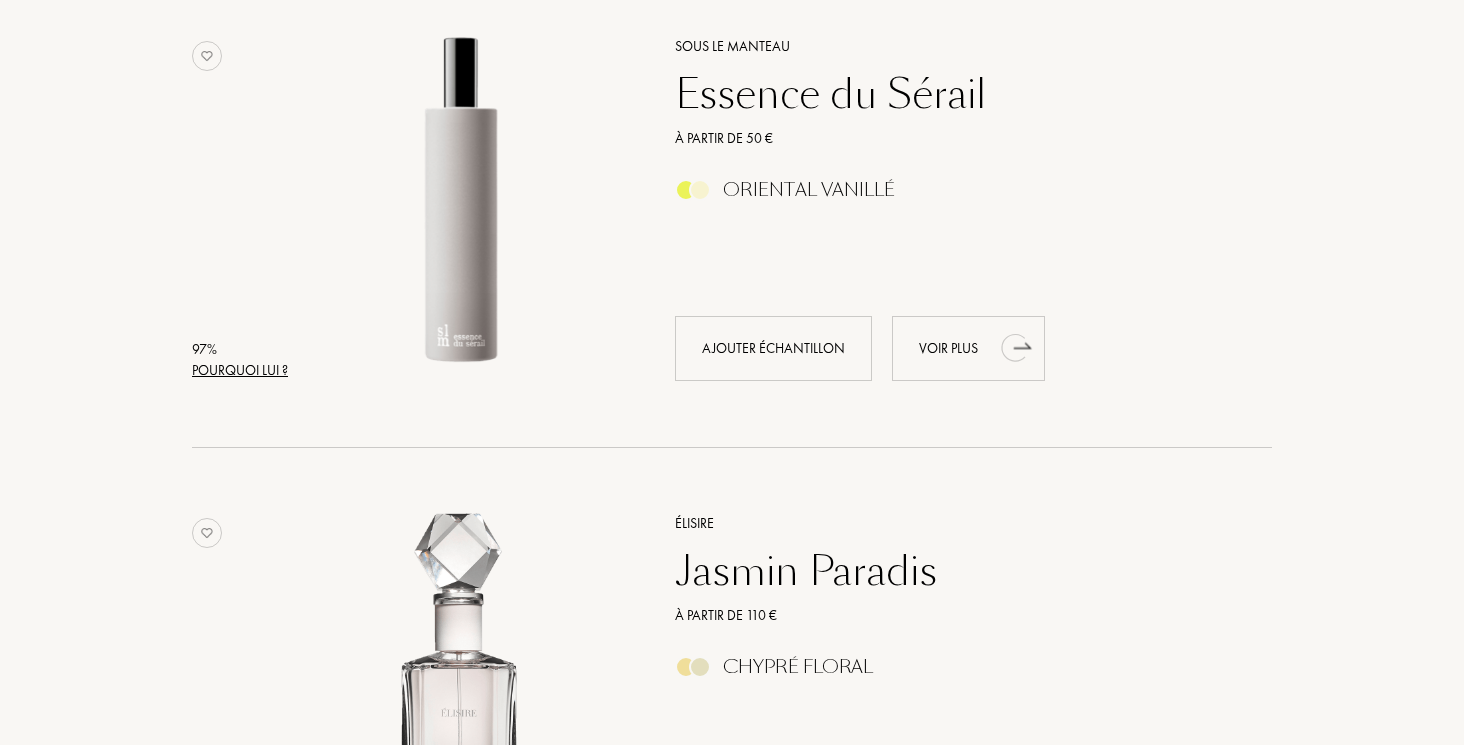 click on "Voir plus" at bounding box center (968, 348) 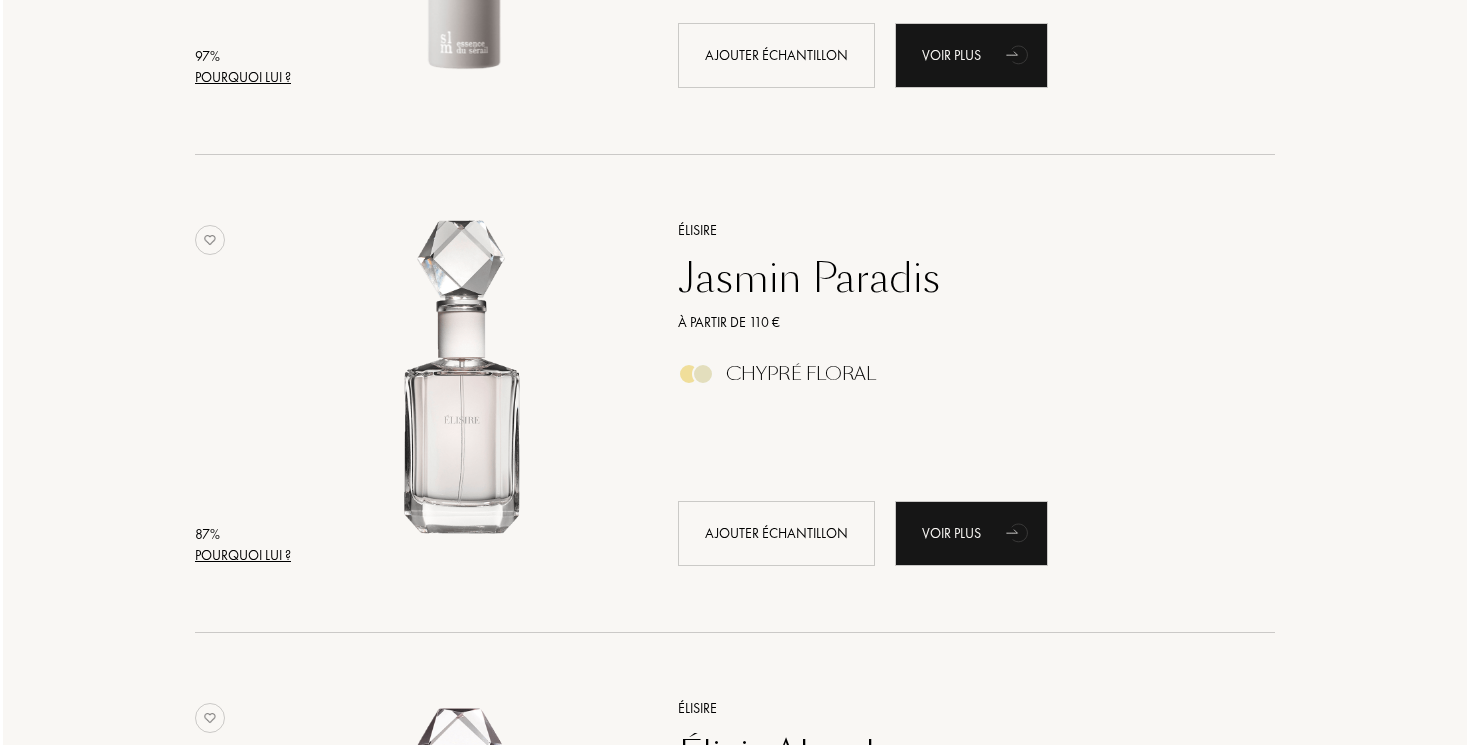scroll, scrollTop: 1621, scrollLeft: 0, axis: vertical 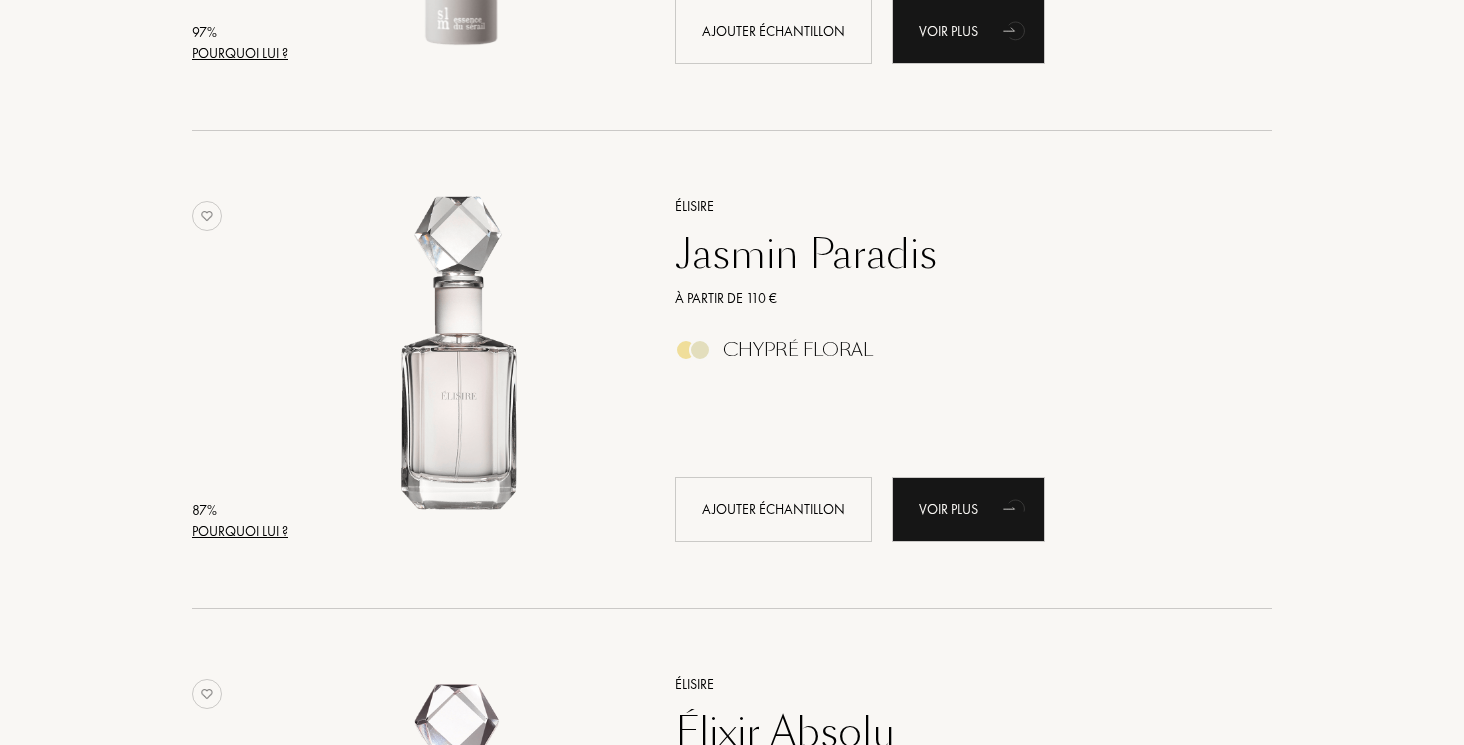 click on "Pourquoi lui ?" at bounding box center [240, 531] 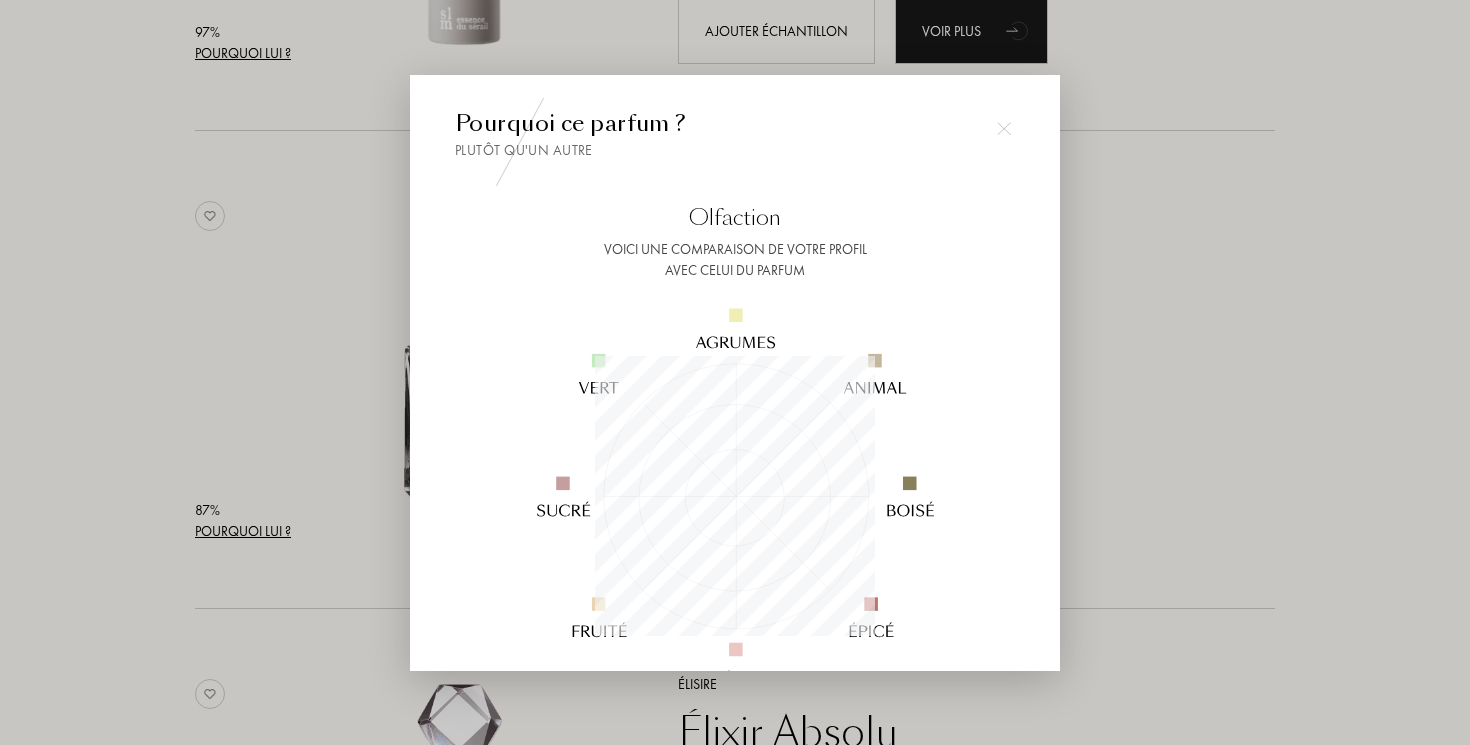 scroll, scrollTop: 999720, scrollLeft: 999720, axis: both 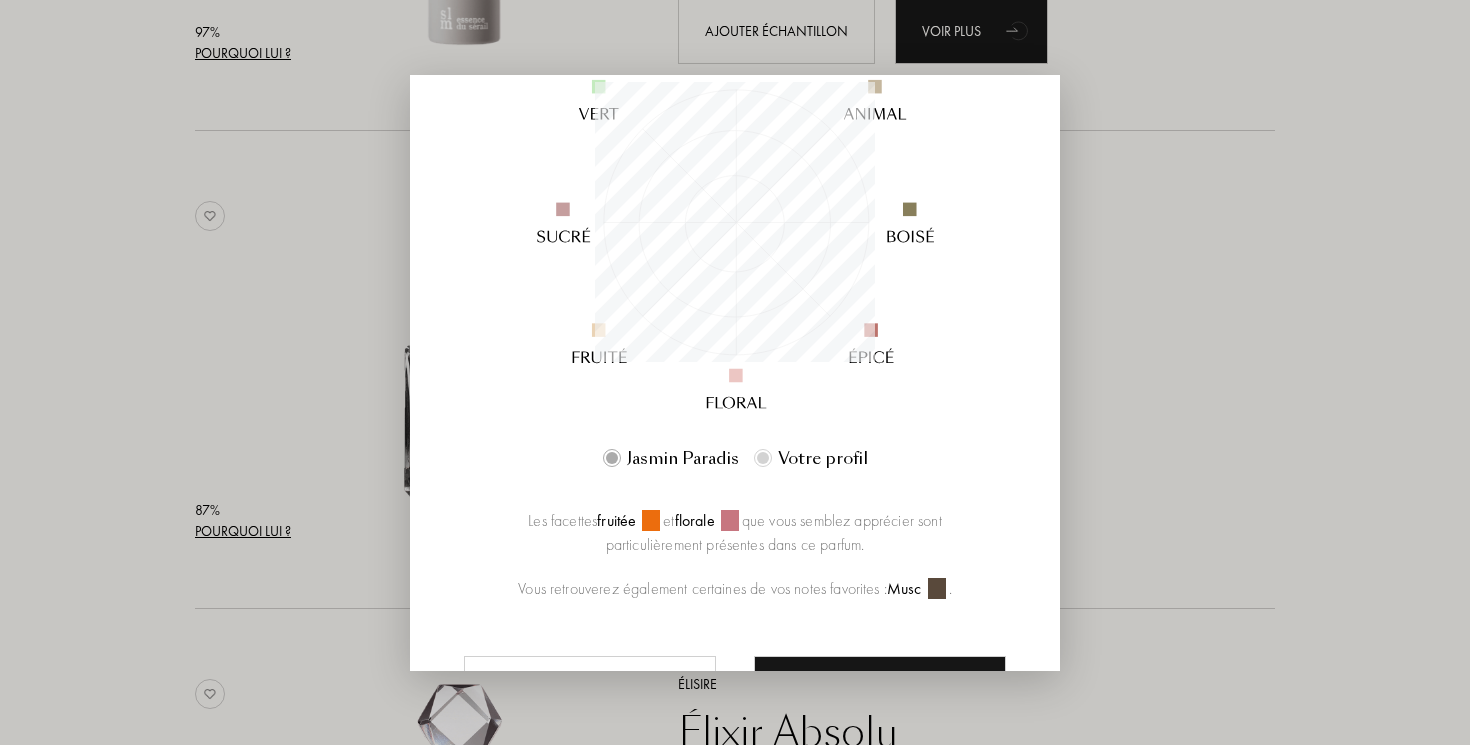 click at bounding box center (735, 372) 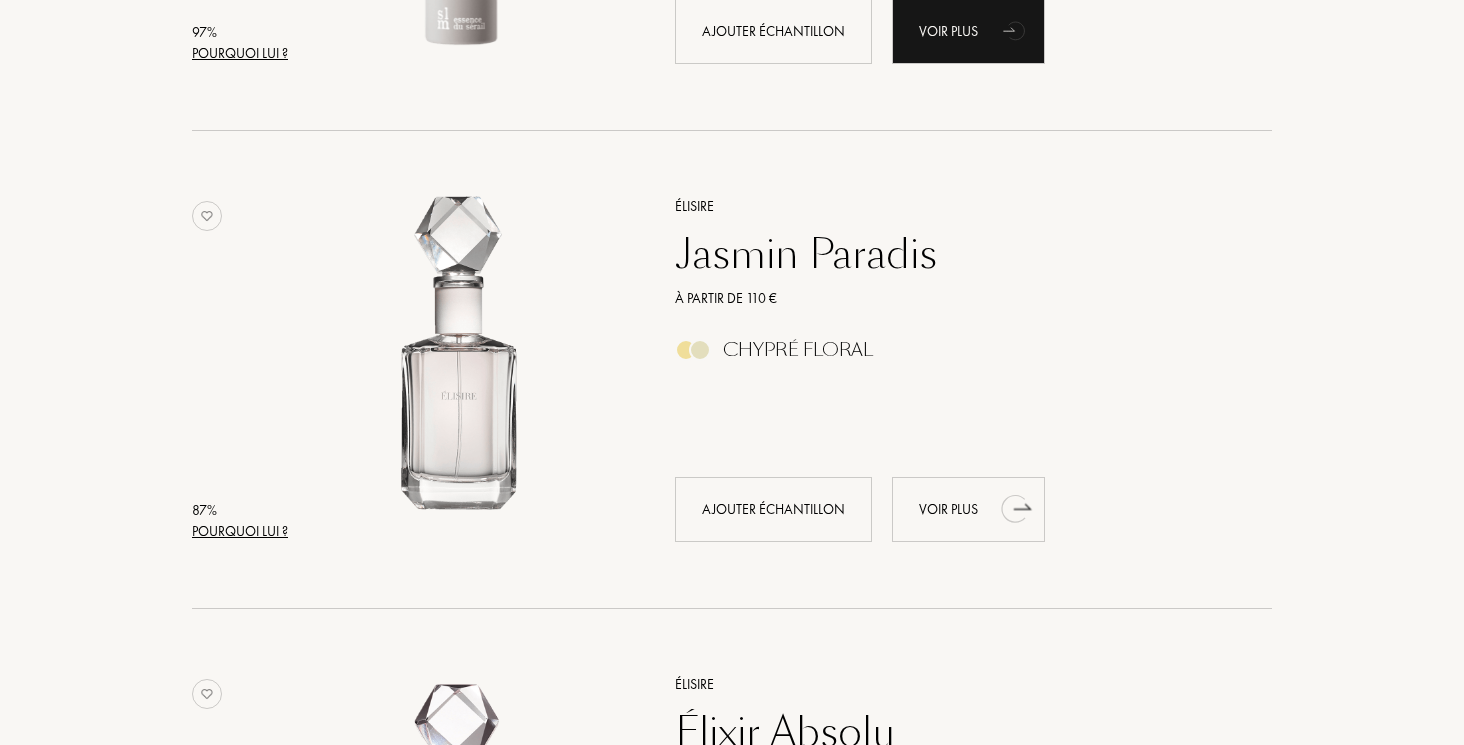click on "Voir plus" at bounding box center [968, 509] 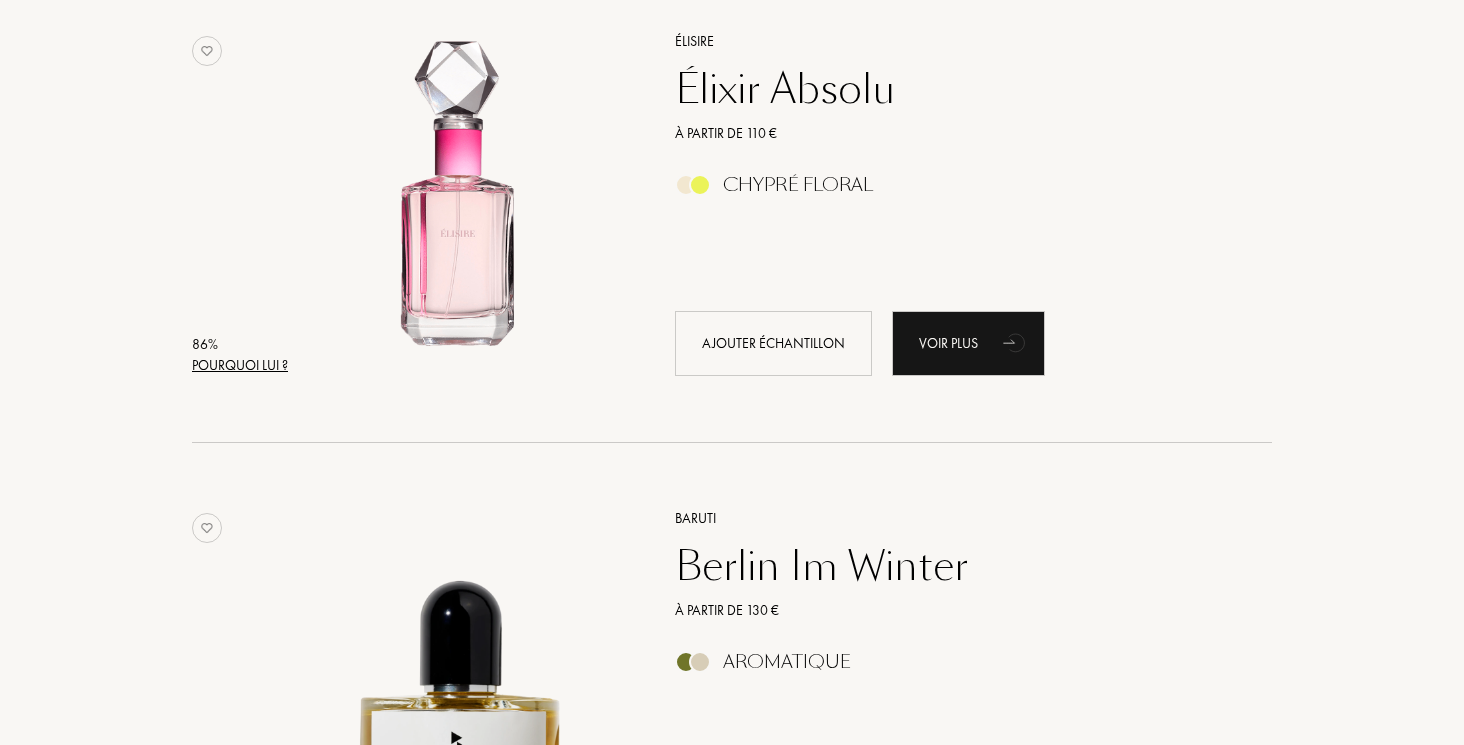 scroll, scrollTop: 2283, scrollLeft: 0, axis: vertical 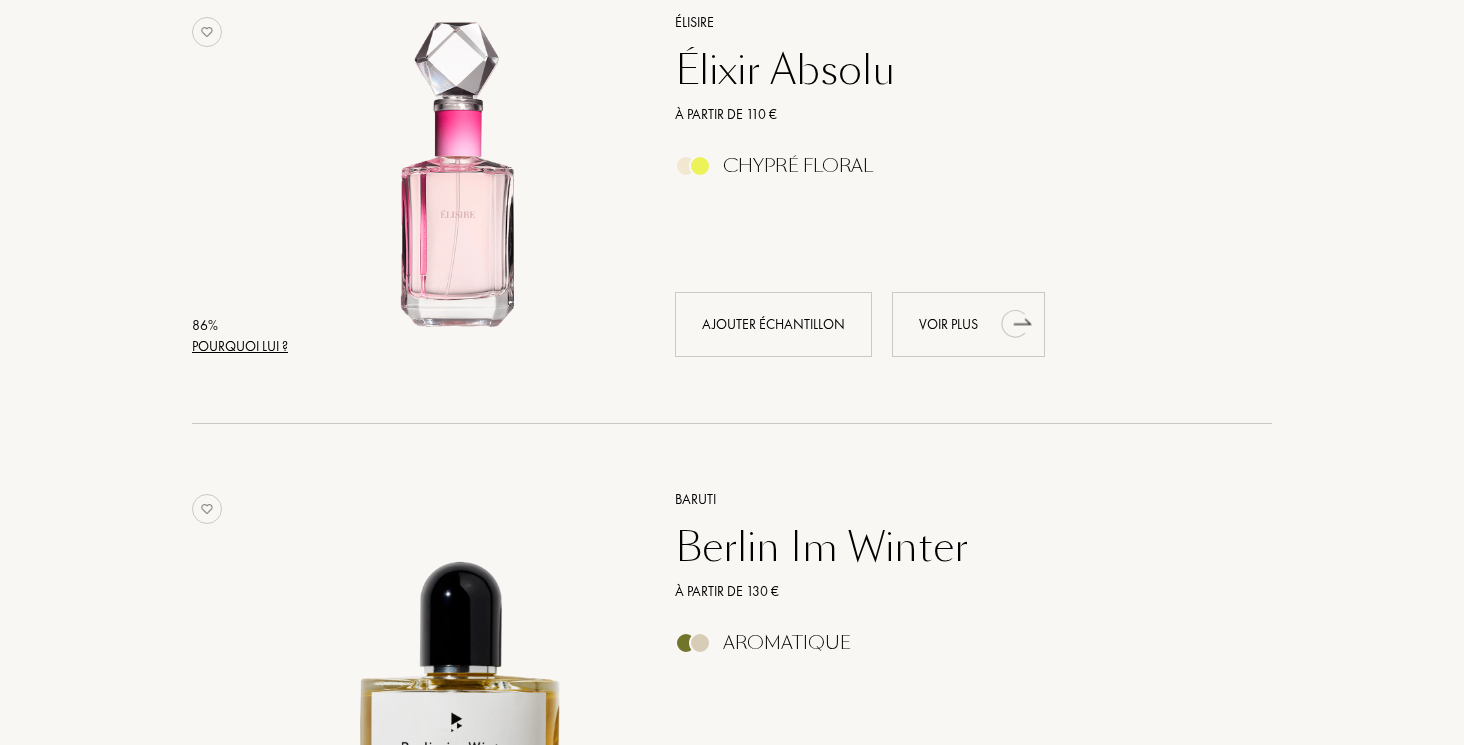 click on "Voir plus" at bounding box center (968, 324) 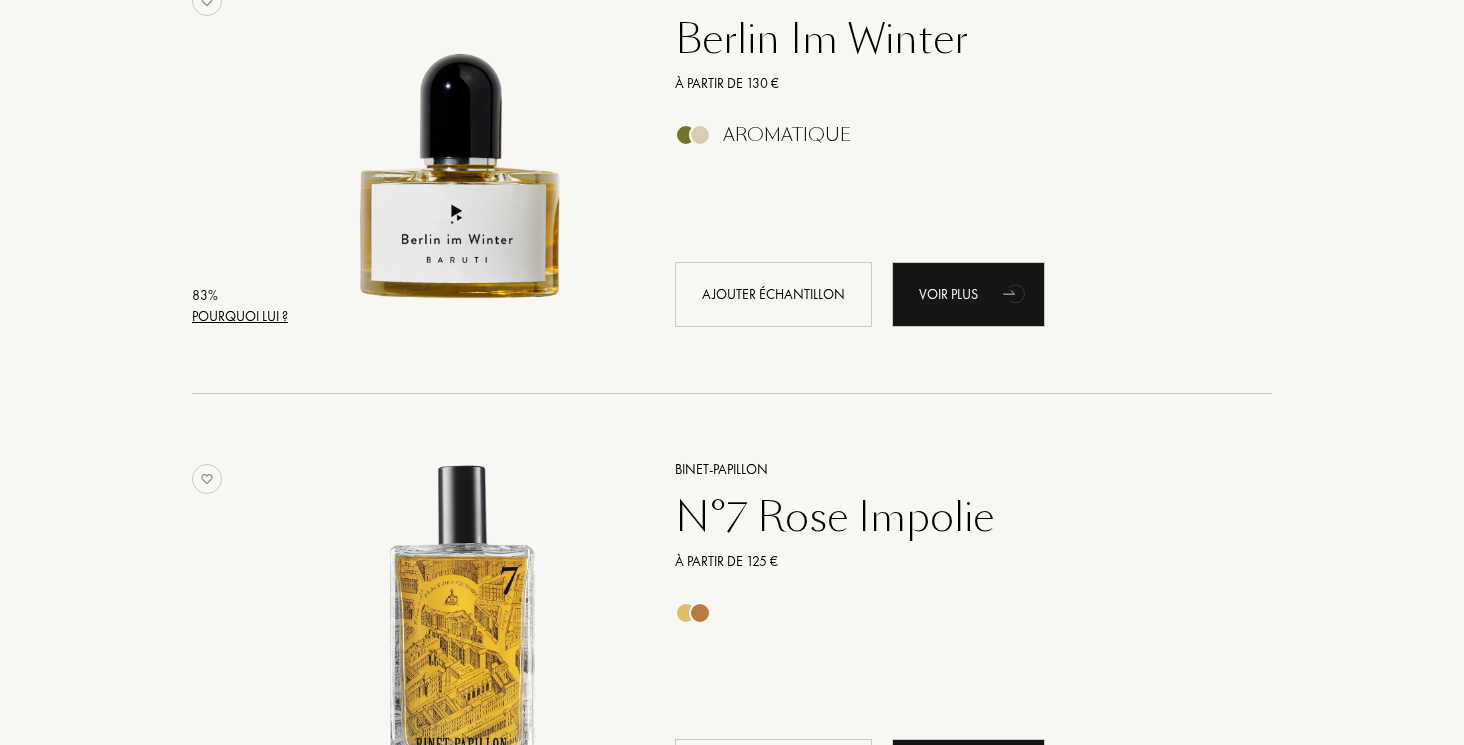 scroll, scrollTop: 2893, scrollLeft: 0, axis: vertical 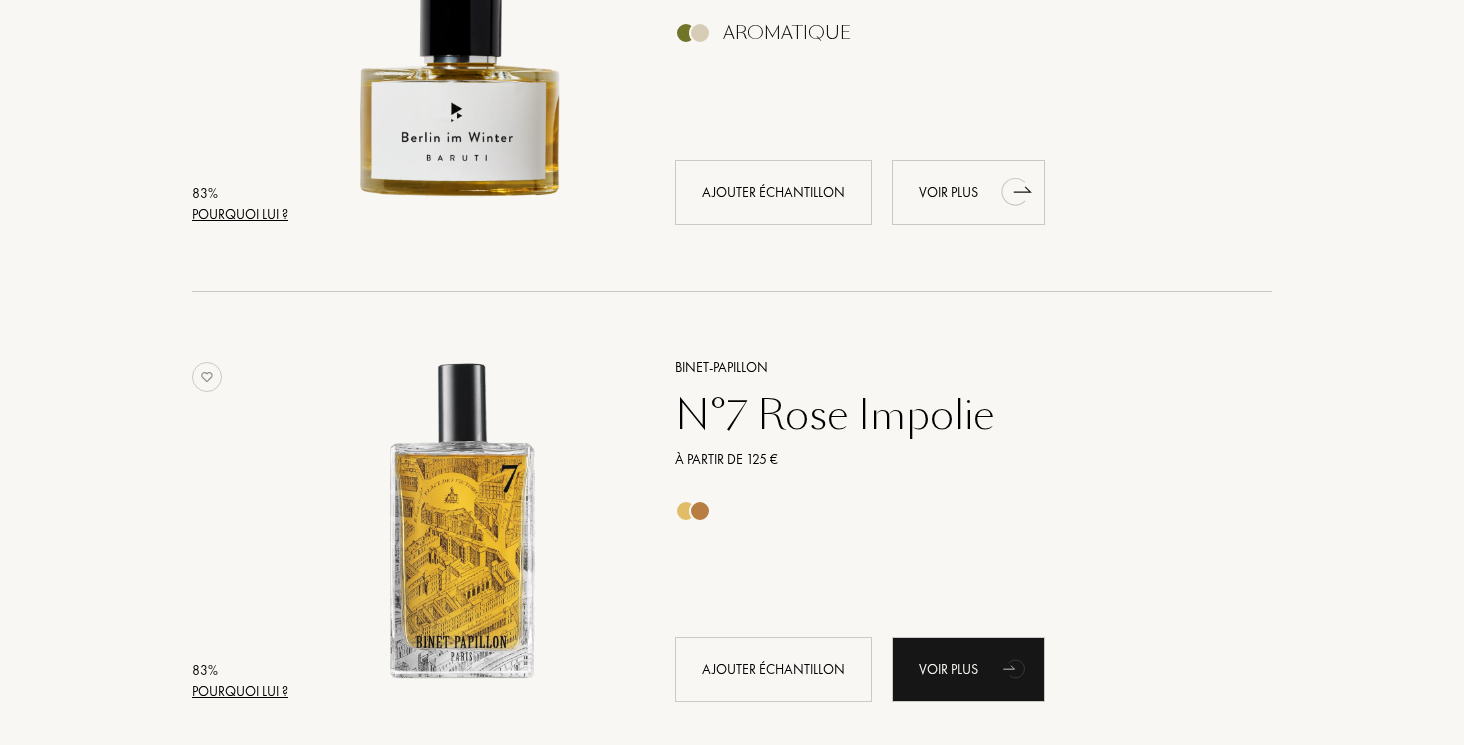 click on "Voir plus" at bounding box center (968, 192) 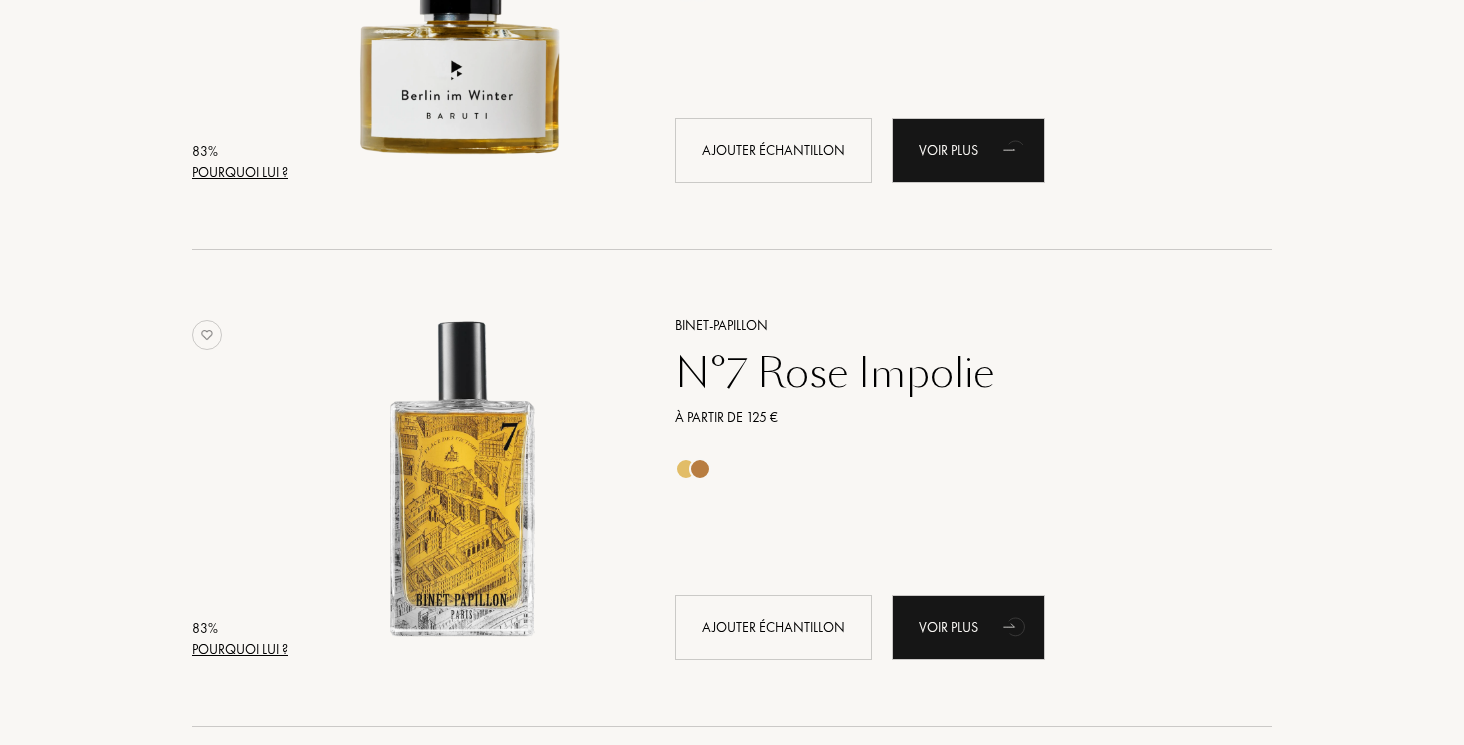 scroll, scrollTop: 2994, scrollLeft: 0, axis: vertical 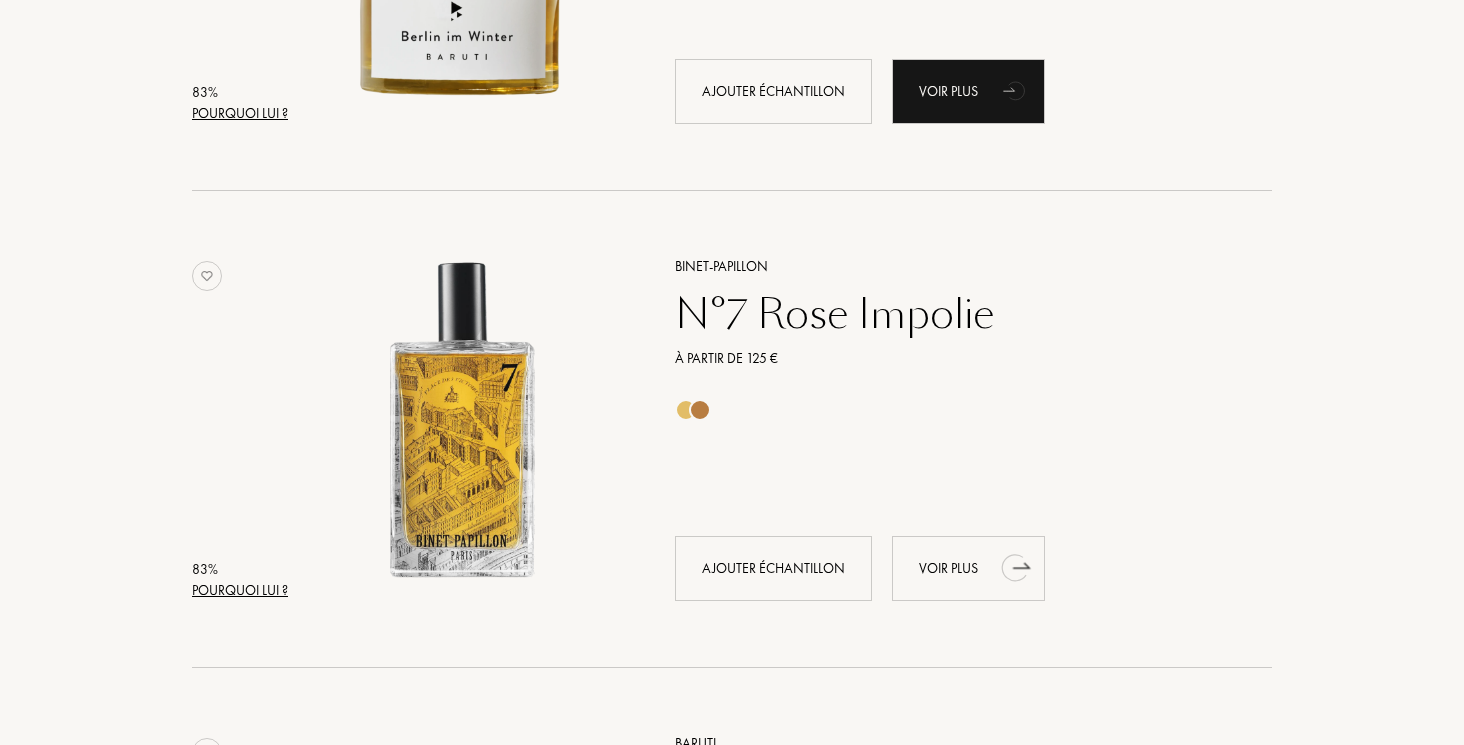 click on "Voir plus" at bounding box center (968, 568) 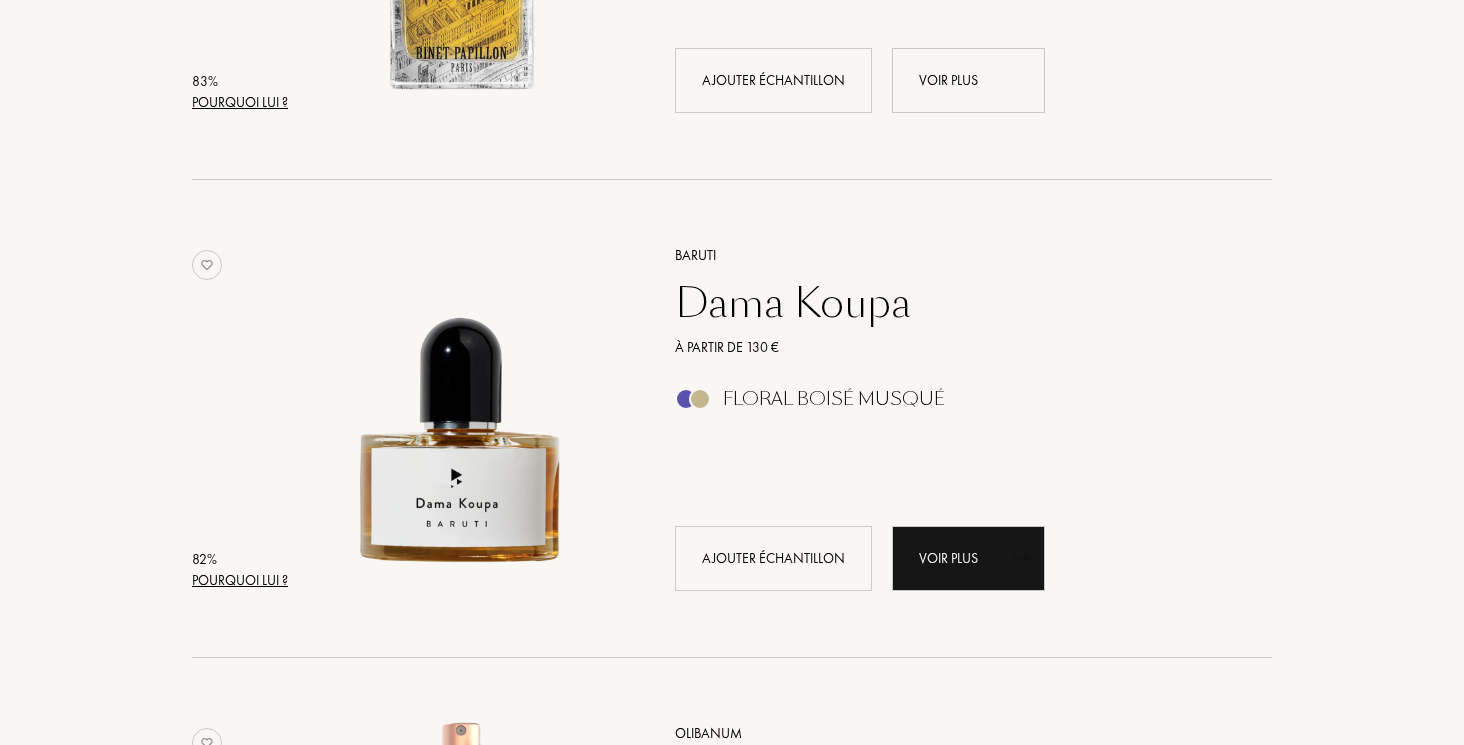 scroll, scrollTop: 3486, scrollLeft: 0, axis: vertical 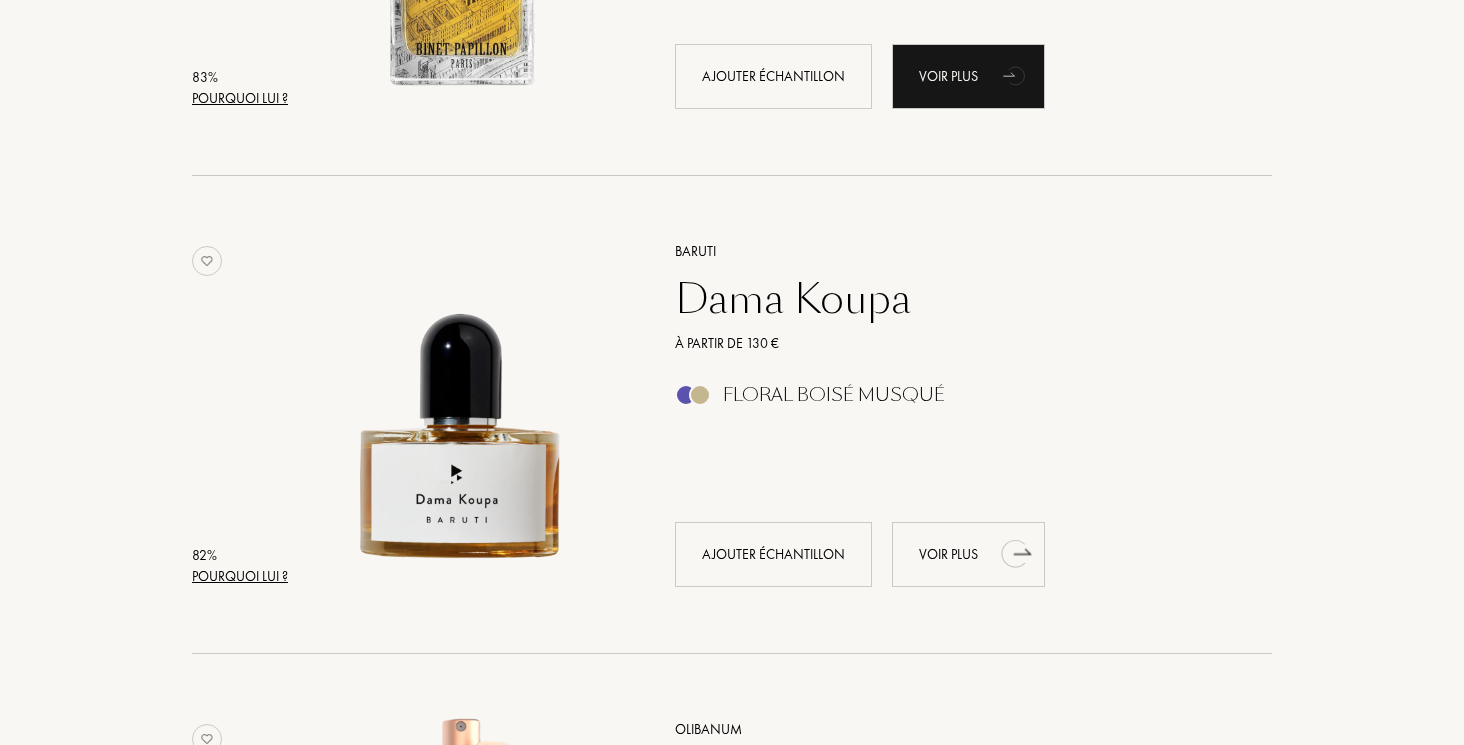 click on "Voir plus" at bounding box center (968, 554) 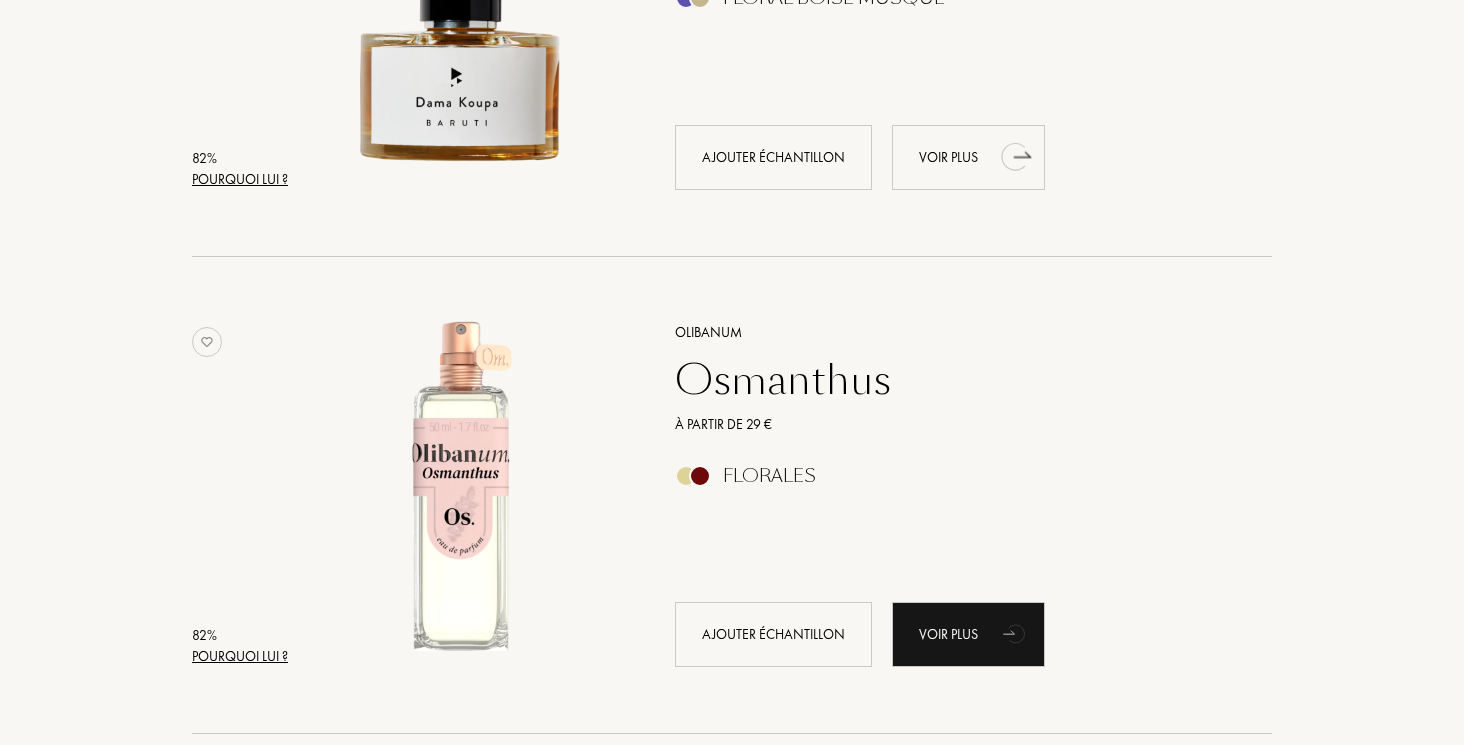 scroll, scrollTop: 4026, scrollLeft: 0, axis: vertical 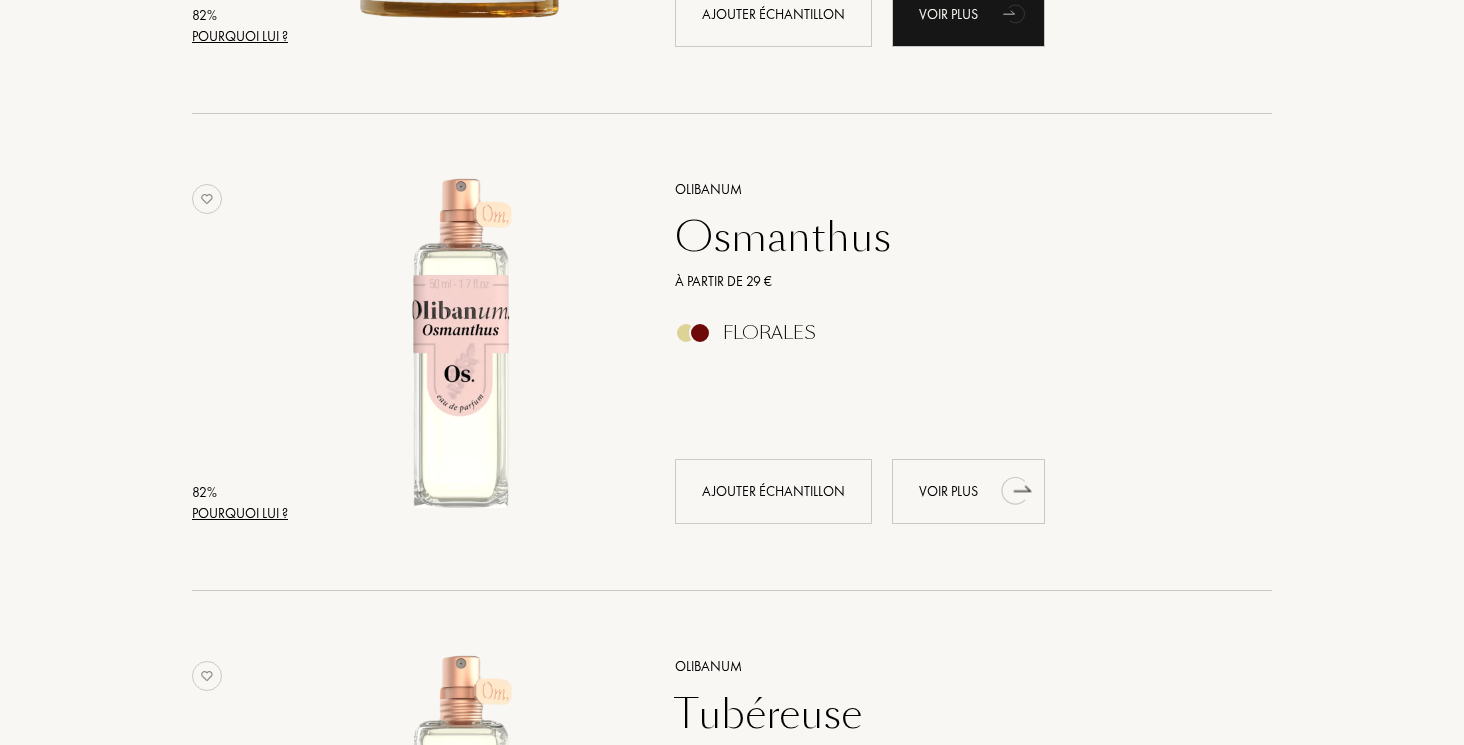 click on "Voir plus" at bounding box center (968, 491) 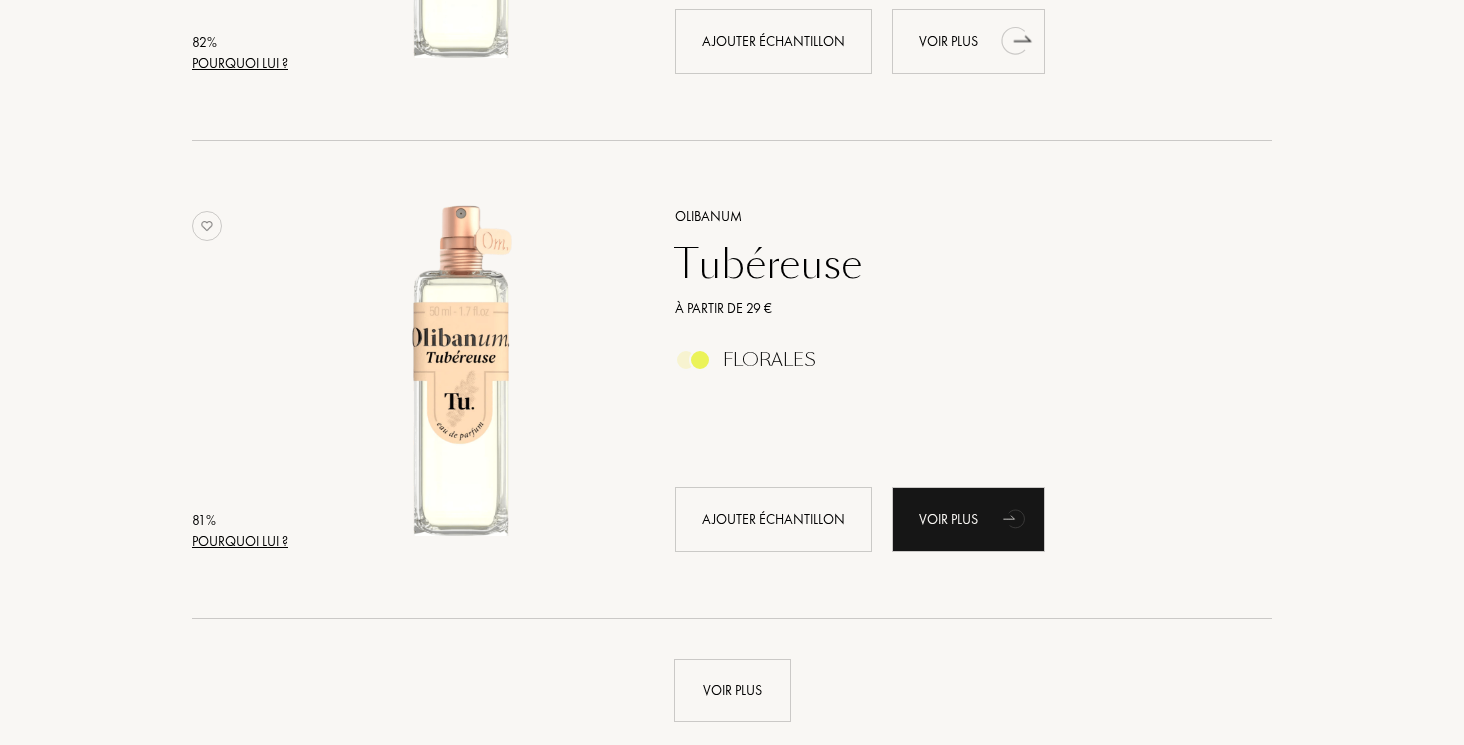 scroll, scrollTop: 4522, scrollLeft: 0, axis: vertical 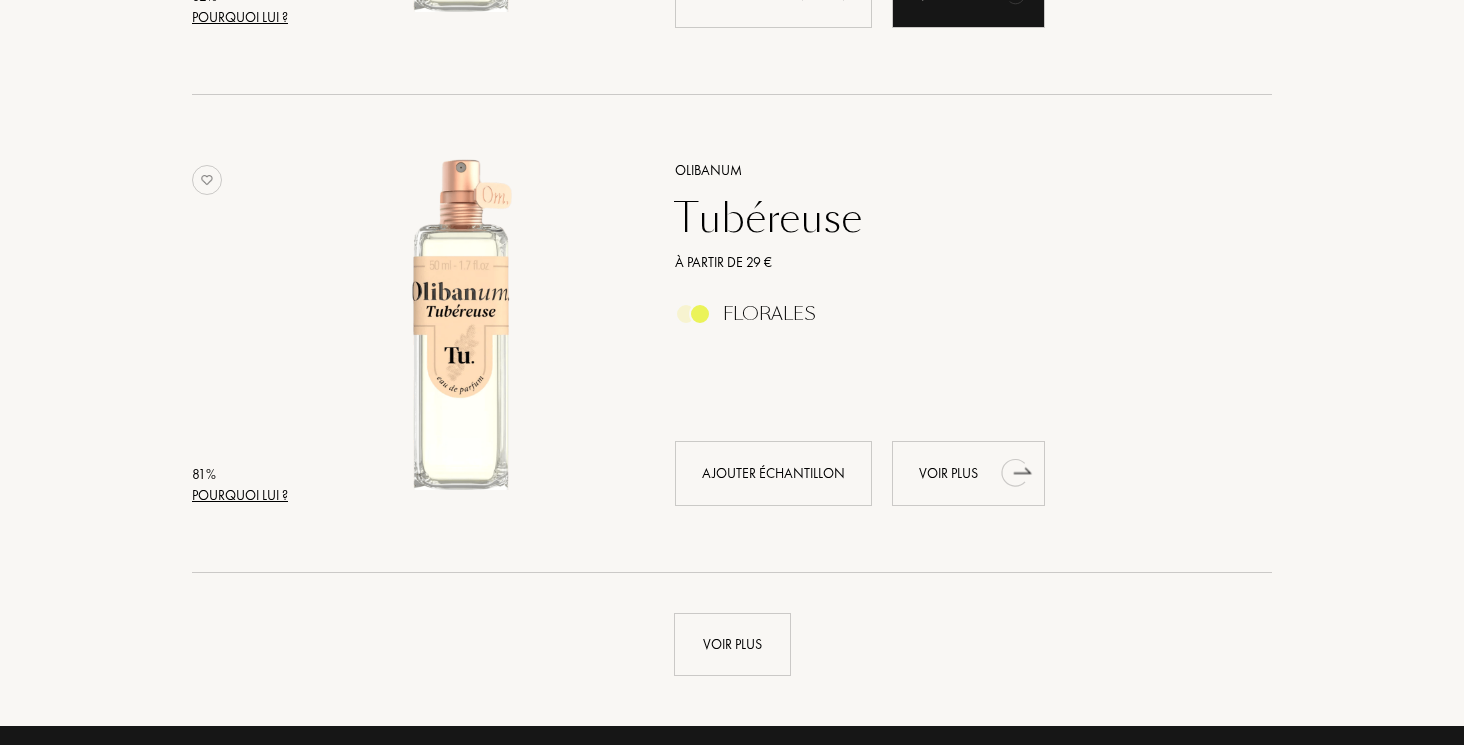 click on "Voir plus" at bounding box center (968, 473) 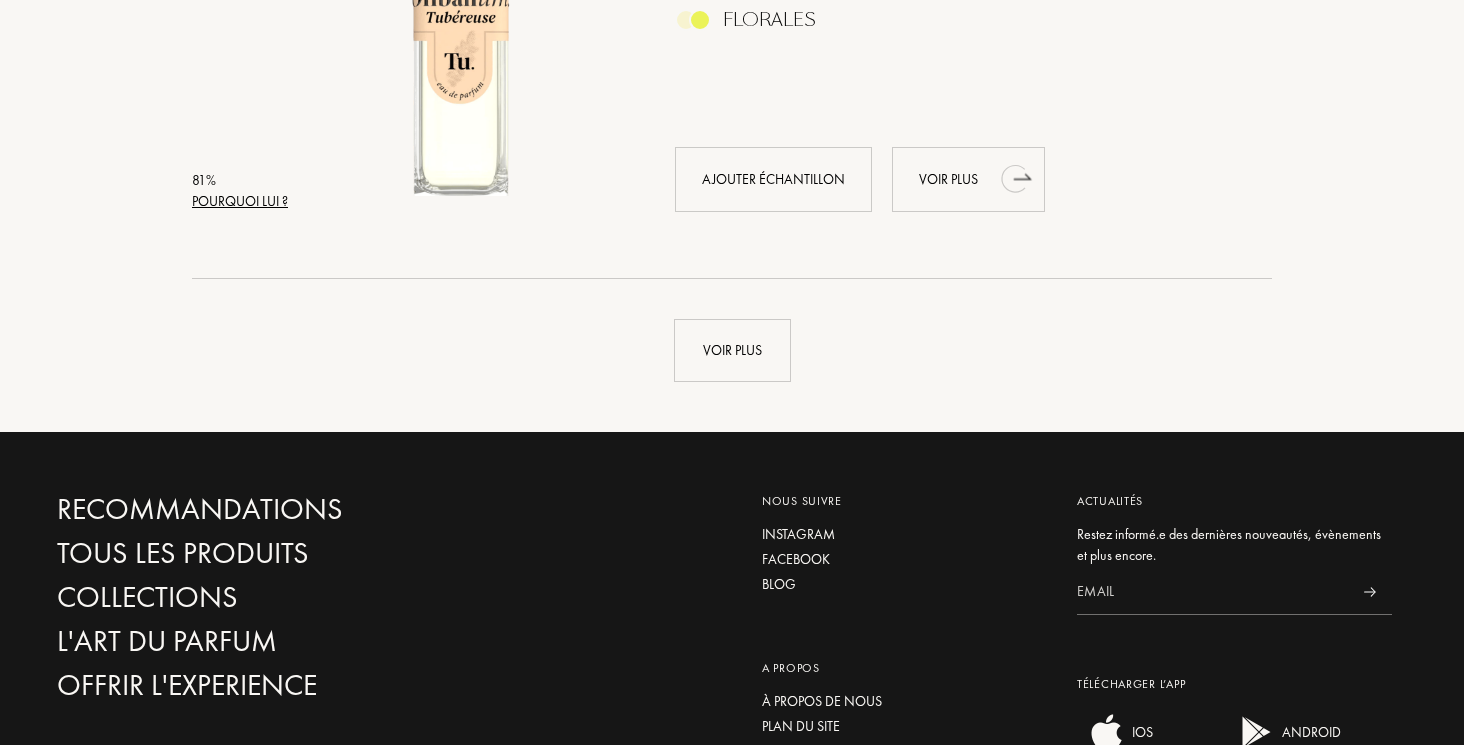 scroll, scrollTop: 4962, scrollLeft: 0, axis: vertical 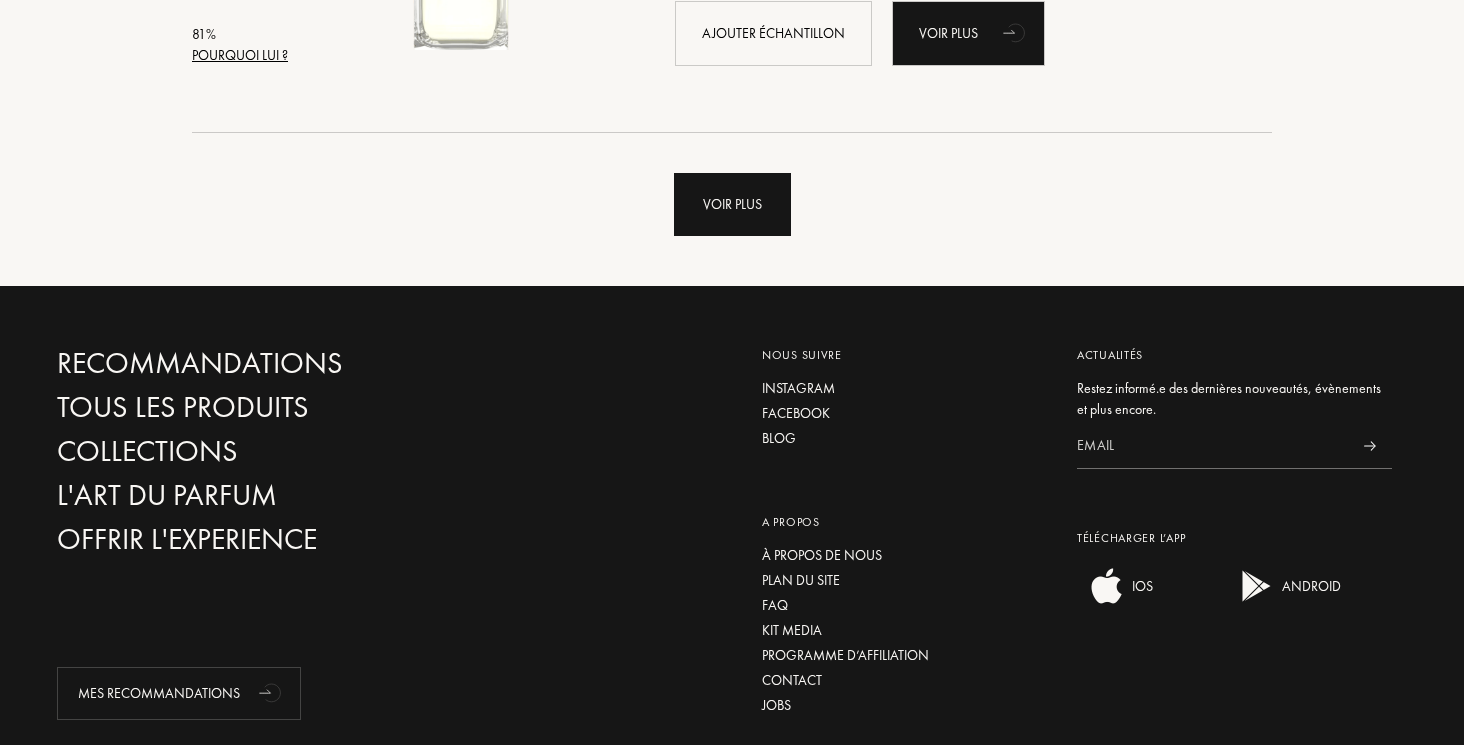 click on "Voir plus" at bounding box center [732, 204] 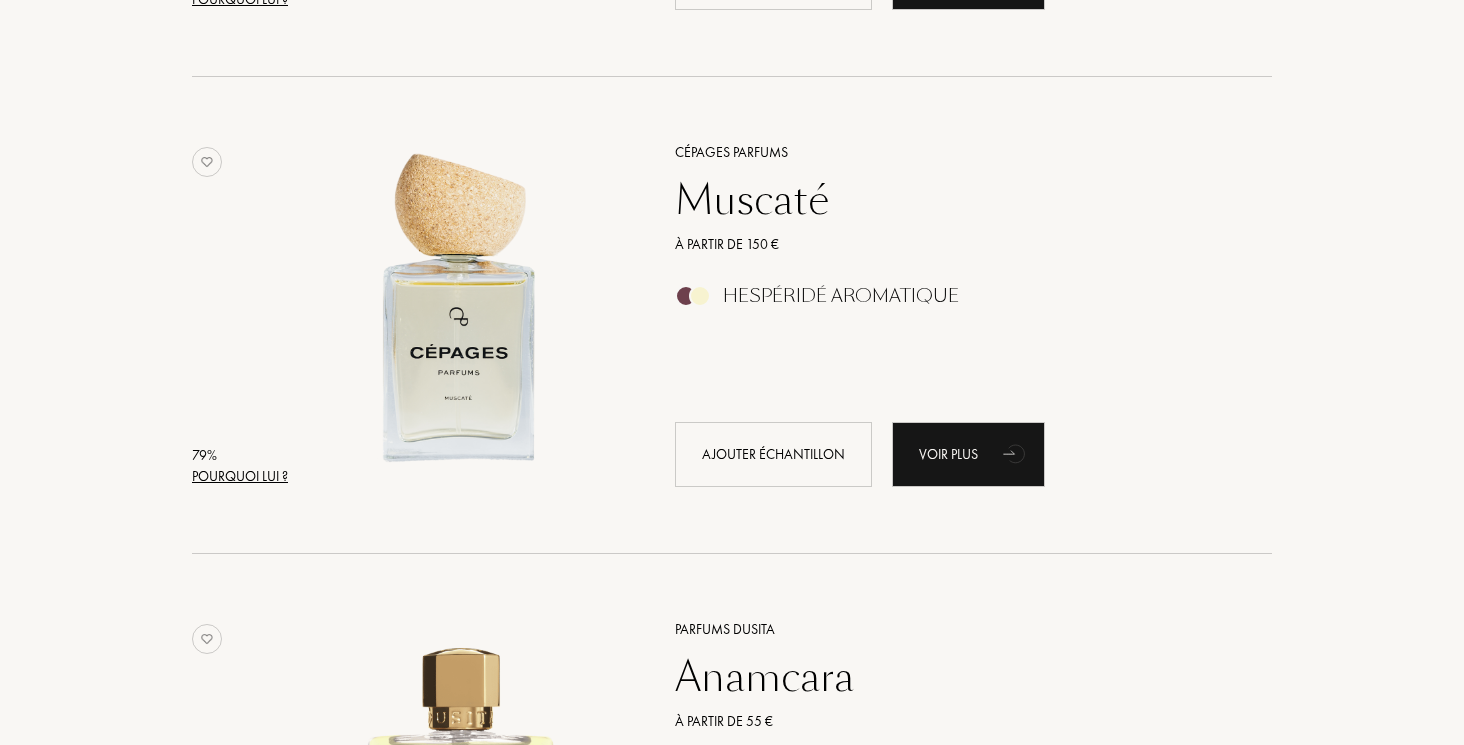 scroll, scrollTop: 6075, scrollLeft: 0, axis: vertical 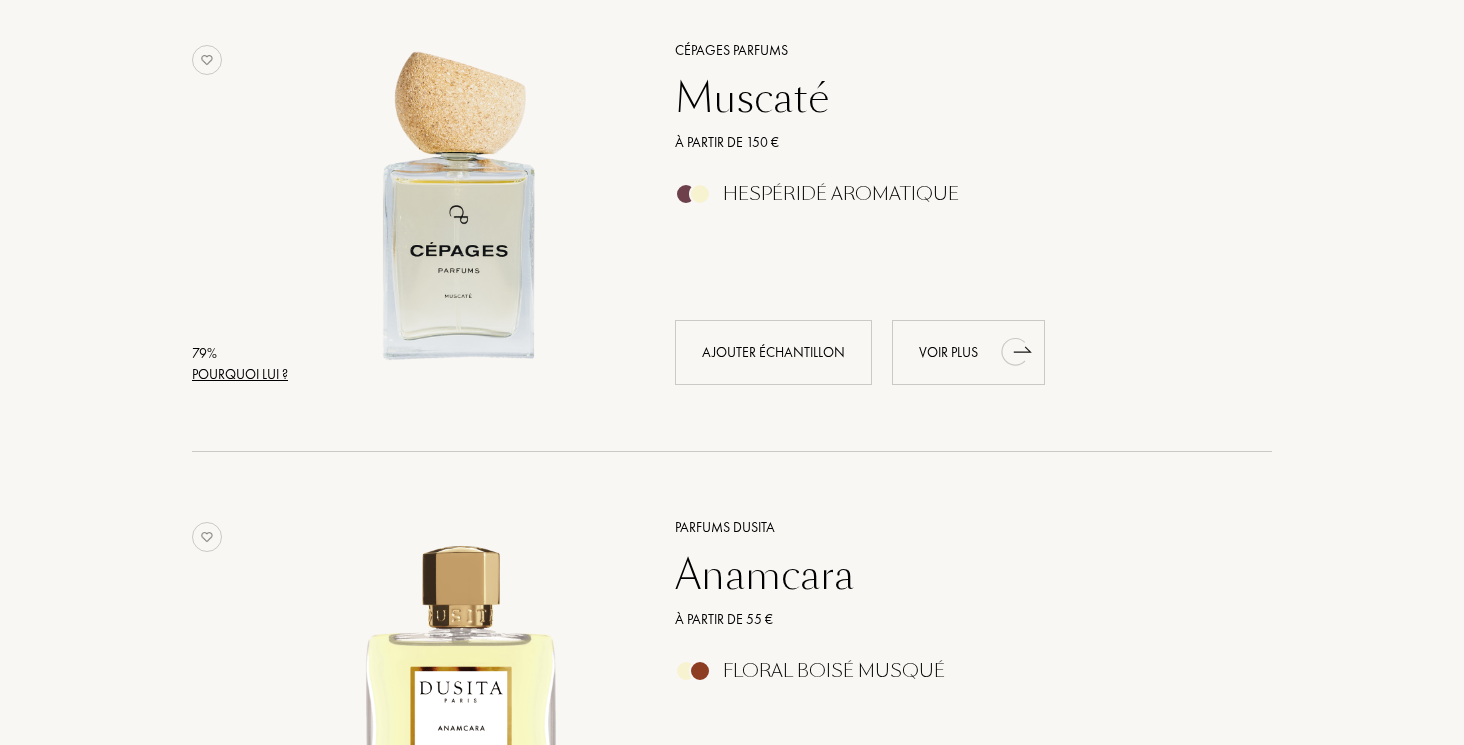 click on "Voir plus" at bounding box center (968, 352) 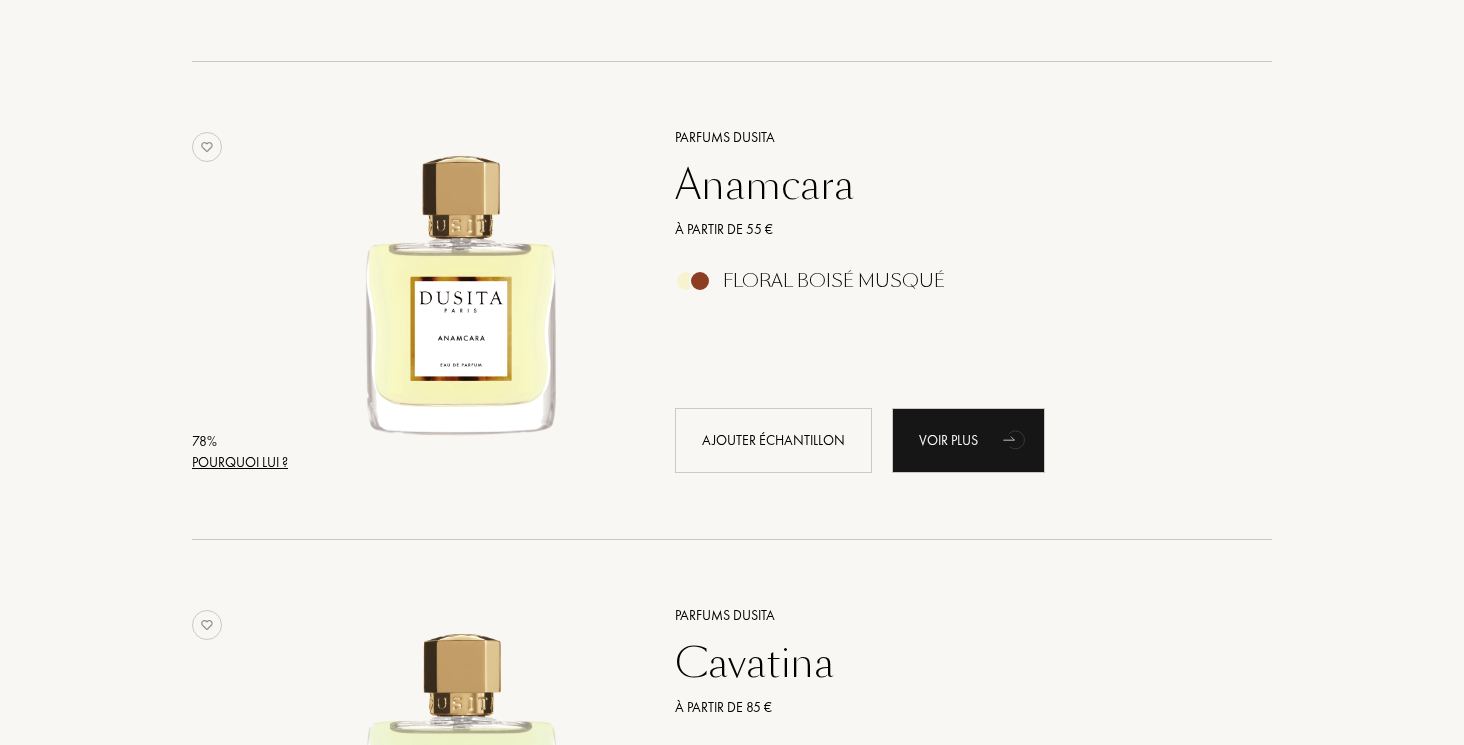 scroll, scrollTop: 6467, scrollLeft: 0, axis: vertical 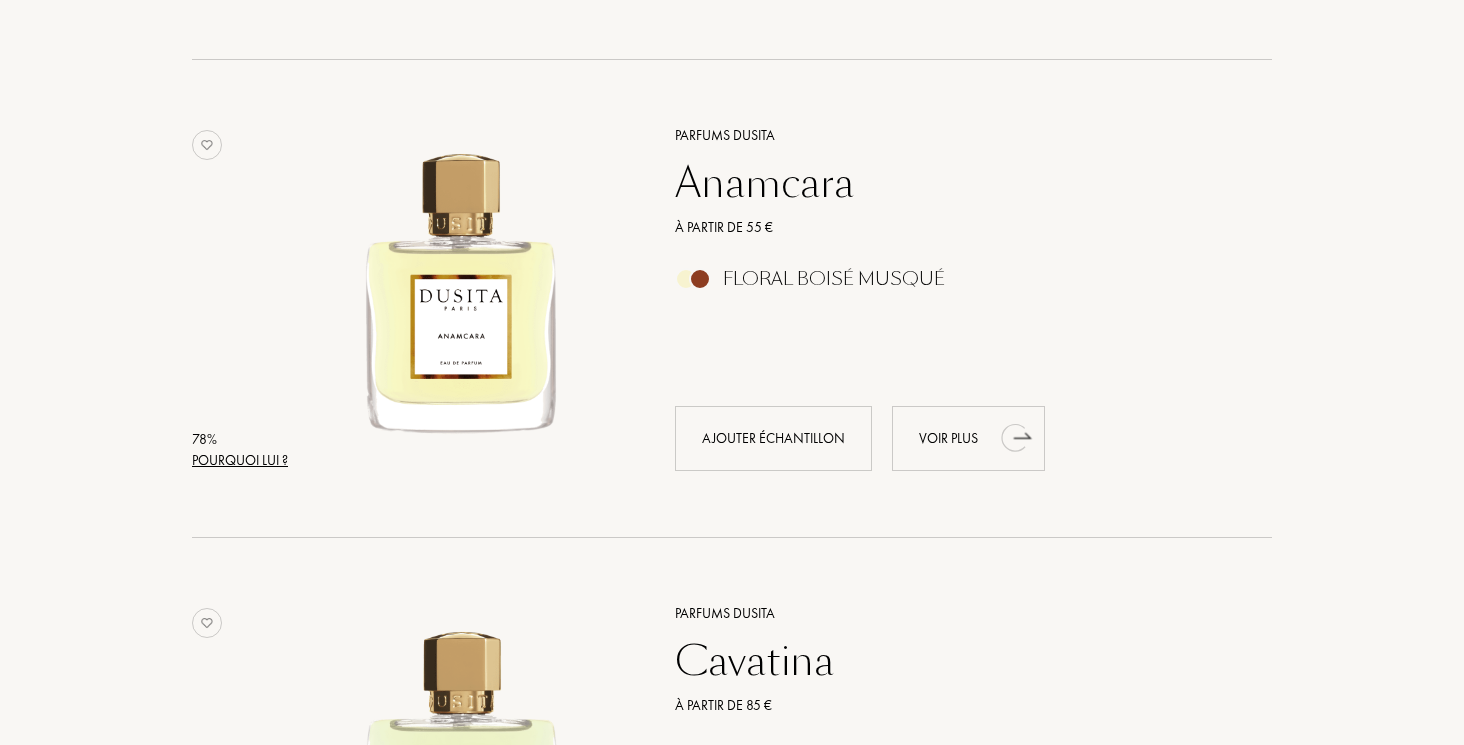 click on "Voir plus" at bounding box center [968, 438] 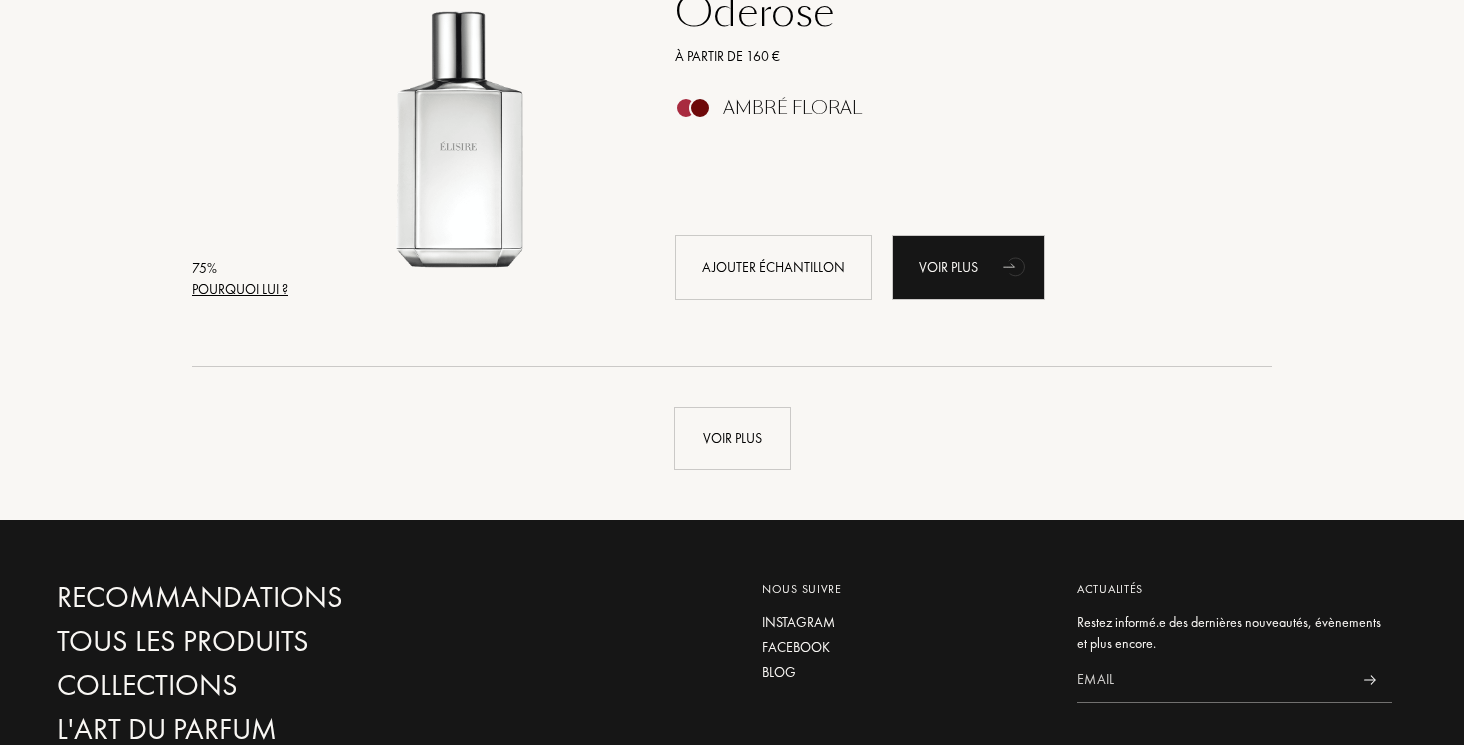 scroll, scrollTop: 9566, scrollLeft: 0, axis: vertical 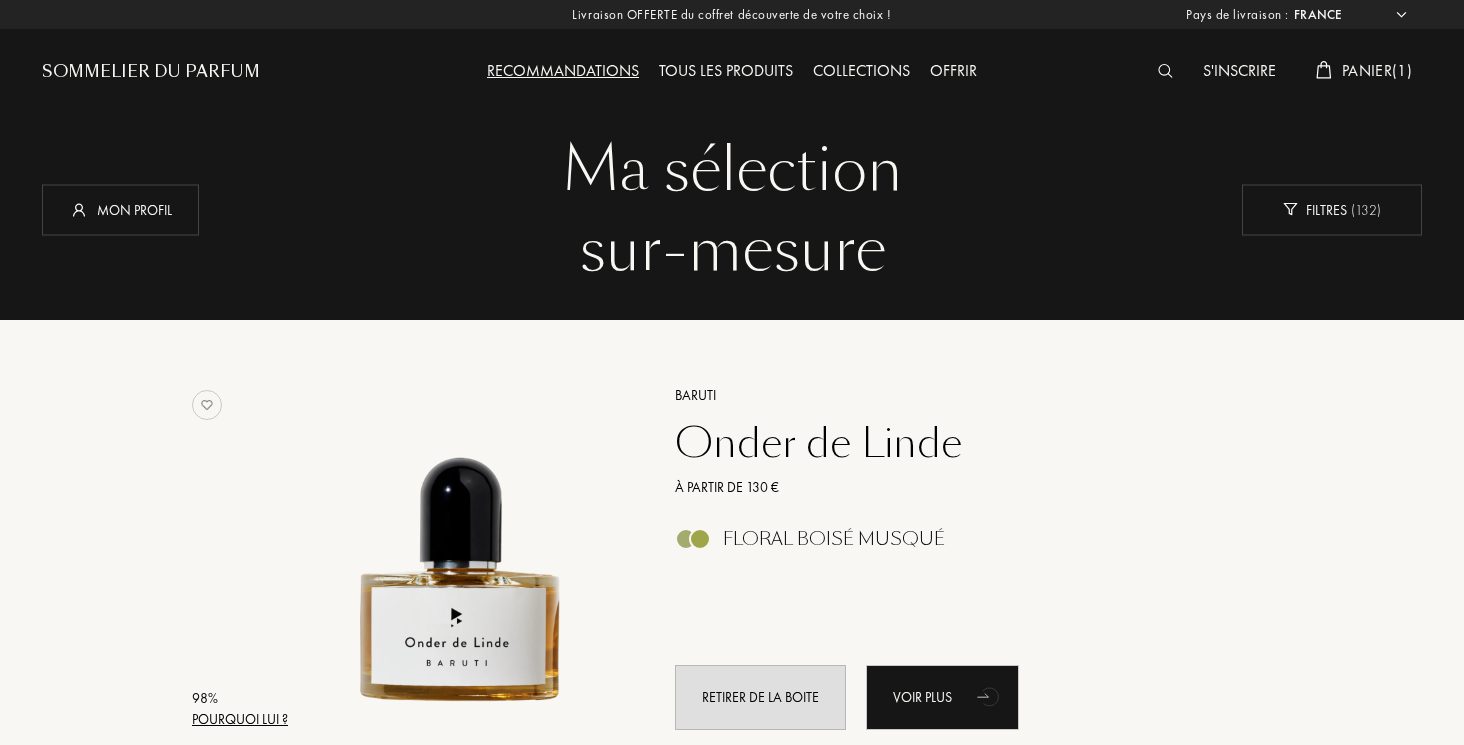 click on "Panier  ( 1 )" at bounding box center [1377, 70] 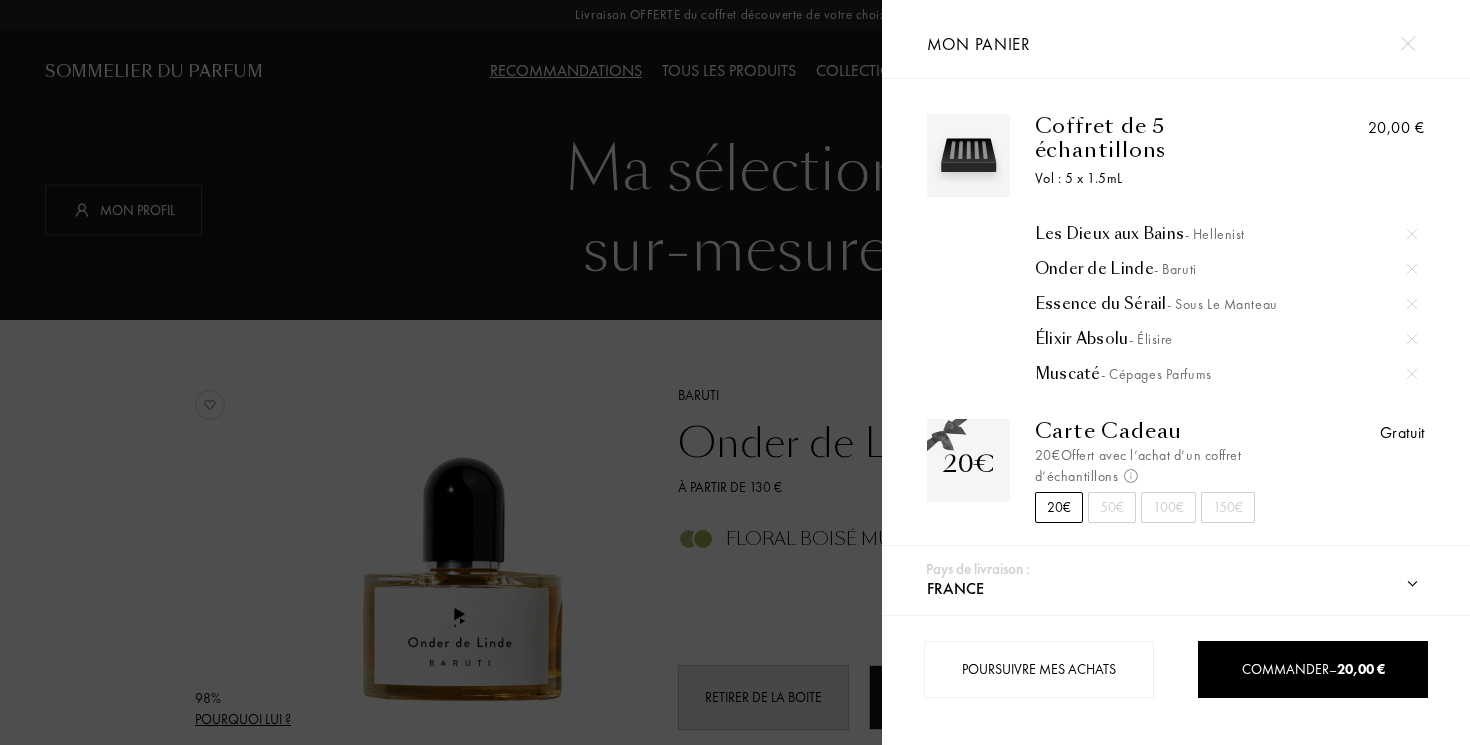 click on "50€" at bounding box center (1112, 507) 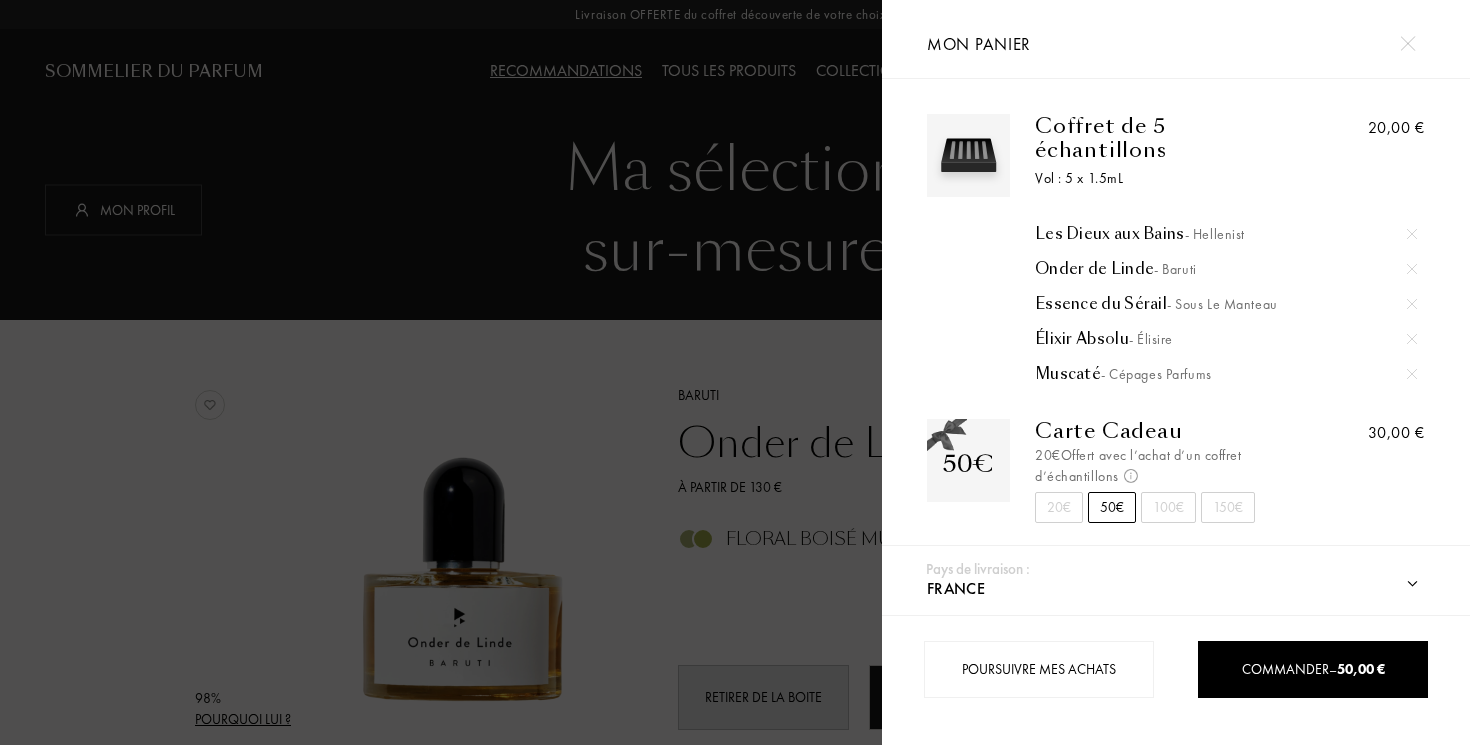 click on "20€" at bounding box center (1059, 507) 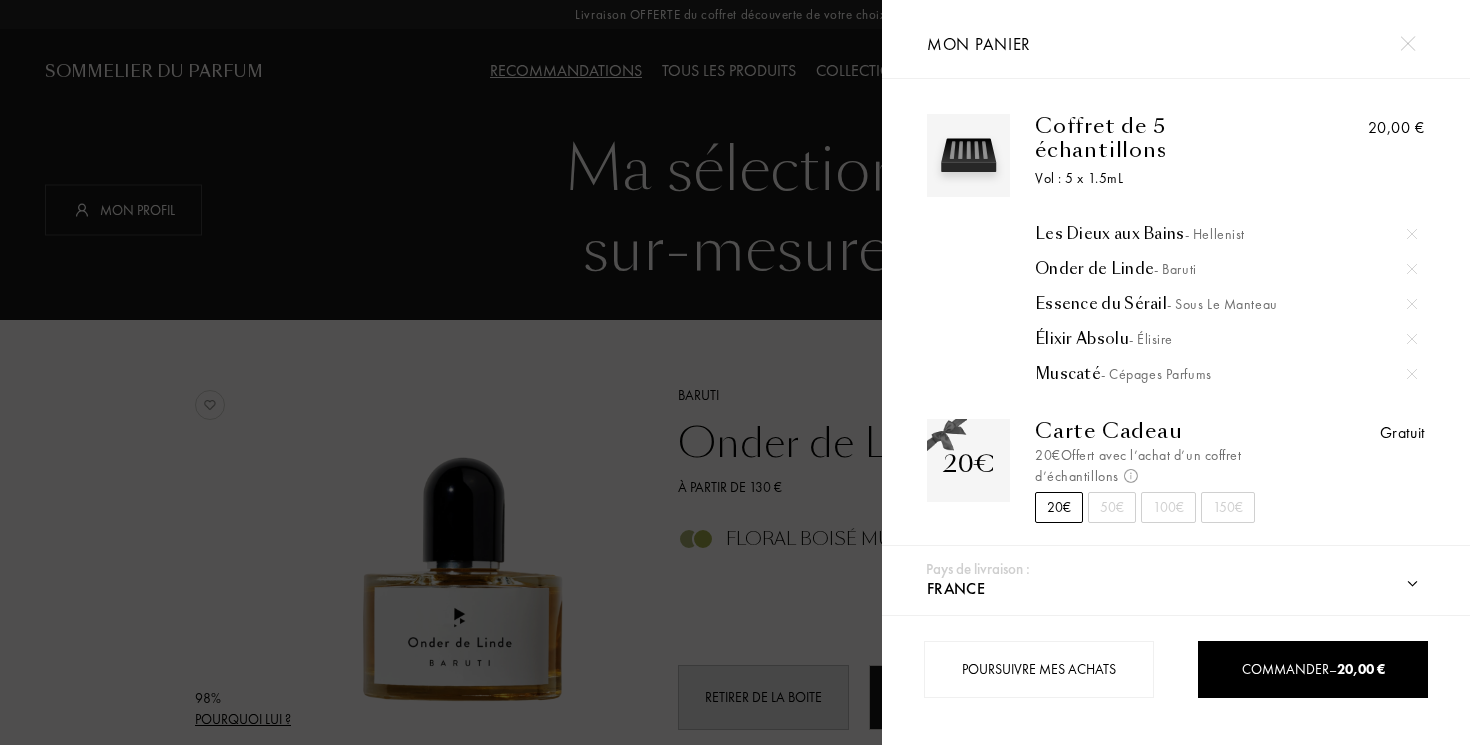 click at bounding box center [441, 372] 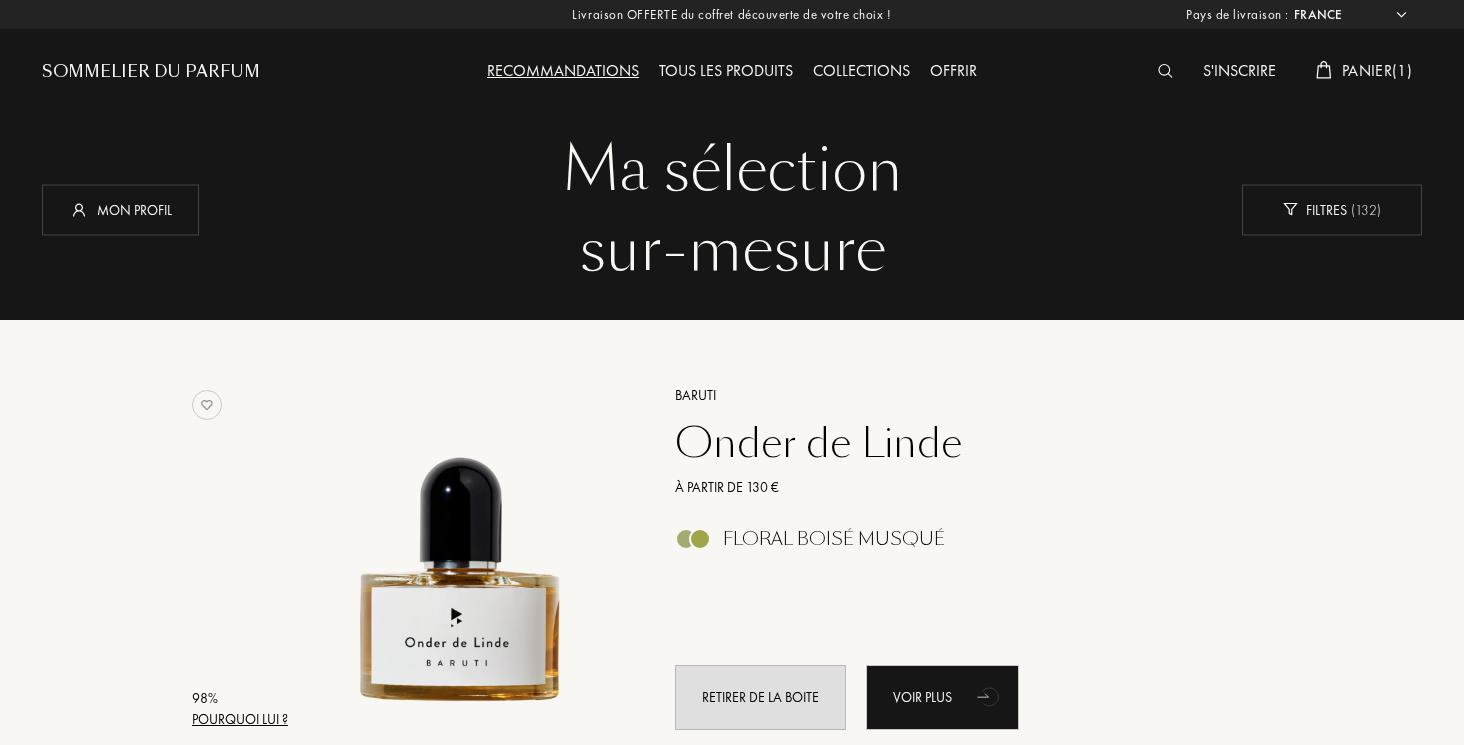 click on "Panier  ( 1 )" at bounding box center (1377, 70) 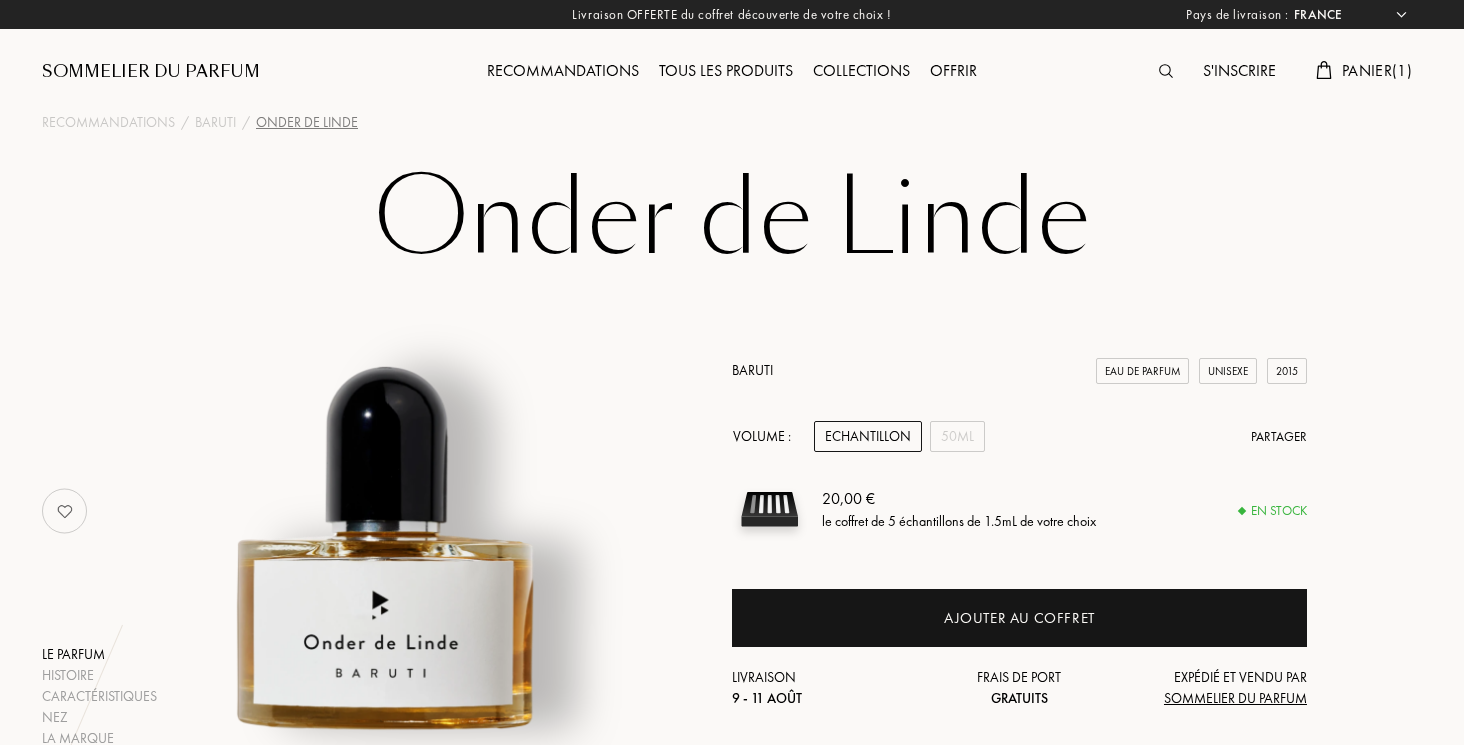 select on "FR" 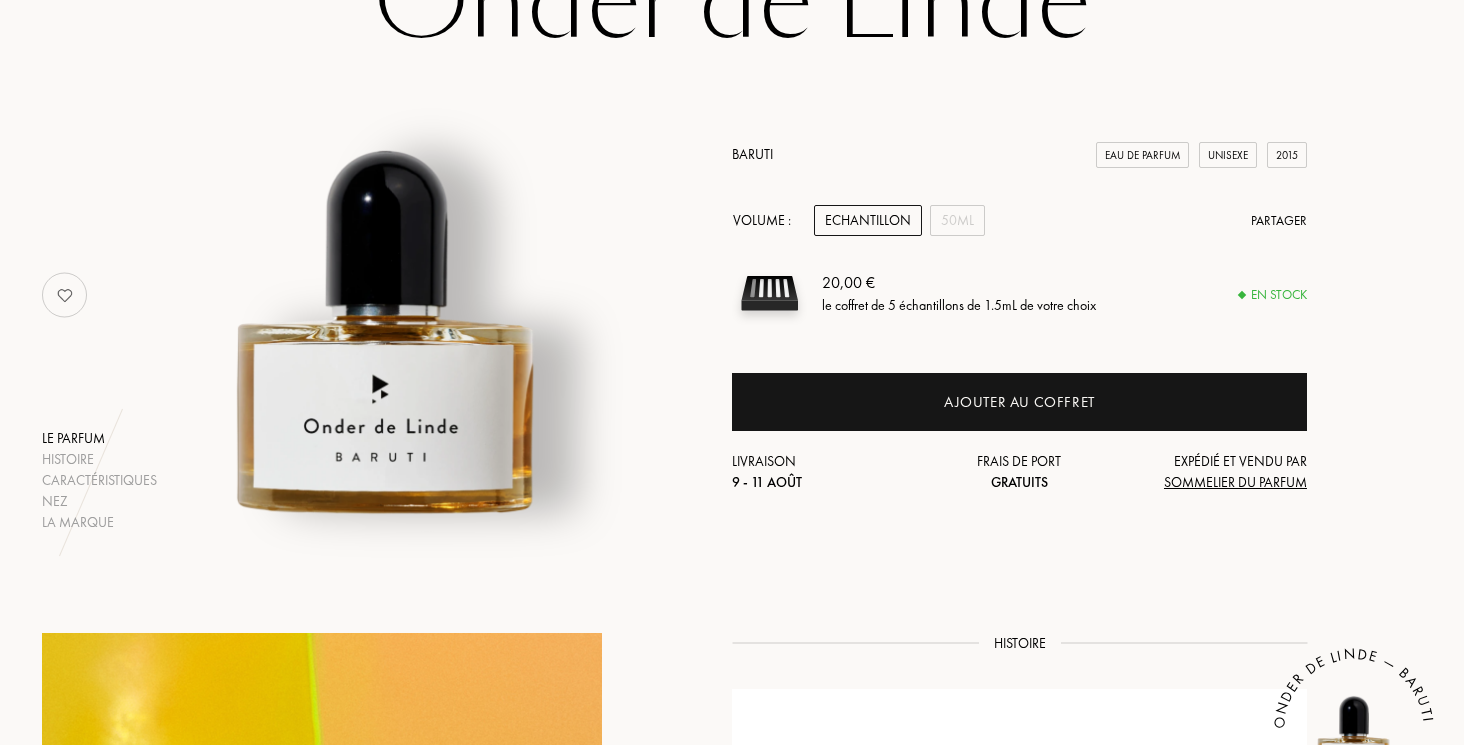 scroll, scrollTop: 123, scrollLeft: 0, axis: vertical 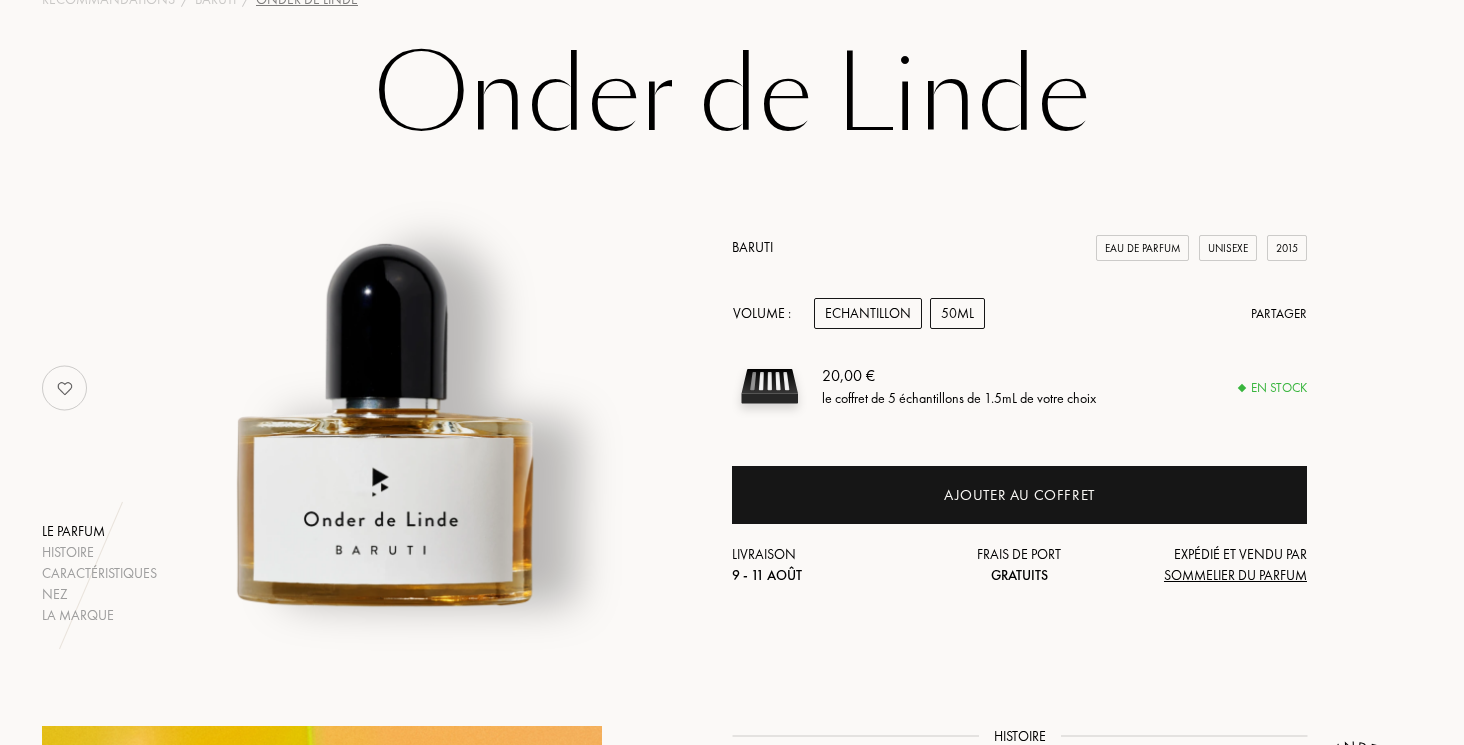 click on "50mL" at bounding box center (957, 313) 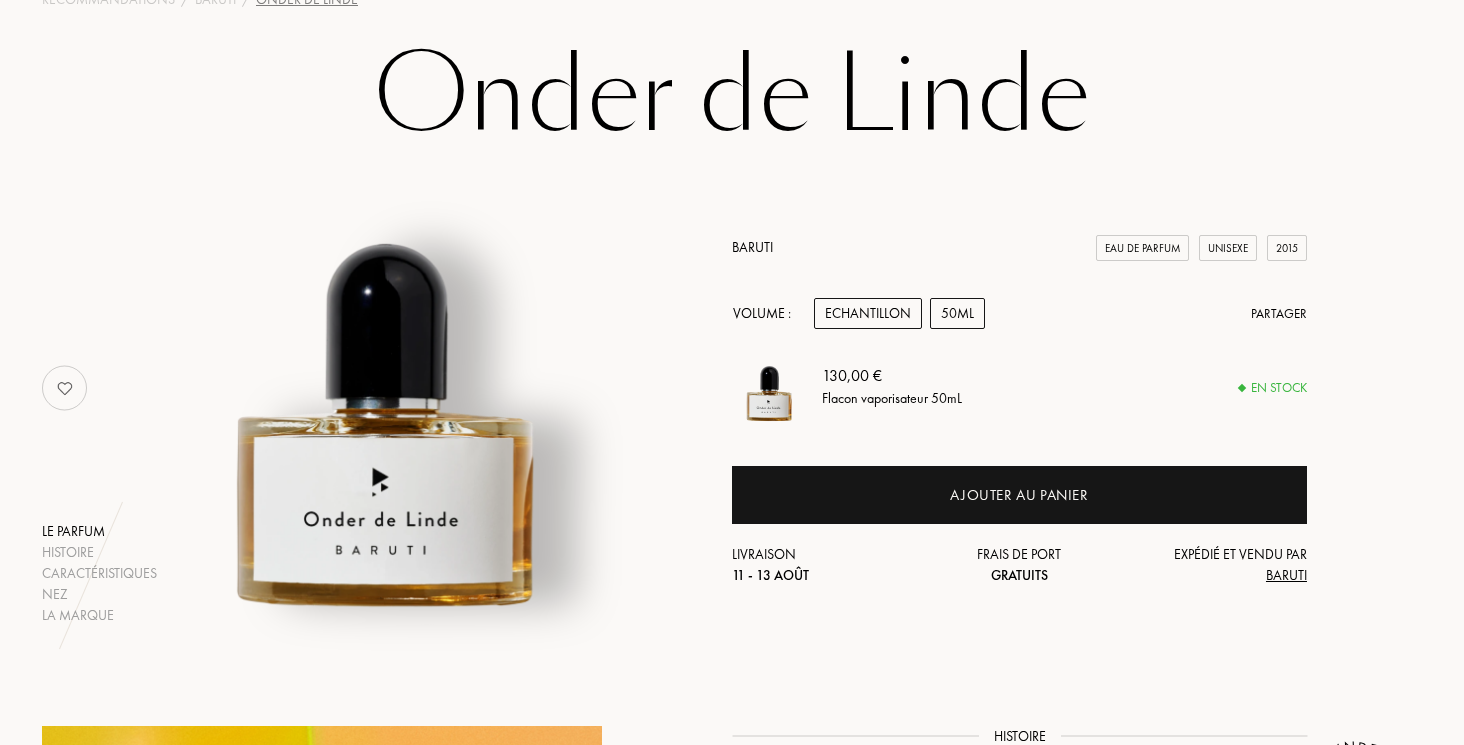 click on "Echantillon" at bounding box center (868, 313) 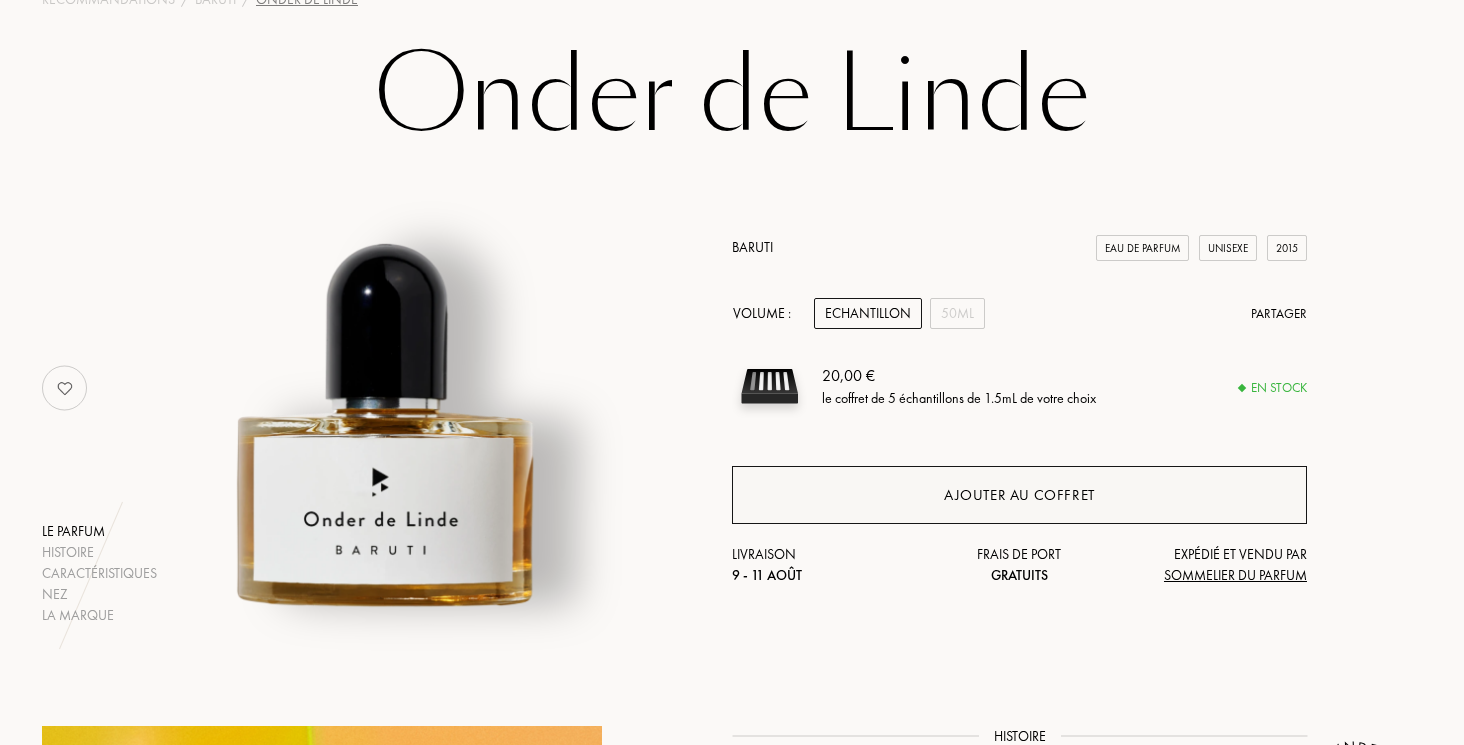 click on "Ajouter au coffret" at bounding box center (1019, 495) 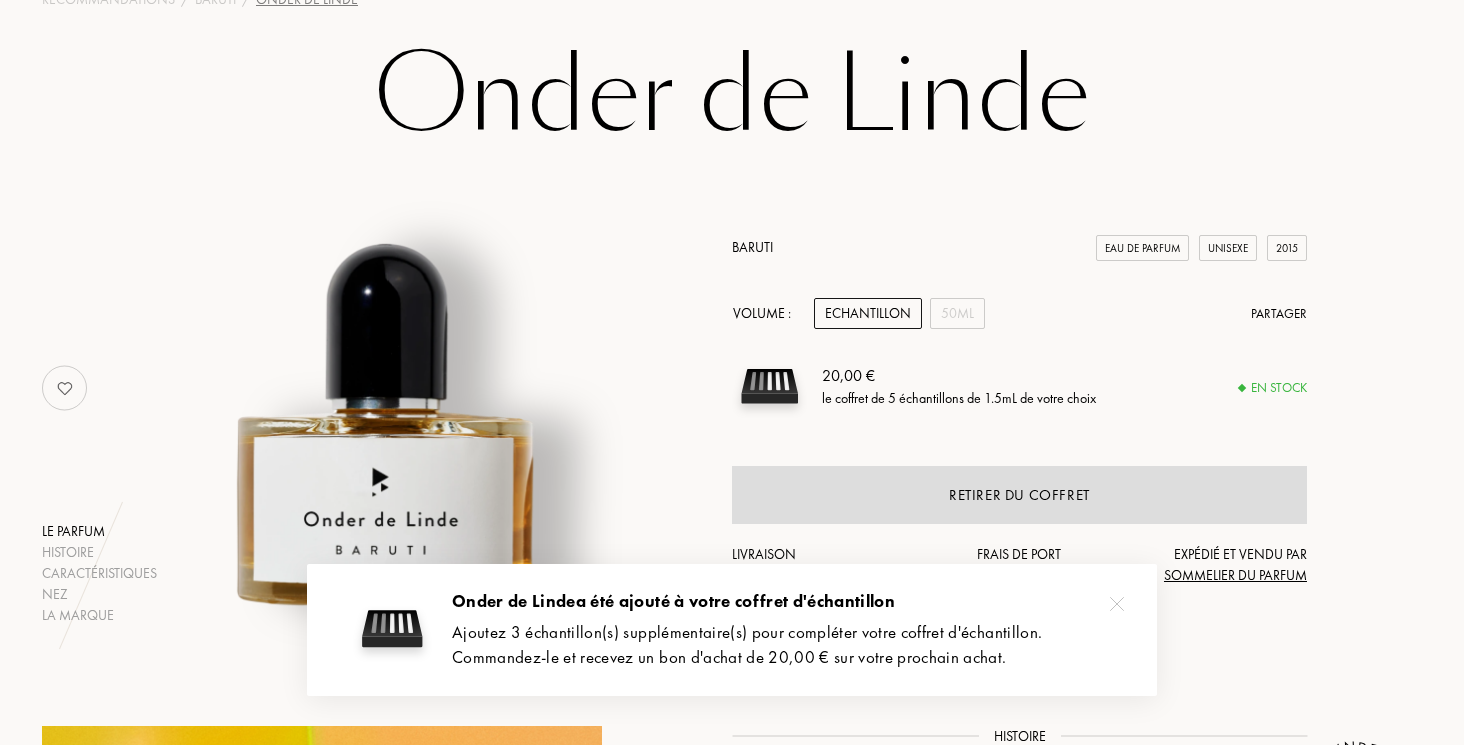 click on "Le parfum Histoire Caractéristiques Nez La marque Baruti Eau de Parfum Unisexe 2015 Volume : Echantillon 50mL Partager 20,00 € le coffret de 5 échantillons de 1.5mL de votre choix En stock Retirer du coffret Livraison 9 - 11 août Frais de port Gratuits Expédié et vendu par Sommelier du Parfum" at bounding box center (732, 388) 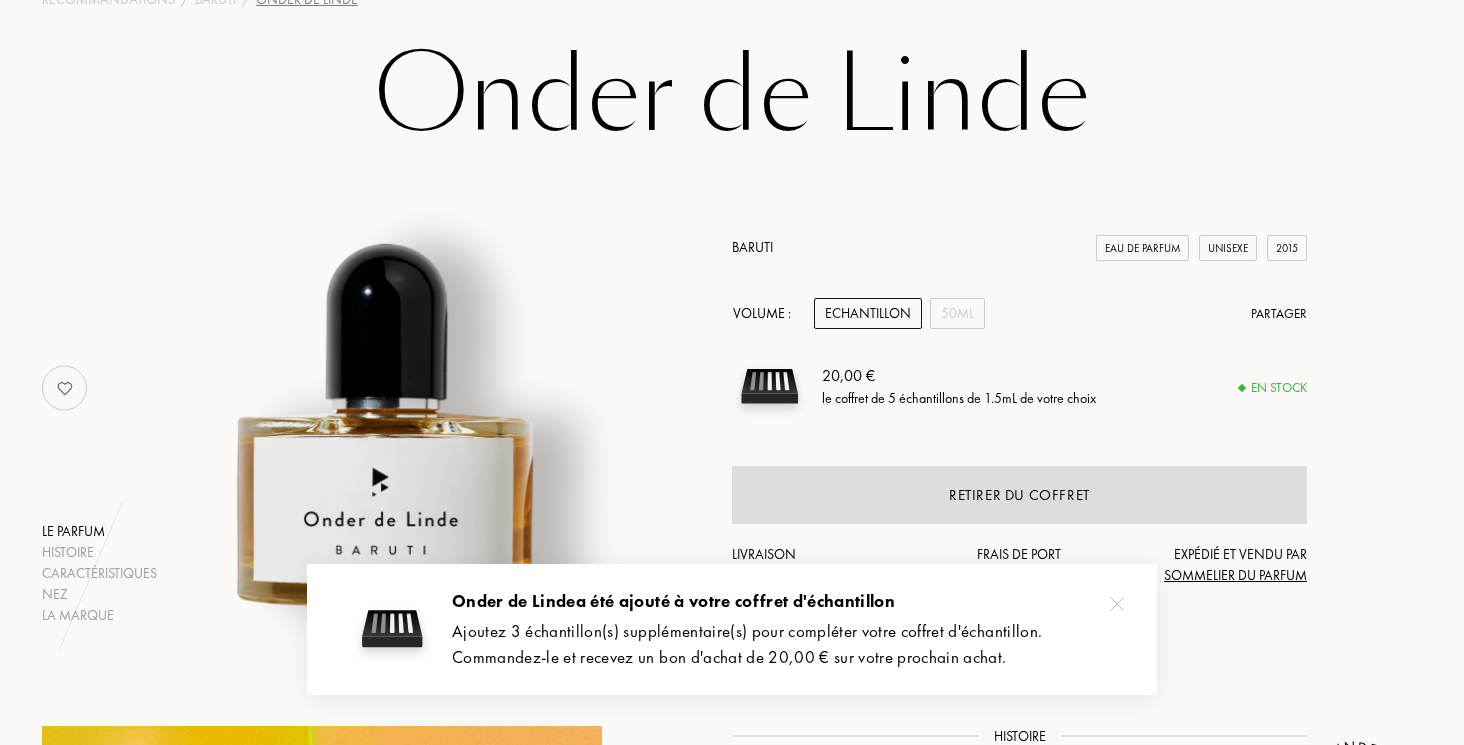 click on "Eau de Parfum" at bounding box center (1142, 248) 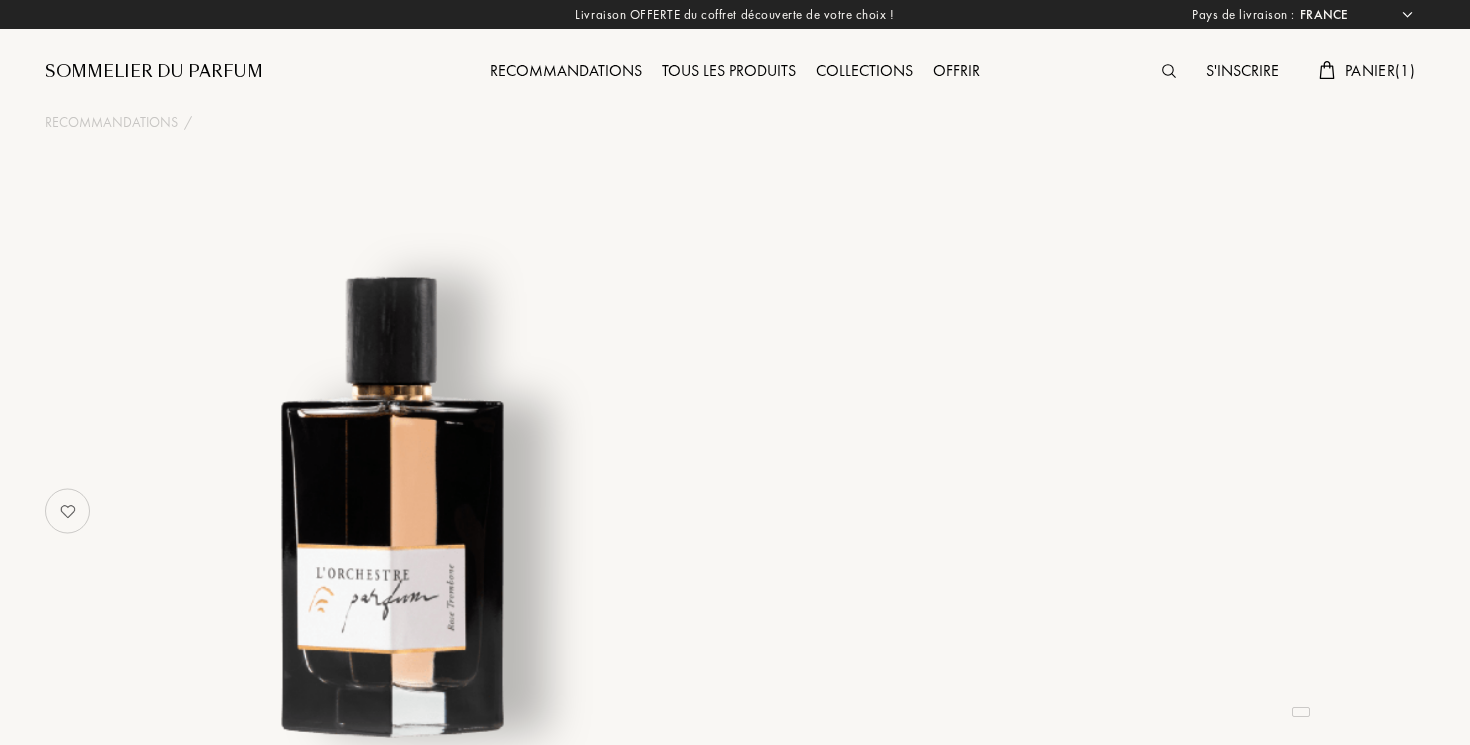 select on "FR" 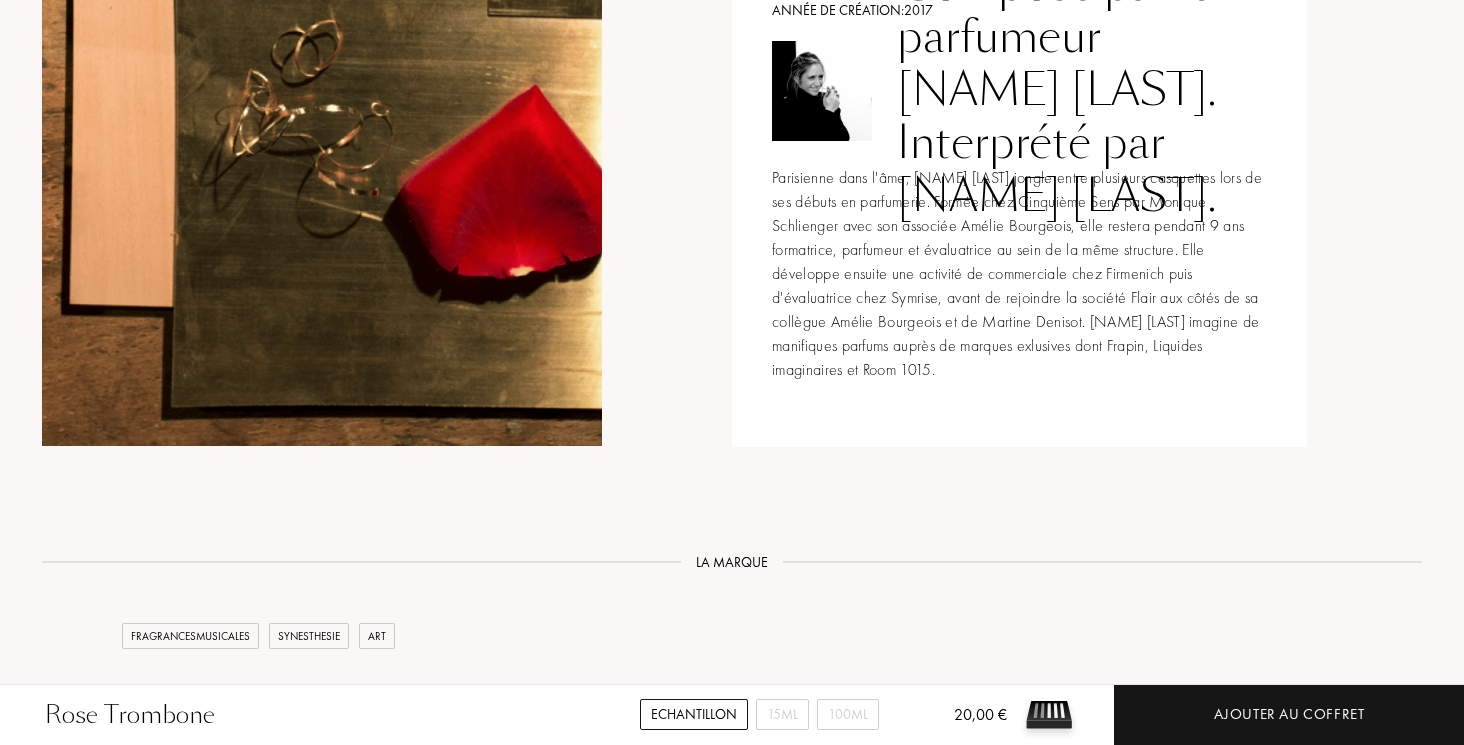 scroll, scrollTop: 207, scrollLeft: 0, axis: vertical 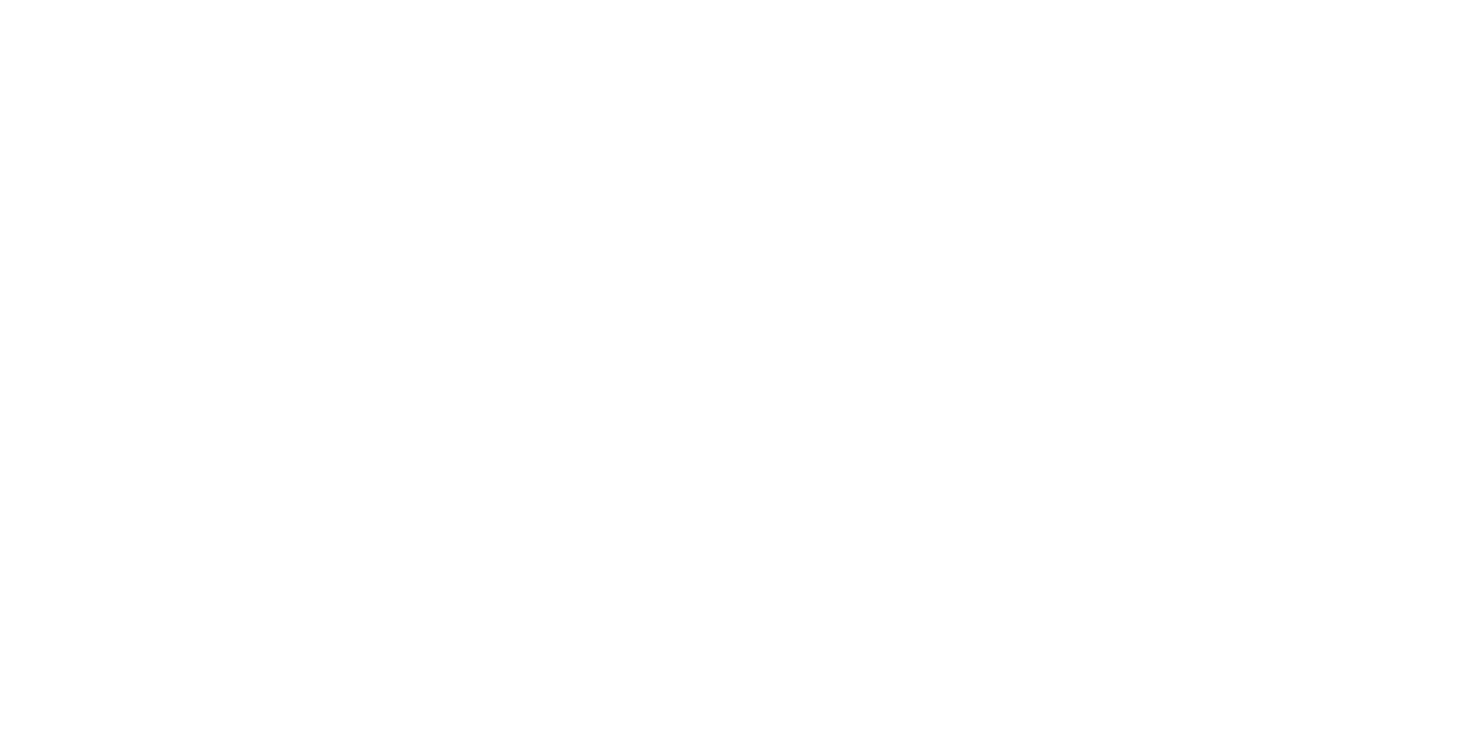 select on "FR" 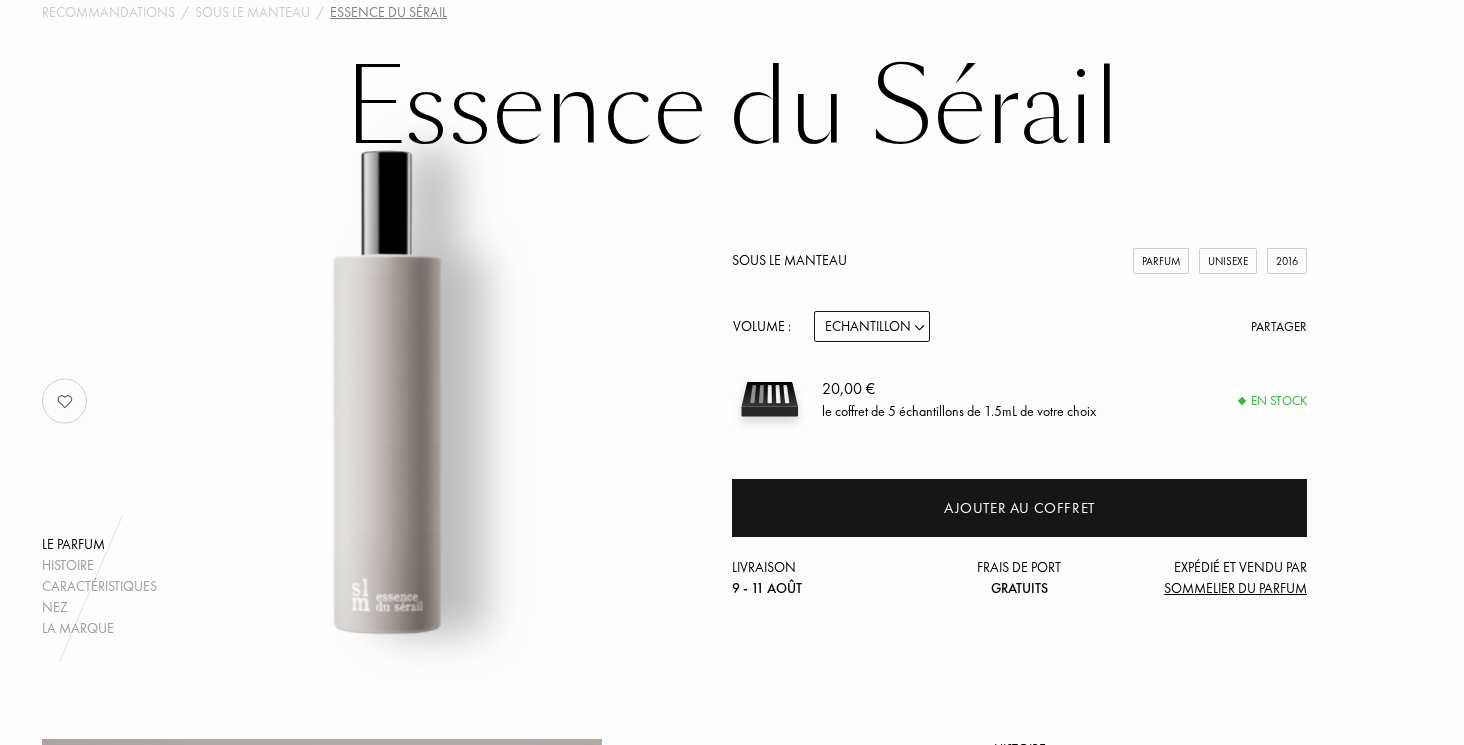 scroll, scrollTop: 0, scrollLeft: 0, axis: both 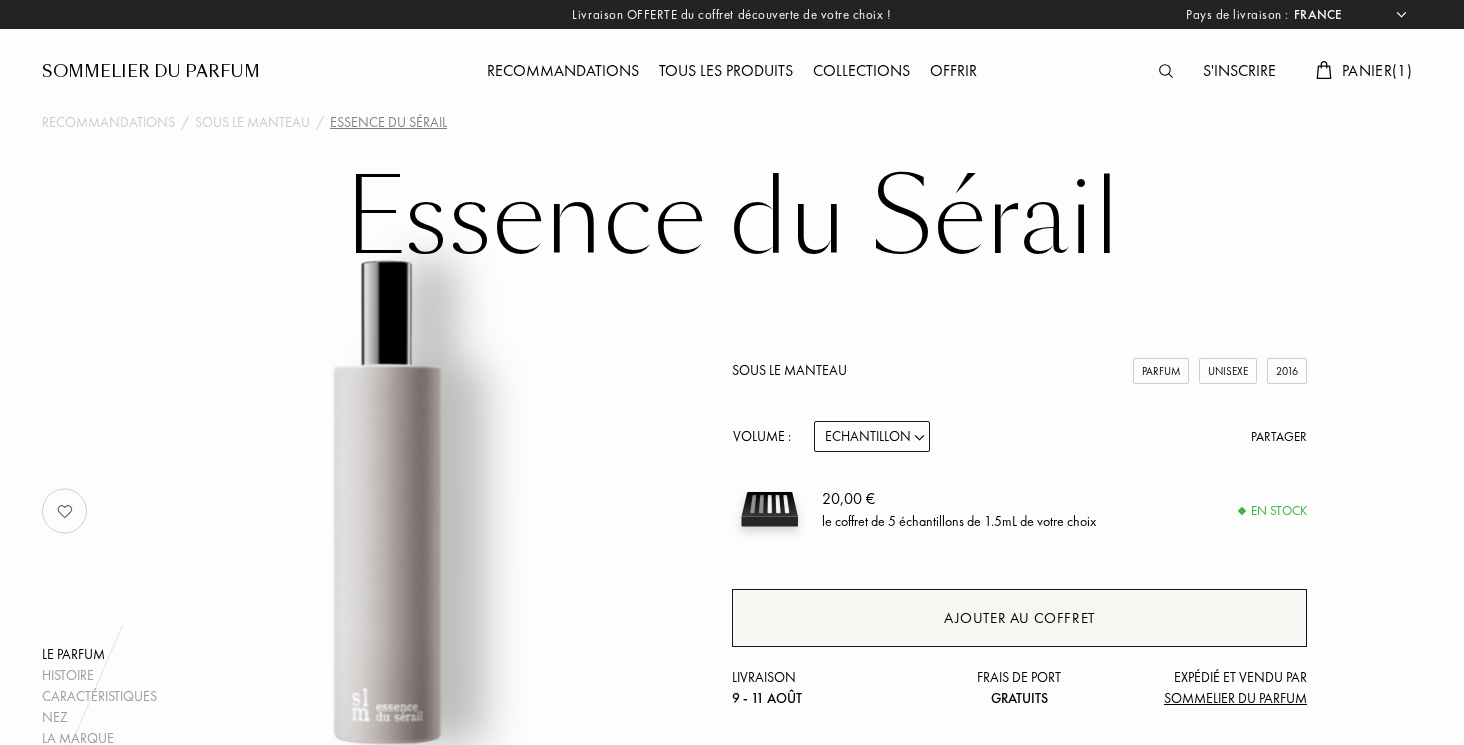 click on "Ajouter au coffret" at bounding box center (1019, 618) 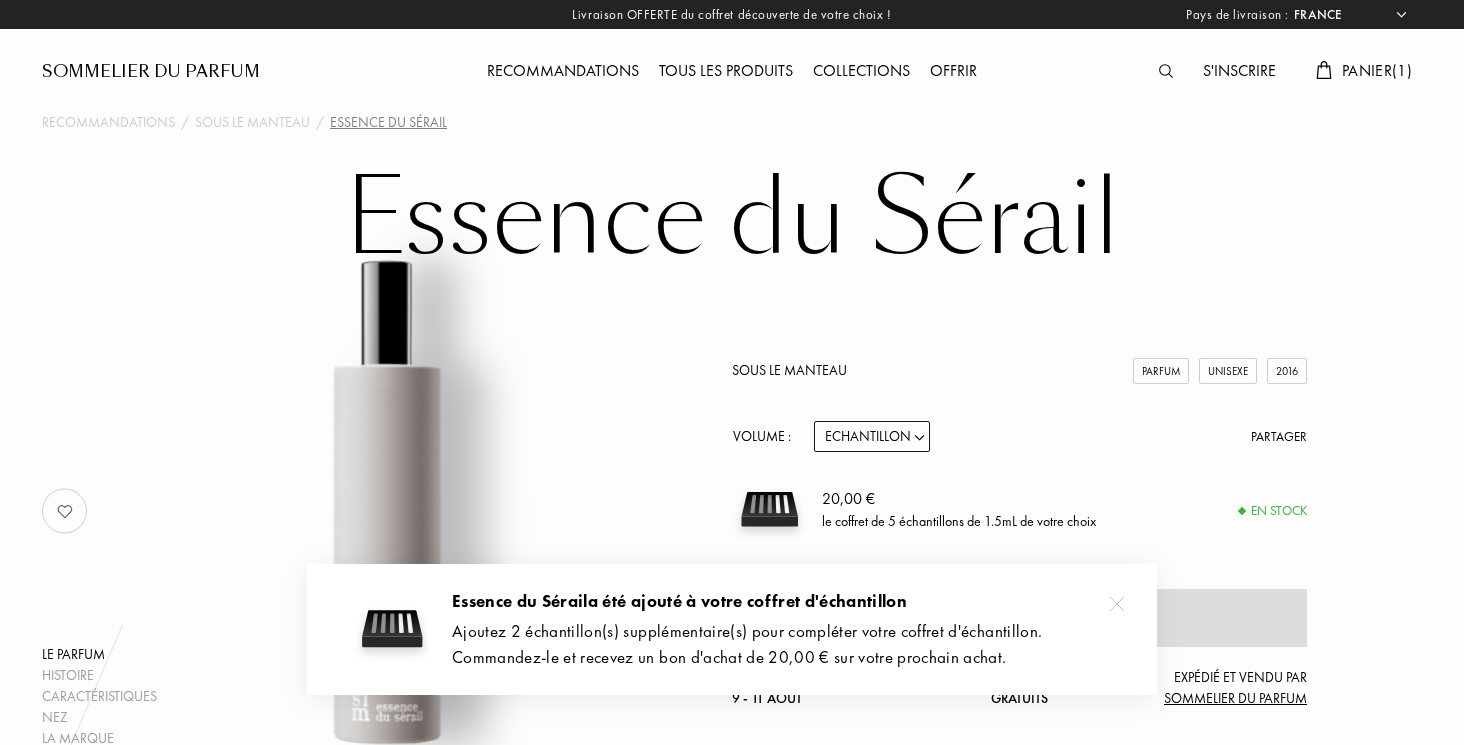 click on "Sous le Manteau Parfum Unisexe 2016" at bounding box center (1019, 370) 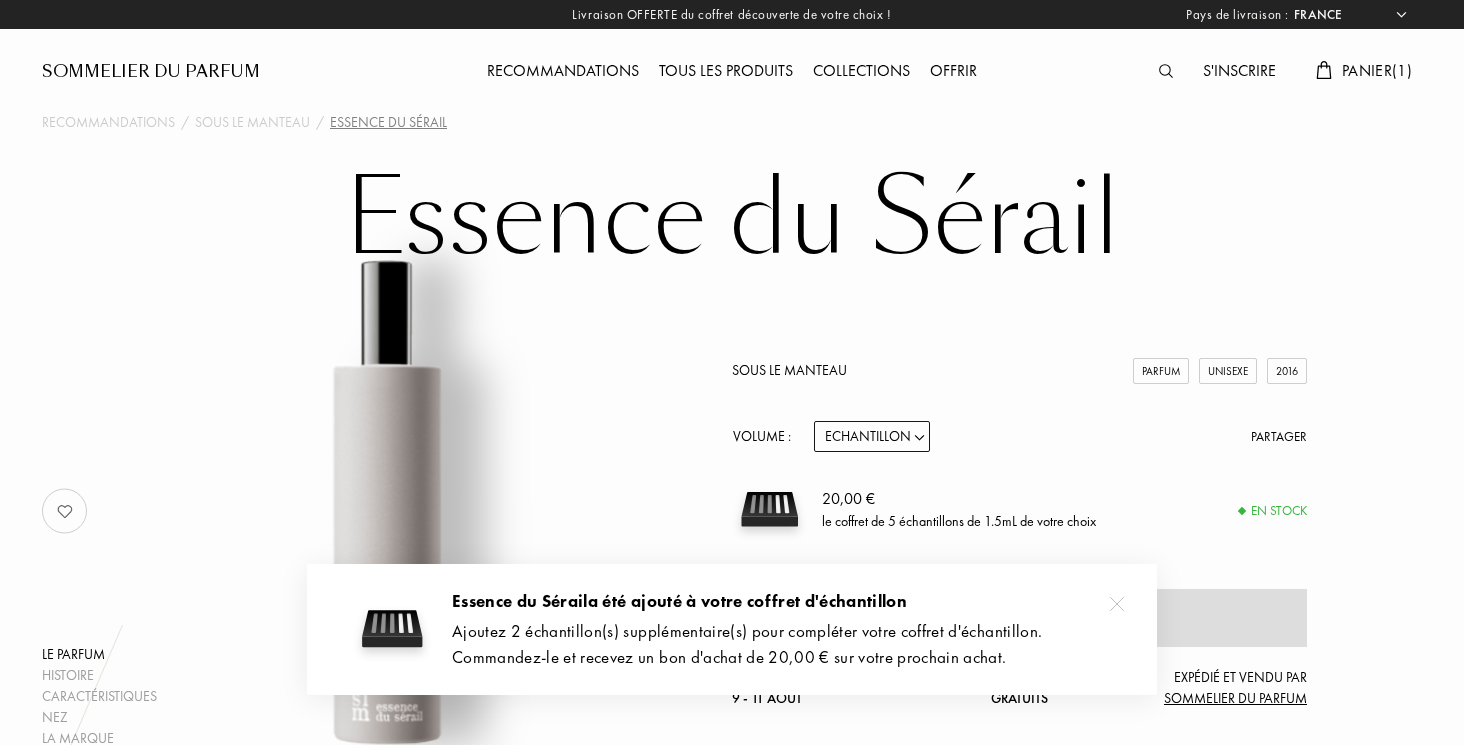 click on "Echantillon 14mL 50mL 100mL" at bounding box center (872, 436) 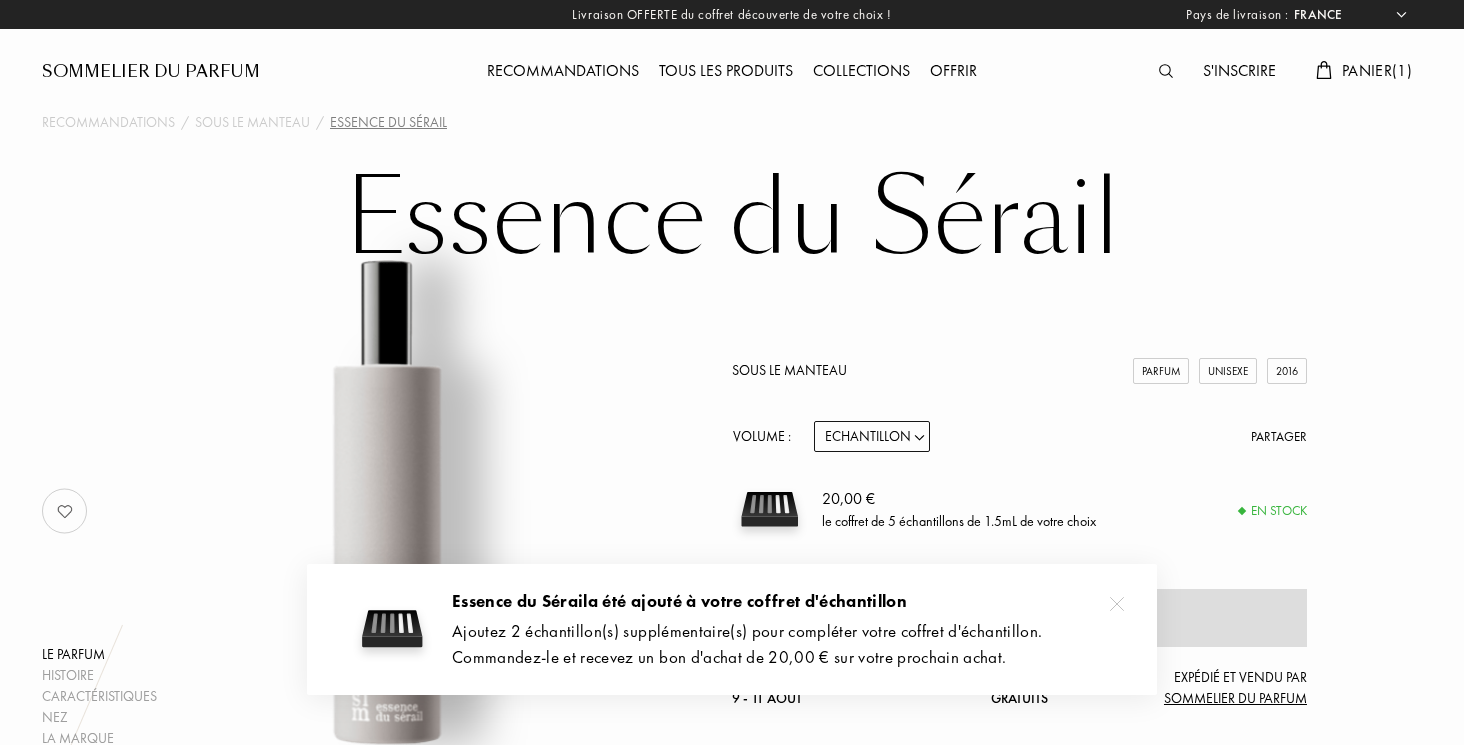 select on "3" 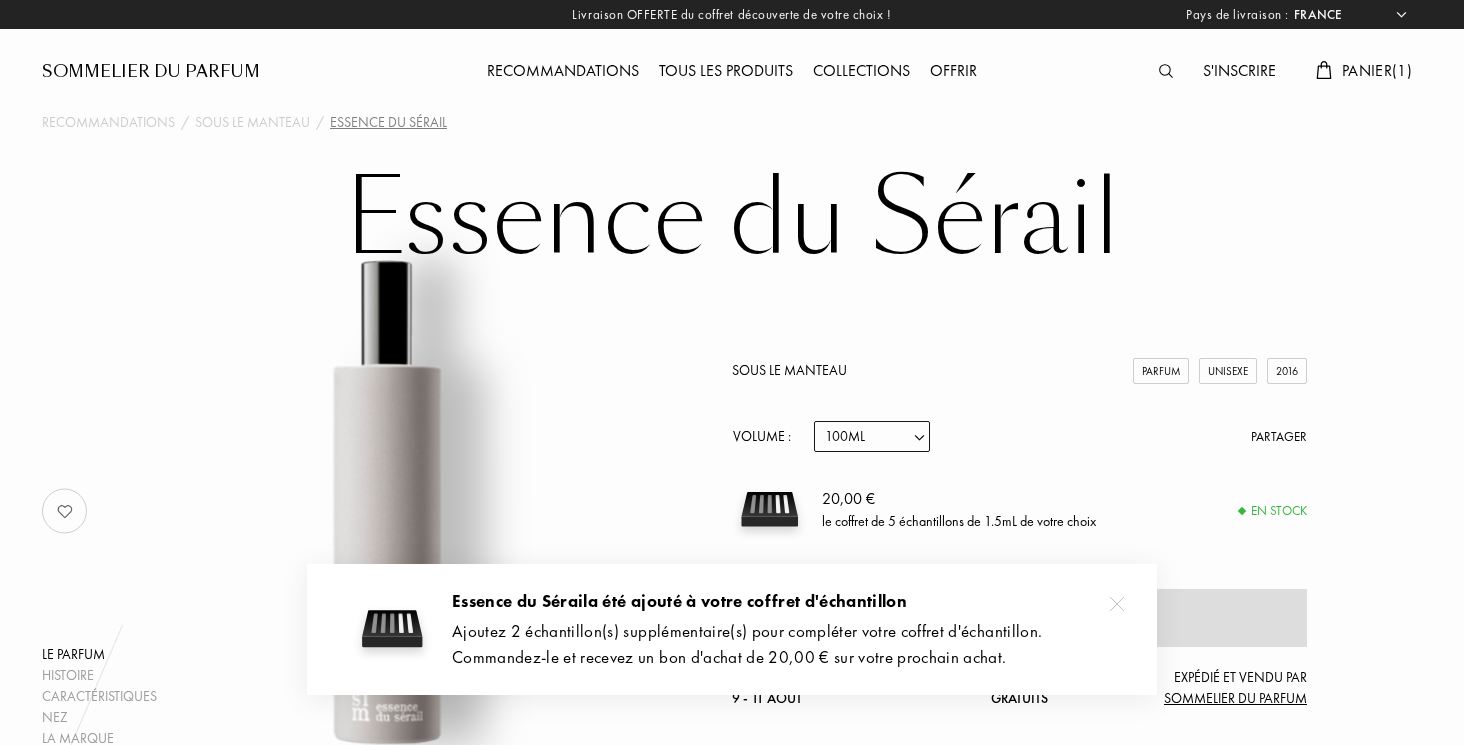 select on "3" 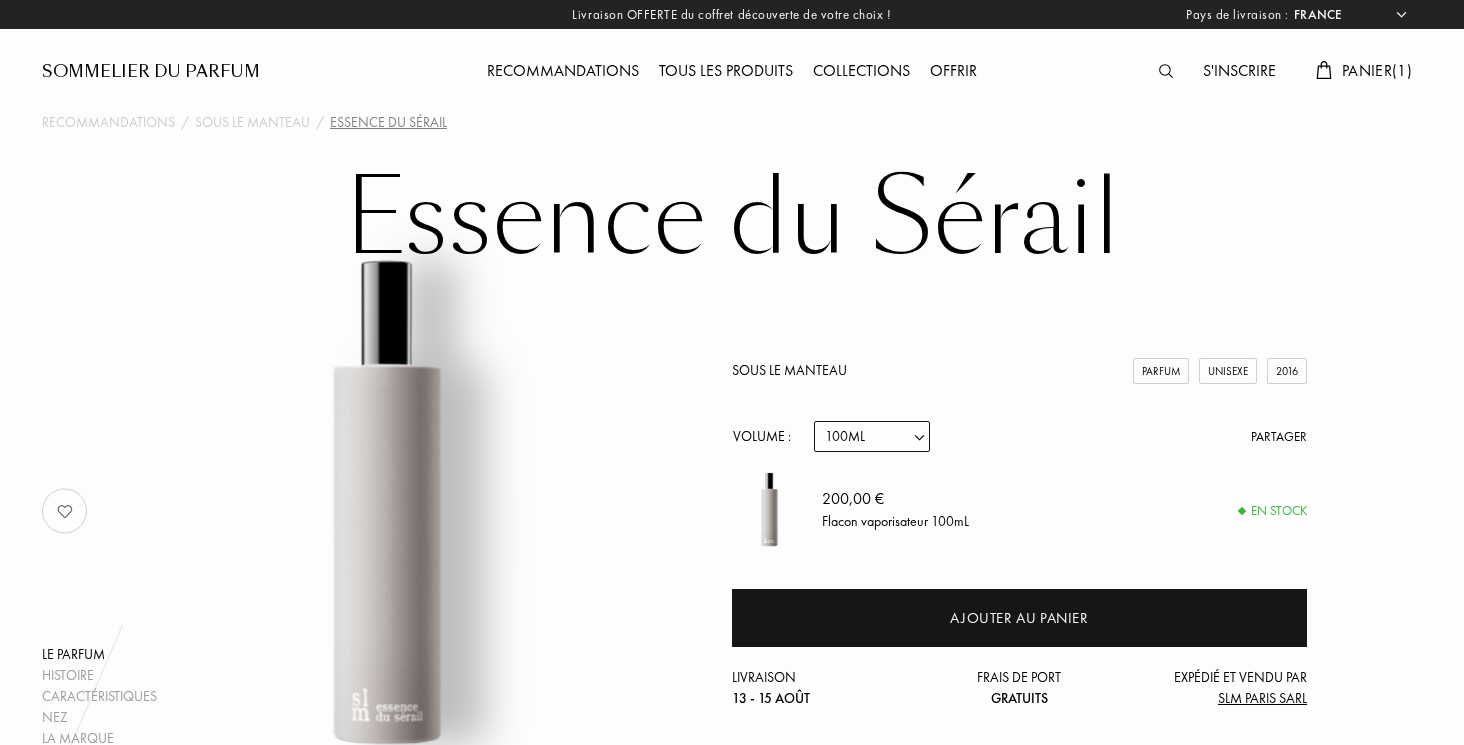 click on "Sous le Manteau Parfum Unisexe 2016 Volume : Echantillon 14mL 50mL 100mL Partager 200,00 € Flacon vaporisateur 100mL En stock Ajouter au panier Livraison 13 - 15 août Frais de port Gratuits Expédié et vendu par SLM PARIS SARL" at bounding box center (1019, 511) 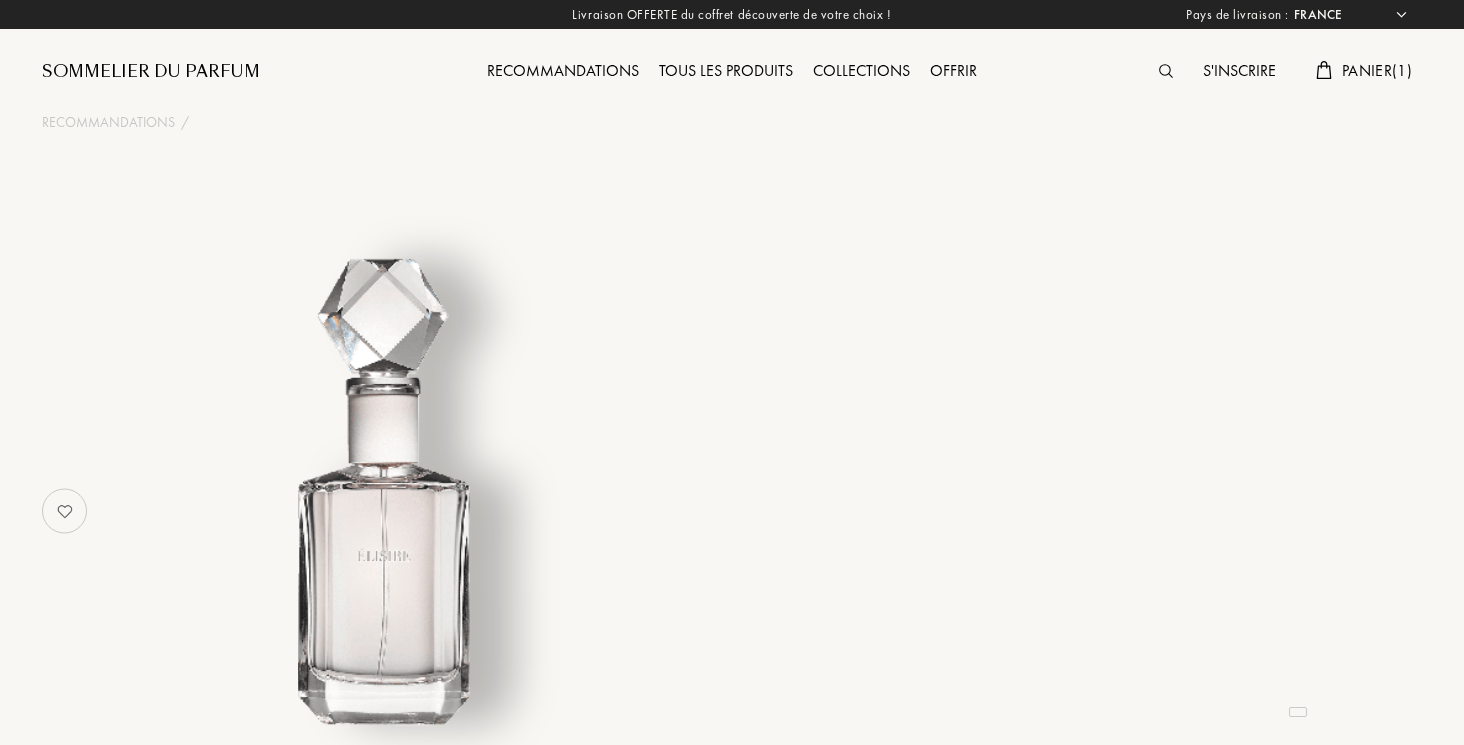 select on "FR" 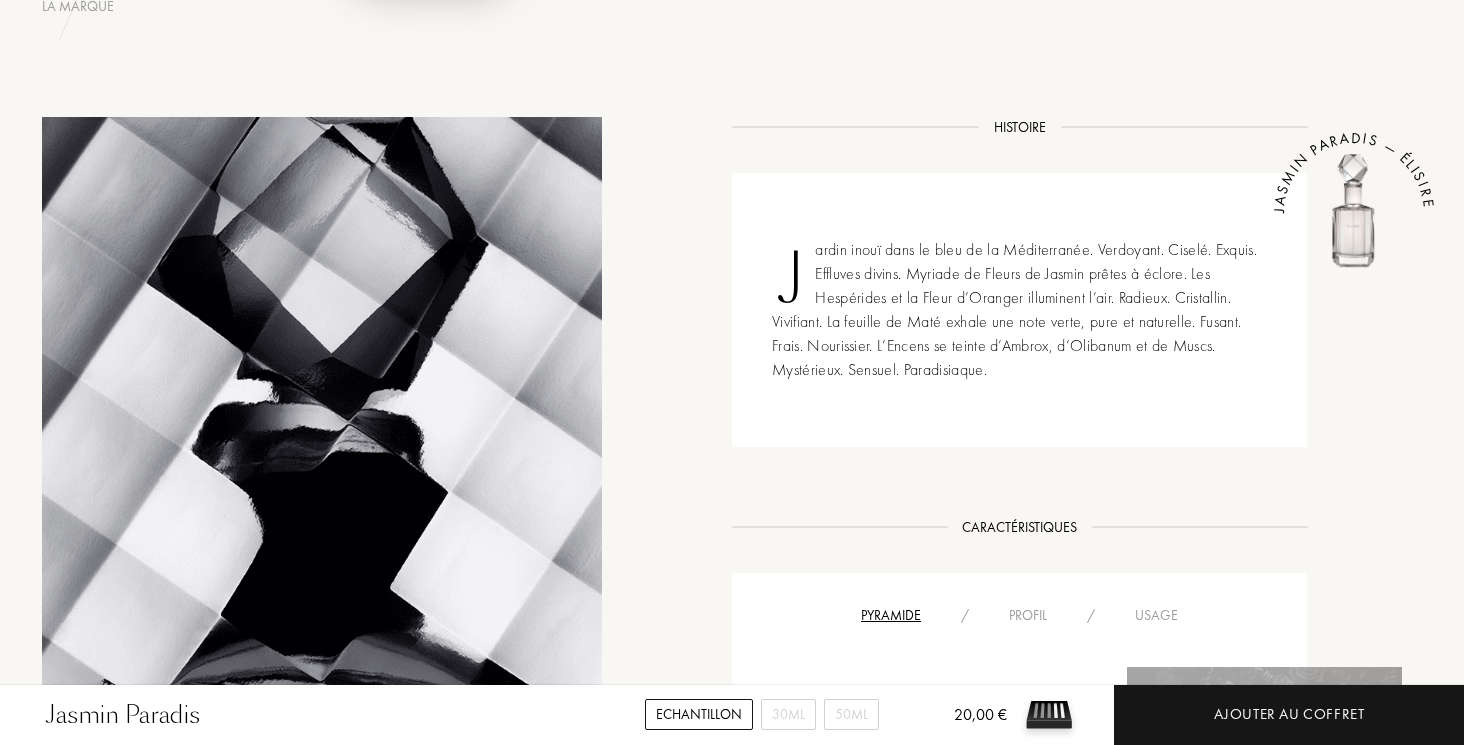 scroll, scrollTop: 729, scrollLeft: 0, axis: vertical 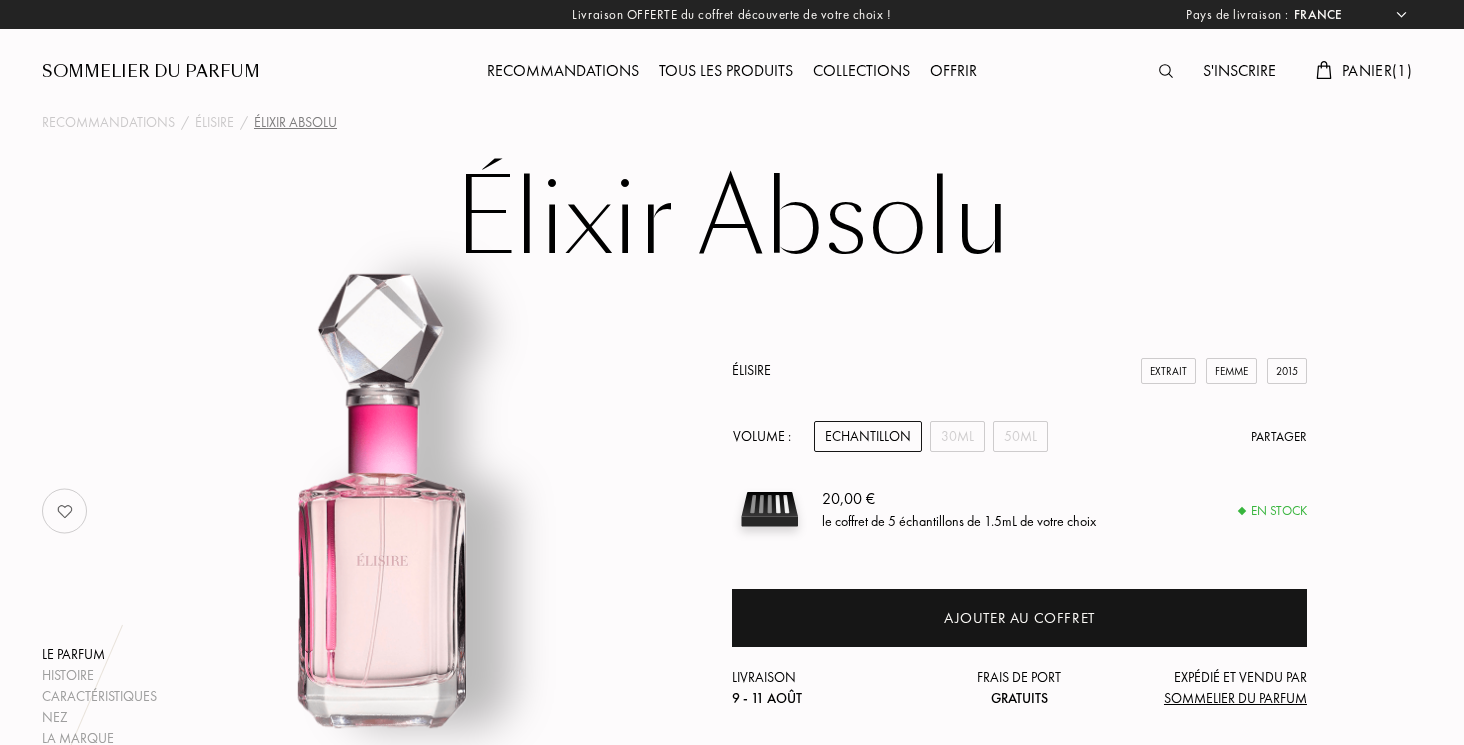 select on "FR" 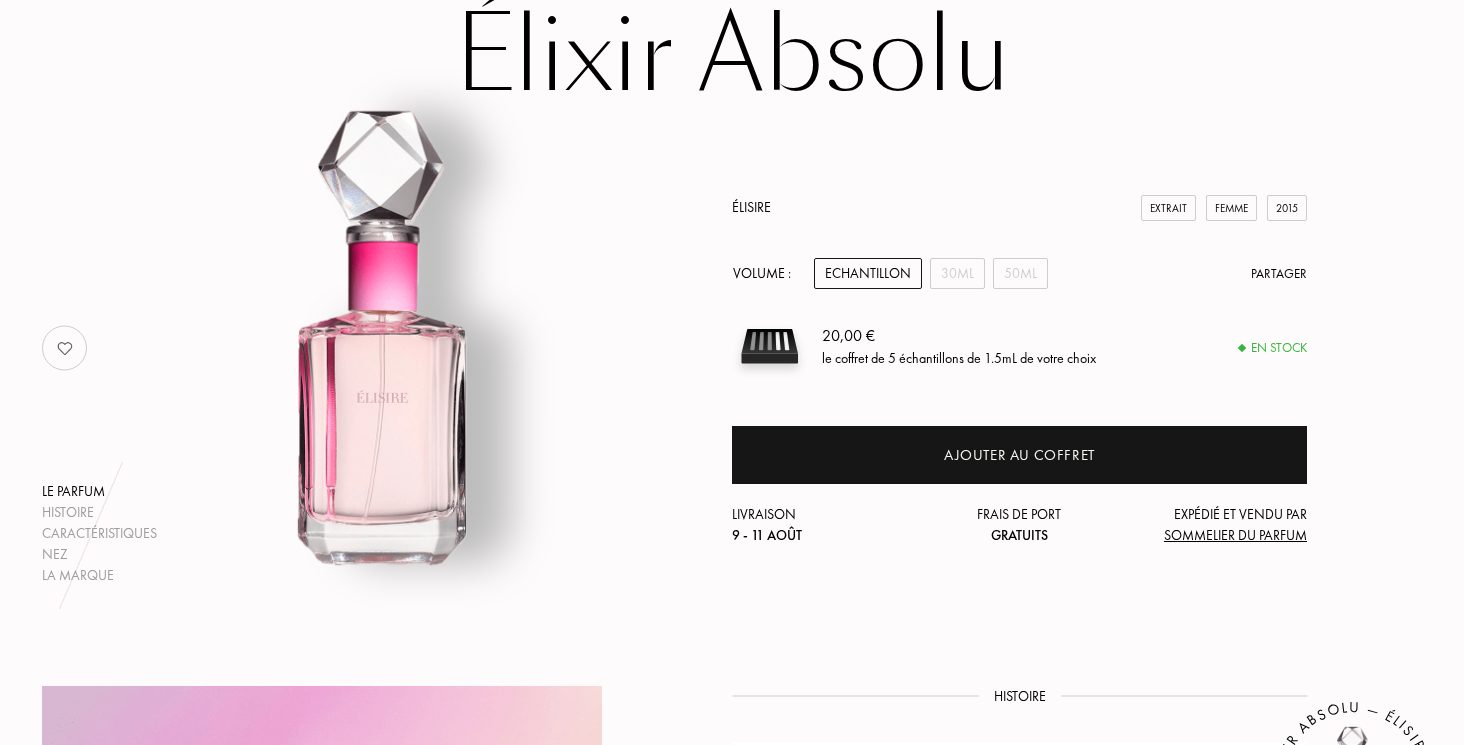 scroll, scrollTop: 334, scrollLeft: 0, axis: vertical 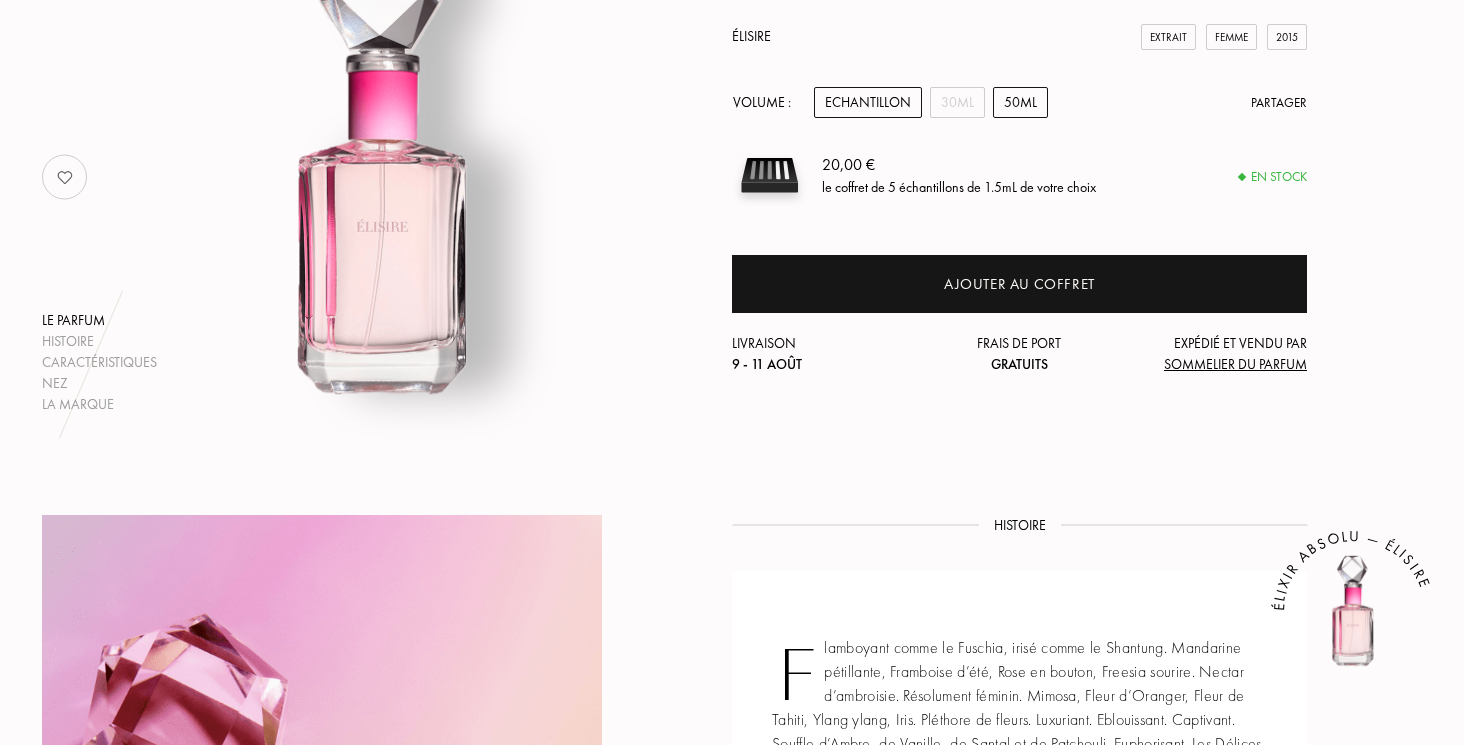 click on "50mL" at bounding box center (1020, 102) 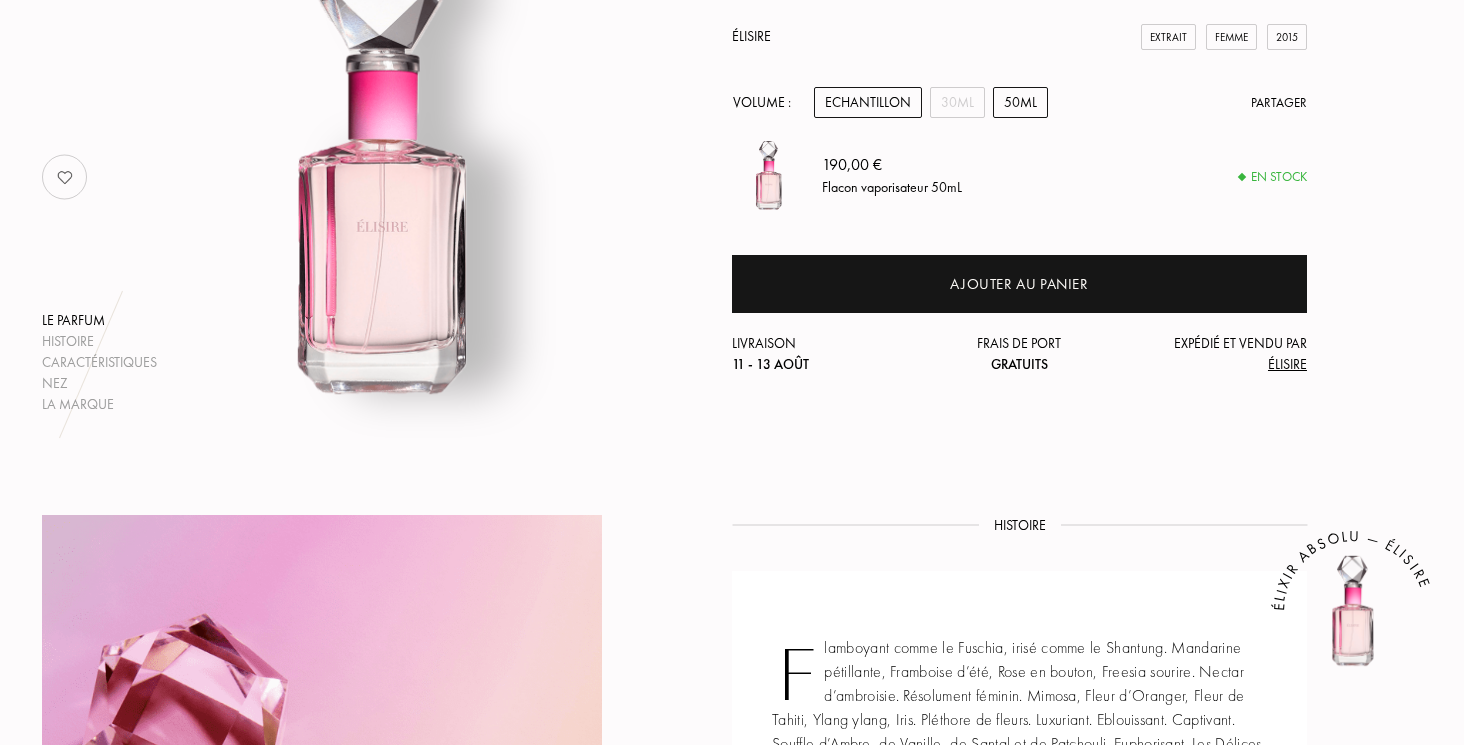 click on "Echantillon" at bounding box center [868, 102] 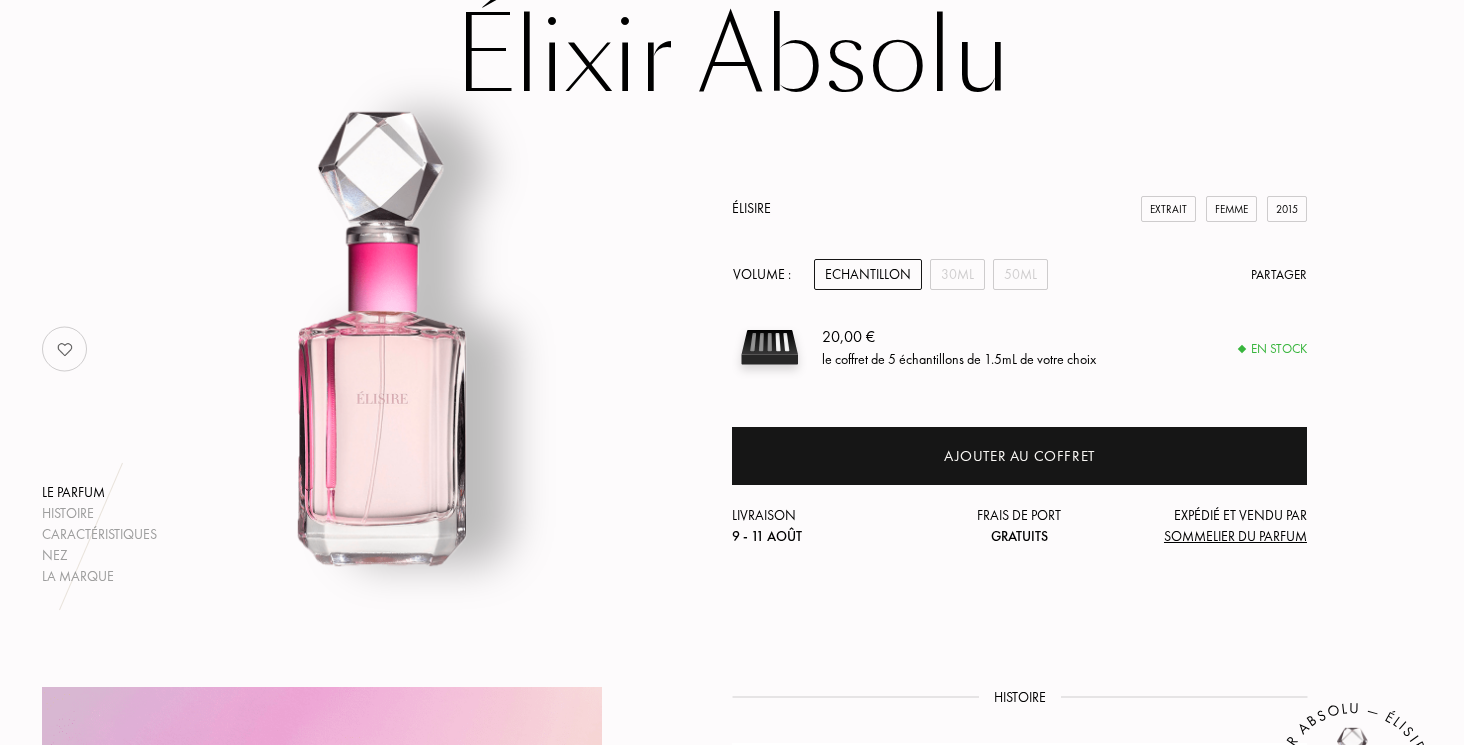scroll, scrollTop: 159, scrollLeft: 0, axis: vertical 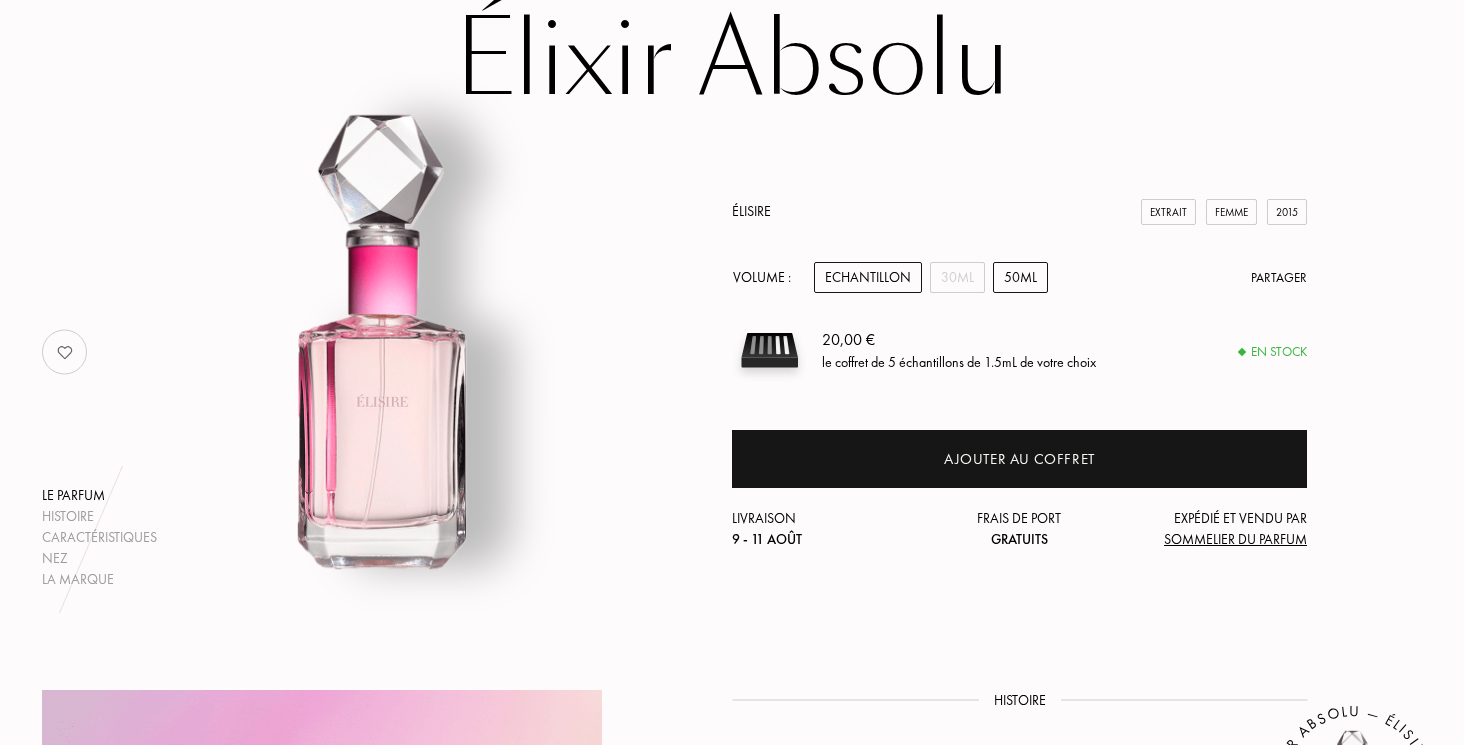 click on "50mL" at bounding box center [1020, 277] 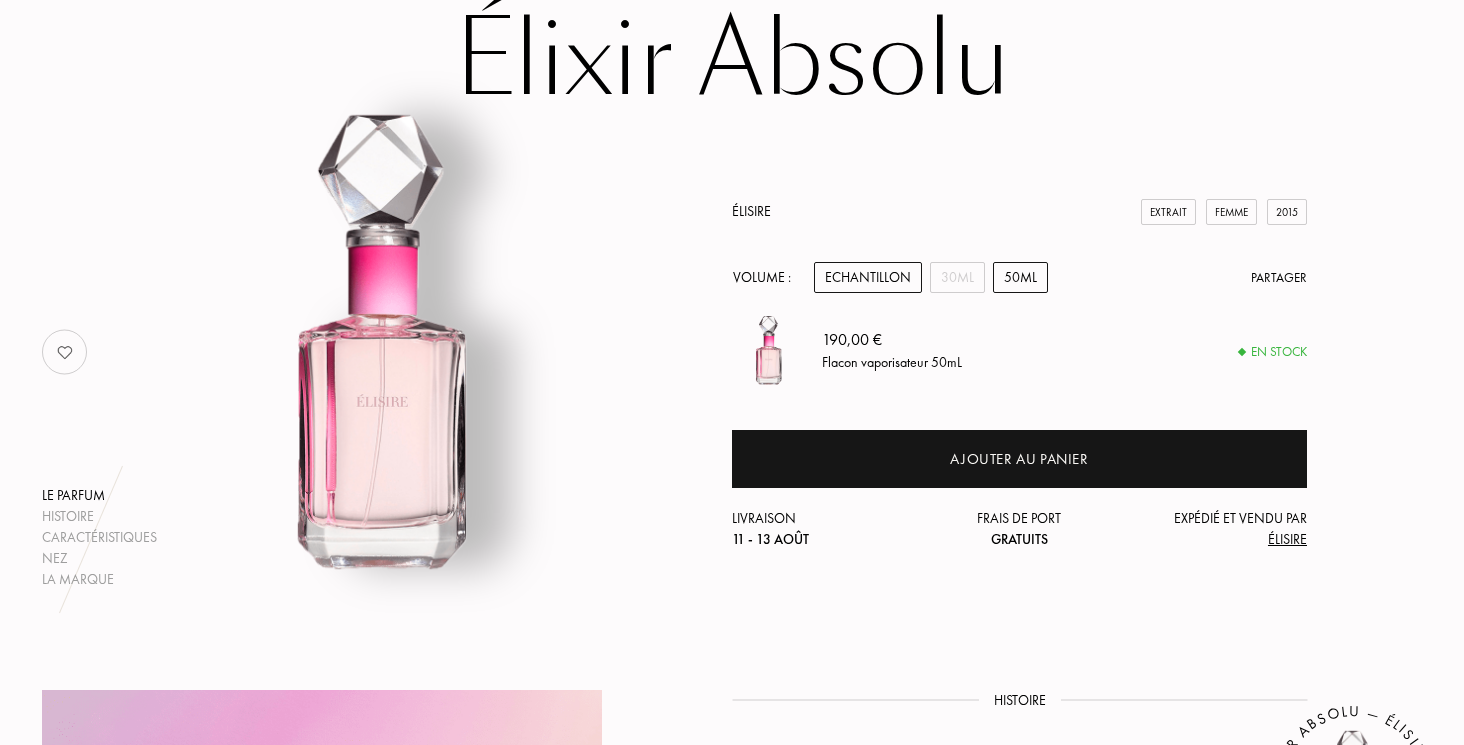 click on "Echantillon" at bounding box center (868, 277) 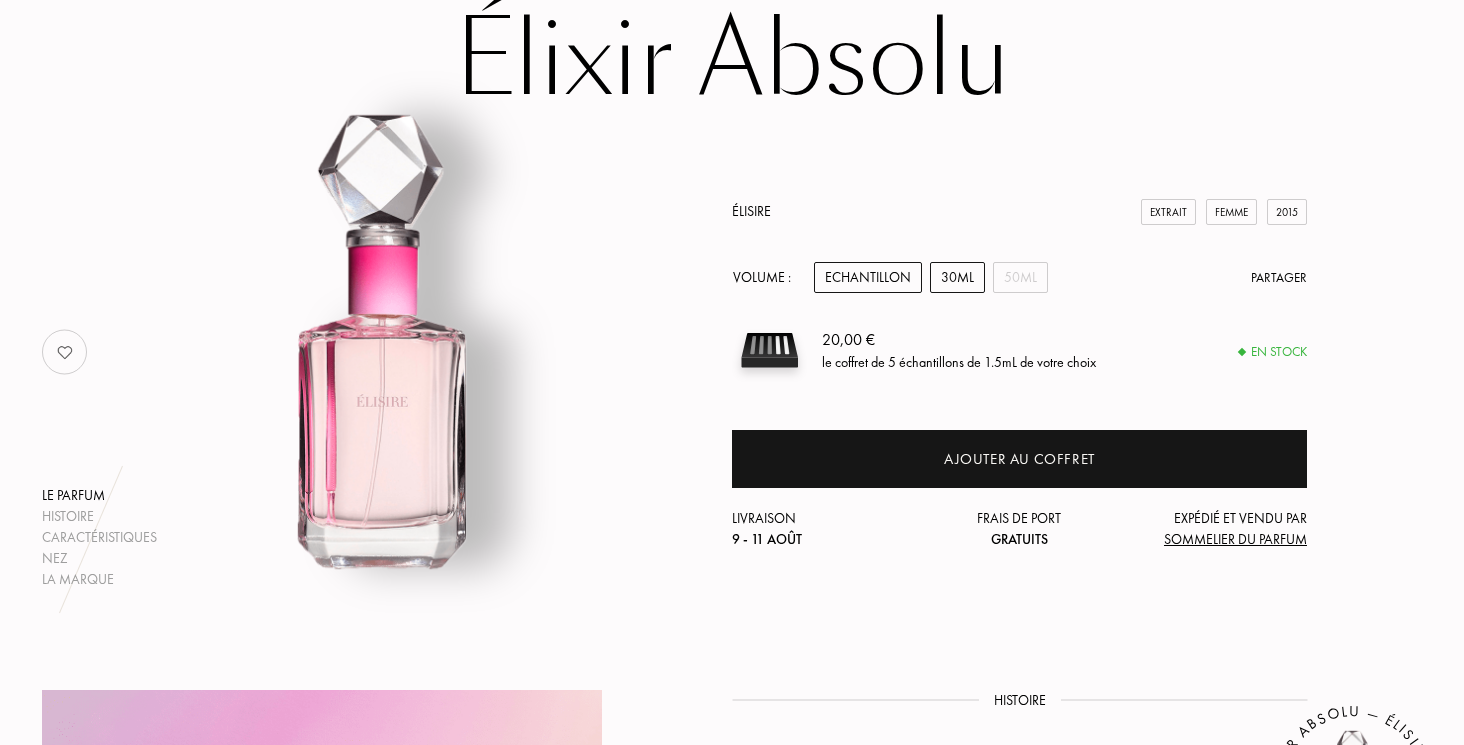 click on "30mL" at bounding box center (957, 277) 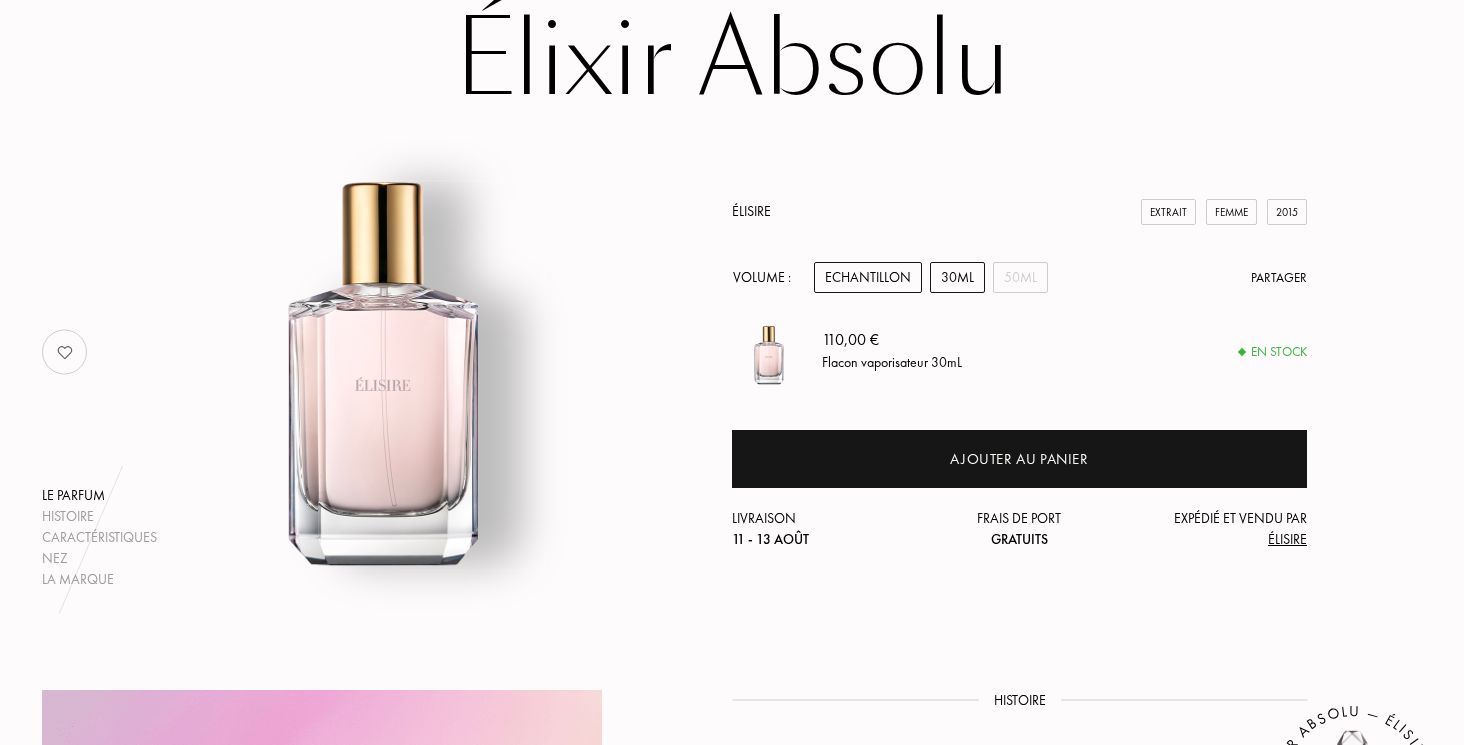 click on "Echantillon" at bounding box center [868, 277] 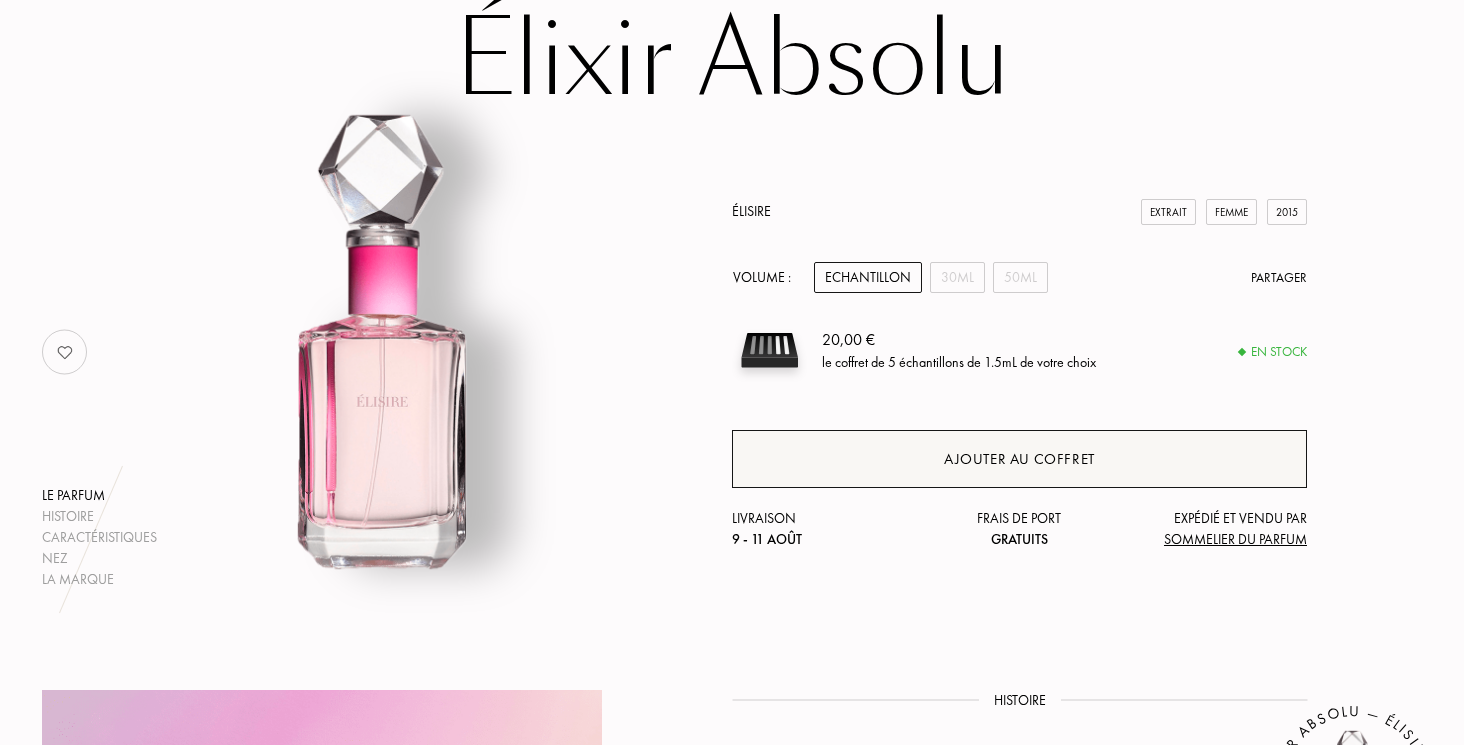 click on "Ajouter au coffret" at bounding box center (1019, 459) 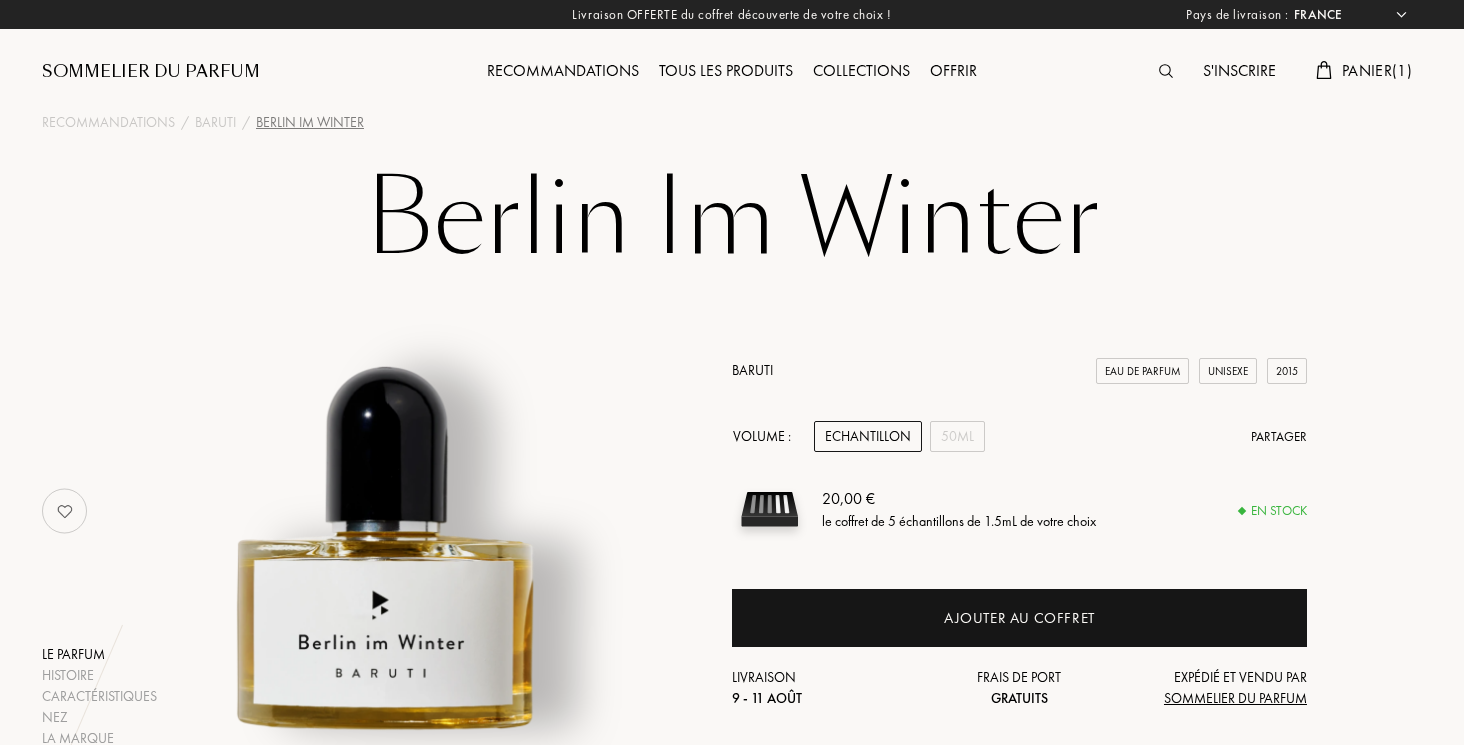 select on "FR" 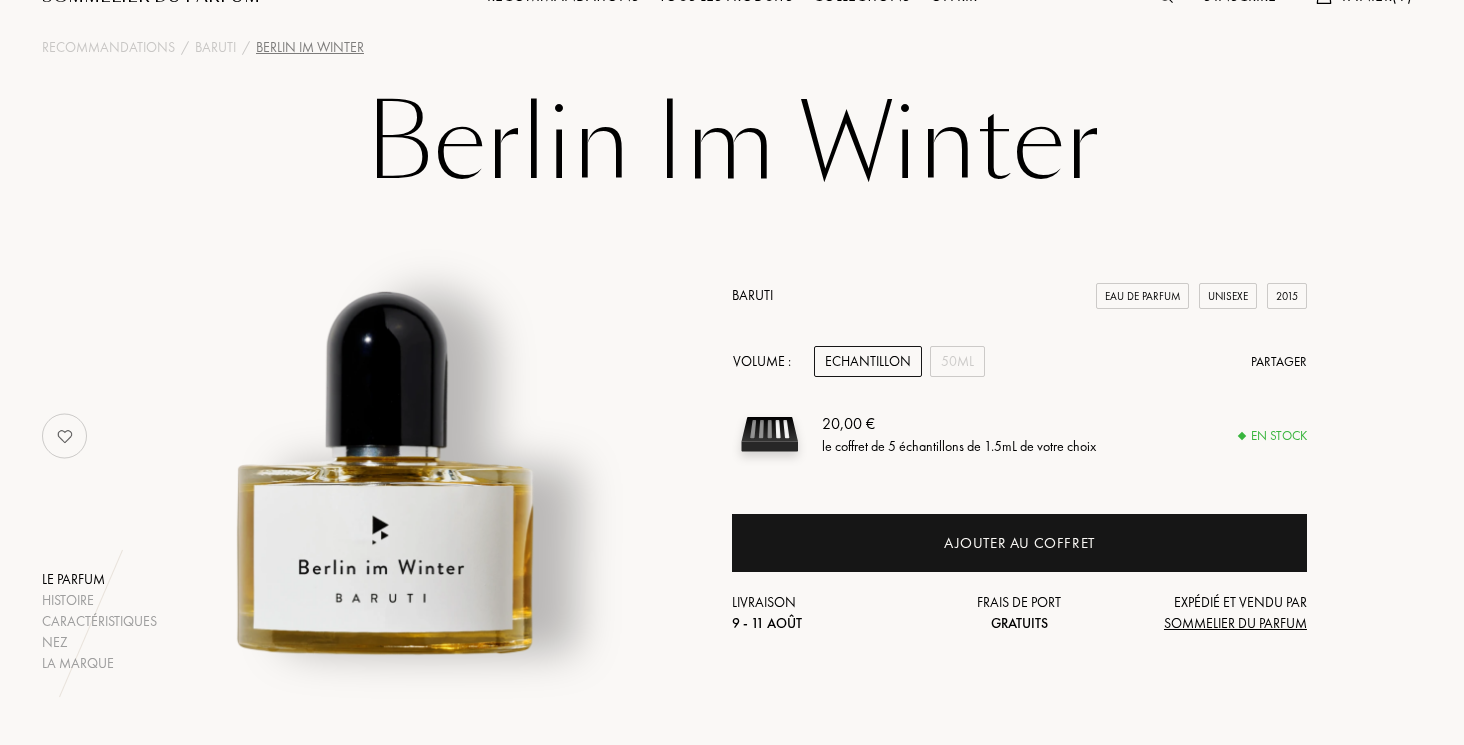 scroll, scrollTop: 0, scrollLeft: 0, axis: both 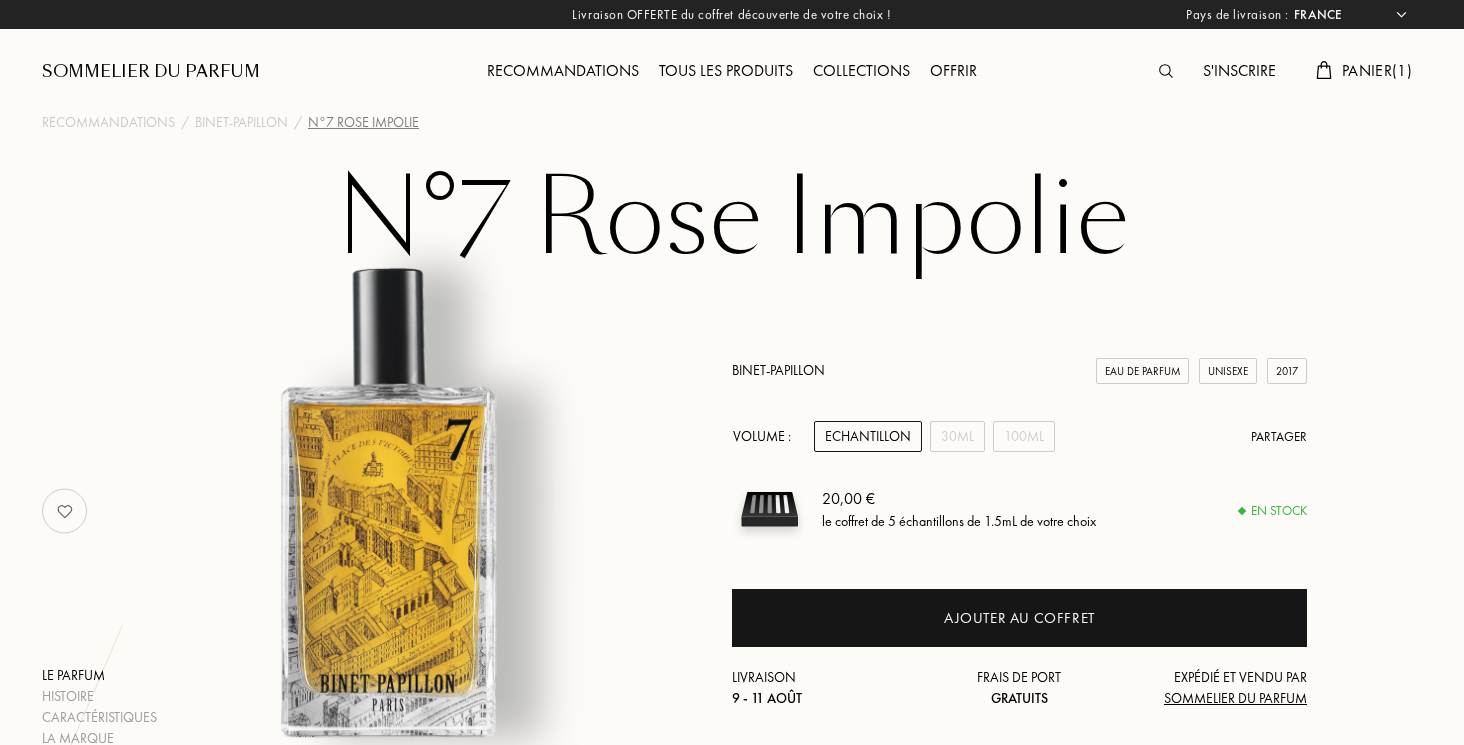 select on "FR" 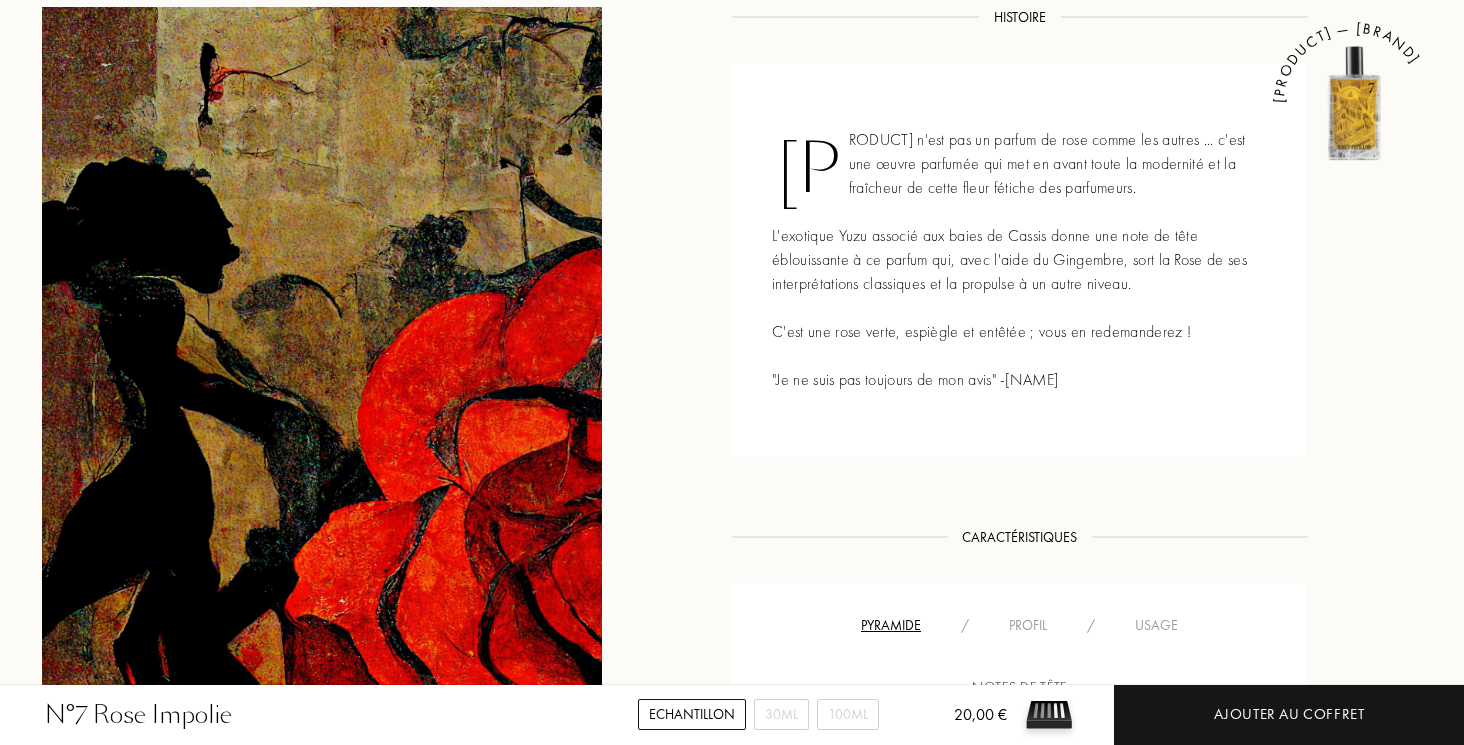 scroll, scrollTop: 799, scrollLeft: 0, axis: vertical 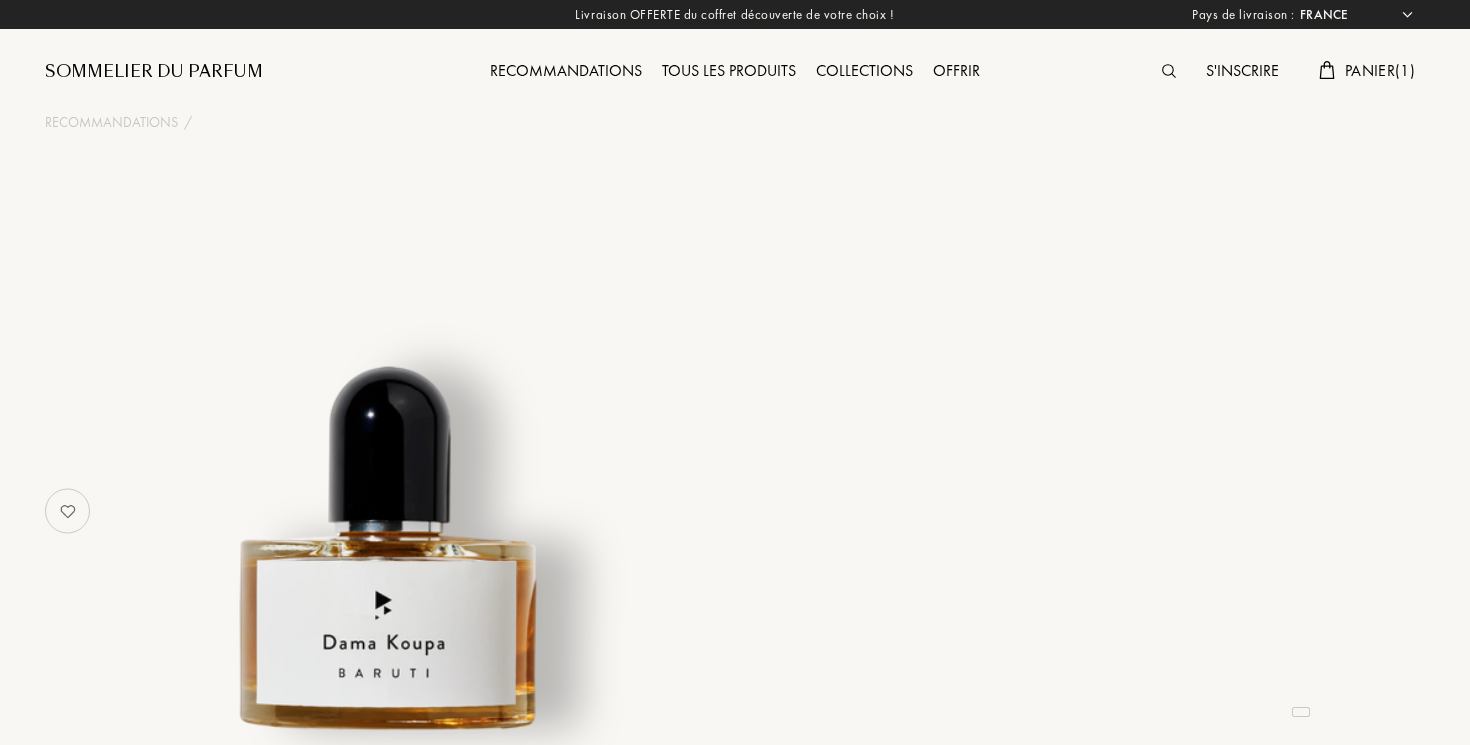 select on "FR" 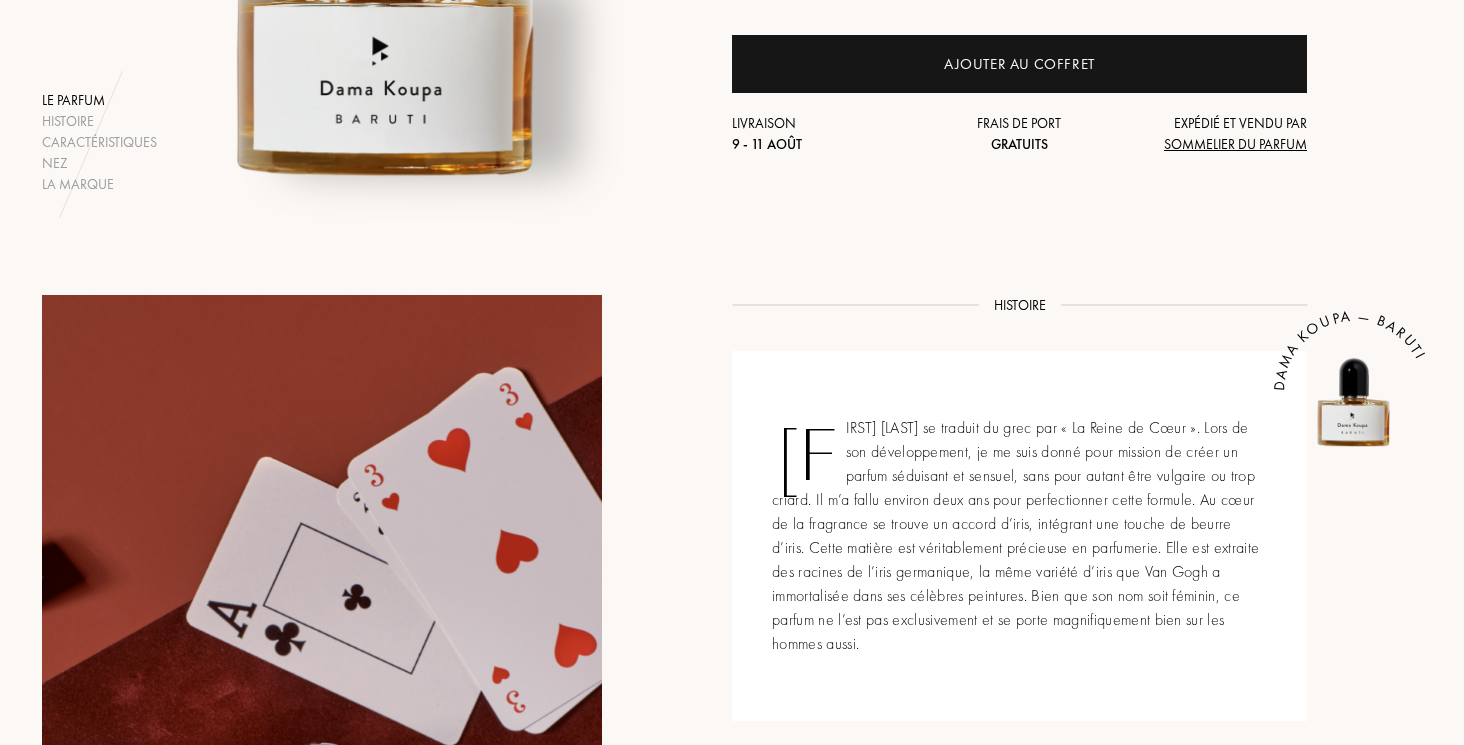 scroll, scrollTop: 0, scrollLeft: 0, axis: both 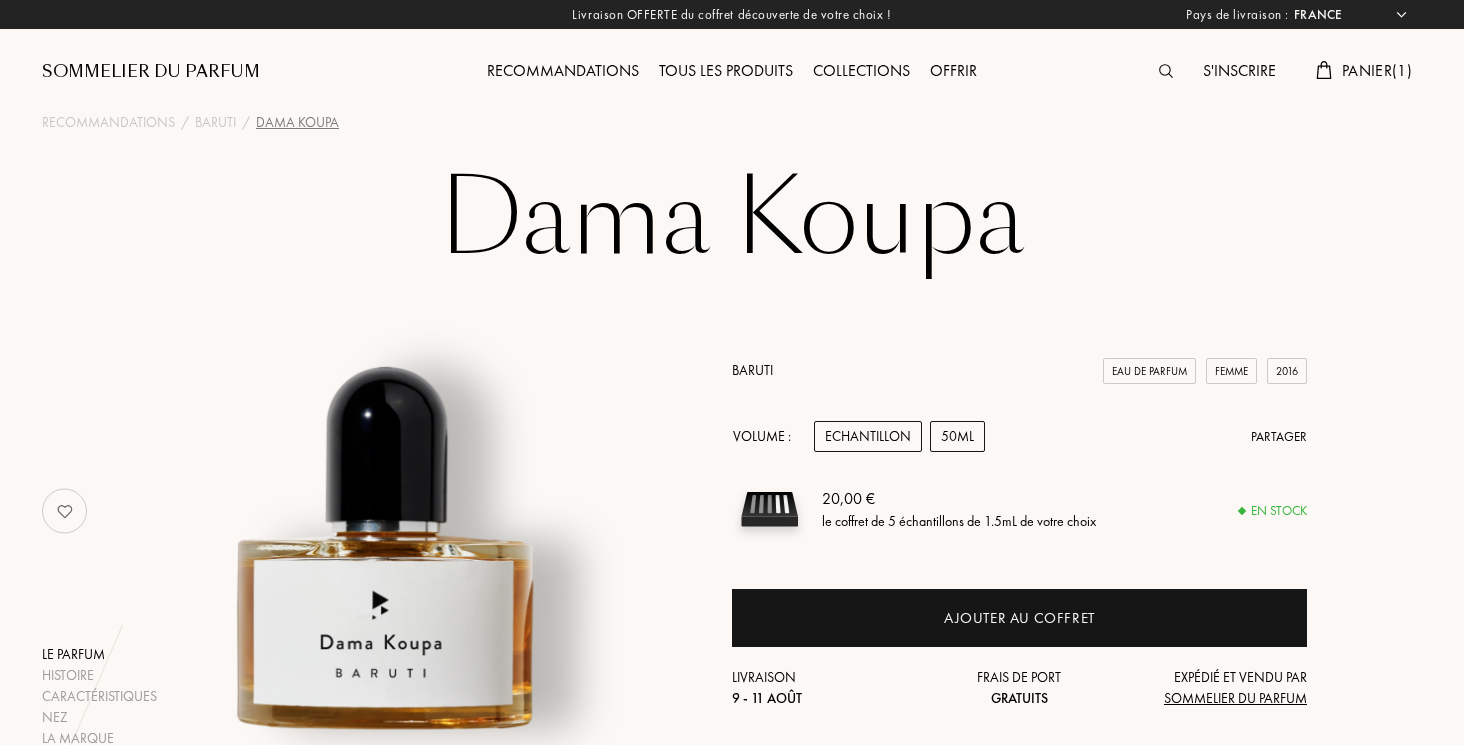 click on "50mL" at bounding box center (957, 436) 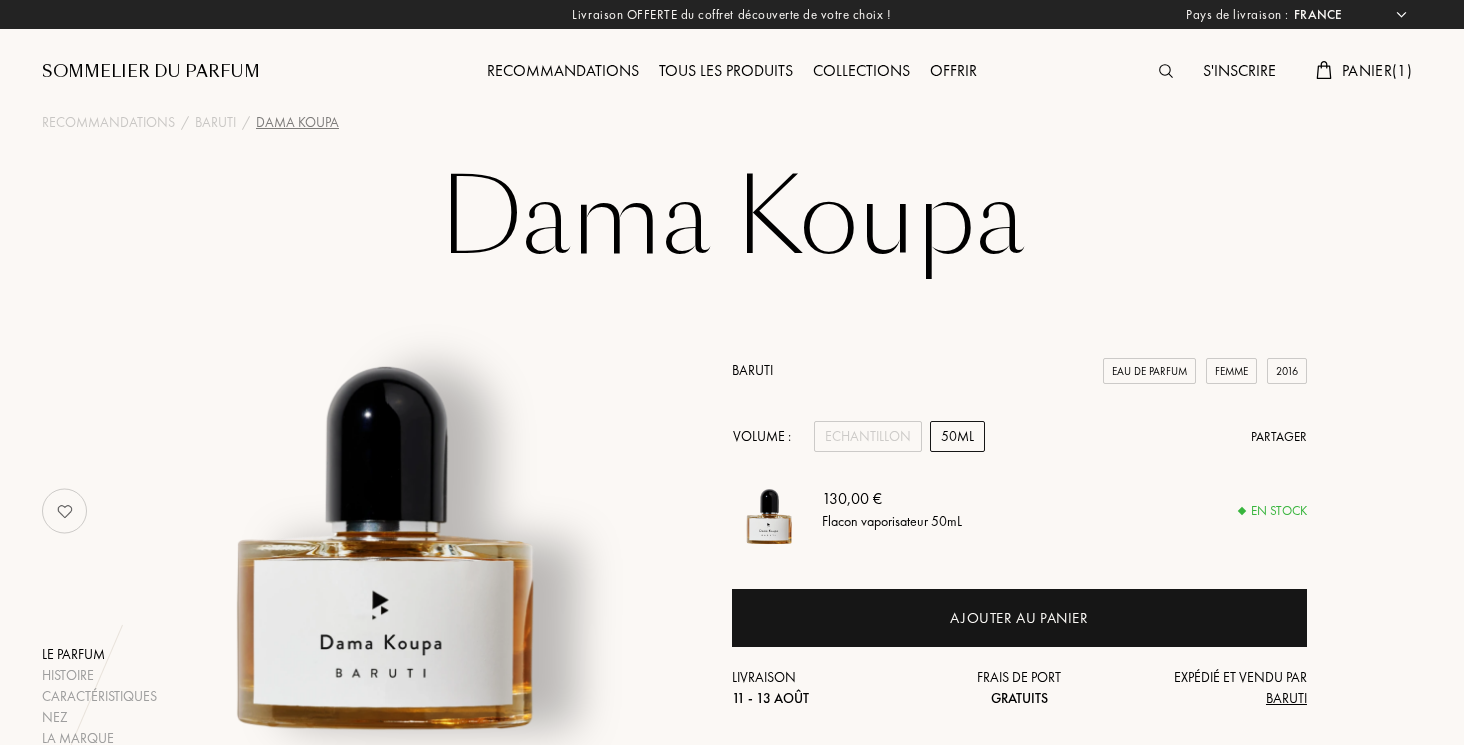 click on "Volume : Echantillon 50mL Partager" at bounding box center (1019, 436) 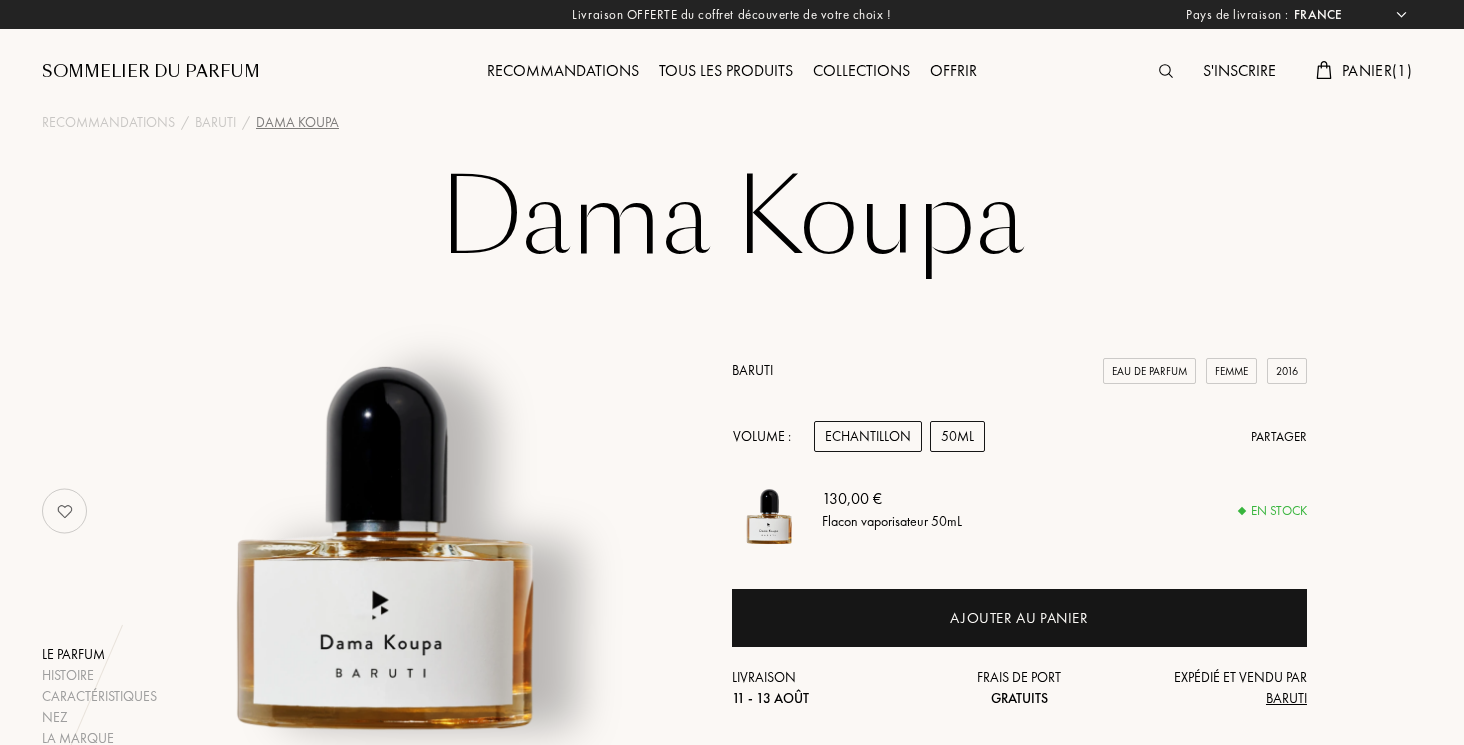 click on "Echantillon" at bounding box center [868, 436] 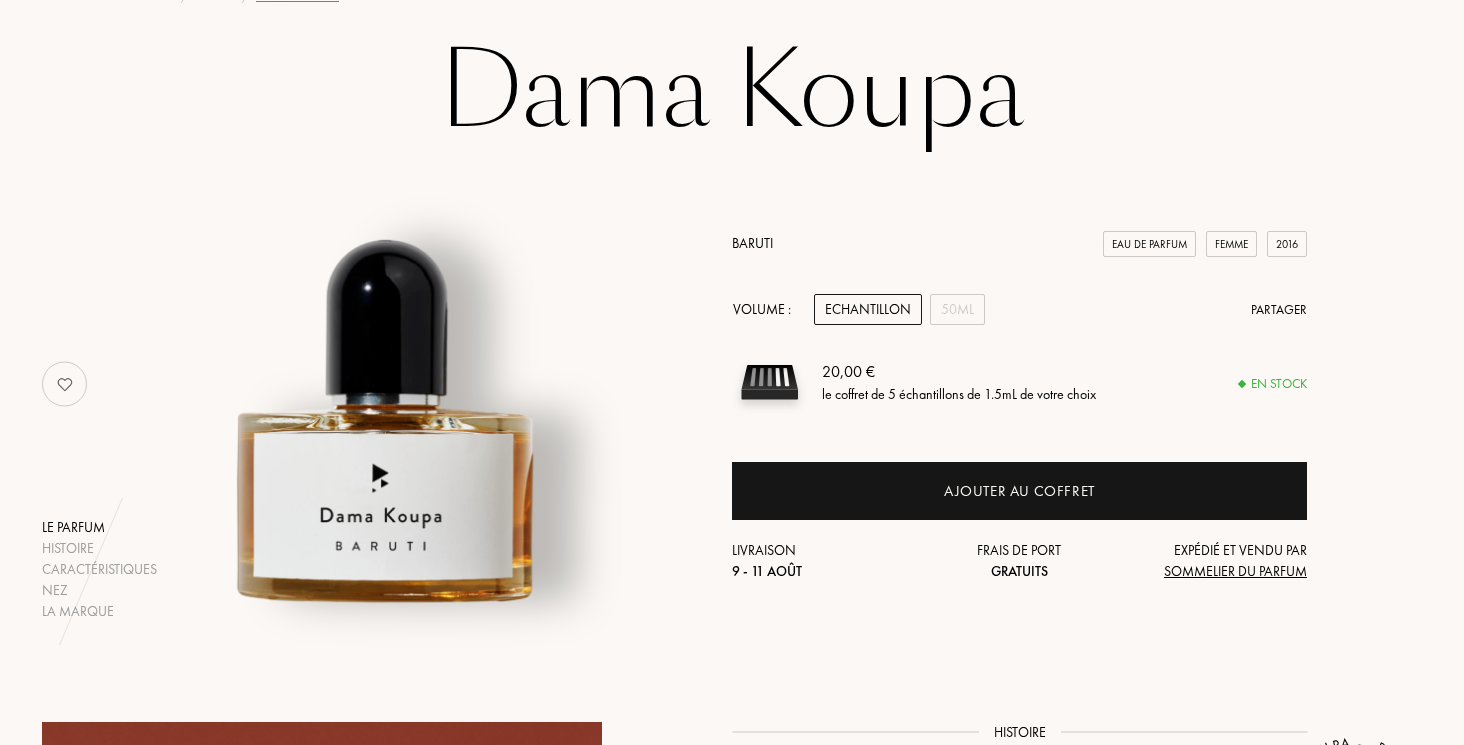 scroll, scrollTop: 128, scrollLeft: 0, axis: vertical 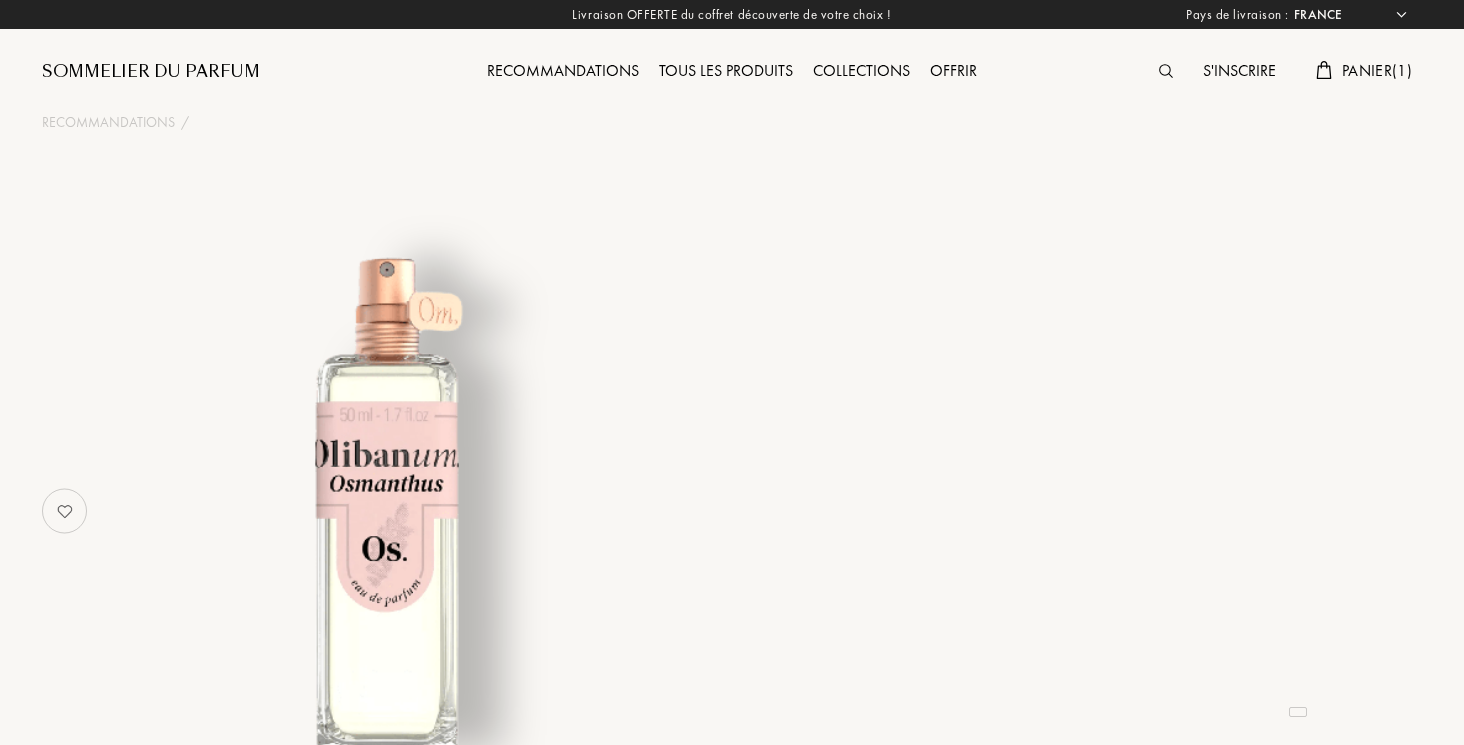 select on "FR" 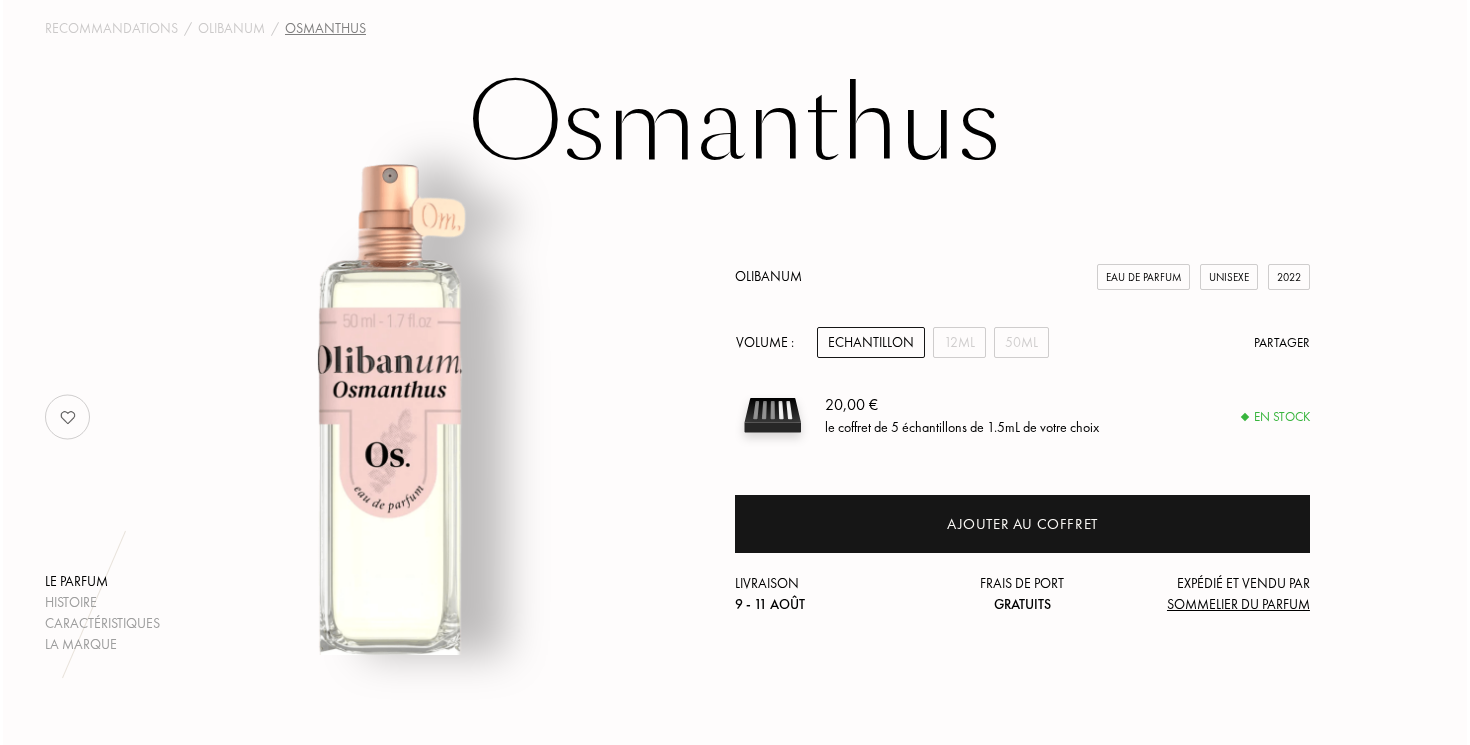 scroll, scrollTop: 0, scrollLeft: 0, axis: both 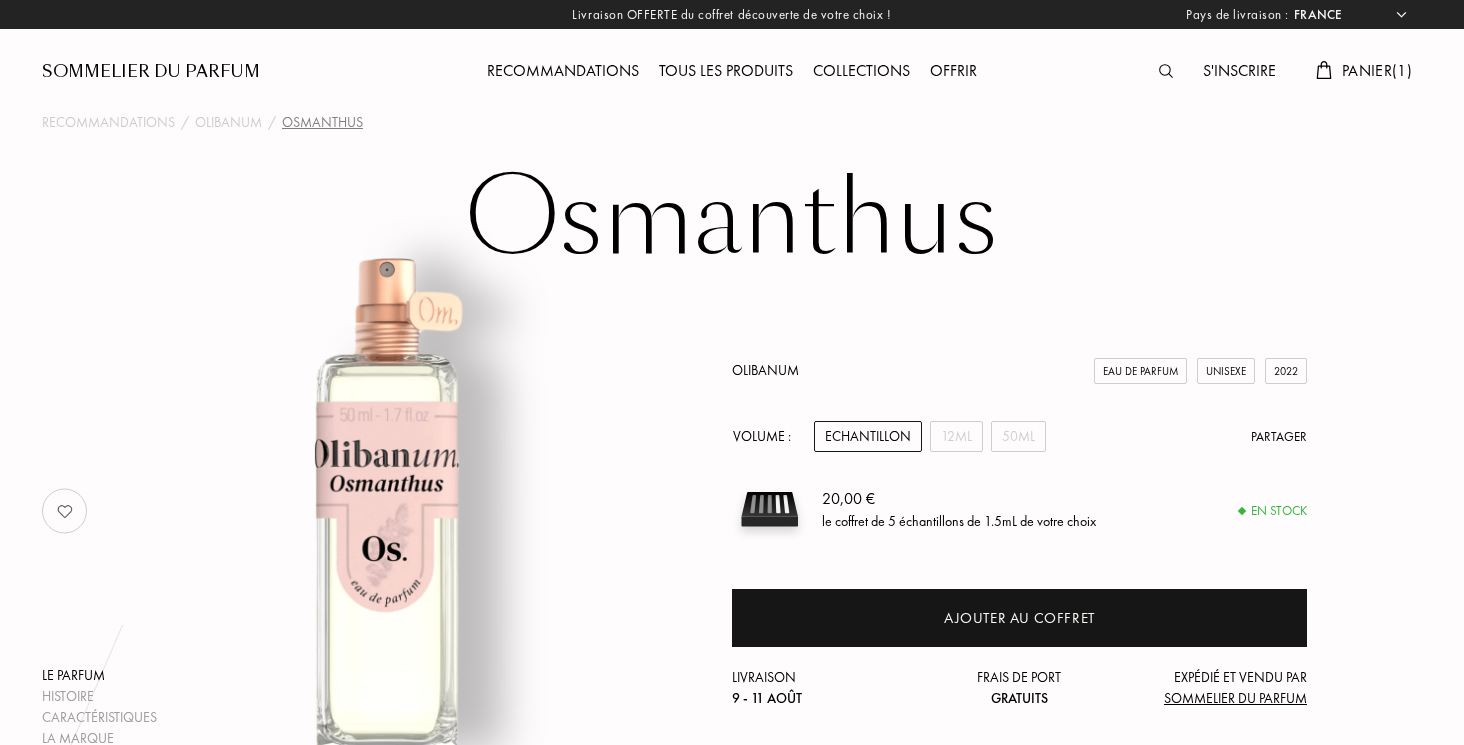 click at bounding box center (1166, 71) 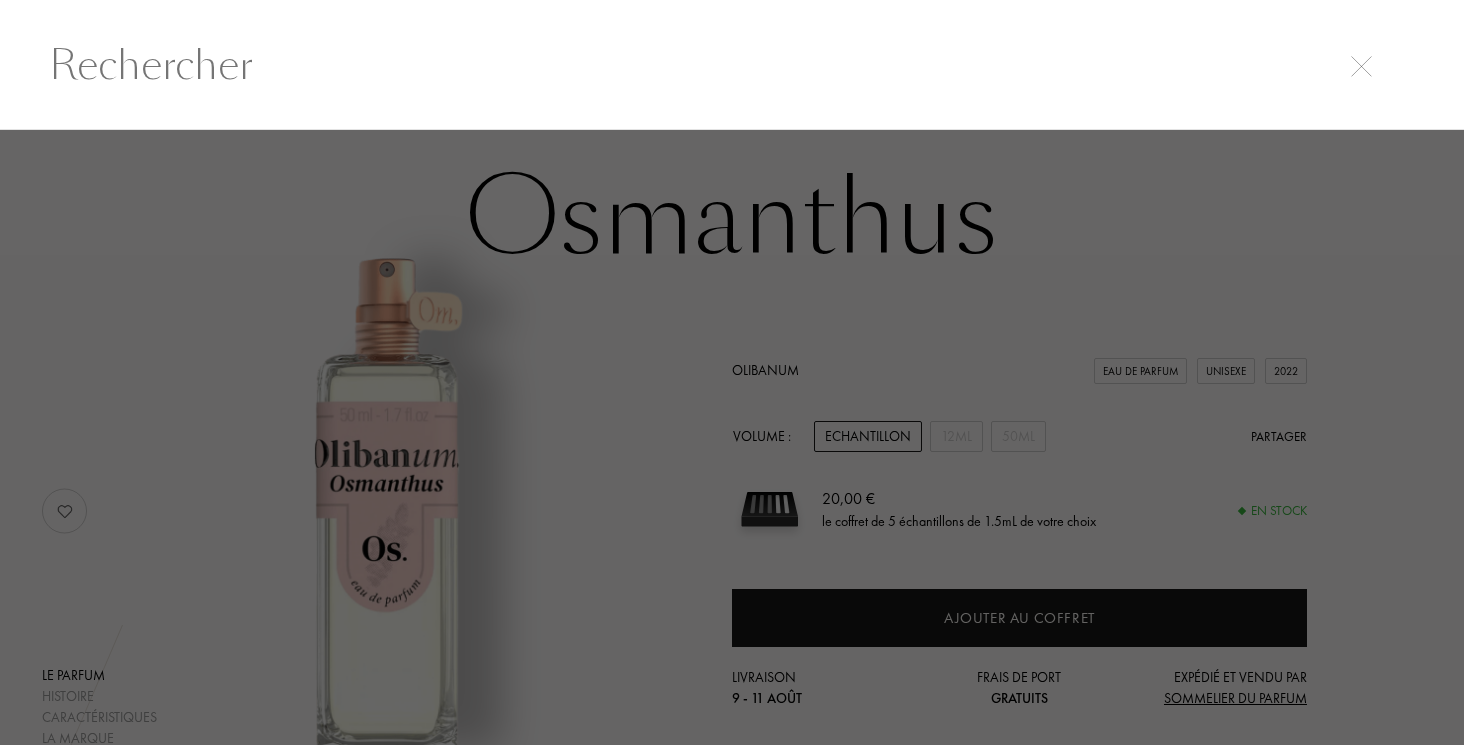 scroll, scrollTop: 1, scrollLeft: 0, axis: vertical 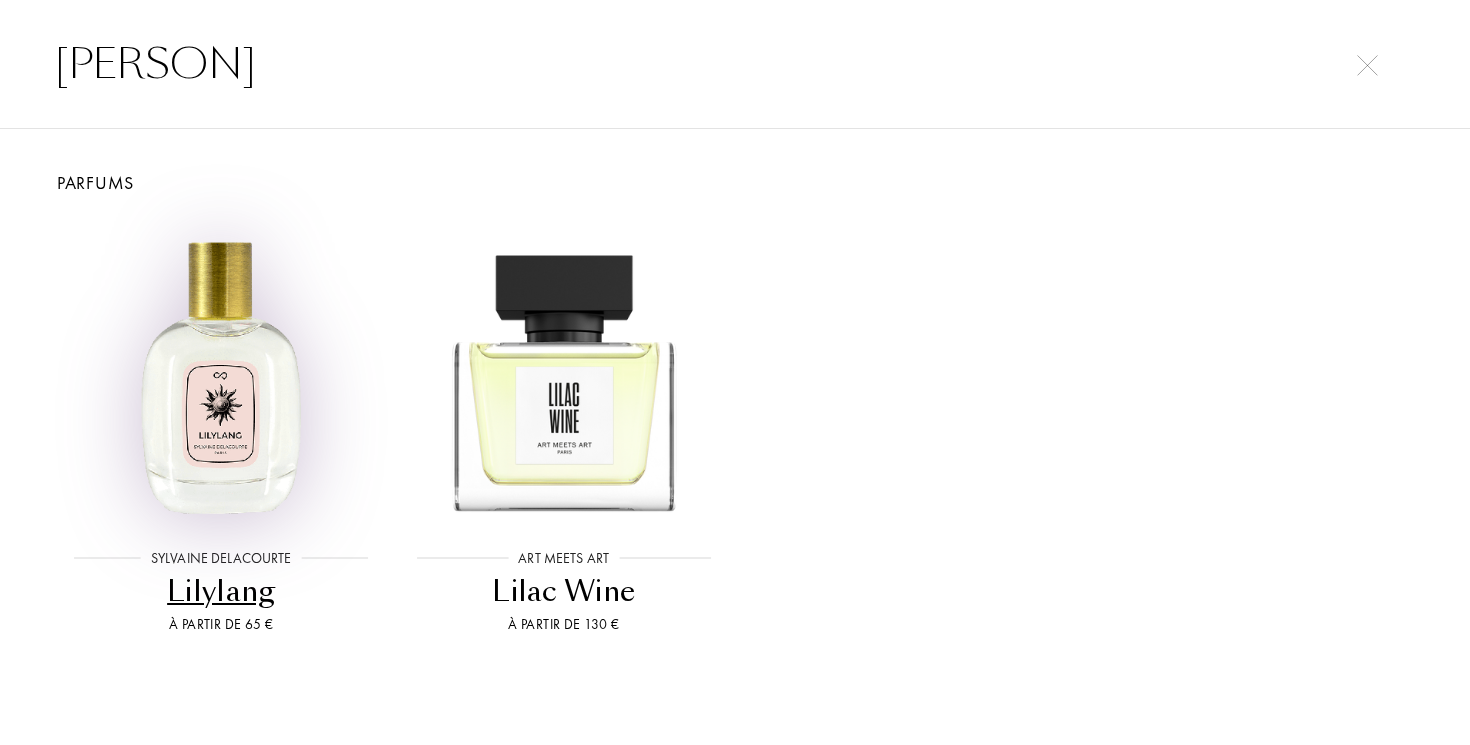 type on "lily" 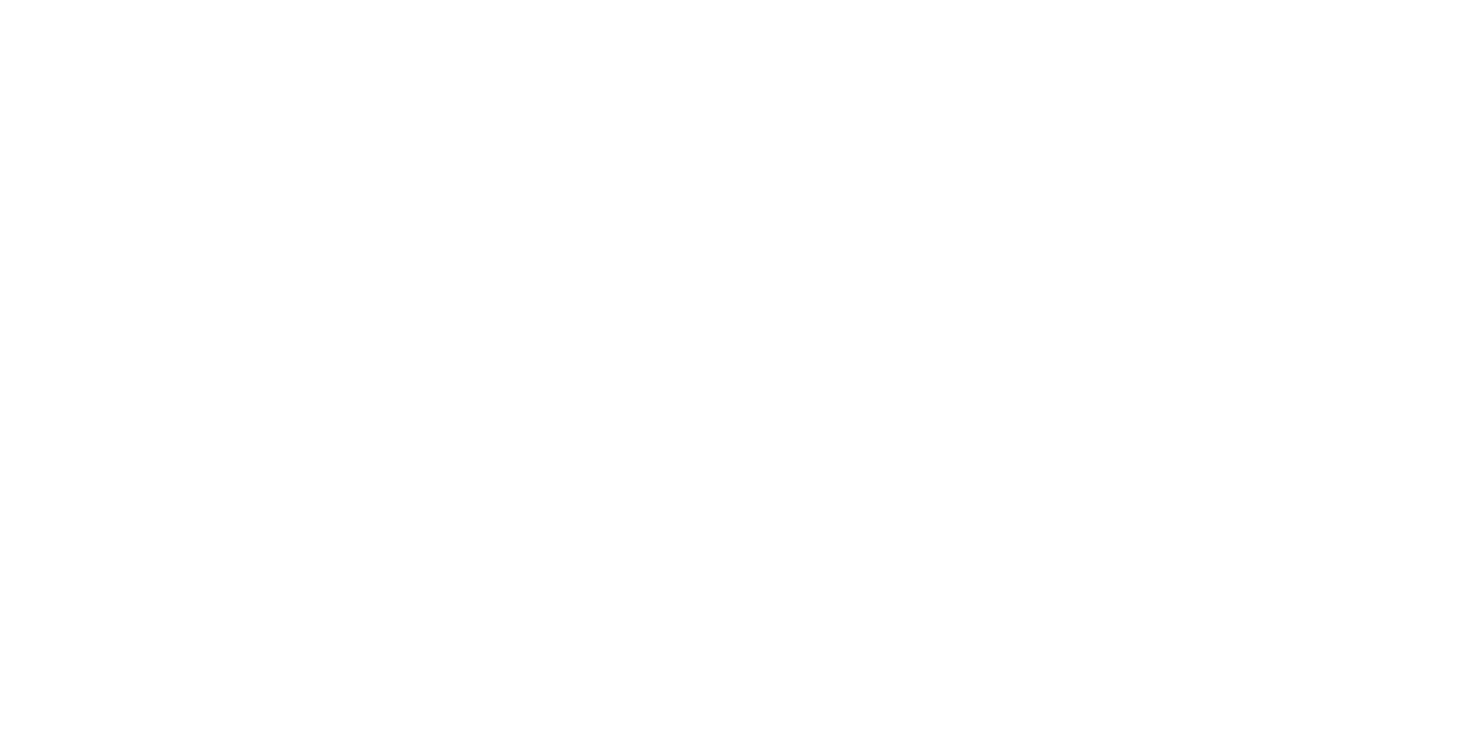select on "FR" 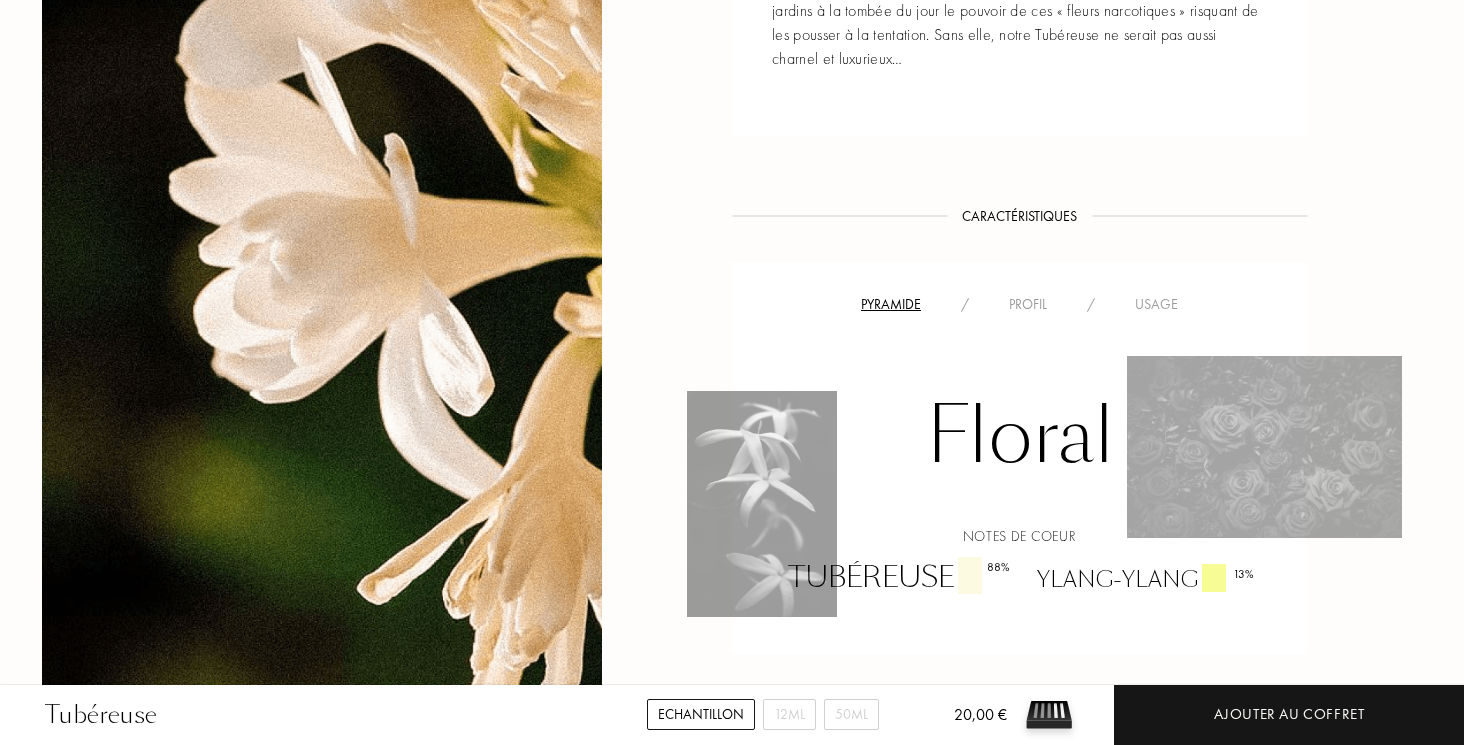 scroll, scrollTop: 1159, scrollLeft: 0, axis: vertical 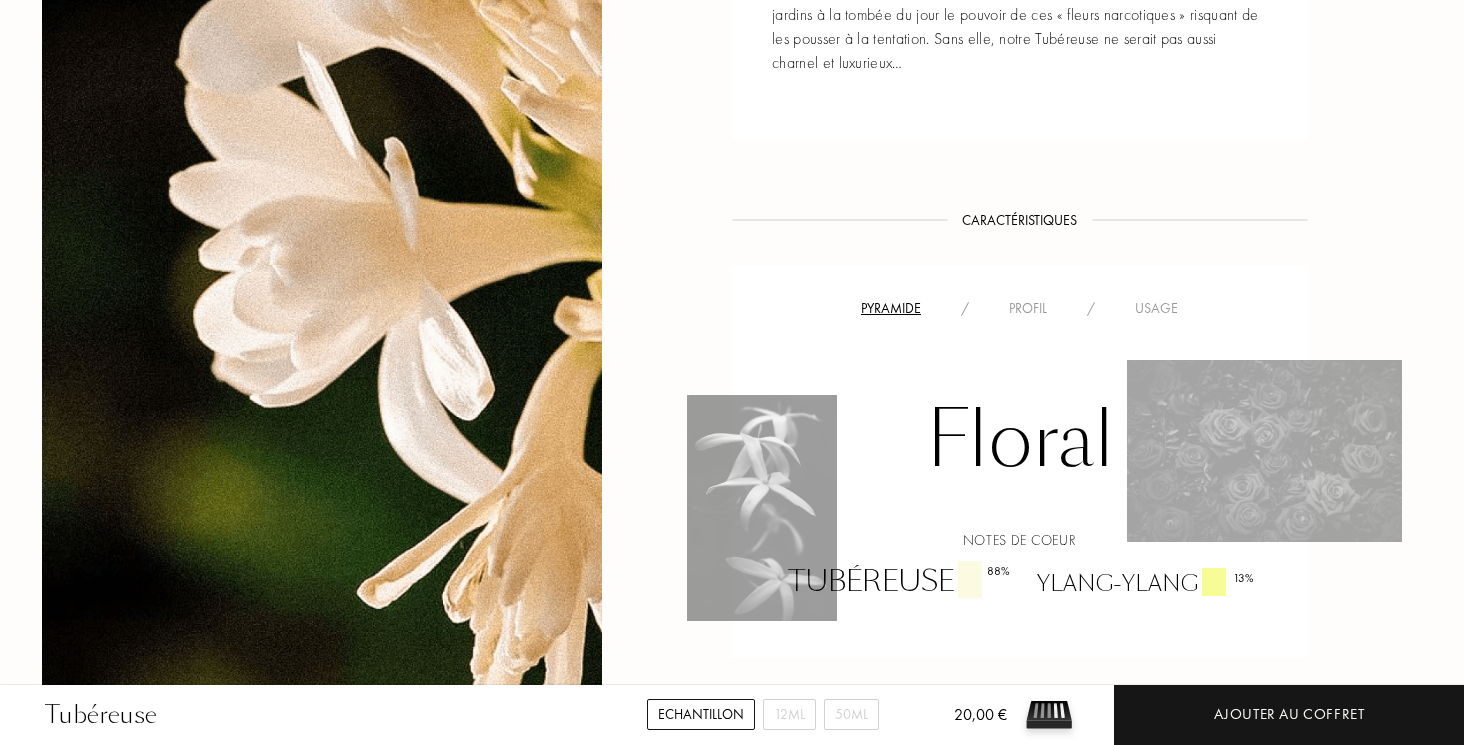 click on "Profil" at bounding box center [1028, 308] 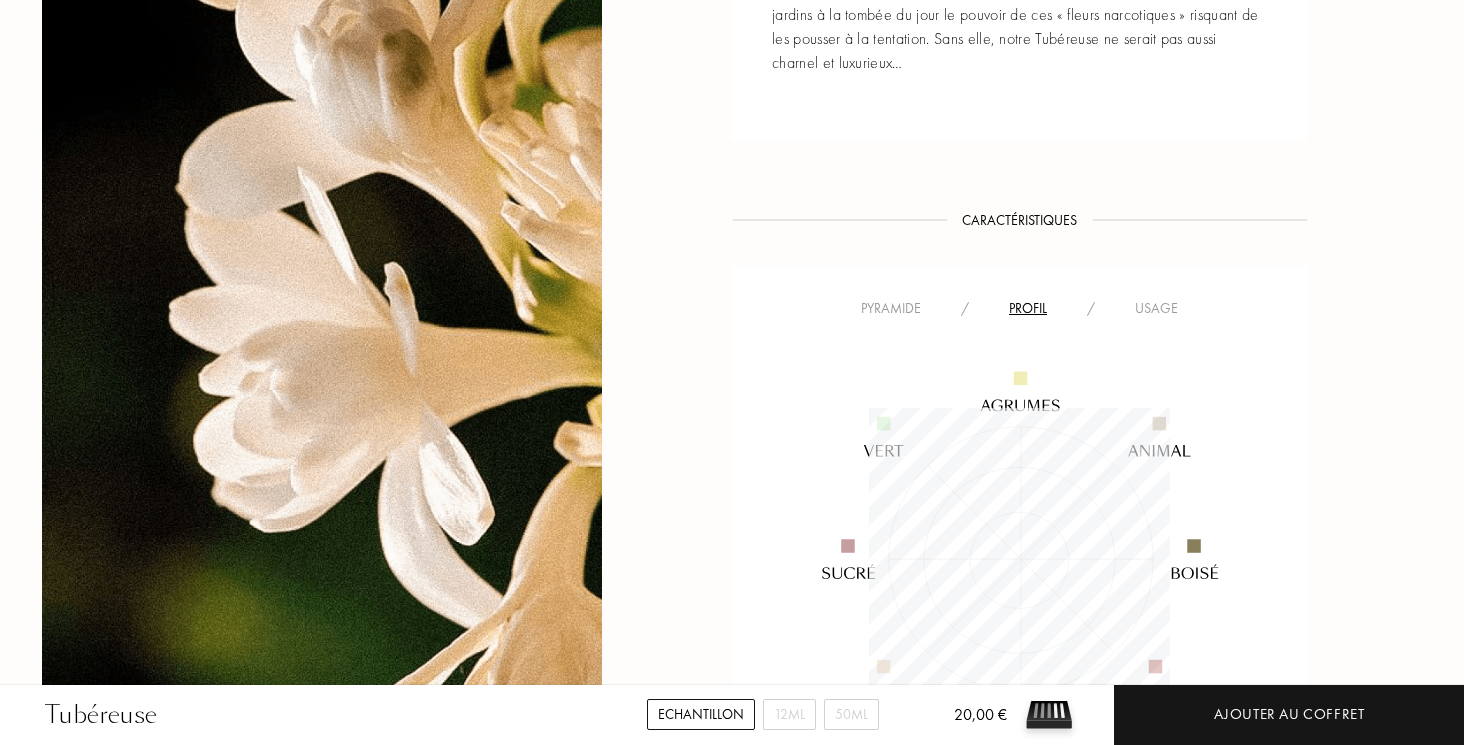 scroll, scrollTop: 999699, scrollLeft: 999699, axis: both 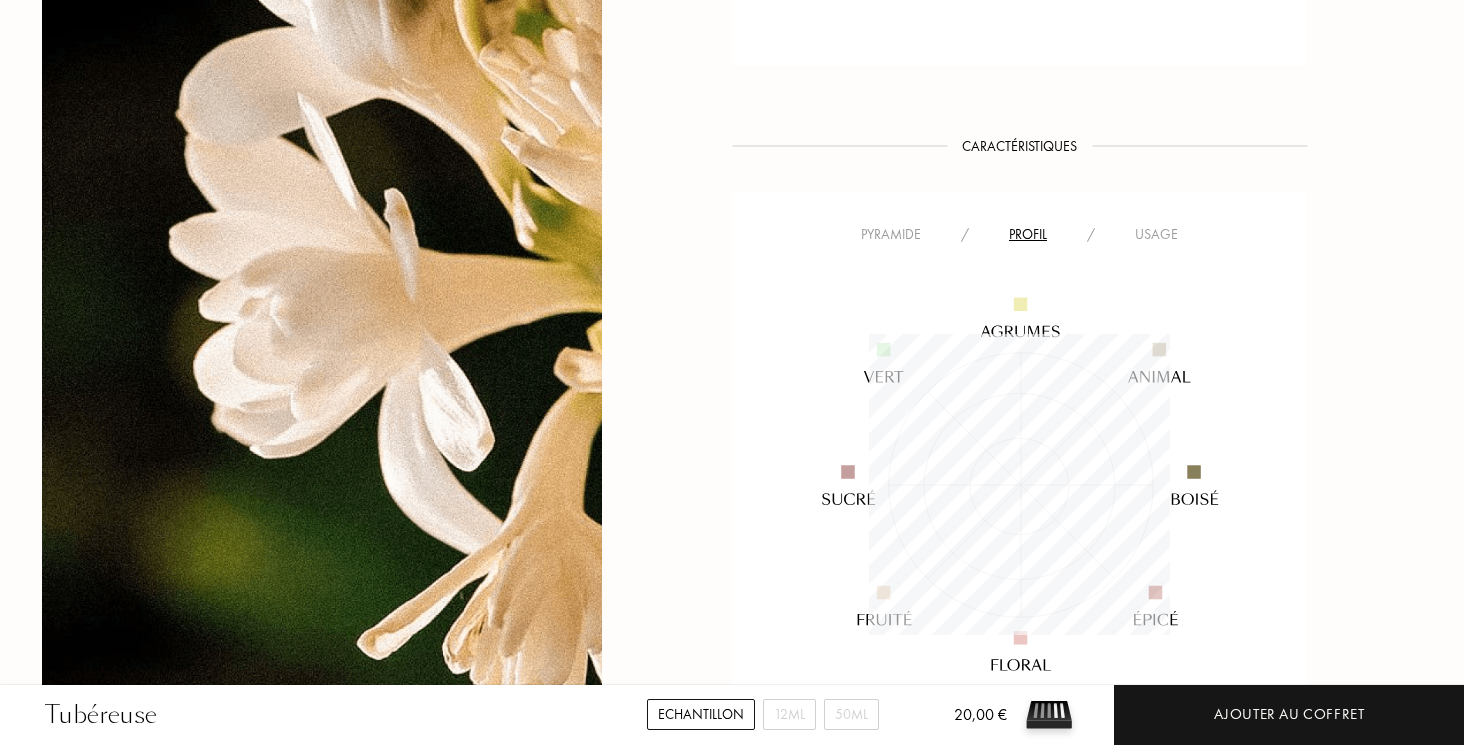 click on "Usage" at bounding box center (1156, 234) 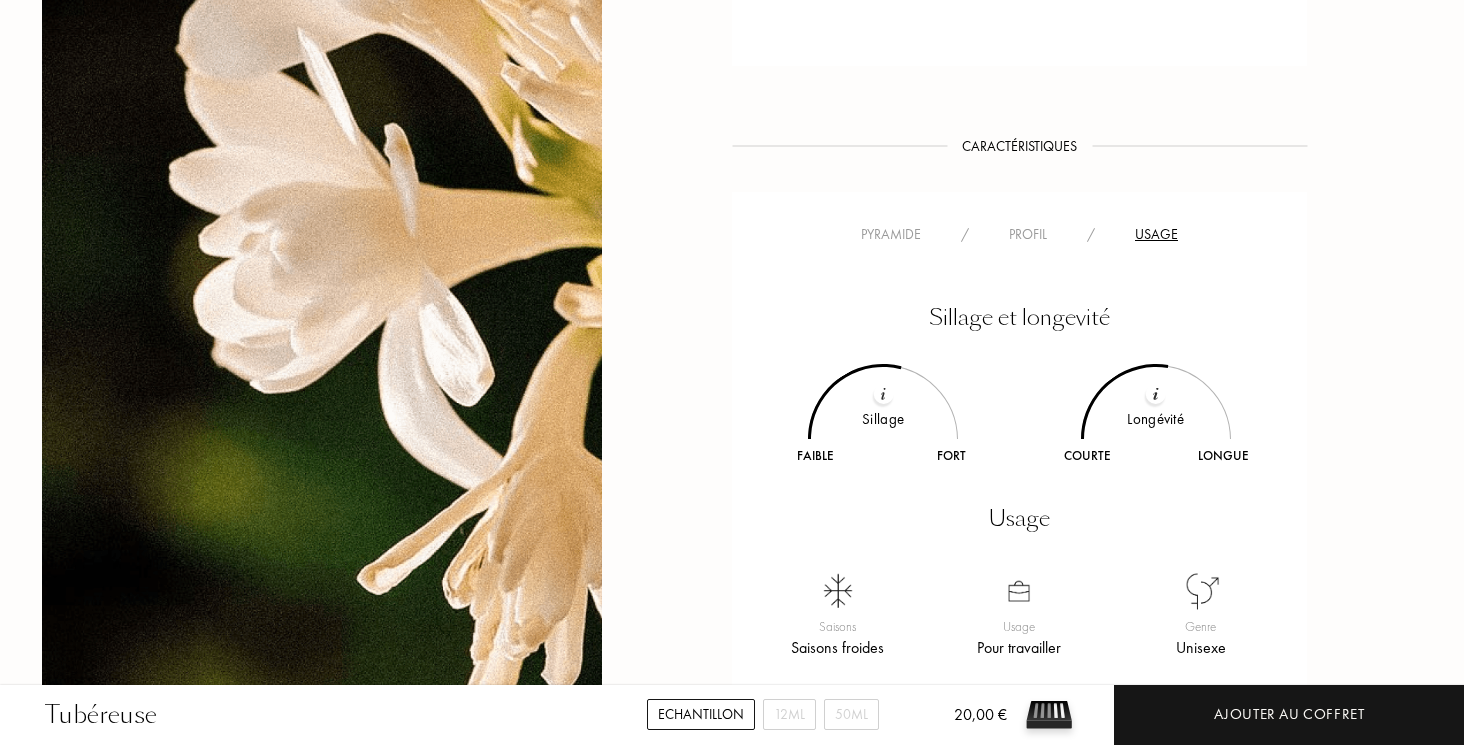 click on "Pyramide" at bounding box center (891, 234) 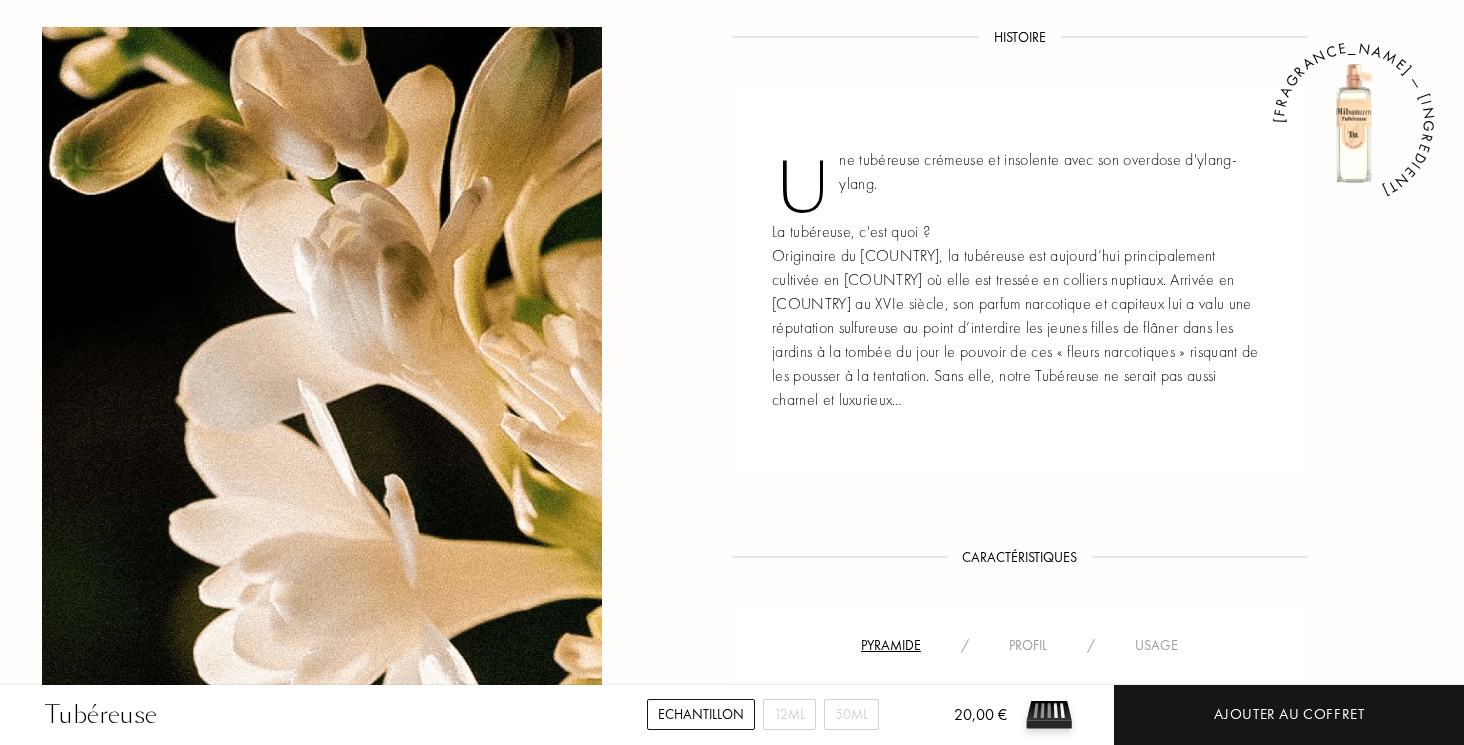 scroll, scrollTop: 818, scrollLeft: 0, axis: vertical 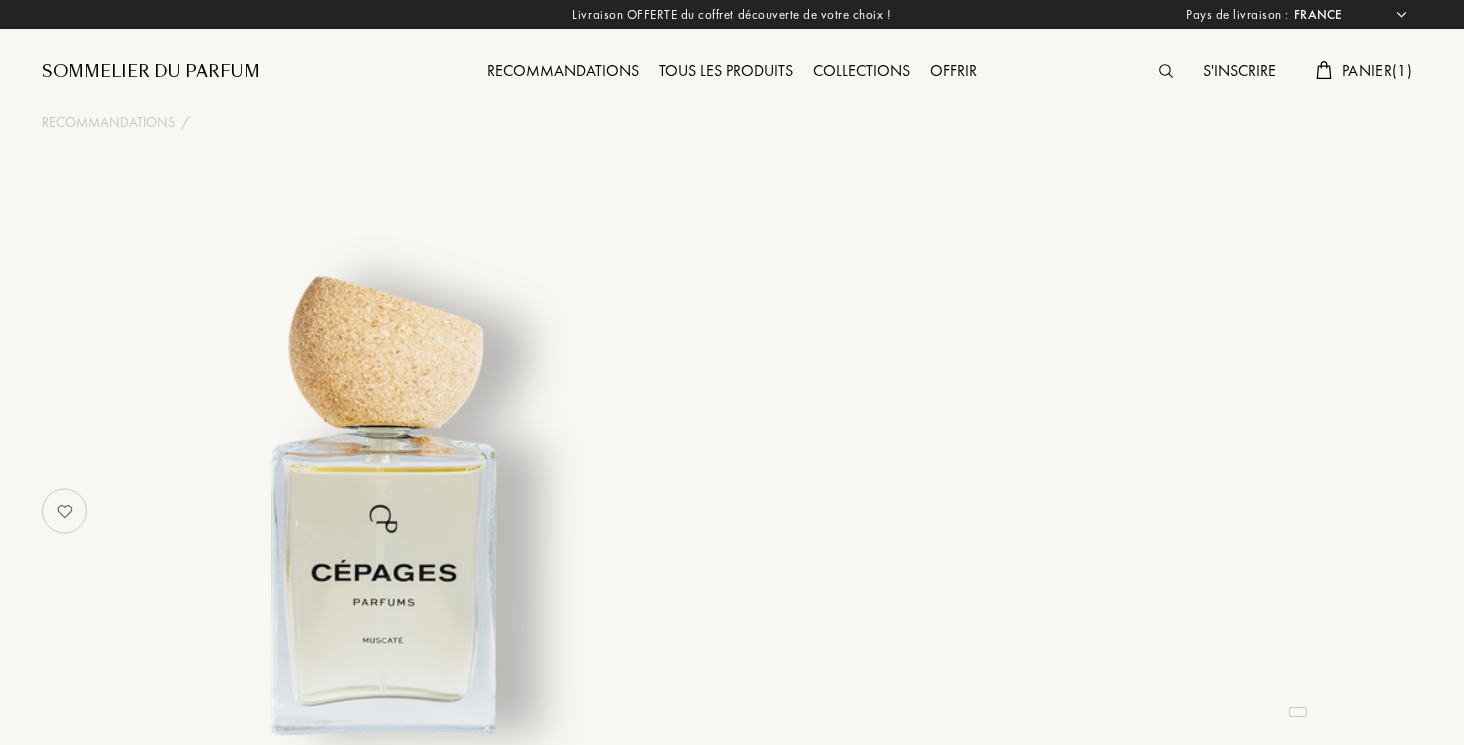 select on "FR" 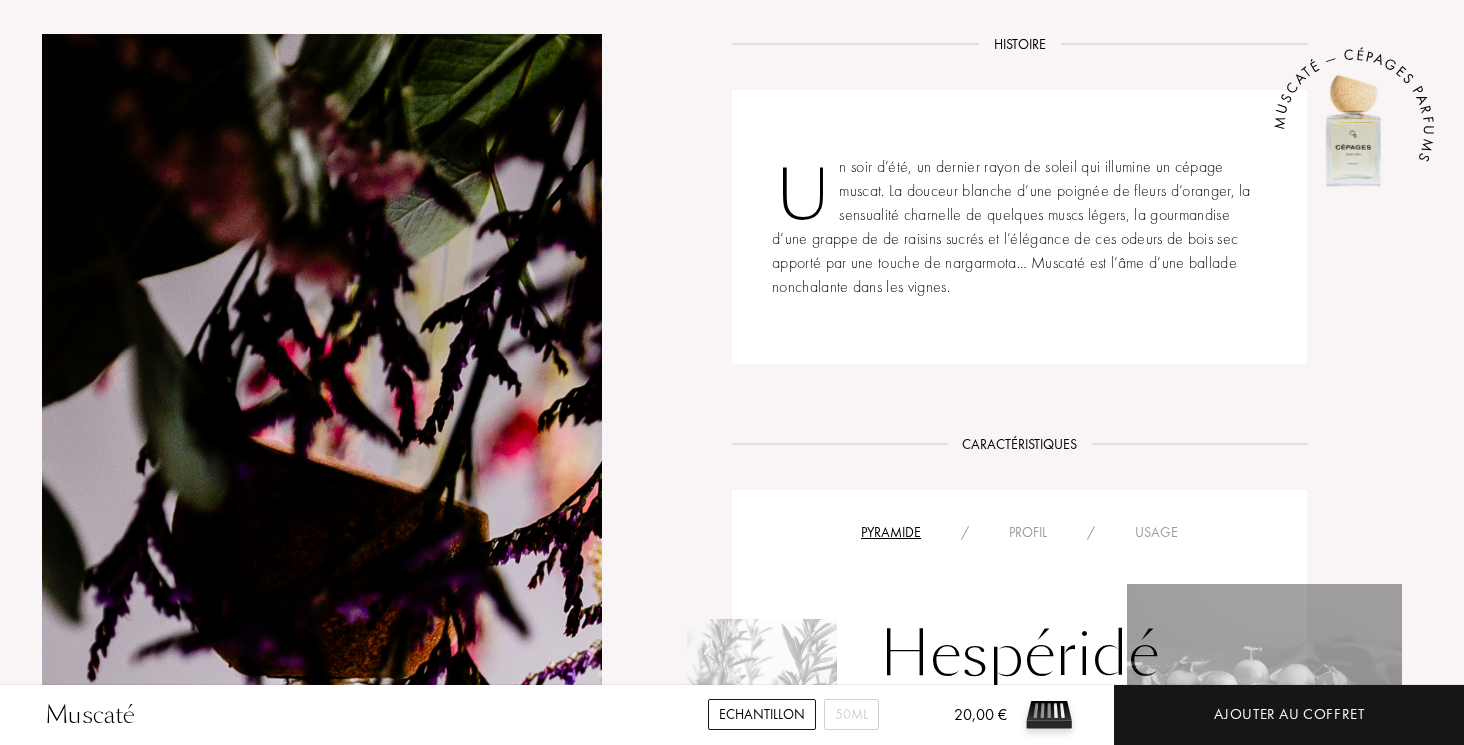 scroll, scrollTop: 919, scrollLeft: 0, axis: vertical 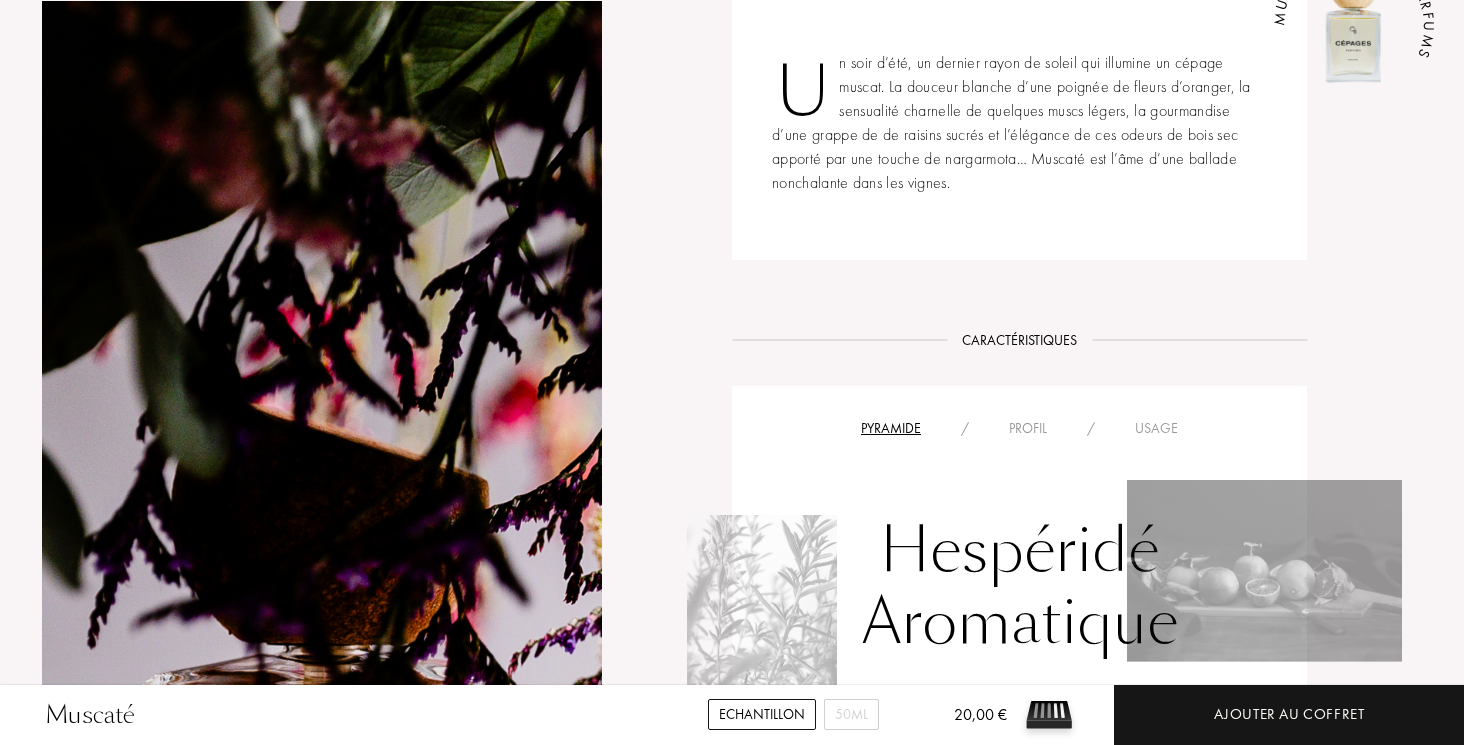 click on "Profil" at bounding box center [1028, 428] 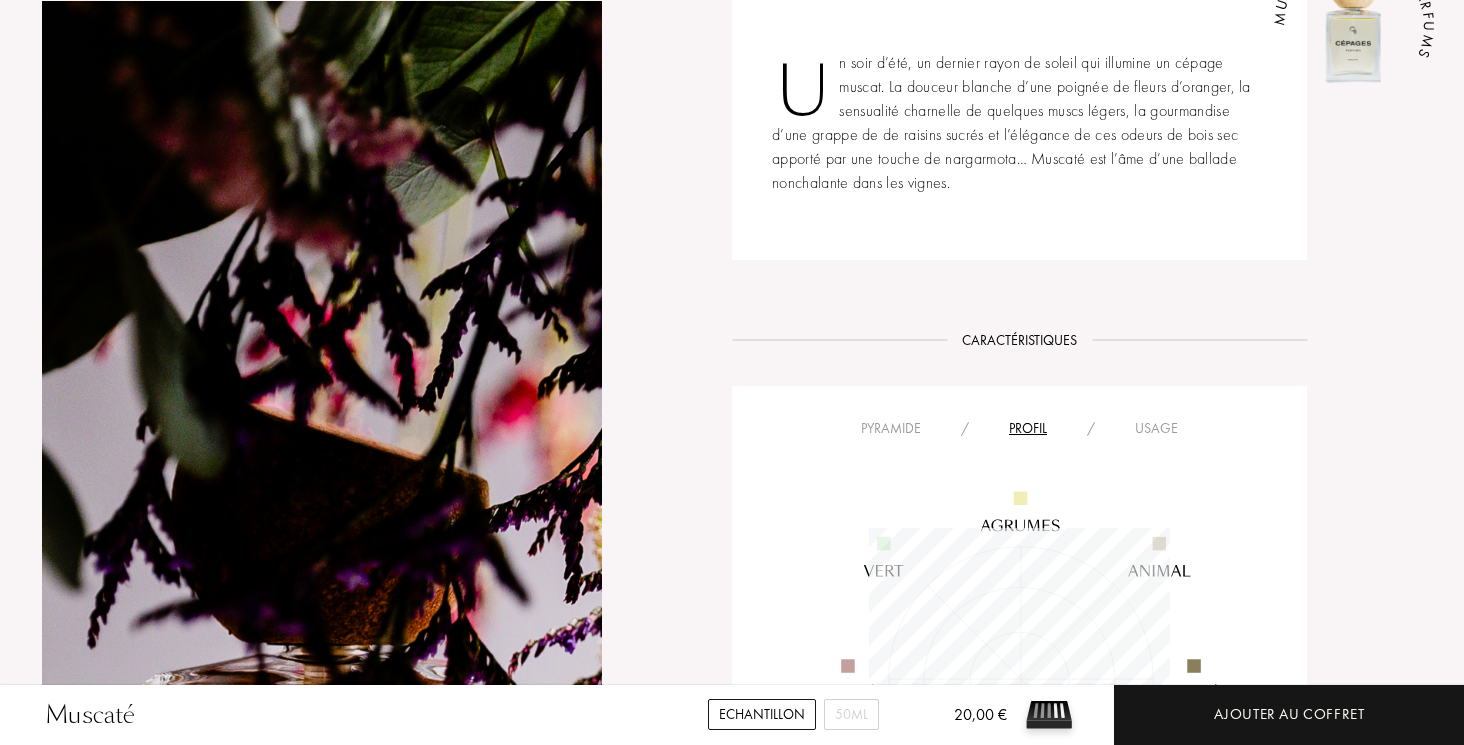 scroll, scrollTop: 999699, scrollLeft: 999699, axis: both 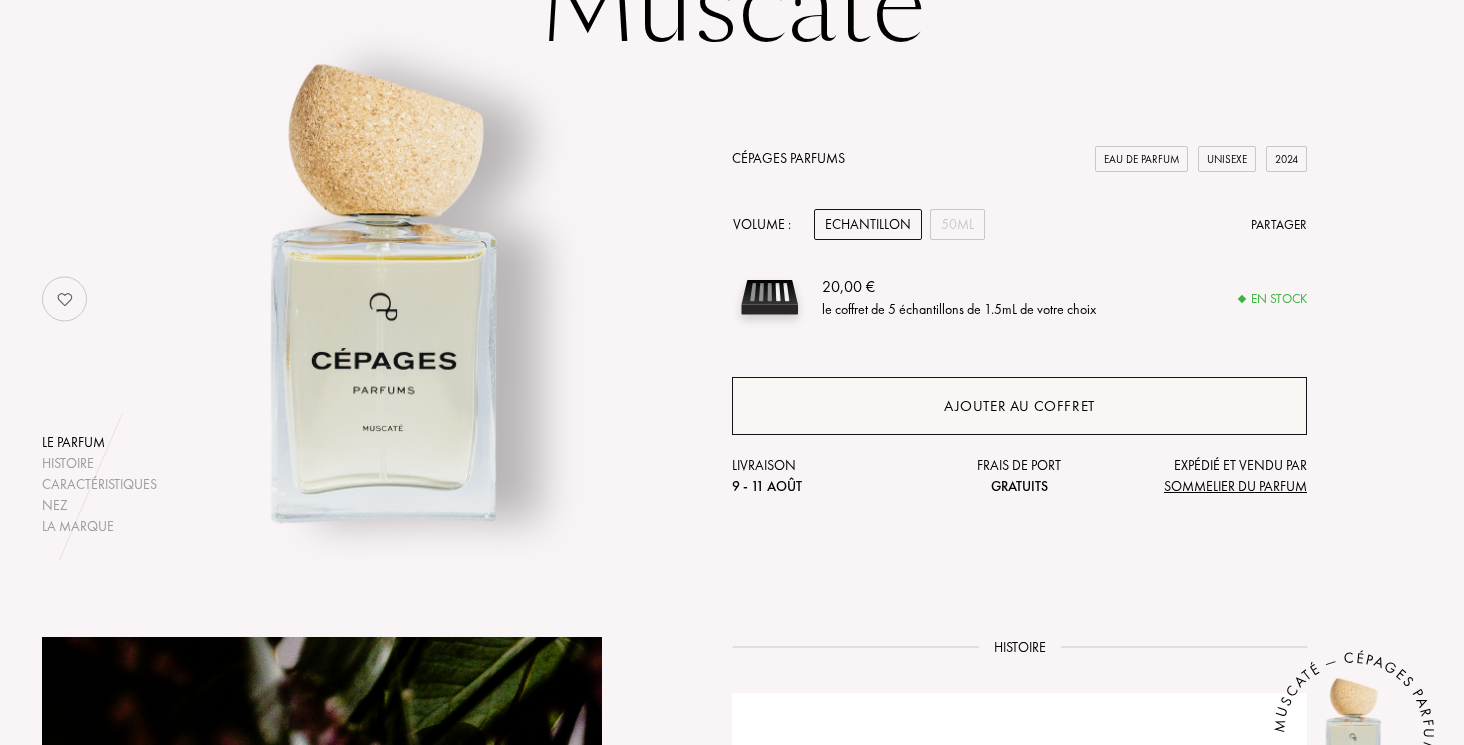 click on "Ajouter au coffret" at bounding box center [1019, 406] 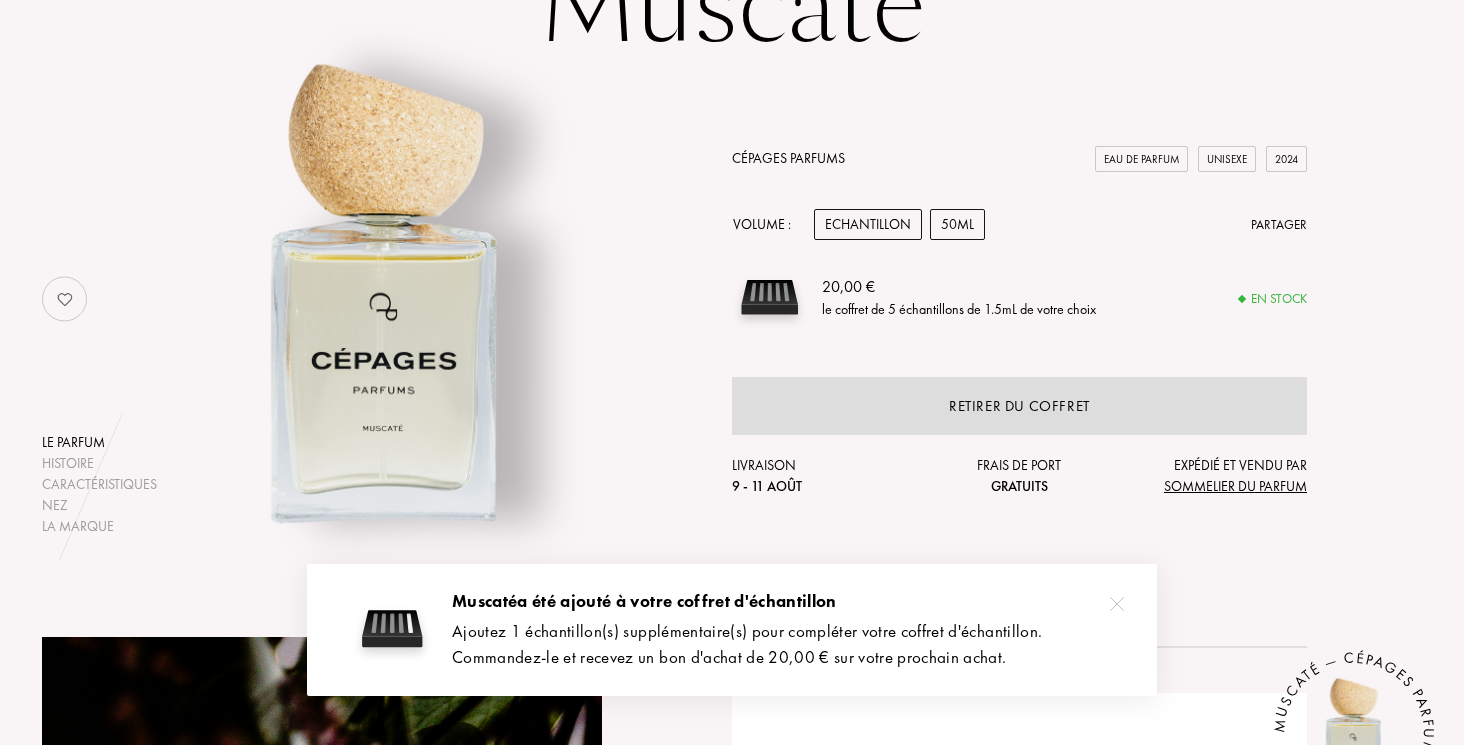 click on "50mL" at bounding box center (957, 224) 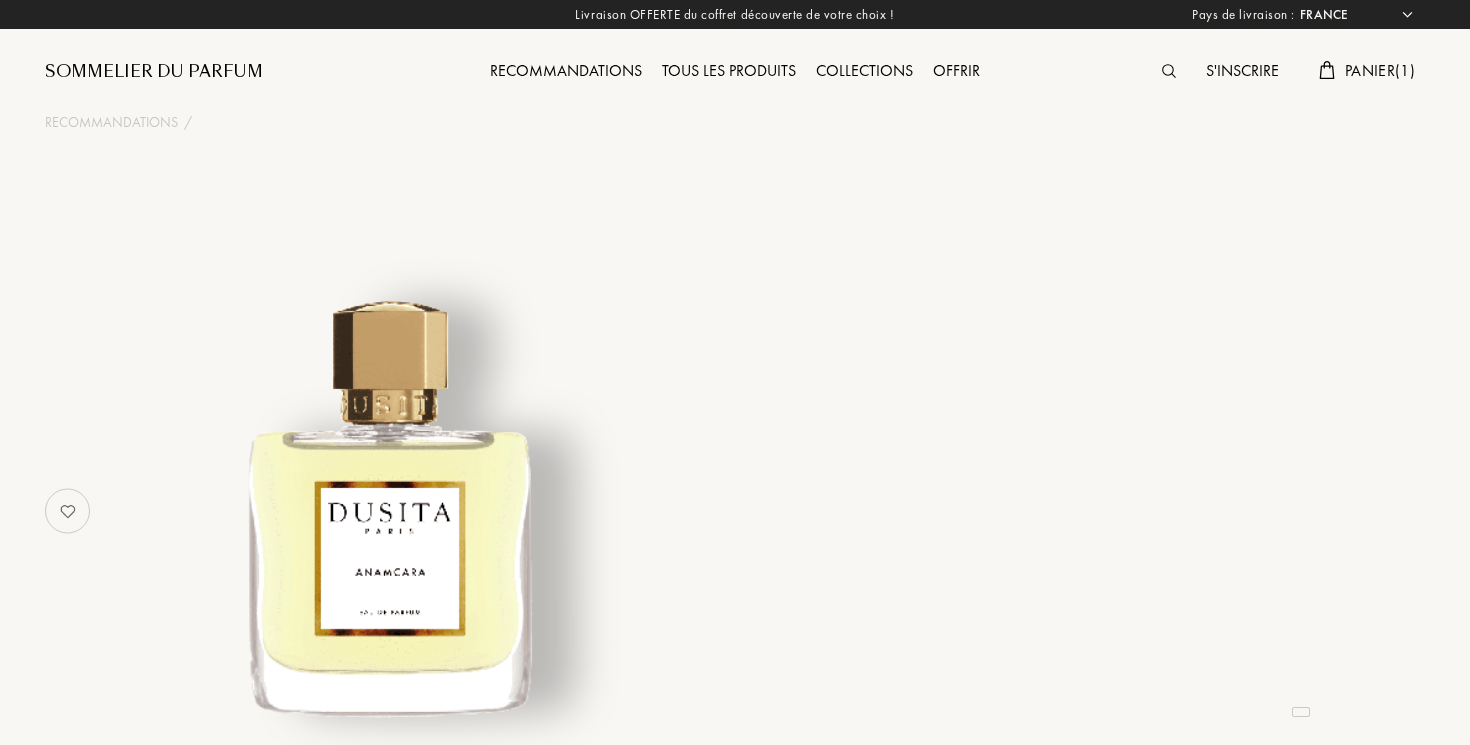 select on "FR" 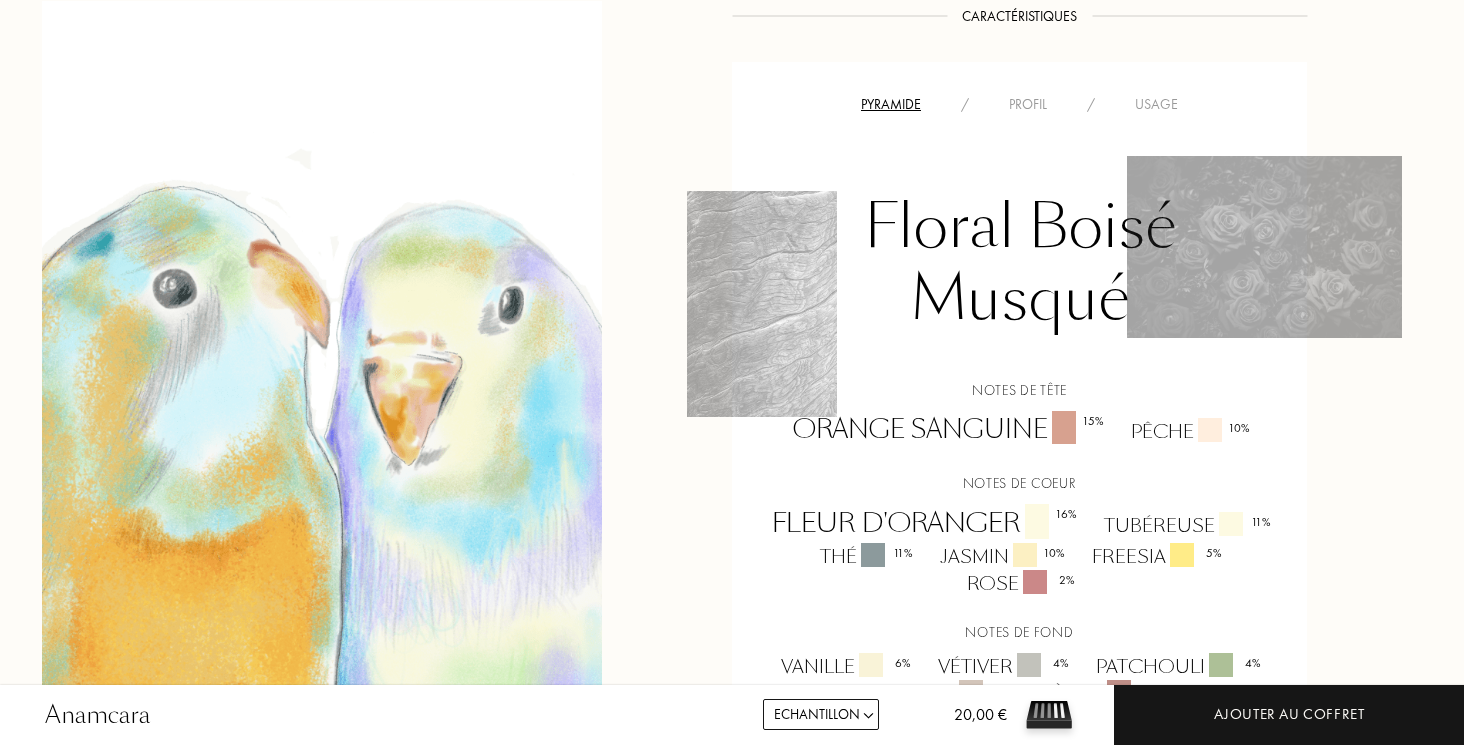 scroll, scrollTop: 1240, scrollLeft: 0, axis: vertical 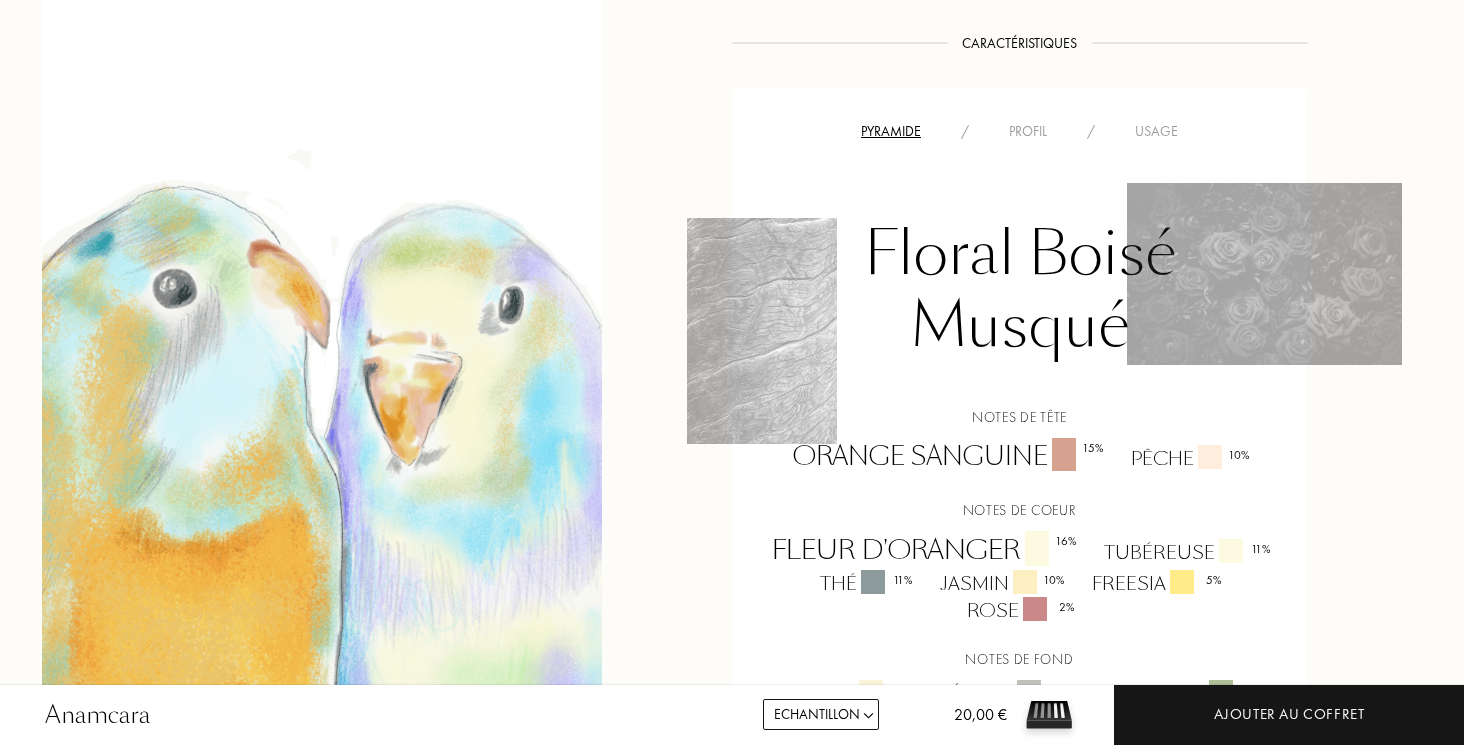 click on "Profil" at bounding box center [1028, 131] 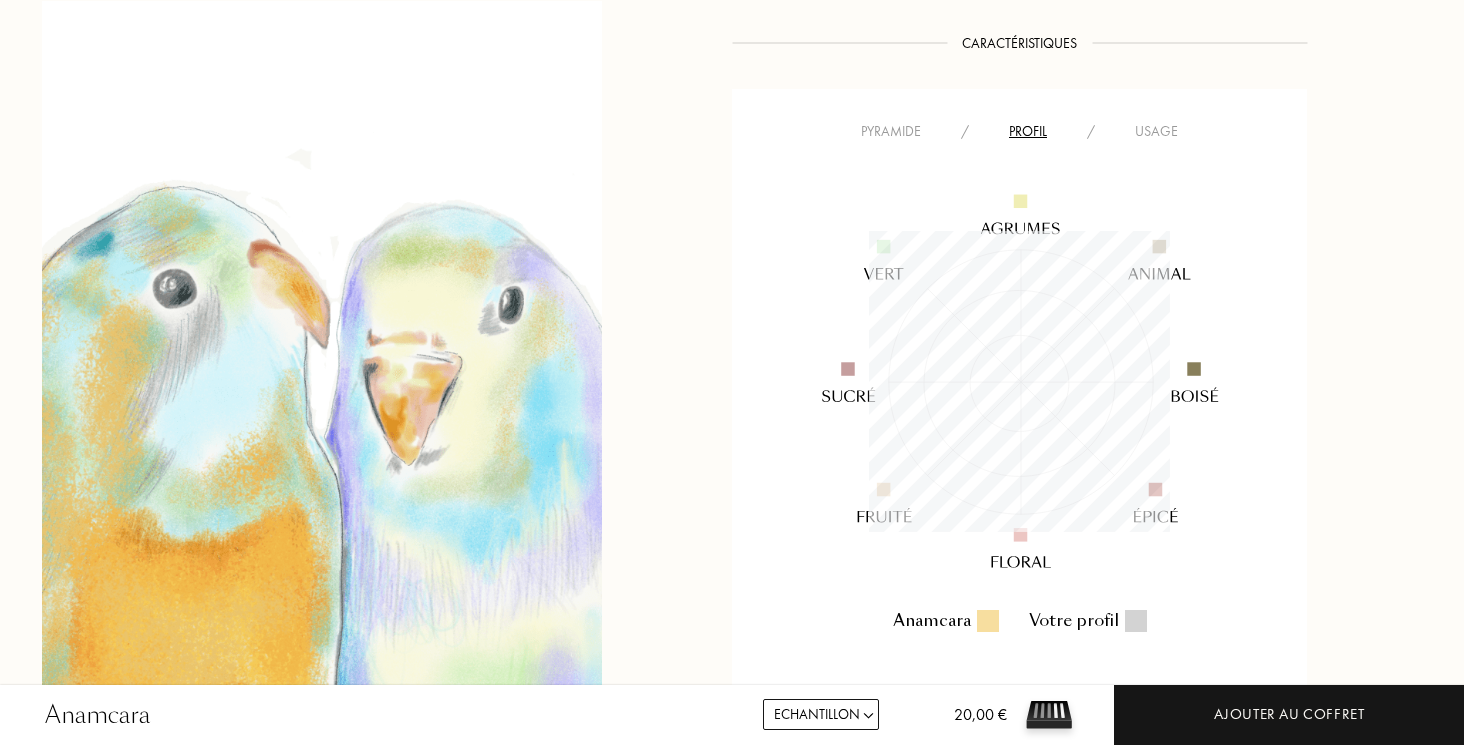 scroll, scrollTop: 999699, scrollLeft: 999699, axis: both 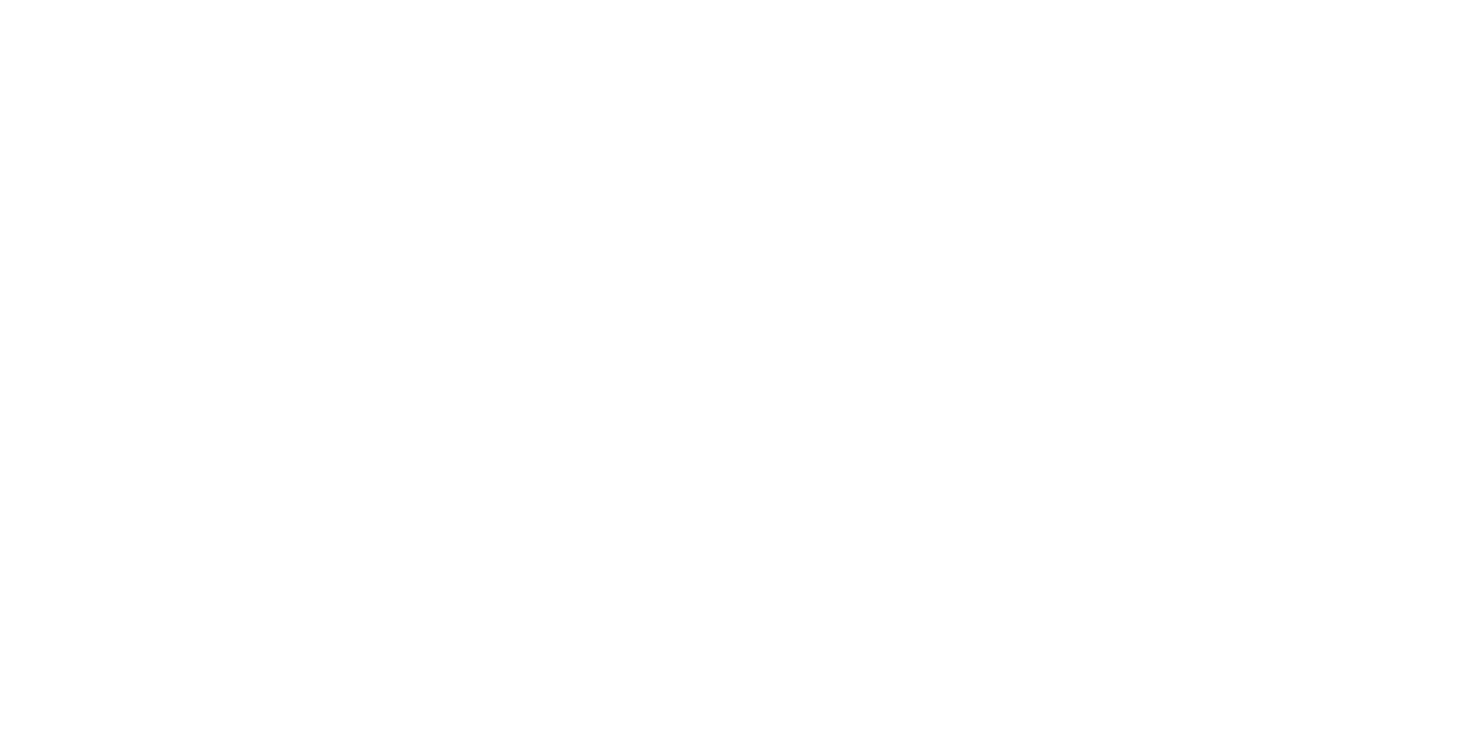select on "FR" 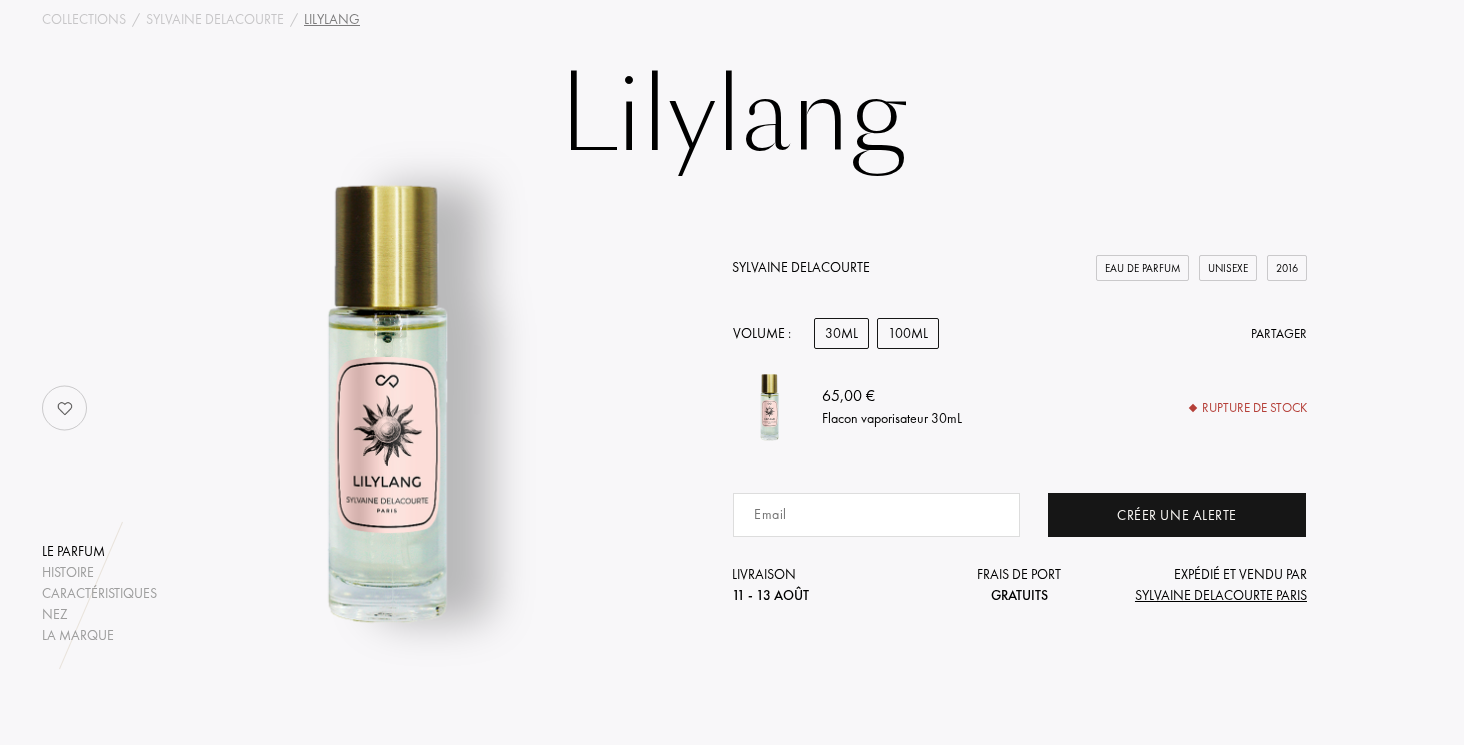 scroll, scrollTop: 109, scrollLeft: 0, axis: vertical 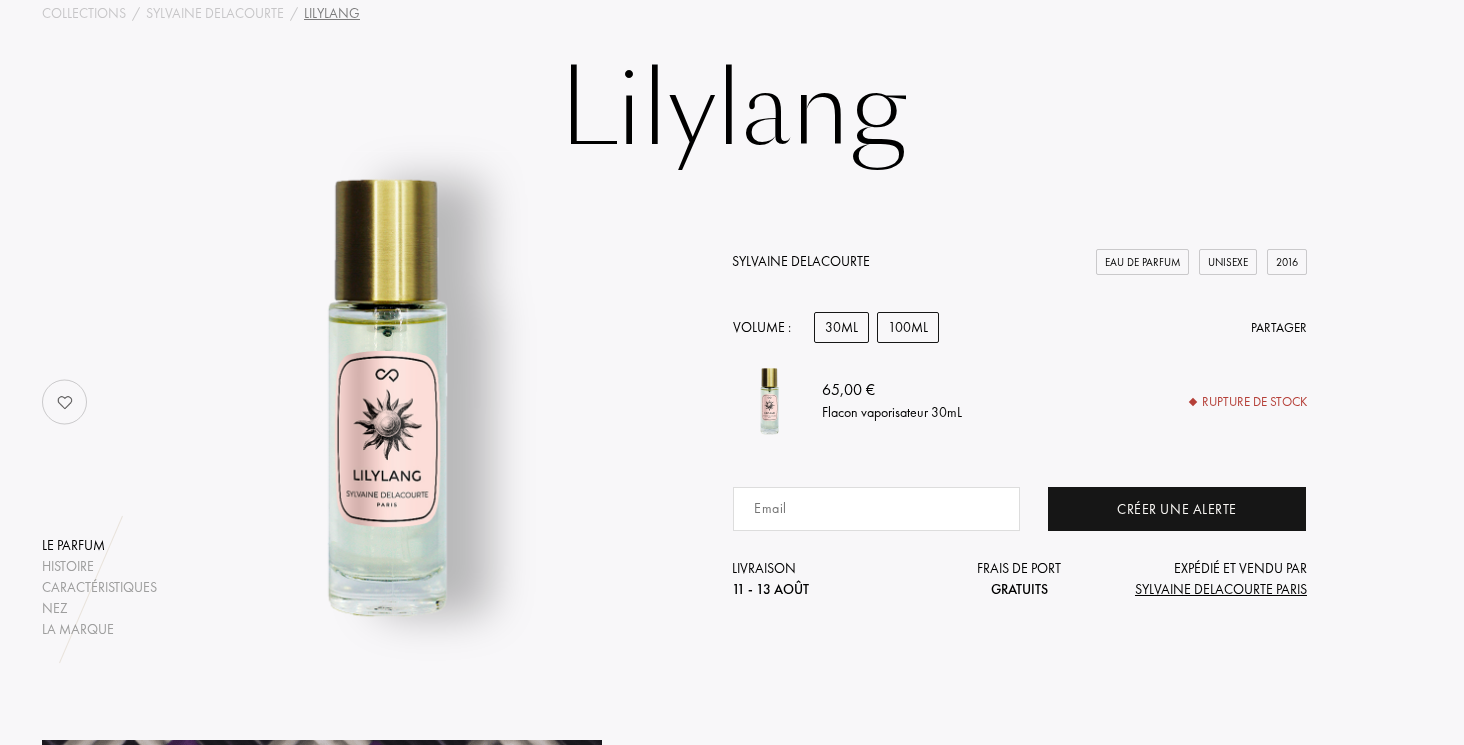 click on "100mL" at bounding box center [908, 327] 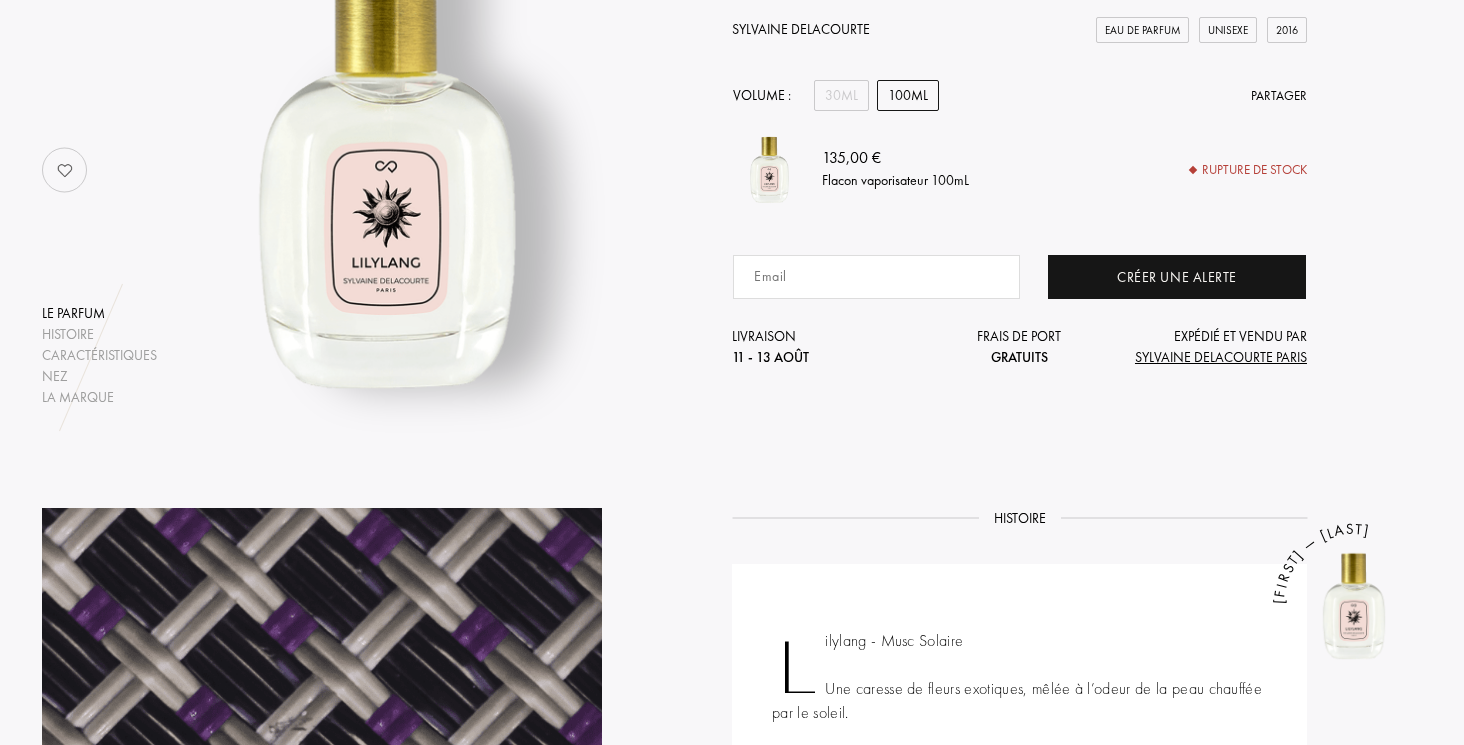 scroll, scrollTop: 360, scrollLeft: 0, axis: vertical 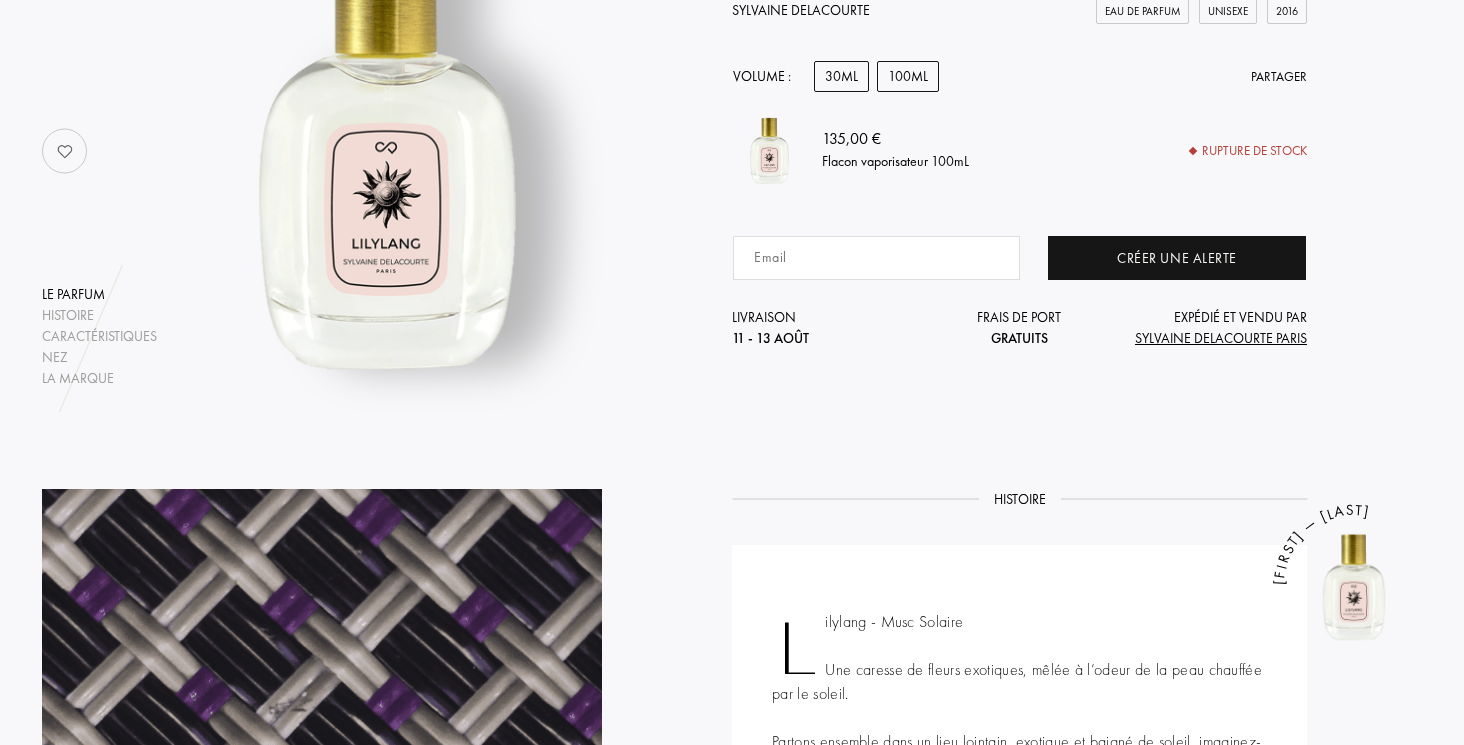 click on "30mL" at bounding box center (841, 76) 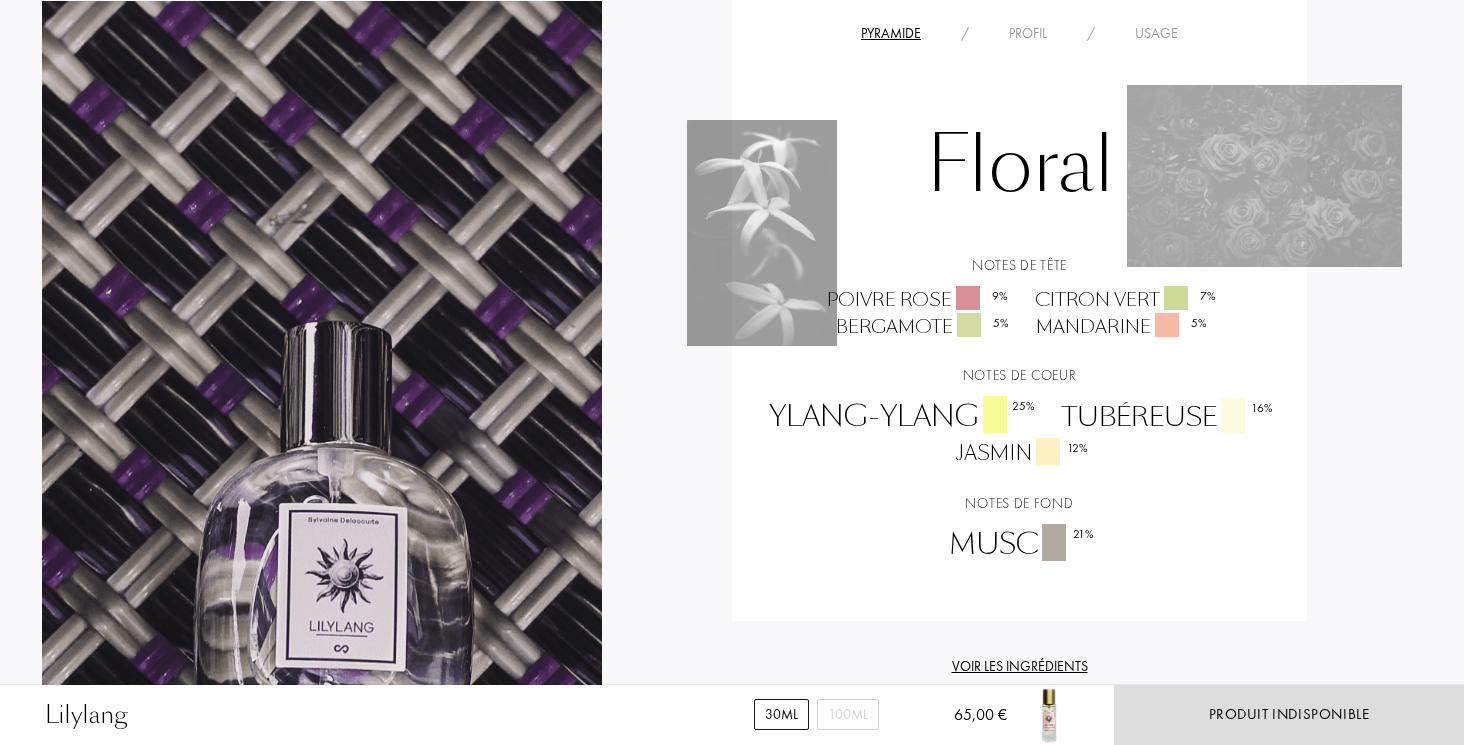scroll, scrollTop: 1557, scrollLeft: 0, axis: vertical 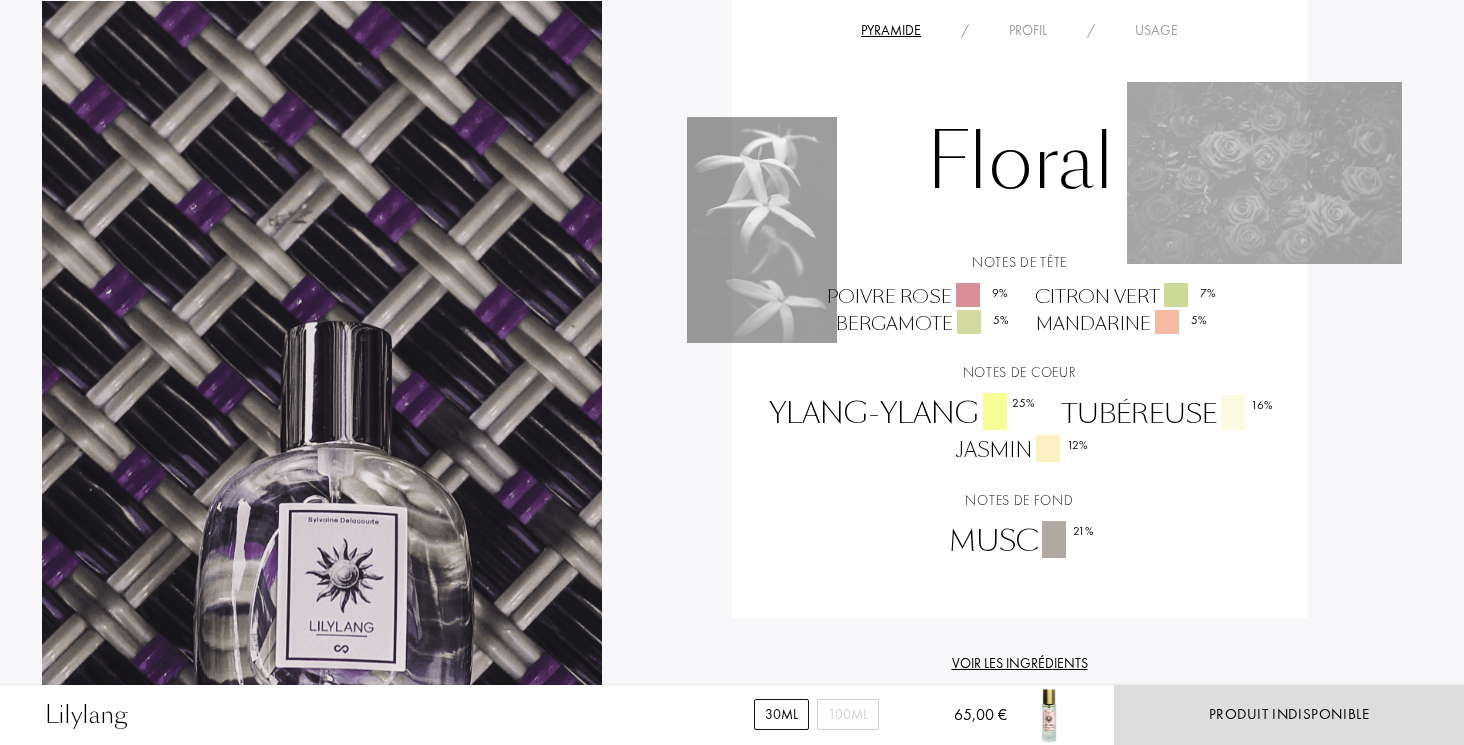 click on "Profil" at bounding box center (1028, 30) 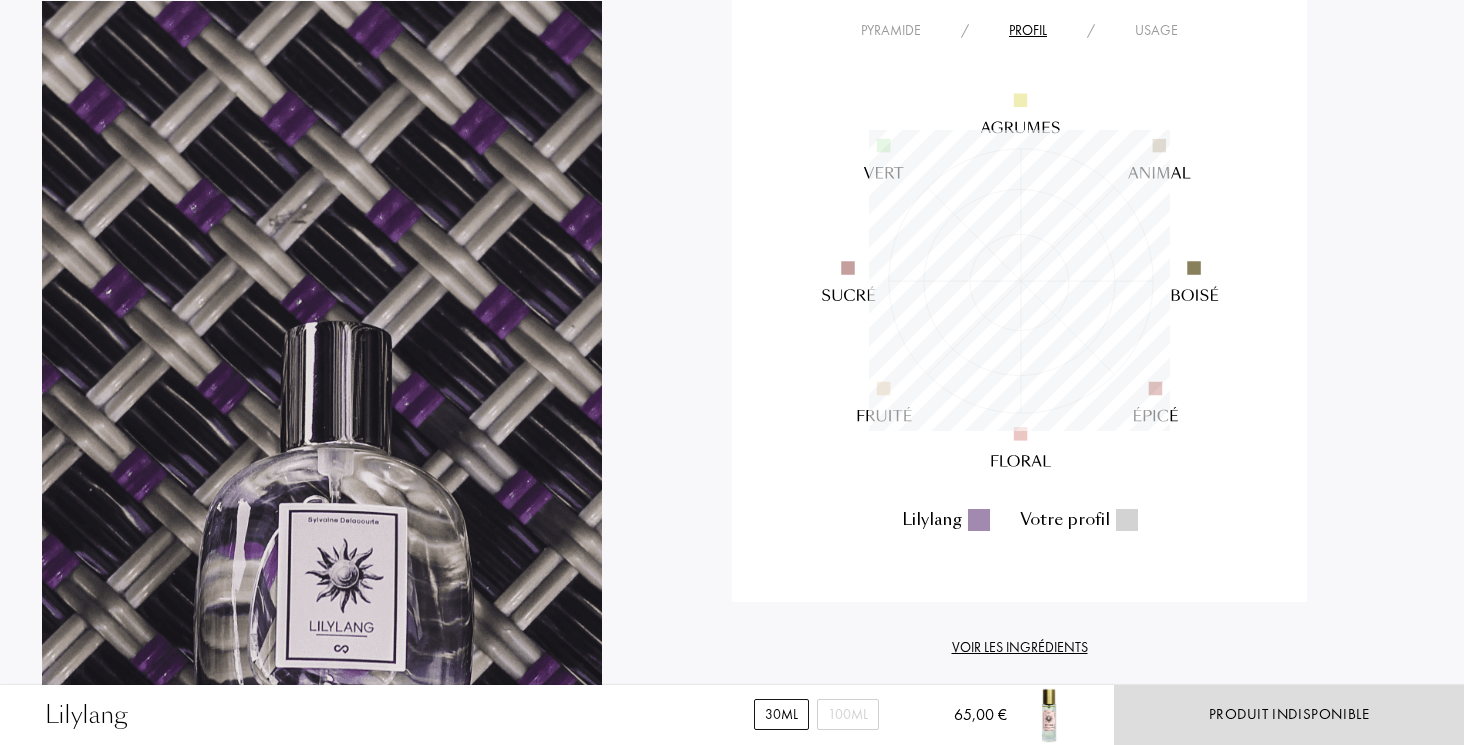 scroll, scrollTop: 999699, scrollLeft: 999699, axis: both 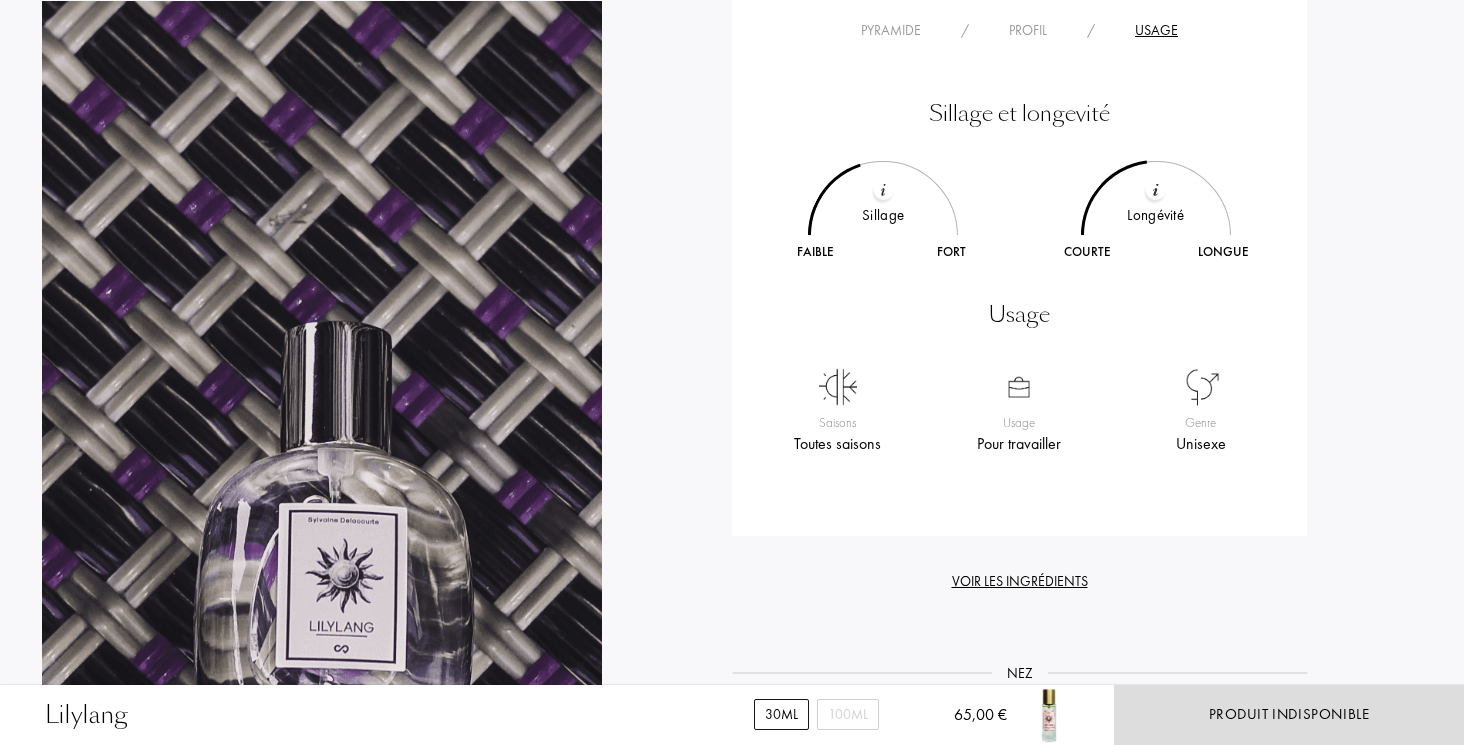 click at bounding box center (883, 190) 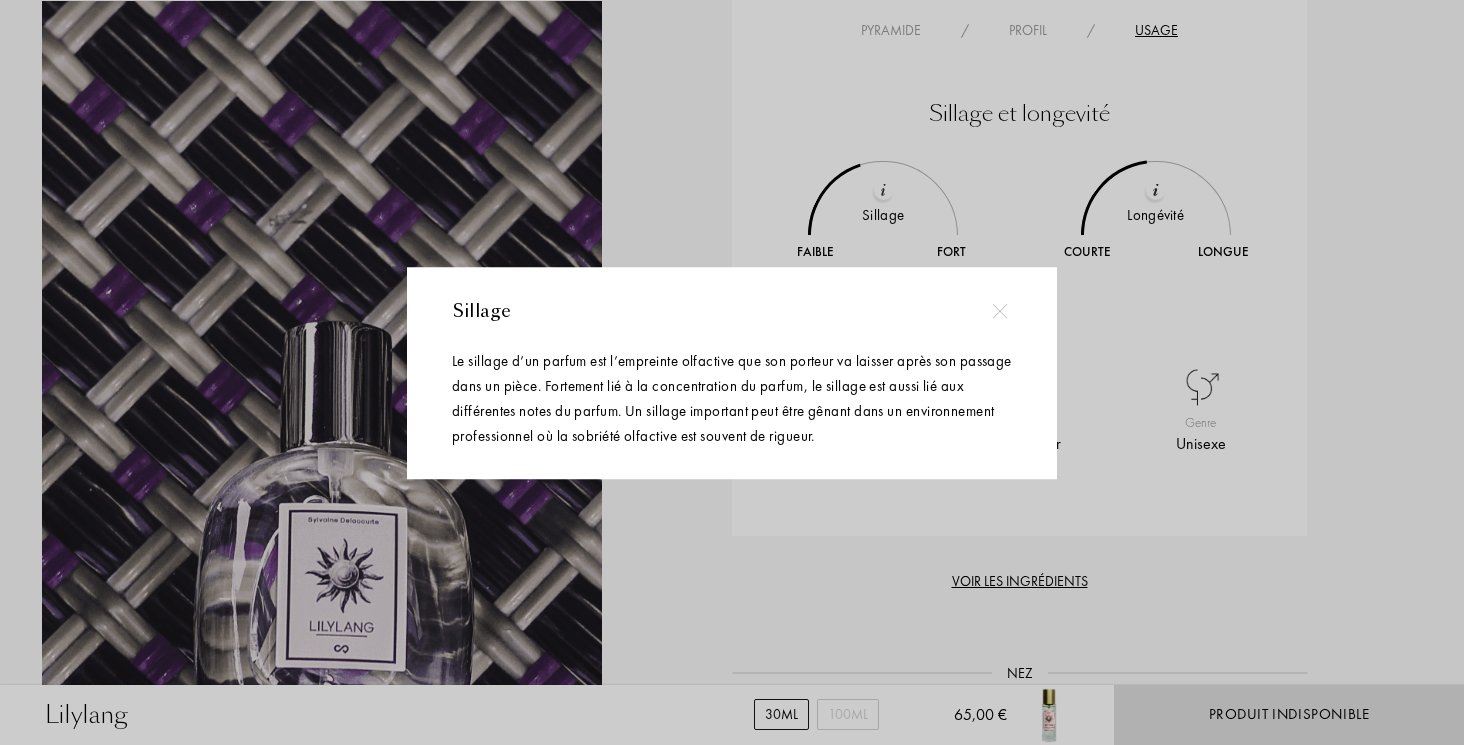 click at bounding box center [999, 311] 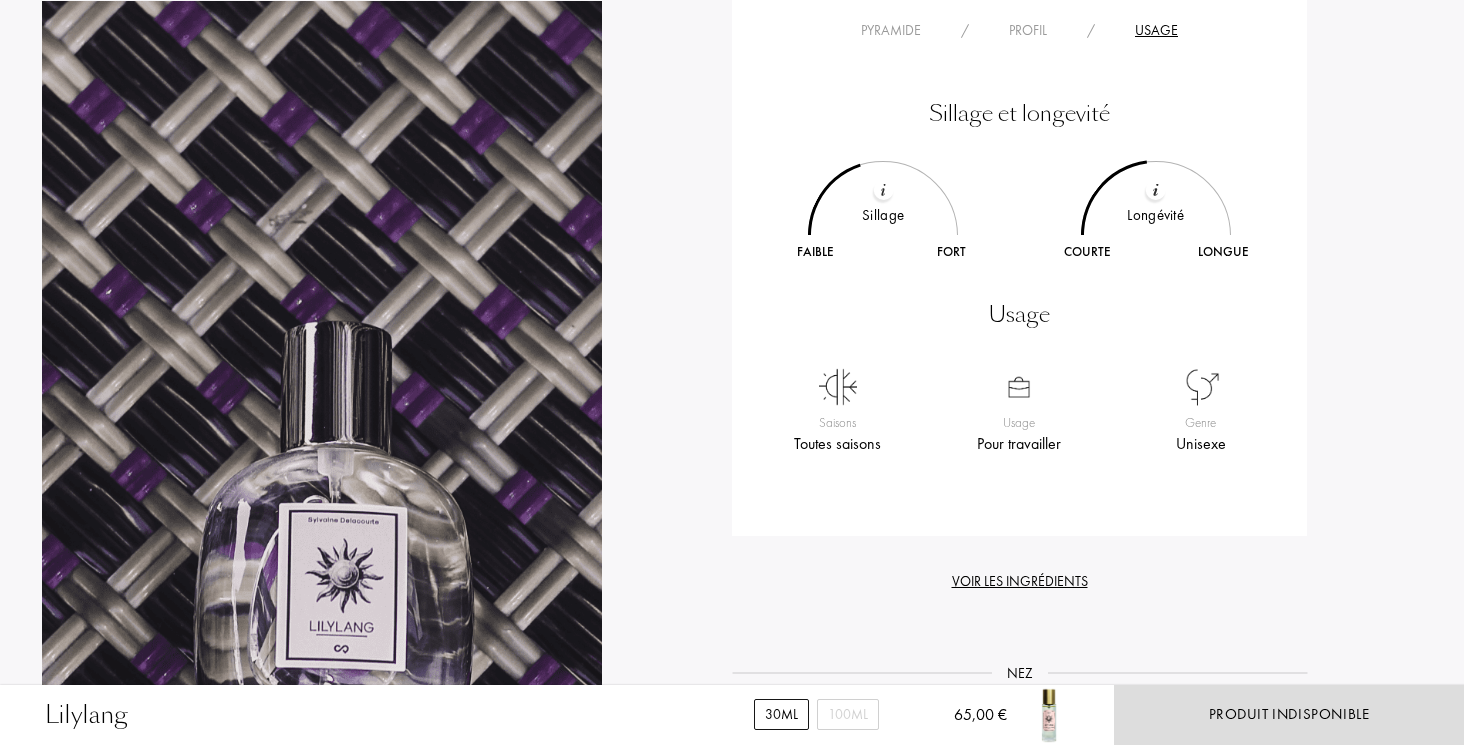 click at bounding box center [1156, 190] 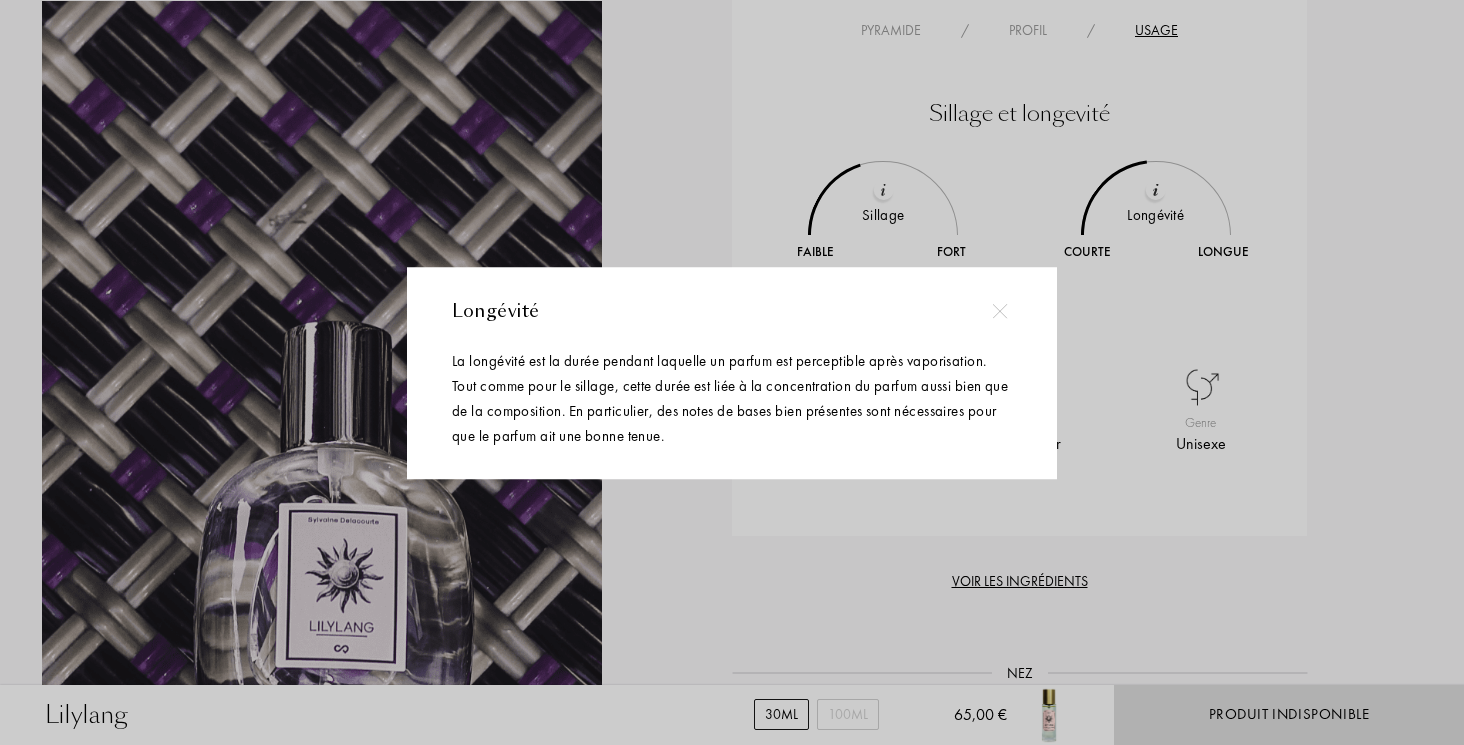 click at bounding box center [999, 311] 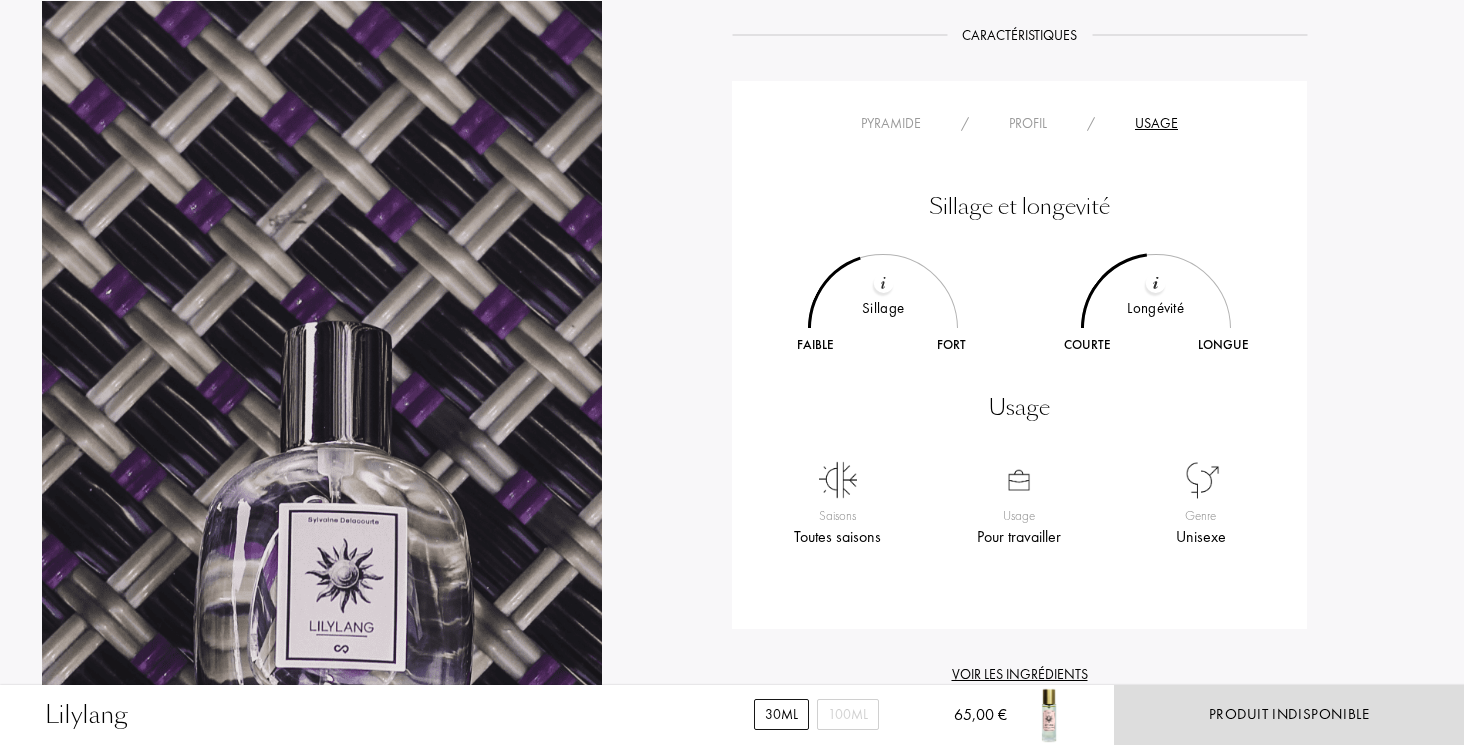 scroll, scrollTop: 1447, scrollLeft: 0, axis: vertical 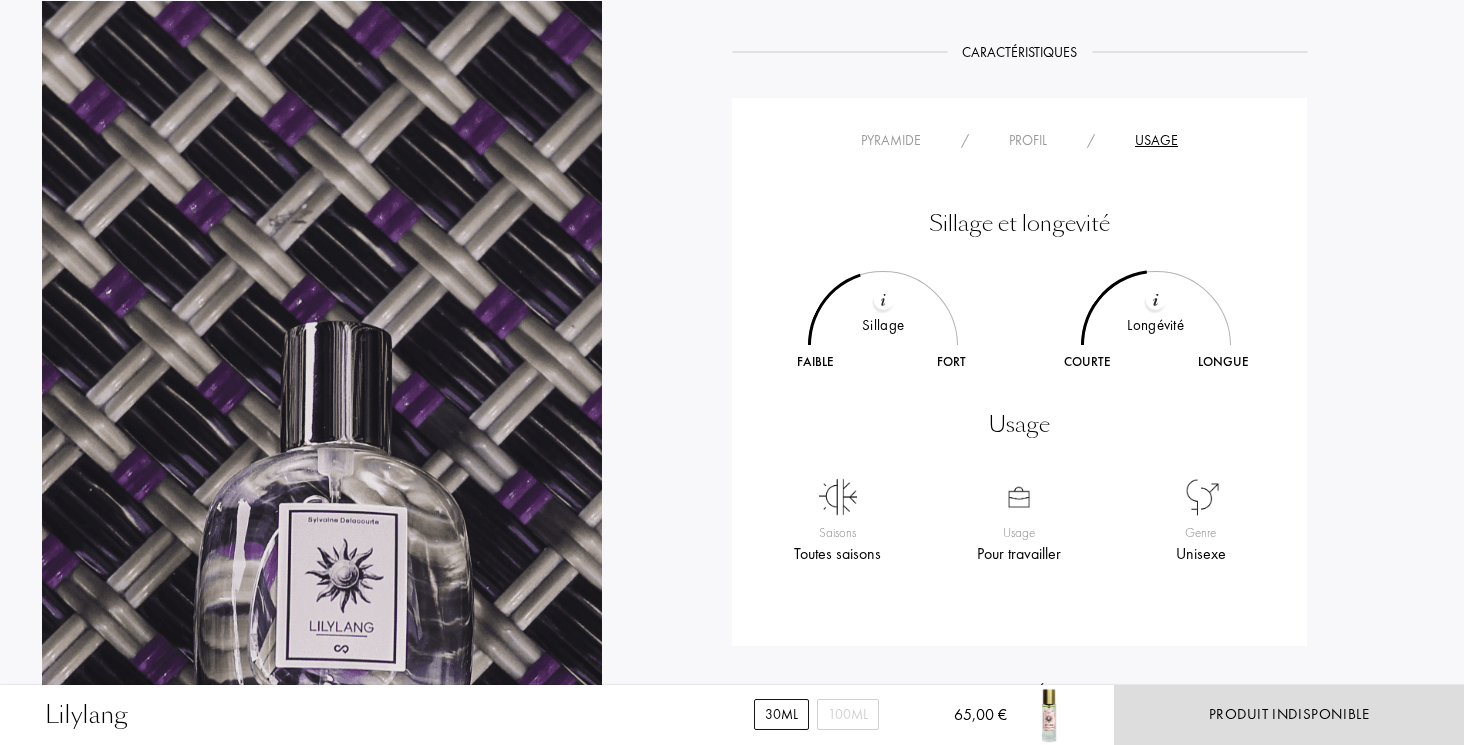 click on "Usage" at bounding box center (1156, 140) 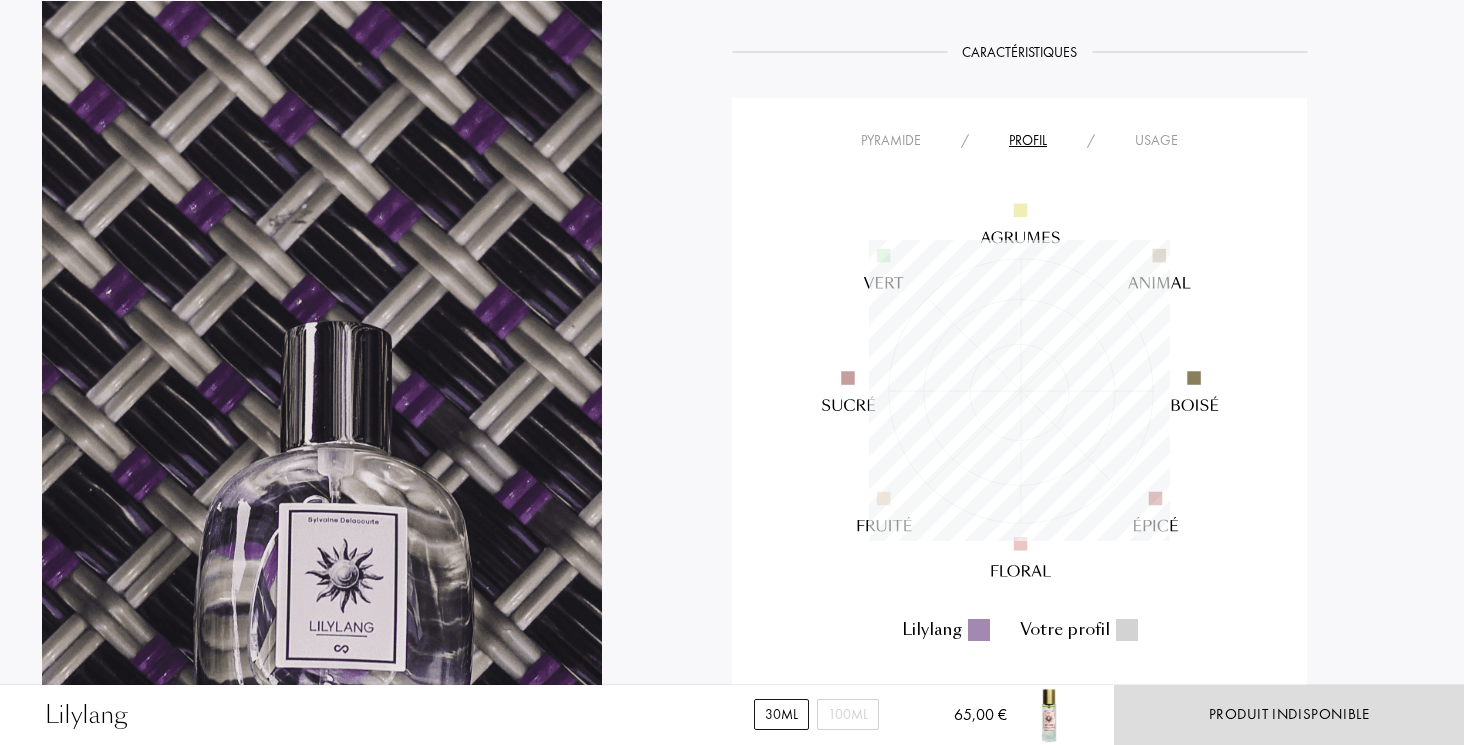 scroll, scrollTop: 999699, scrollLeft: 999699, axis: both 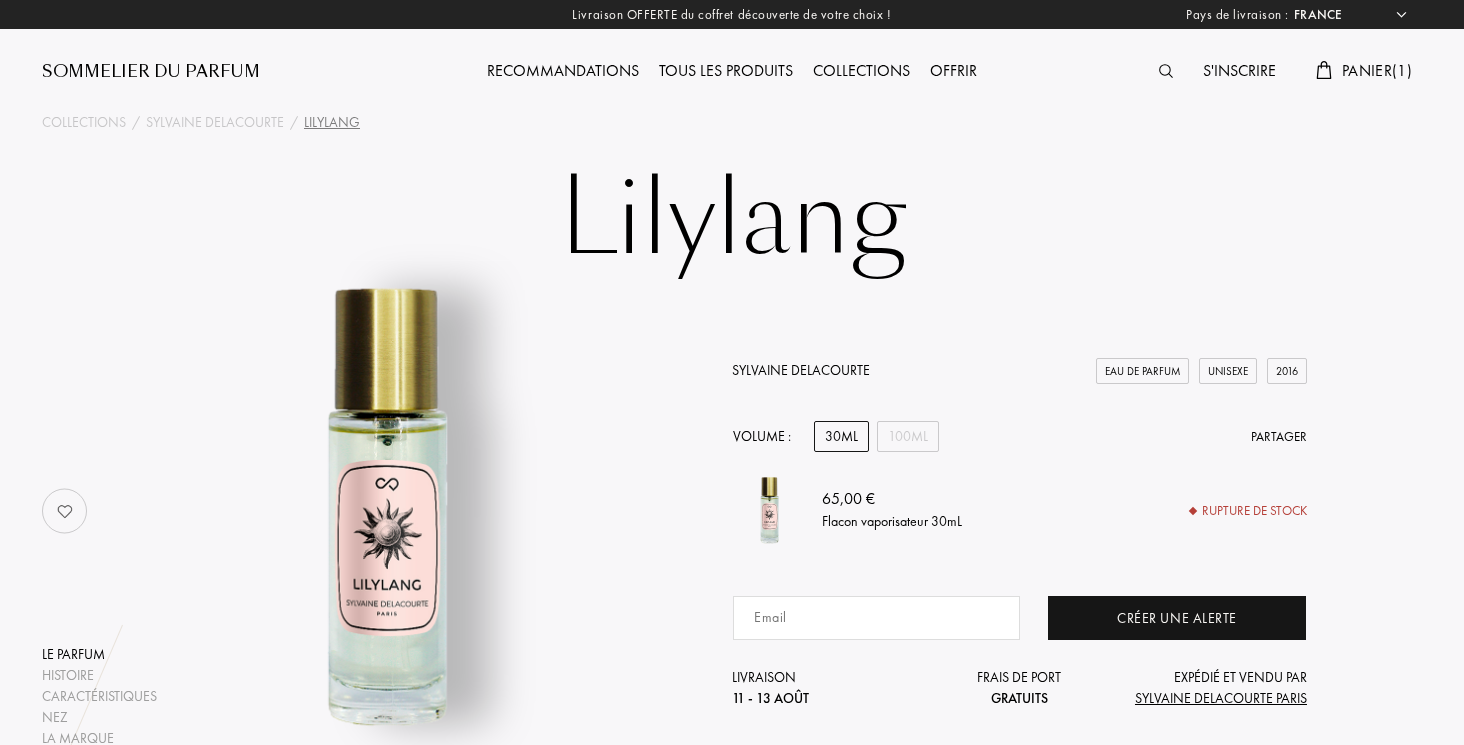 click at bounding box center (1171, 72) 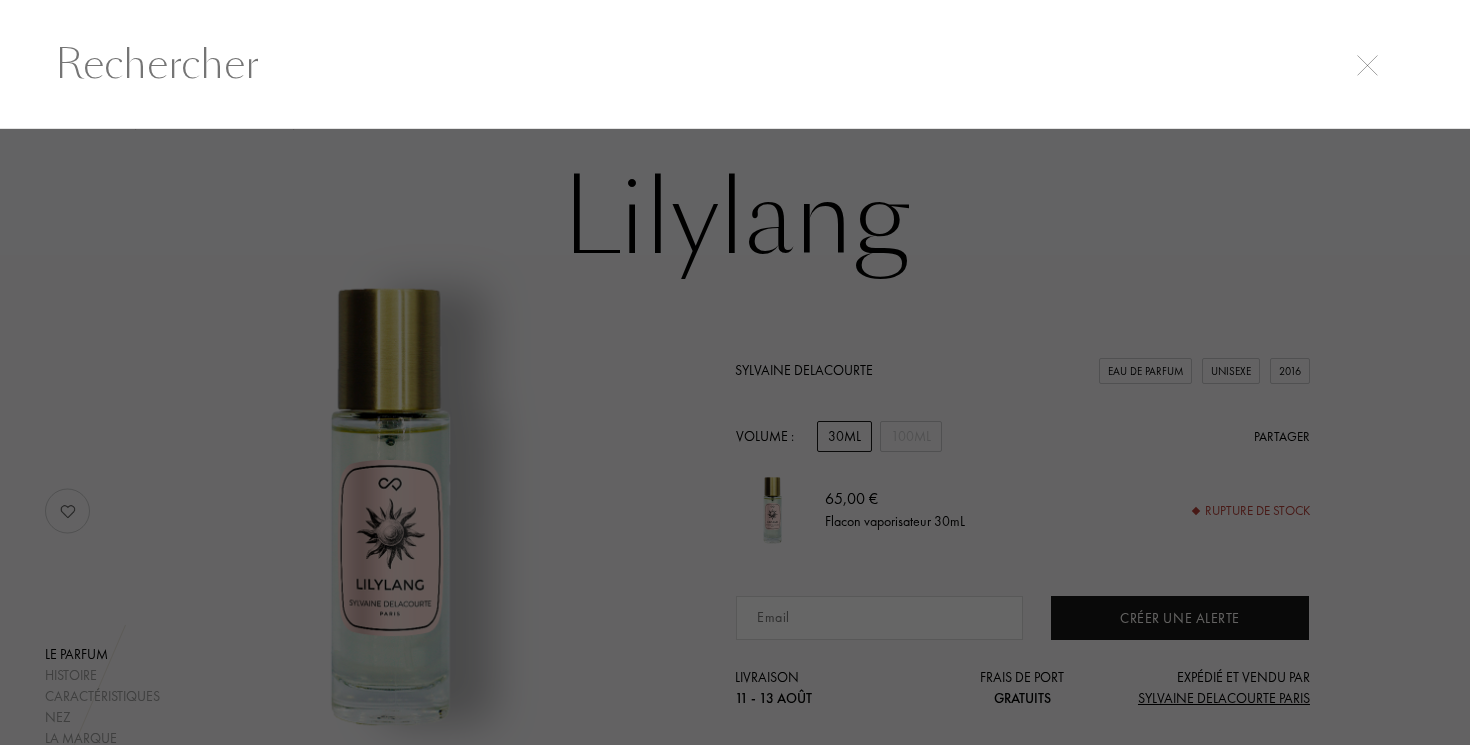 click at bounding box center (735, 64) 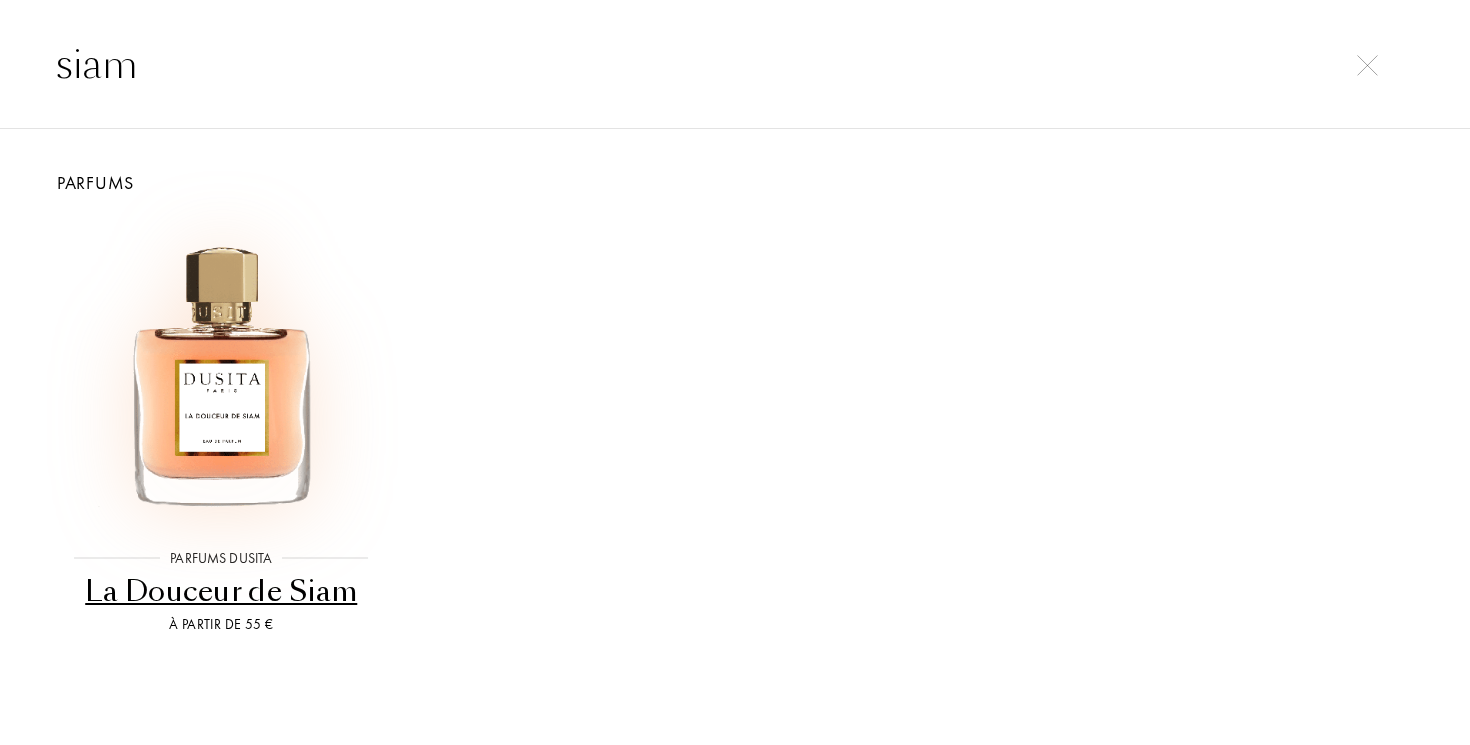 type on "siam" 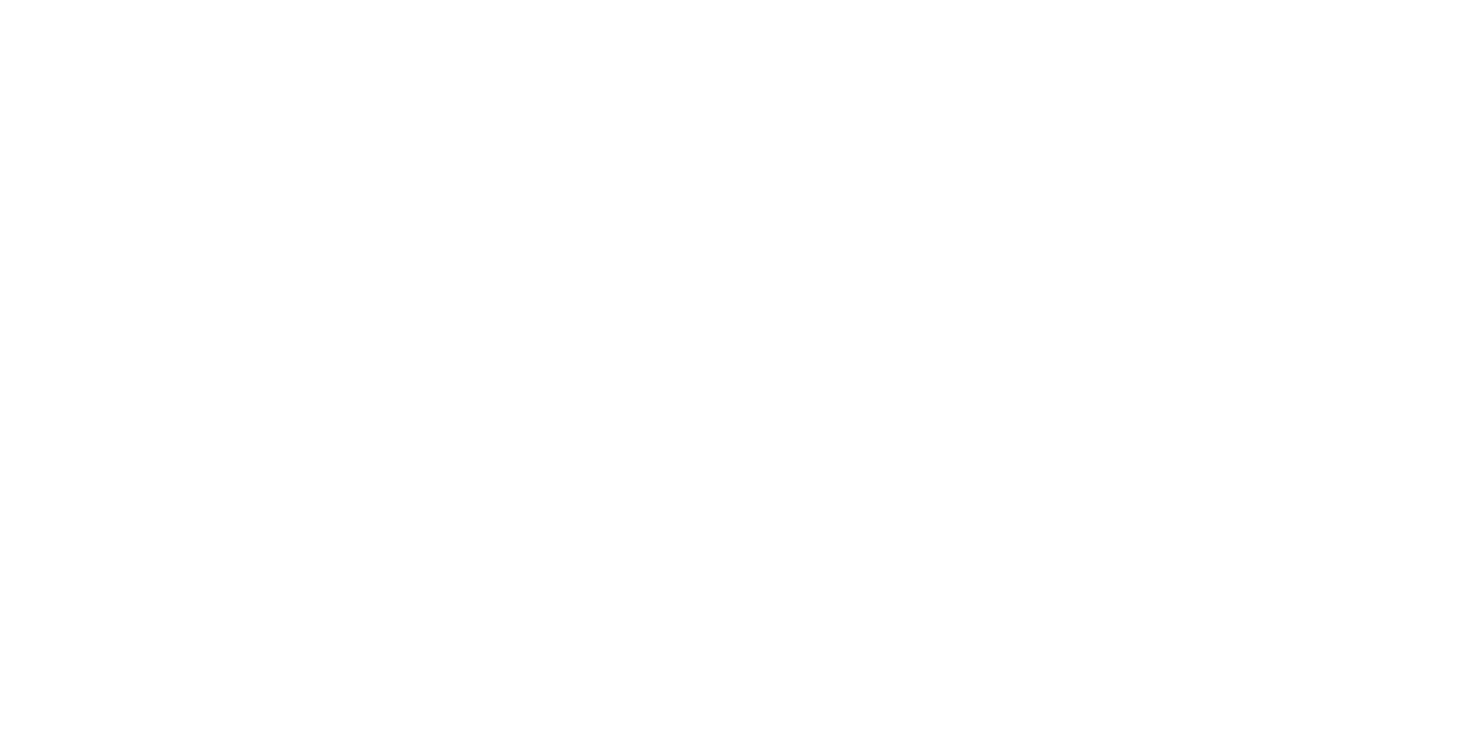 select on "FR" 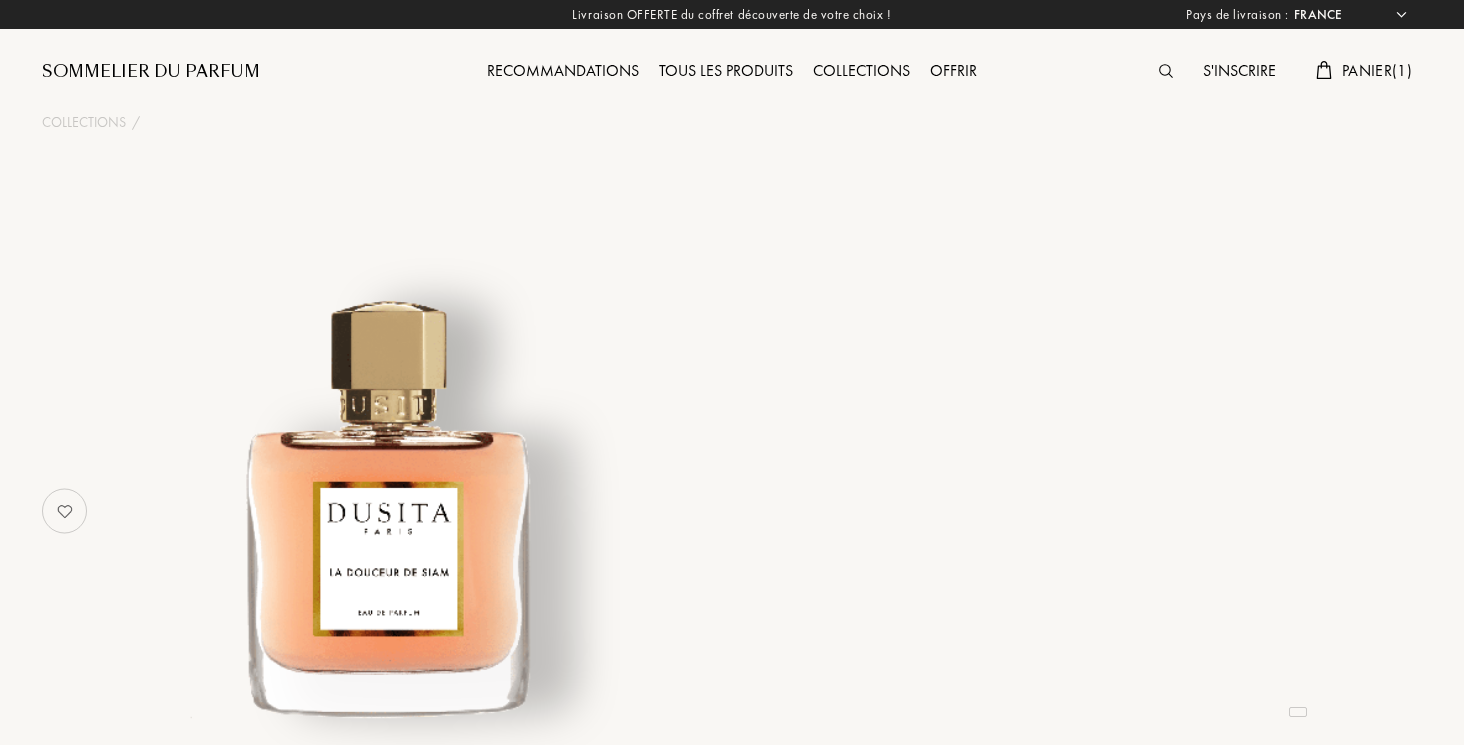 select on "4" 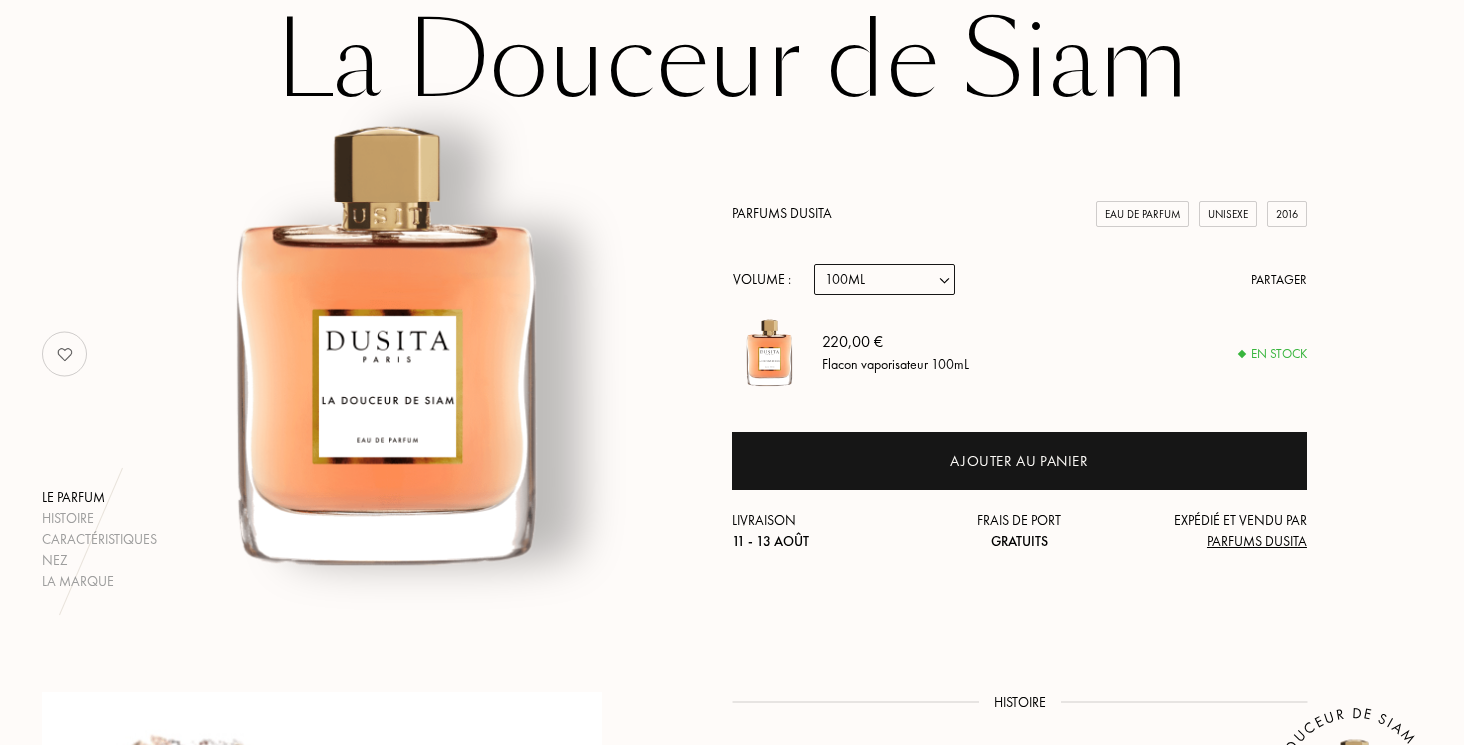 scroll, scrollTop: 175, scrollLeft: 0, axis: vertical 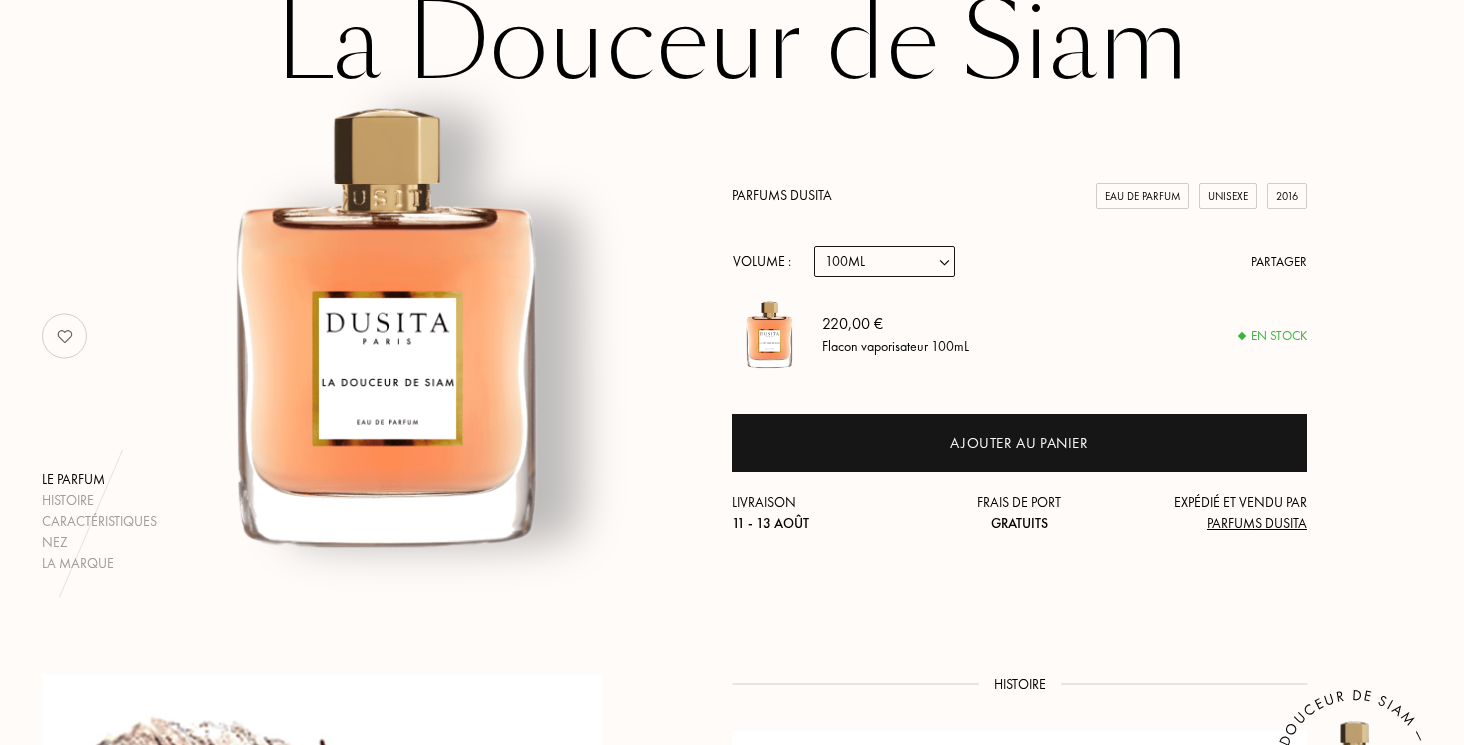 click on "Echantillon 15mL 22.5mL (3 * 7.5mL) 50mL 100mL" at bounding box center [884, 261] 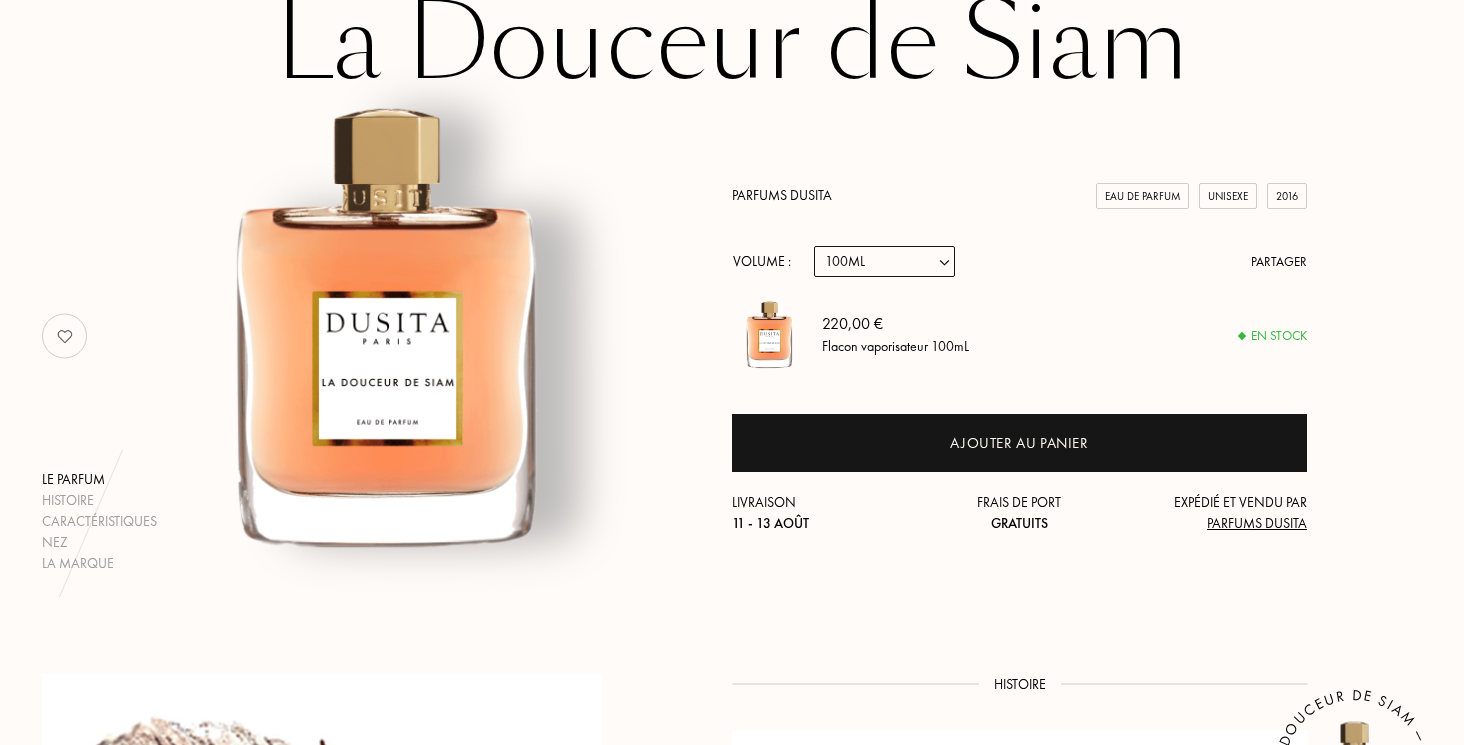 select on "2" 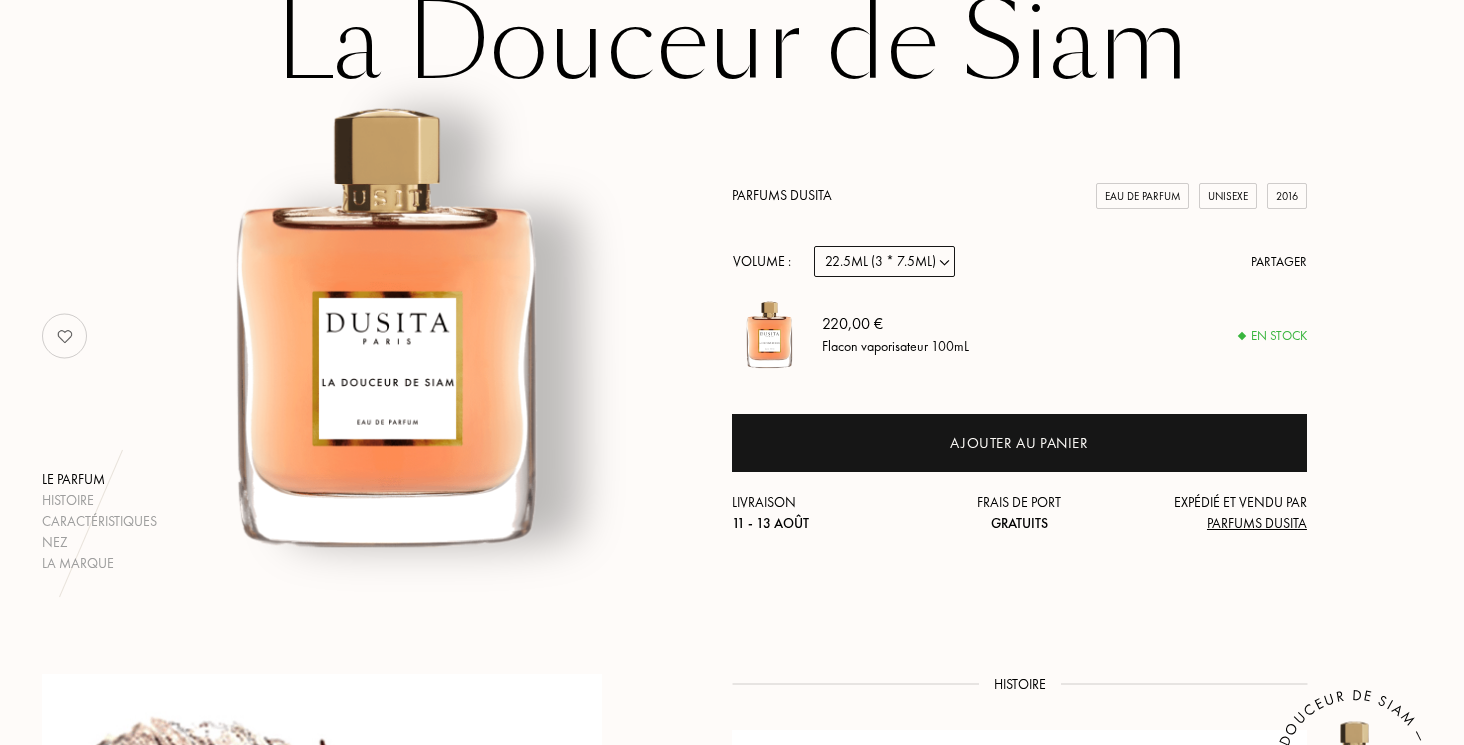 select on "2" 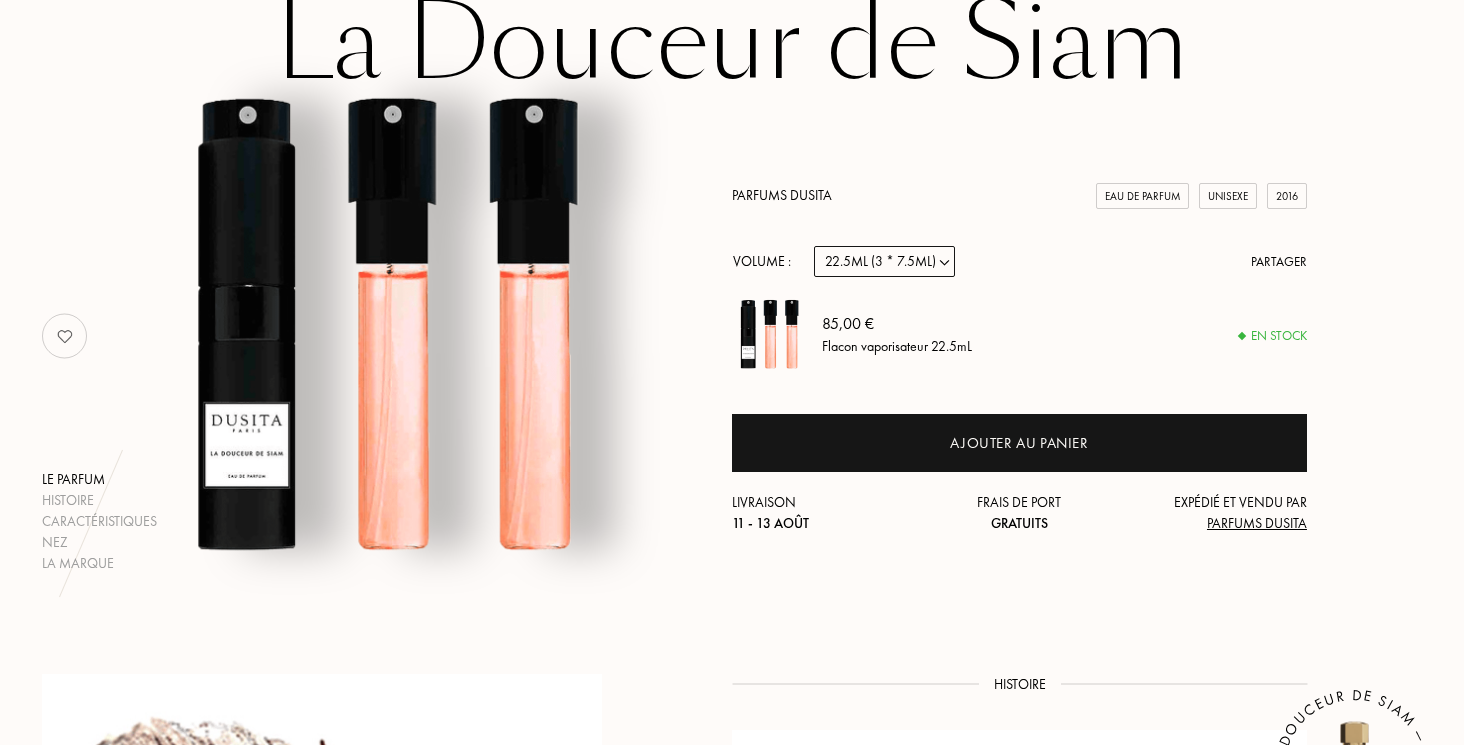 click on "Echantillon 15mL 22.5mL (3 * 7.5mL) 50mL 100mL" at bounding box center (884, 261) 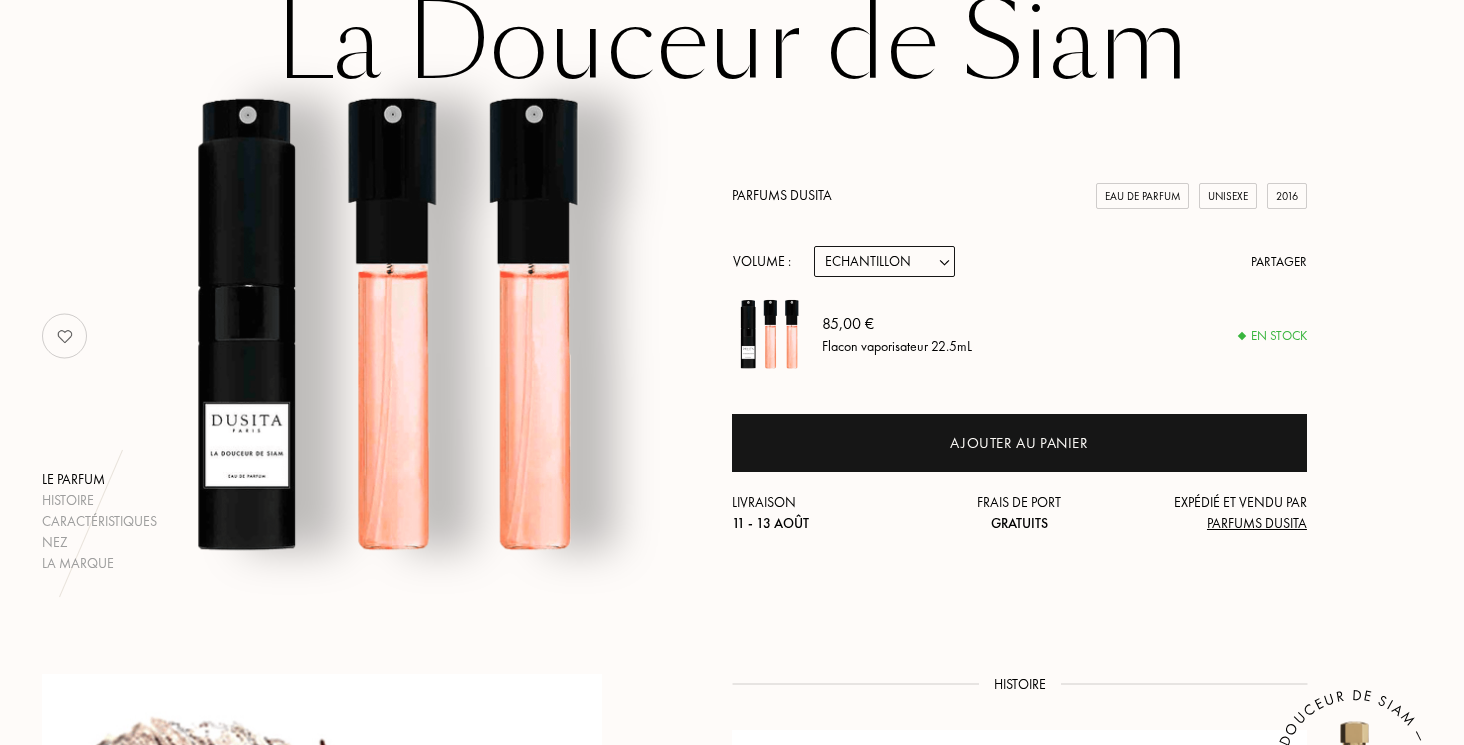 select on "0" 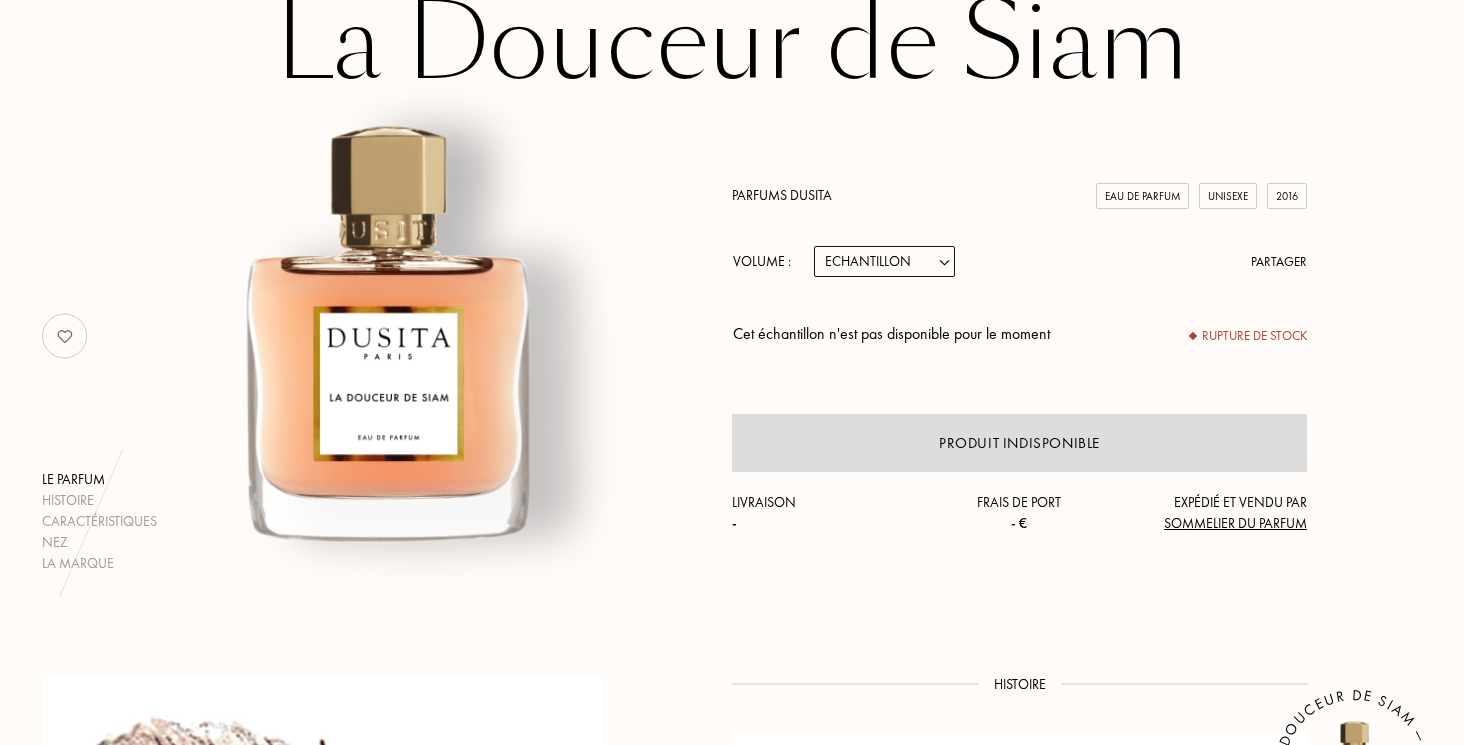 click on "Le parfum Histoire Caractéristiques Nez La marque Parfums Dusita Eau de Parfum Unisexe 2016 Volume : Echantillon 15mL 22.5mL (3 * 7.5mL) 50mL 100mL Partager Cet échantillon n'est pas disponible pour le moment Rupture de stock Produit indisponible Livraison - Frais de port - € Expédié et vendu par Sommelier du Parfum" at bounding box center (732, 336) 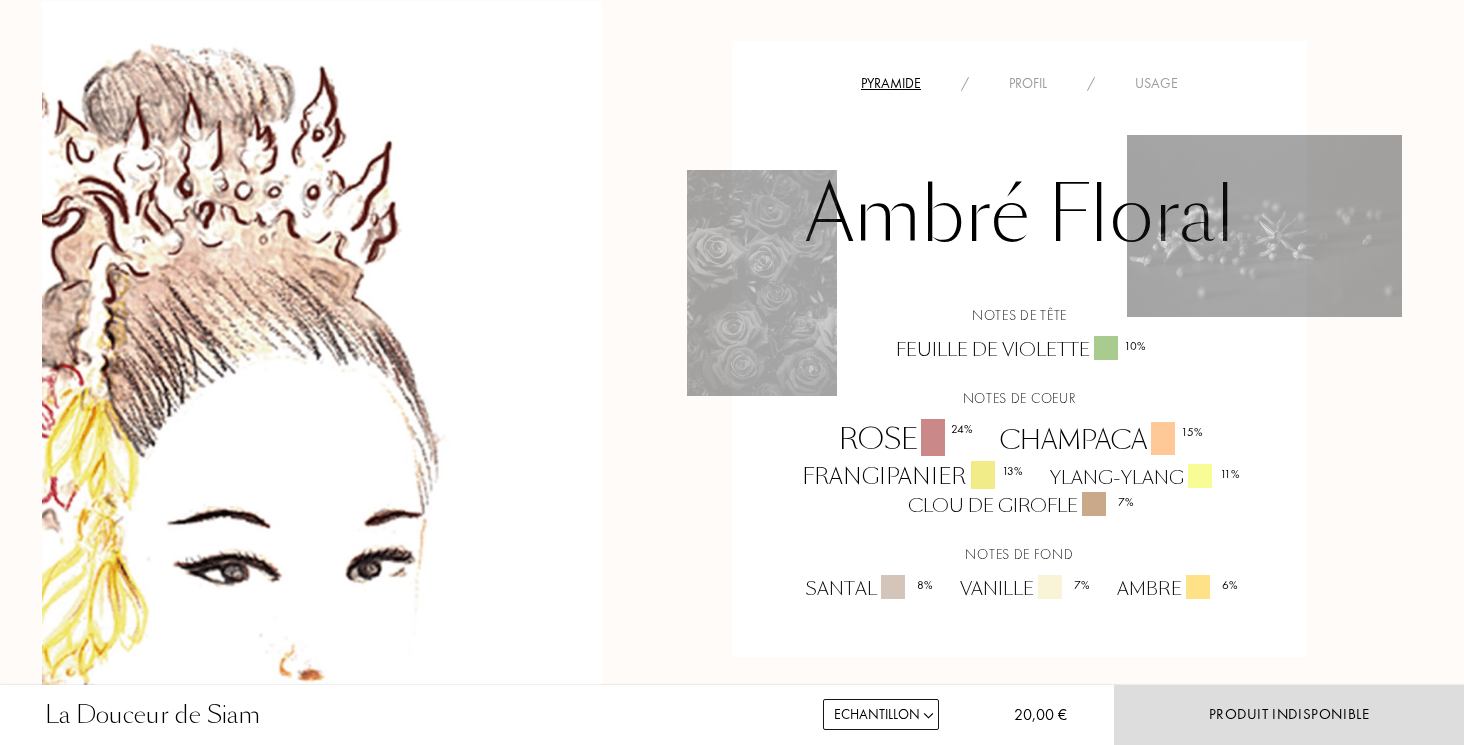 scroll, scrollTop: 1203, scrollLeft: 0, axis: vertical 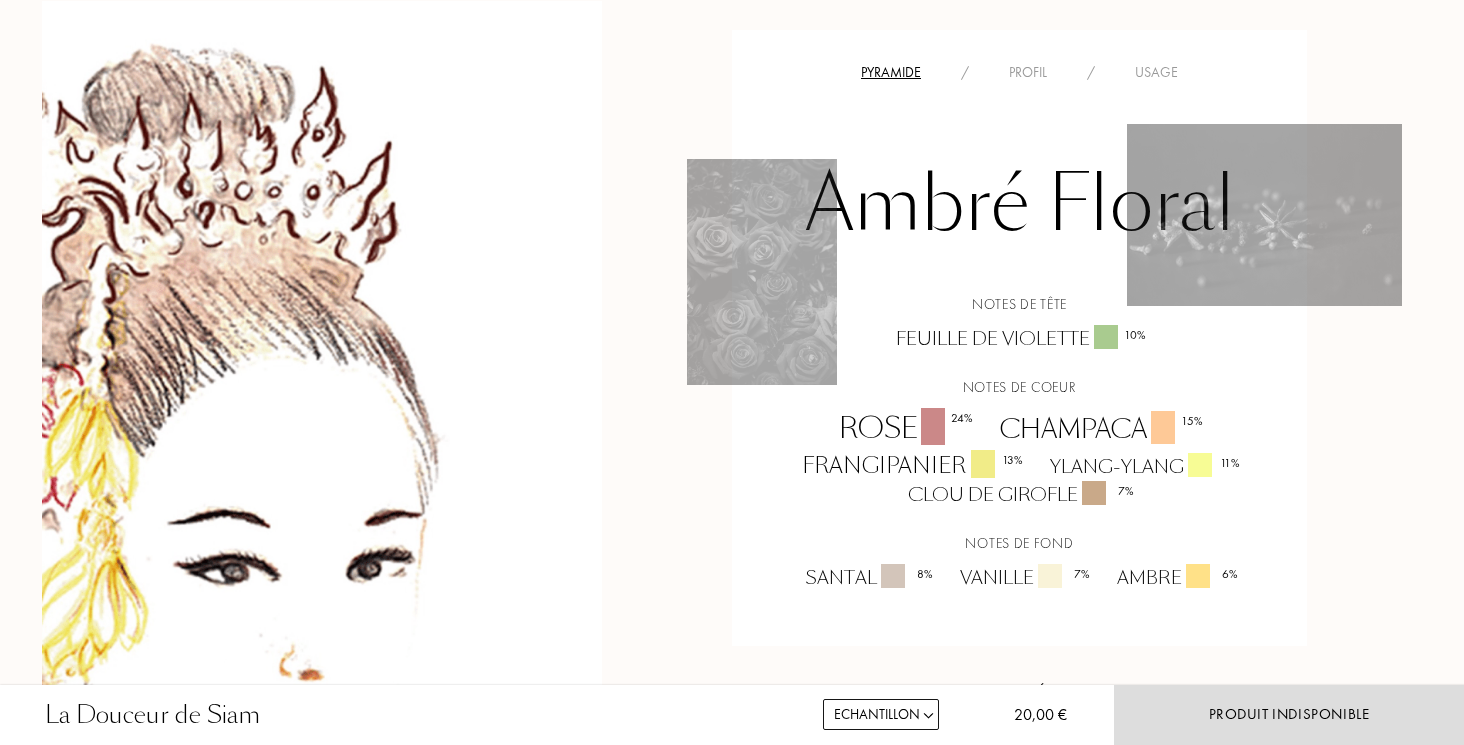 click on "Profil" at bounding box center (1028, 72) 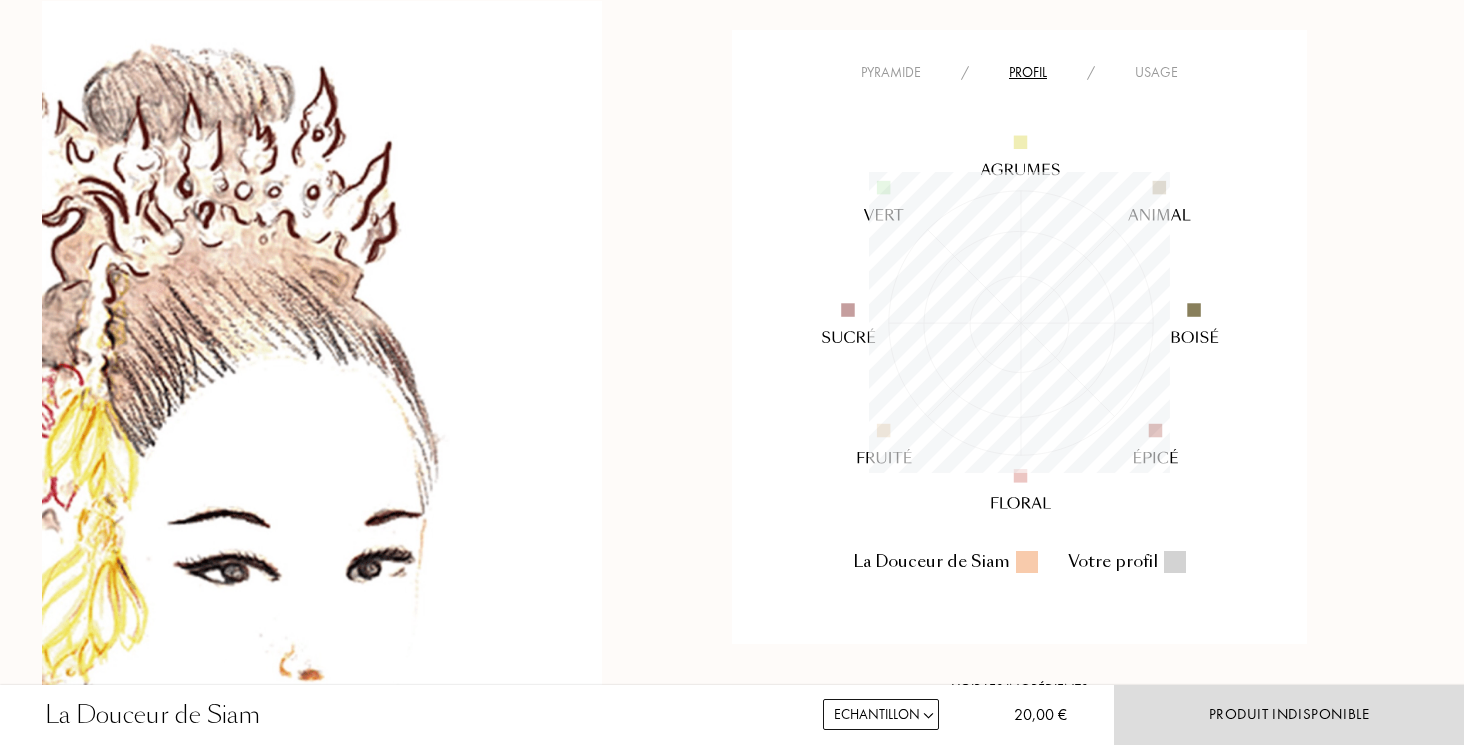 scroll, scrollTop: 999699, scrollLeft: 999699, axis: both 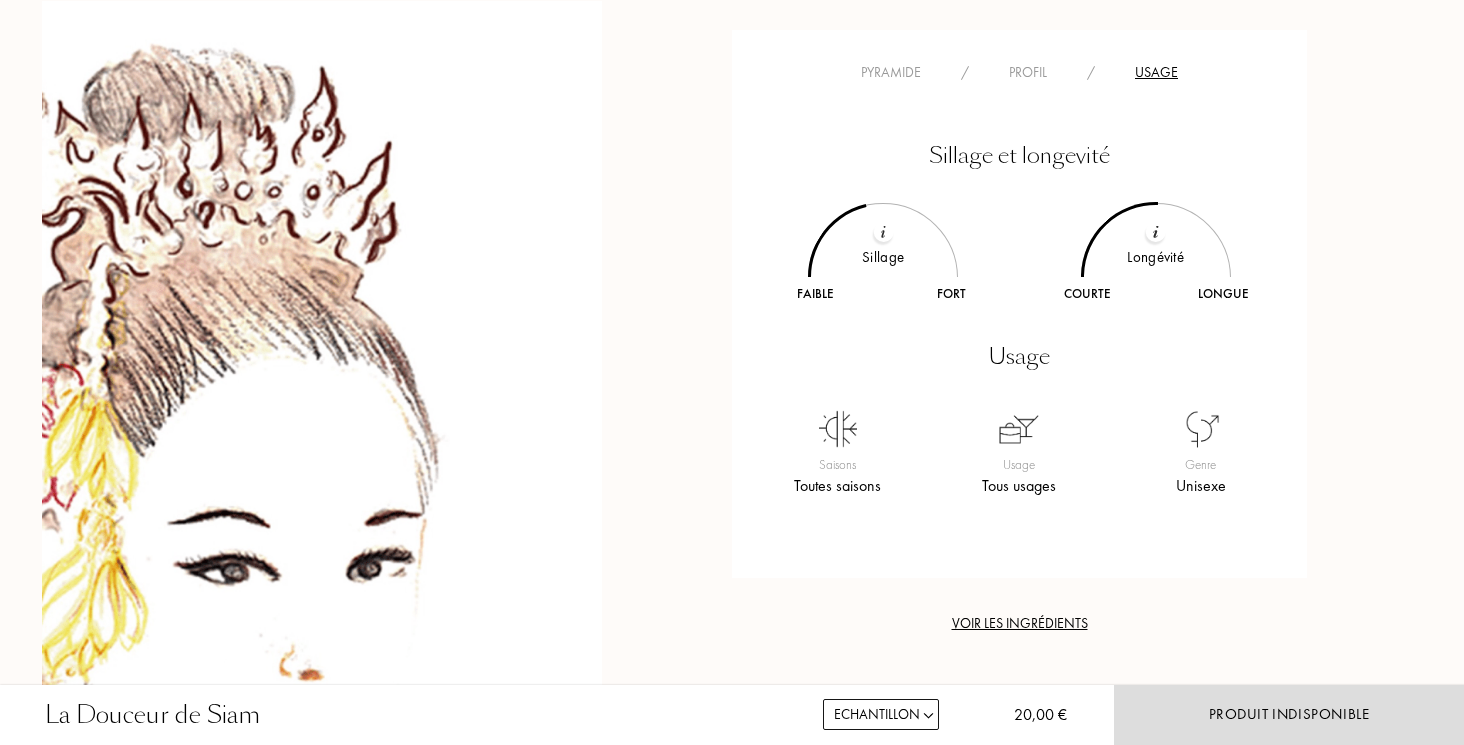 click on "Profil" at bounding box center (1028, 72) 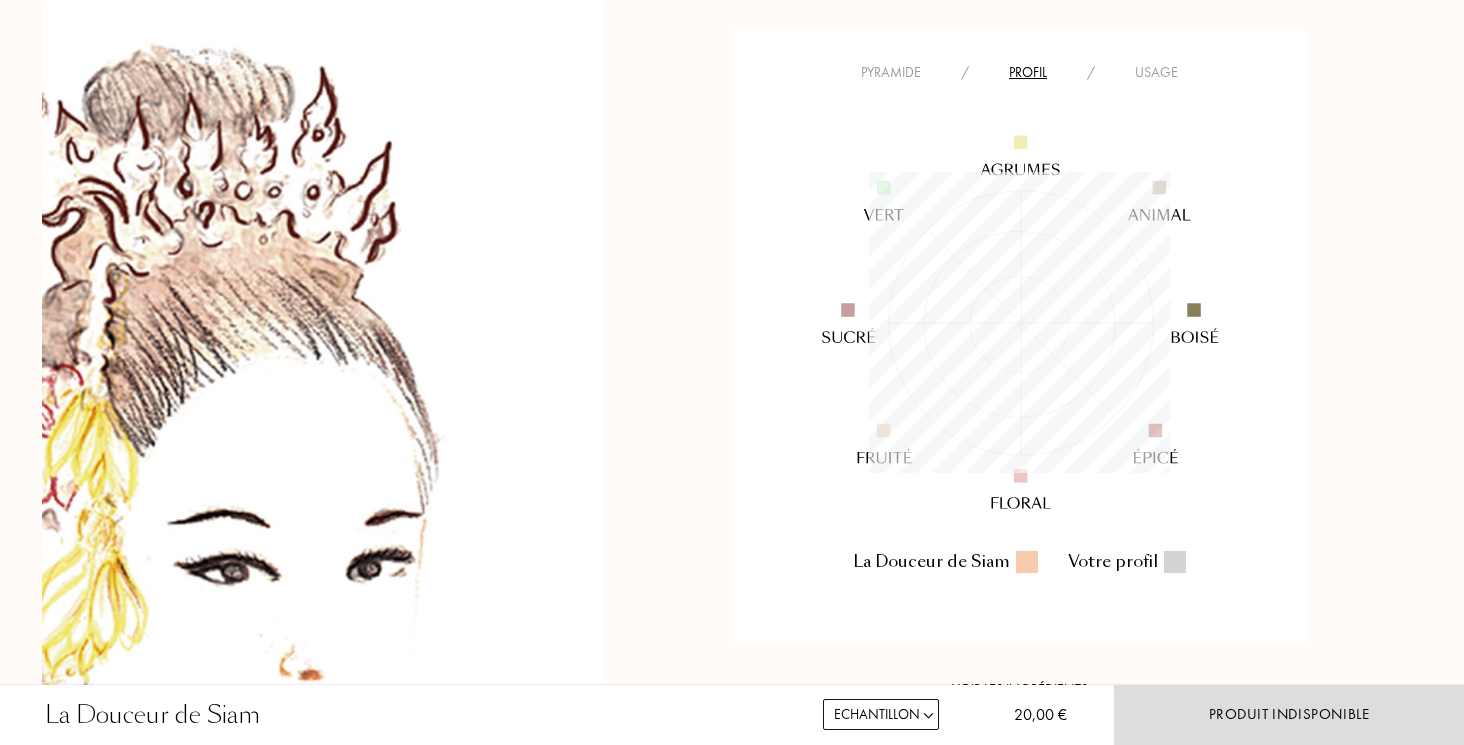 scroll, scrollTop: 999699, scrollLeft: 999699, axis: both 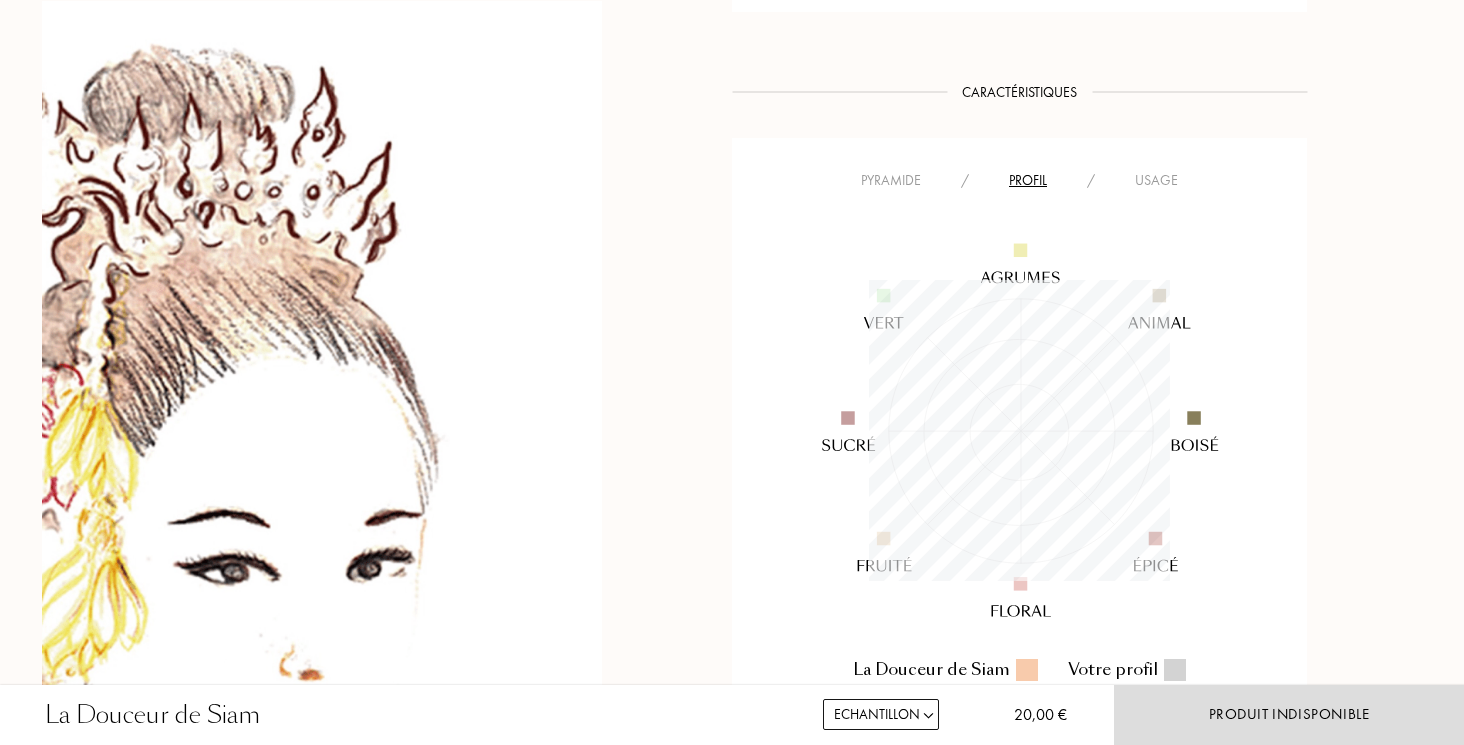 click on "Usage" at bounding box center (1156, 180) 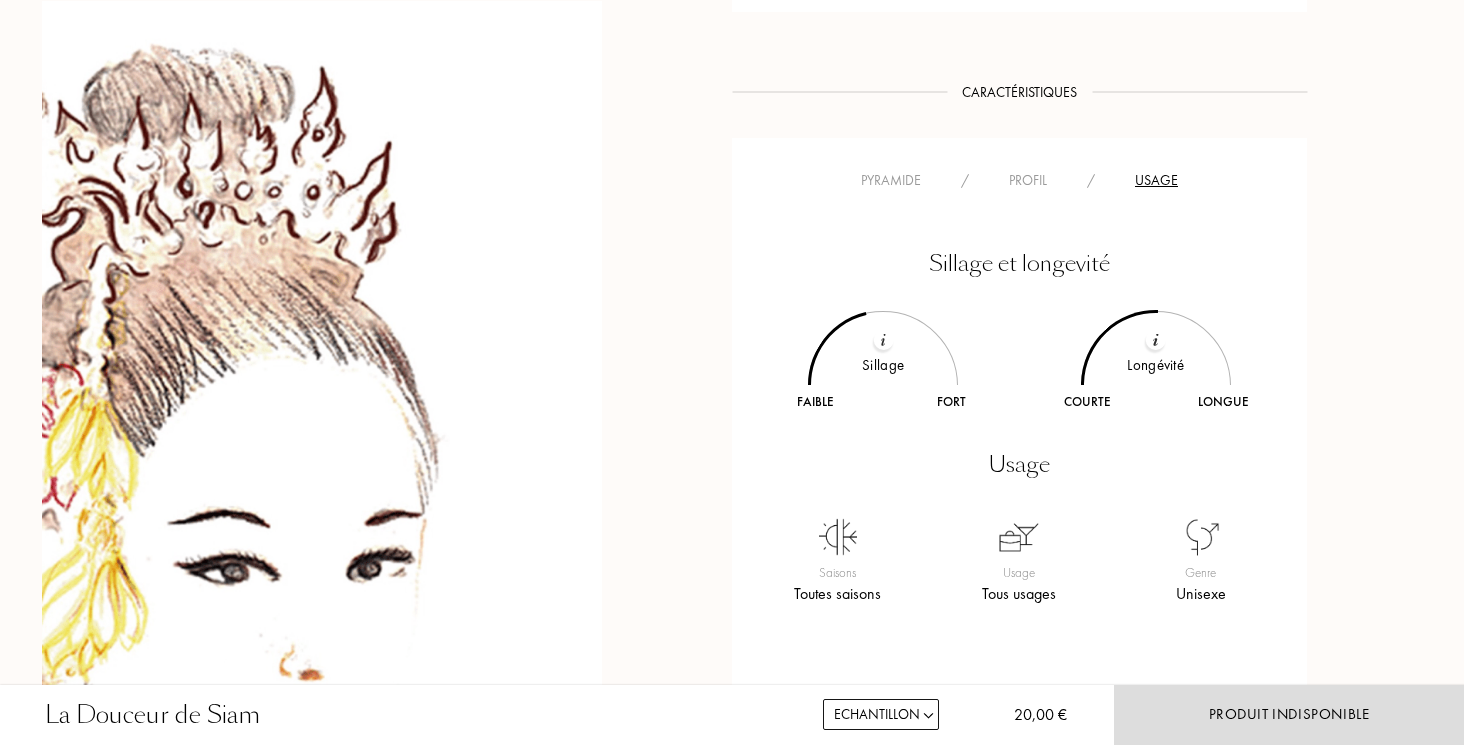 click on "Pyramide" at bounding box center [891, 180] 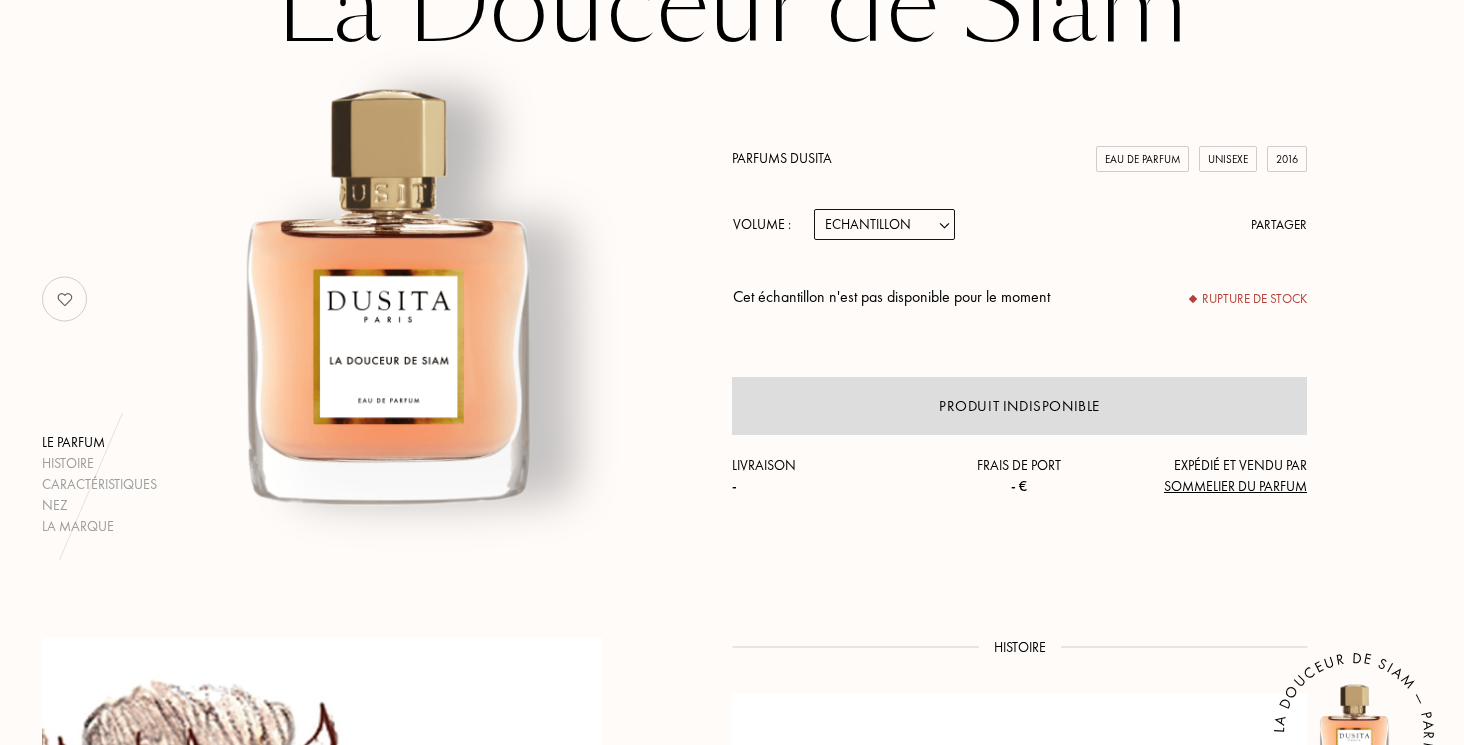 scroll, scrollTop: 0, scrollLeft: 0, axis: both 